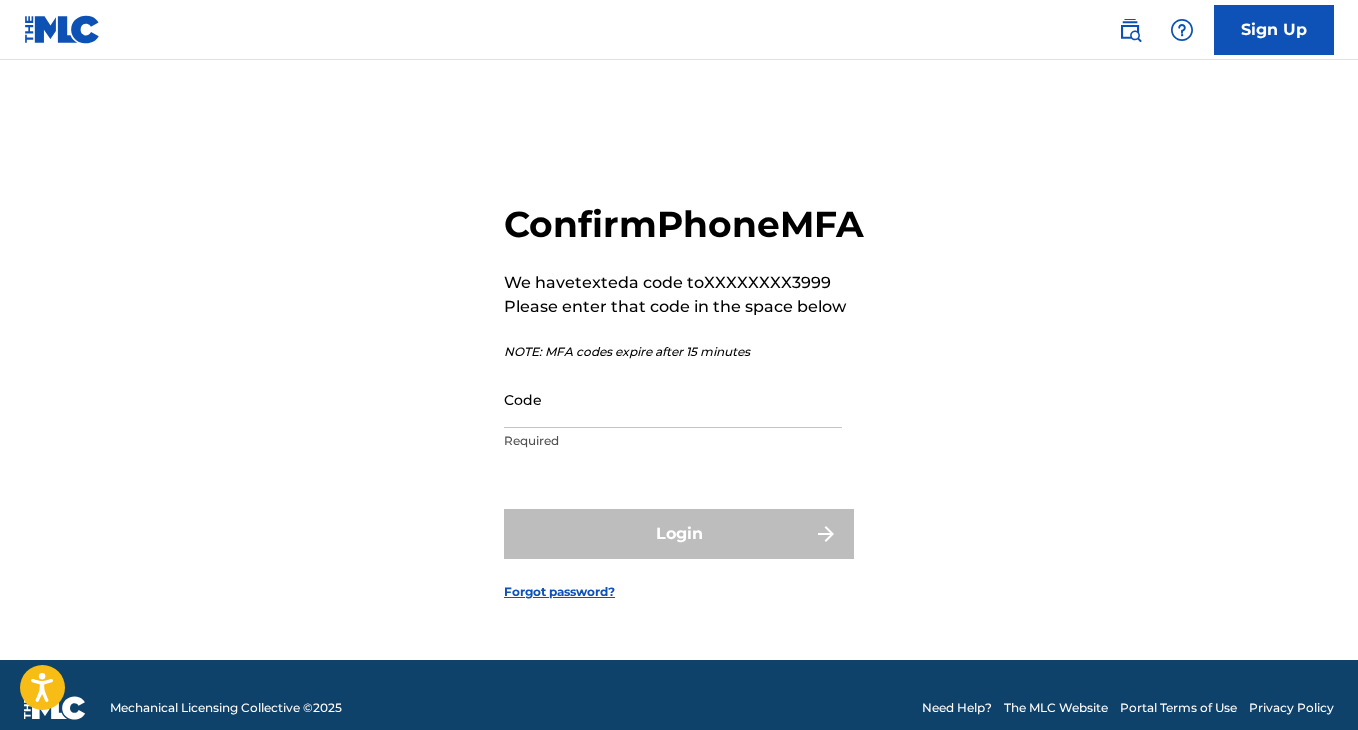 scroll, scrollTop: 0, scrollLeft: 0, axis: both 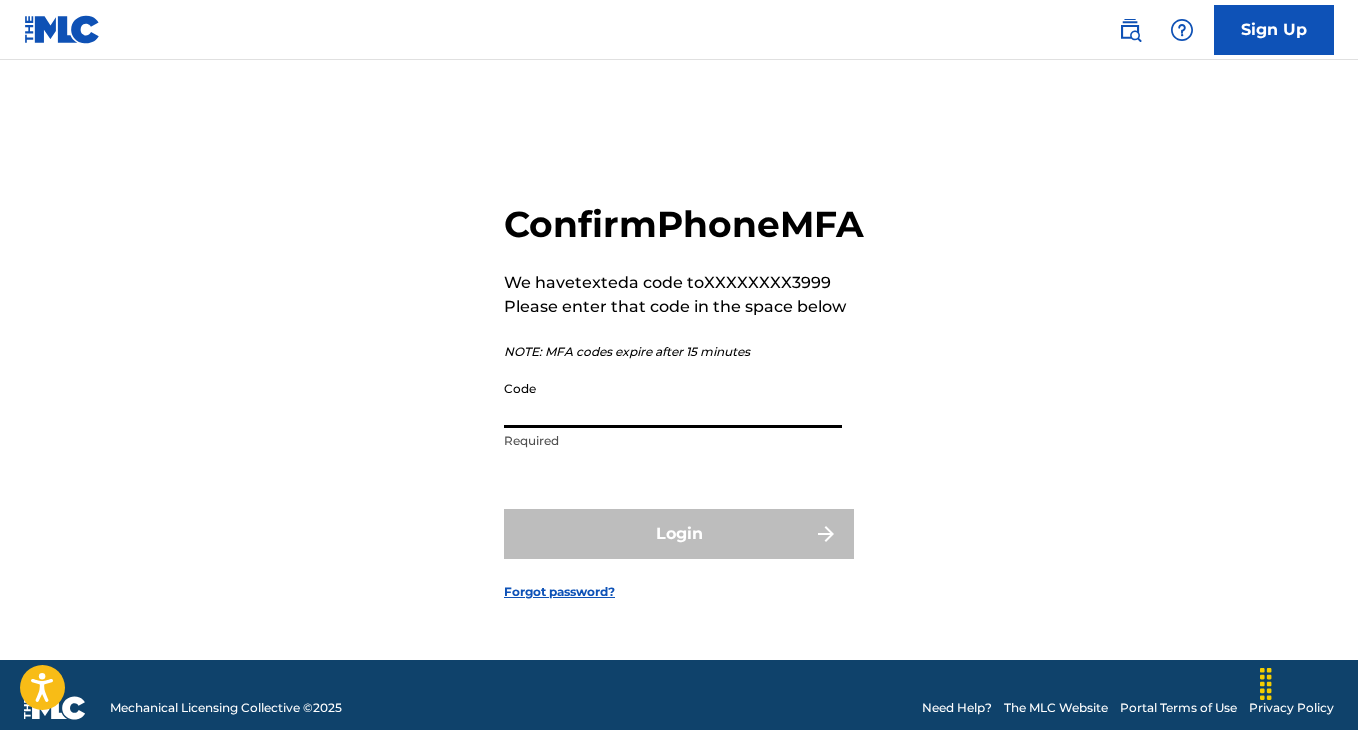 click on "Code" at bounding box center (673, 399) 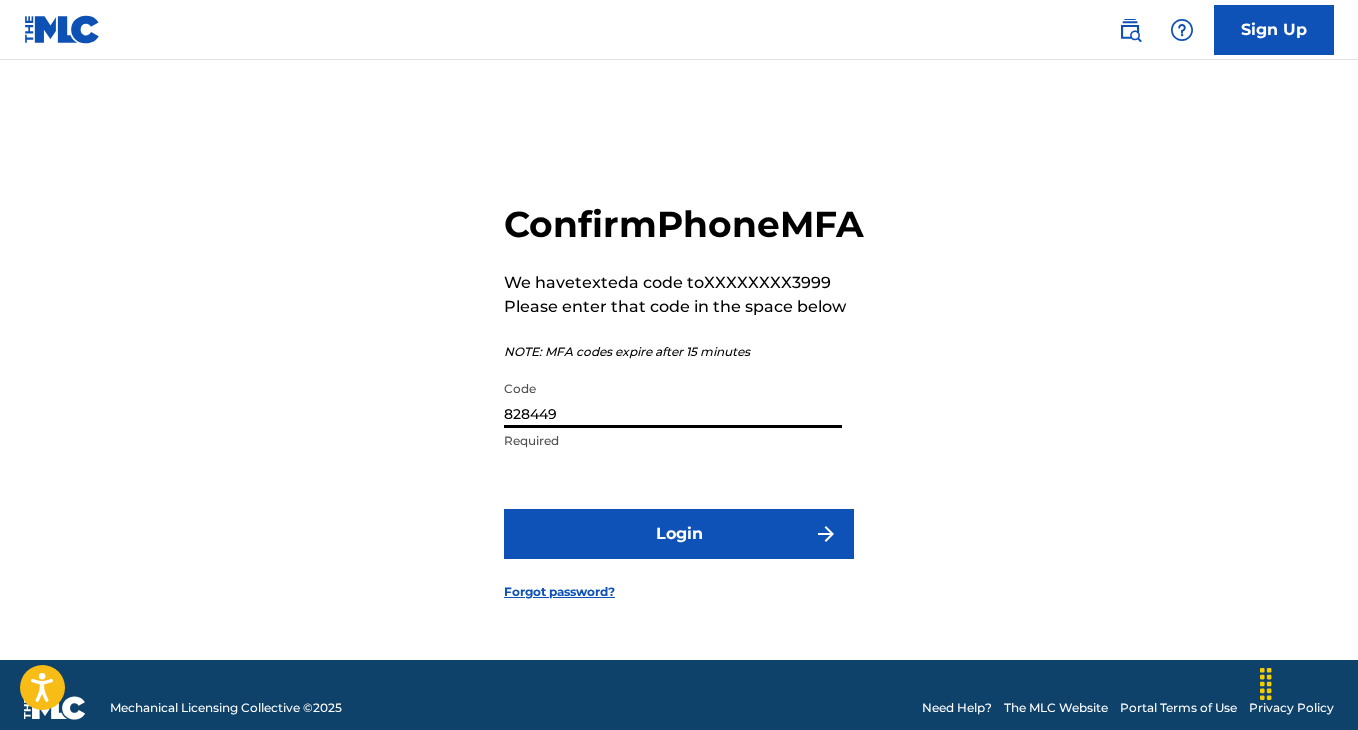 type on "828449" 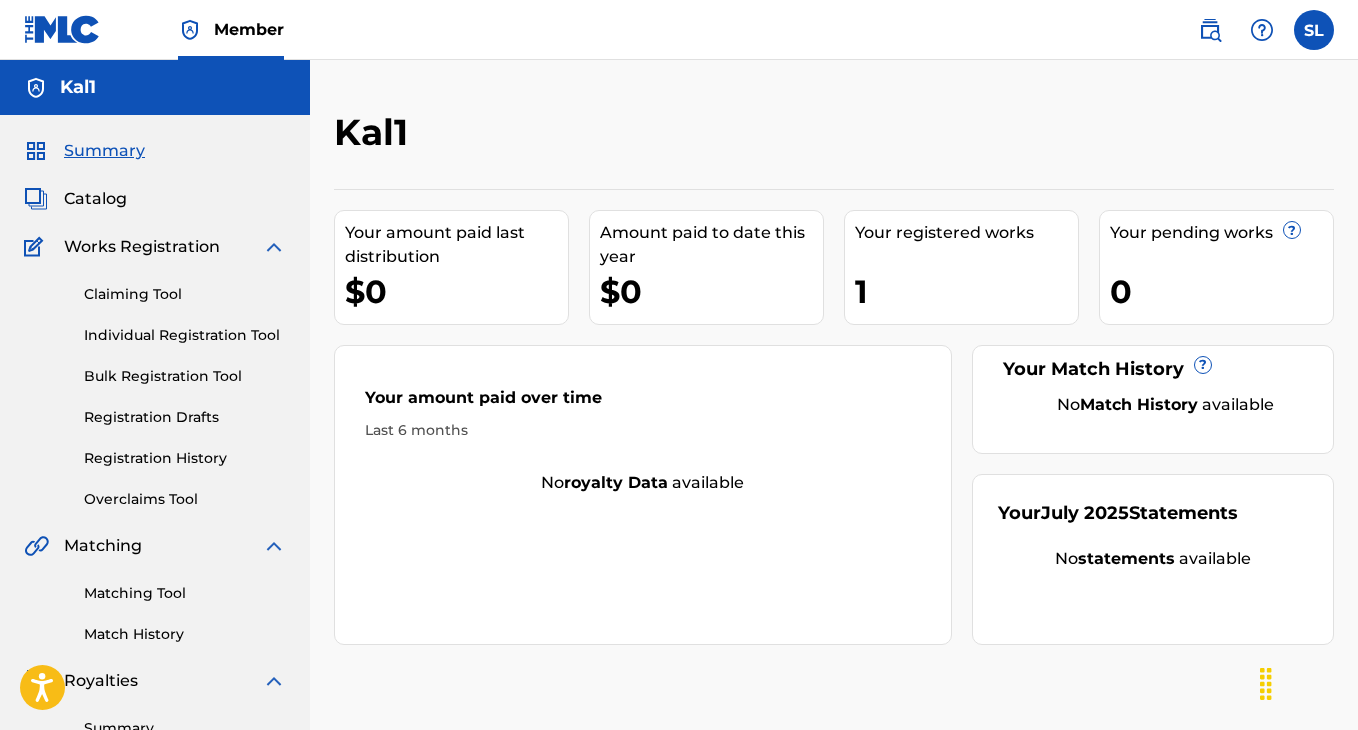 scroll, scrollTop: 0, scrollLeft: 0, axis: both 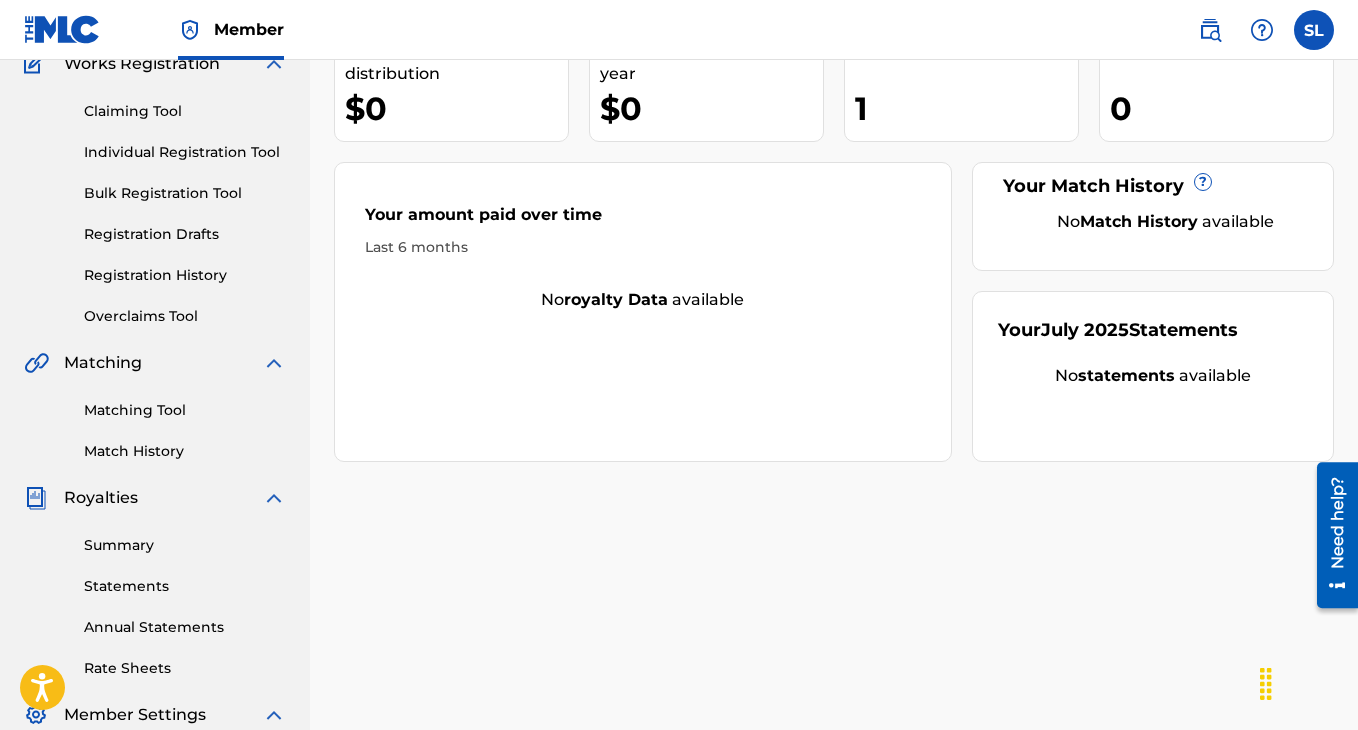 click on "Summary" at bounding box center [185, 545] 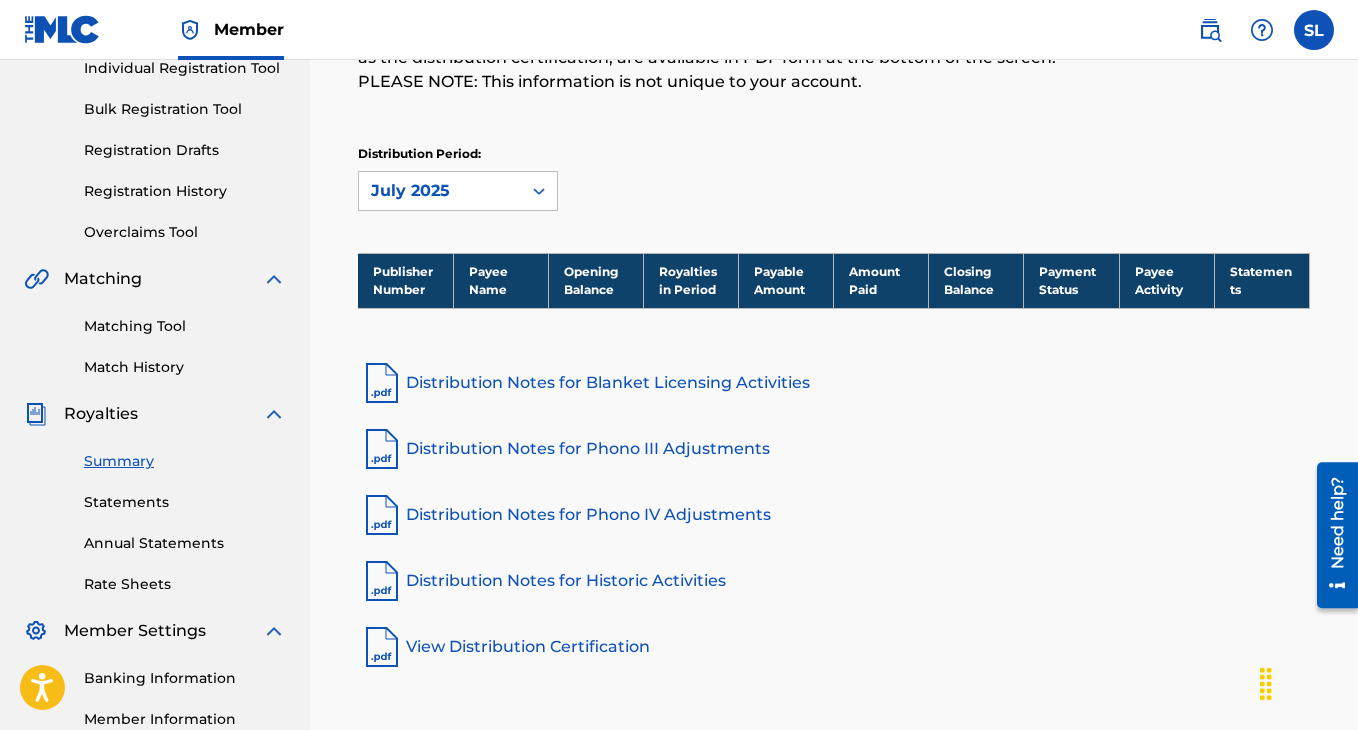scroll, scrollTop: 321, scrollLeft: 0, axis: vertical 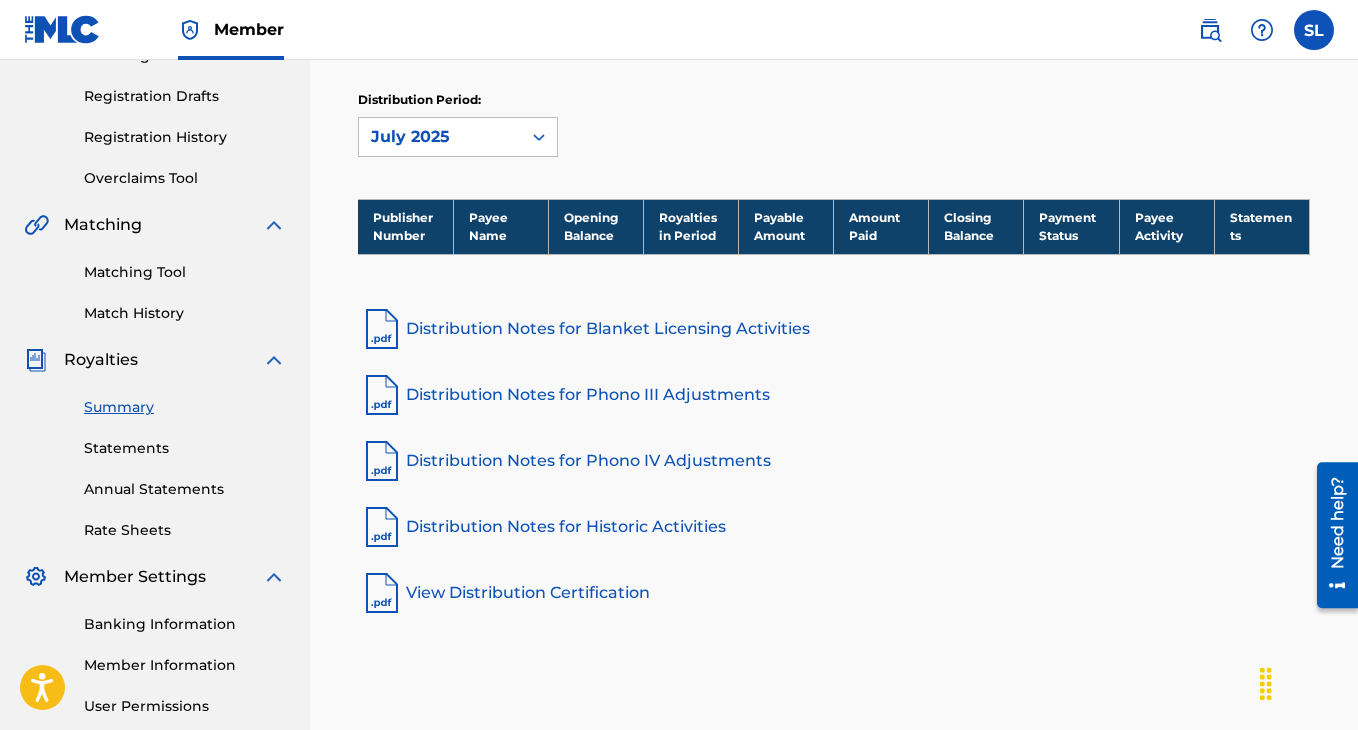 click on "Statements" at bounding box center (185, 448) 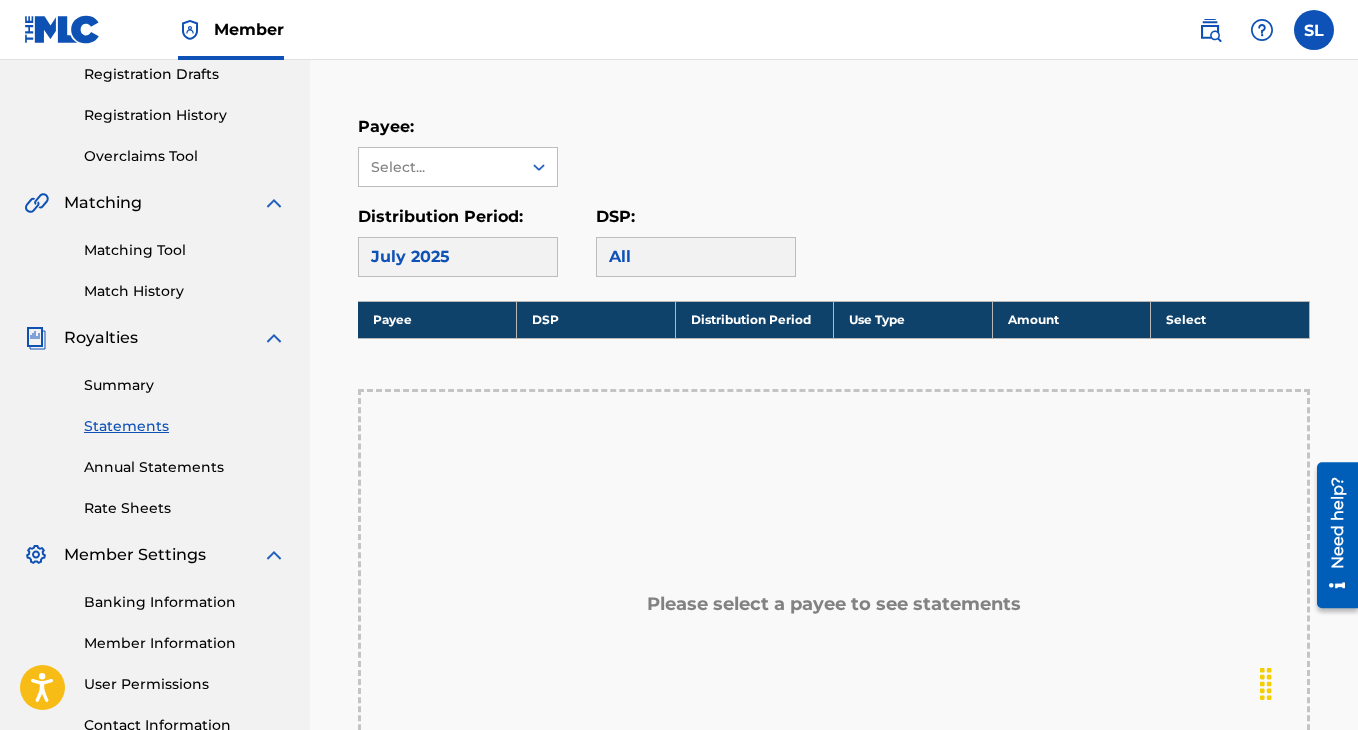scroll, scrollTop: 349, scrollLeft: 0, axis: vertical 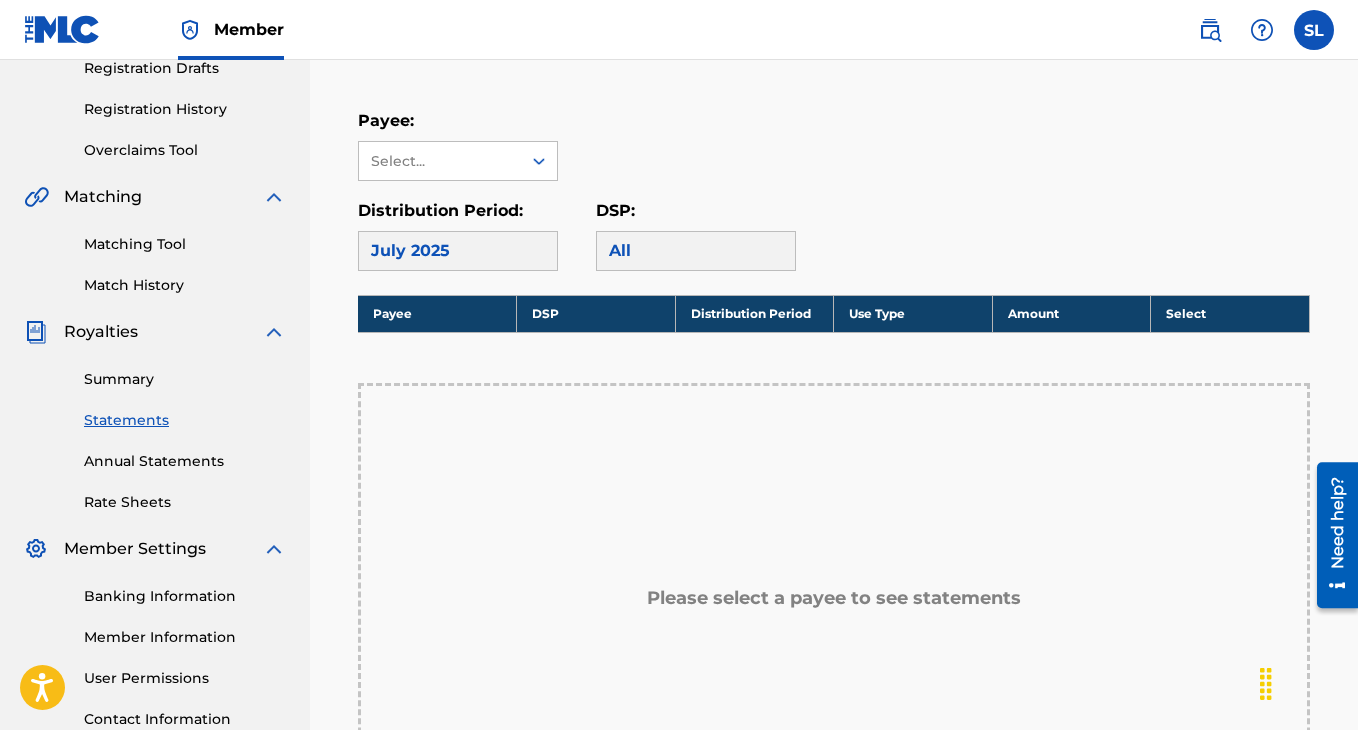 click on "Rate Sheets" at bounding box center [185, 502] 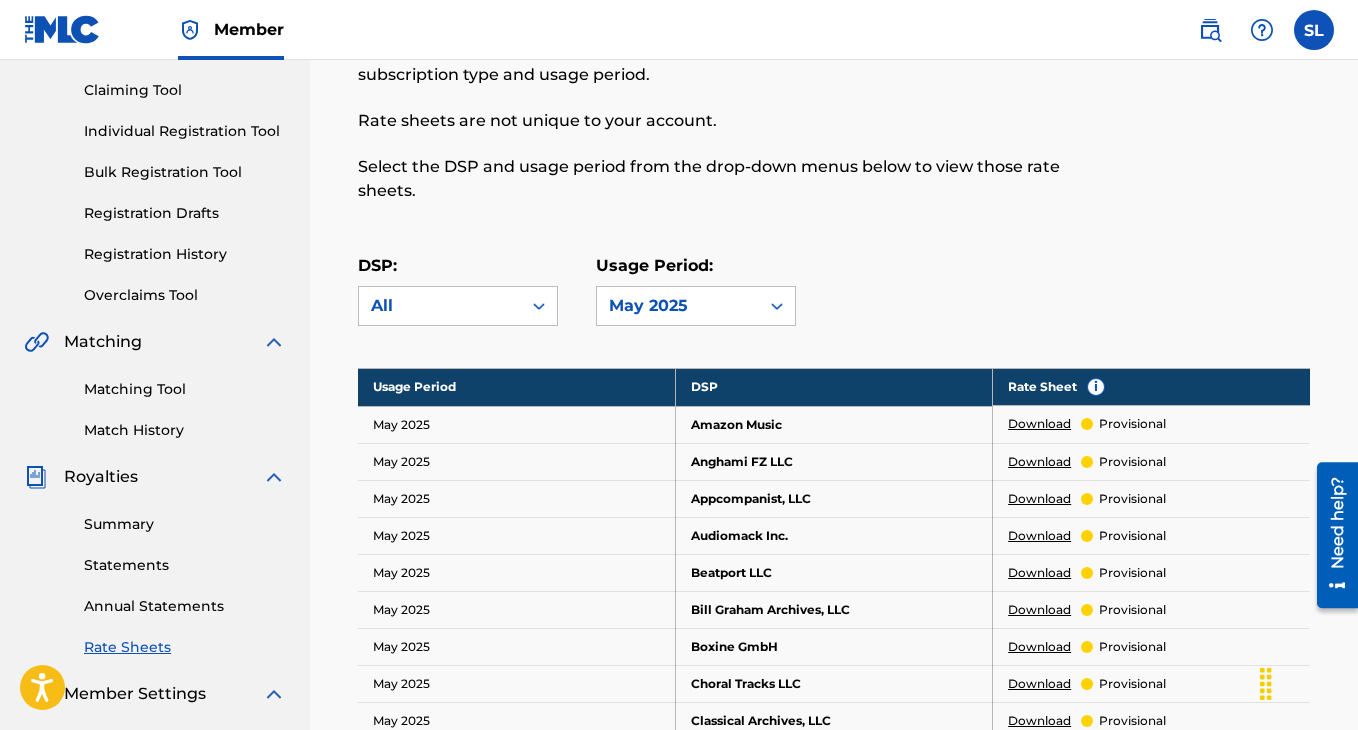 scroll, scrollTop: 64, scrollLeft: 0, axis: vertical 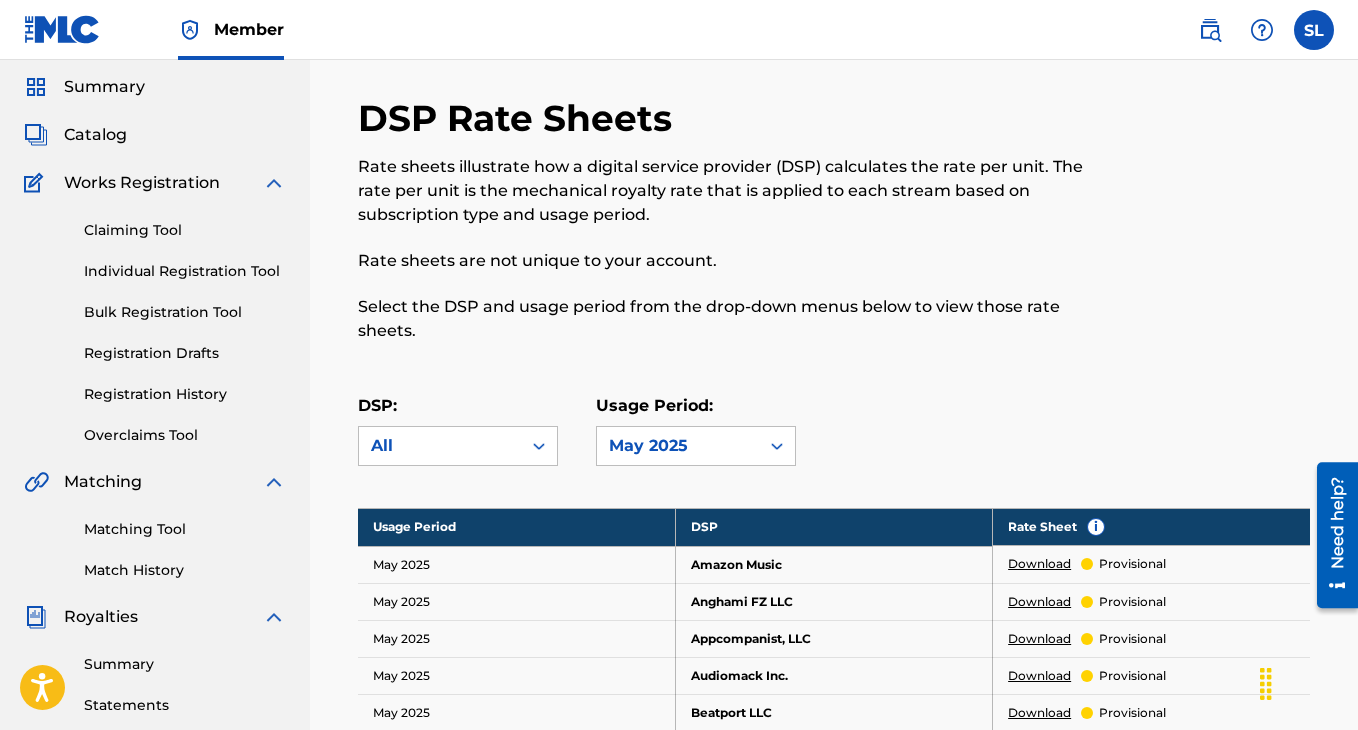 click on "Claiming Tool" at bounding box center (185, 230) 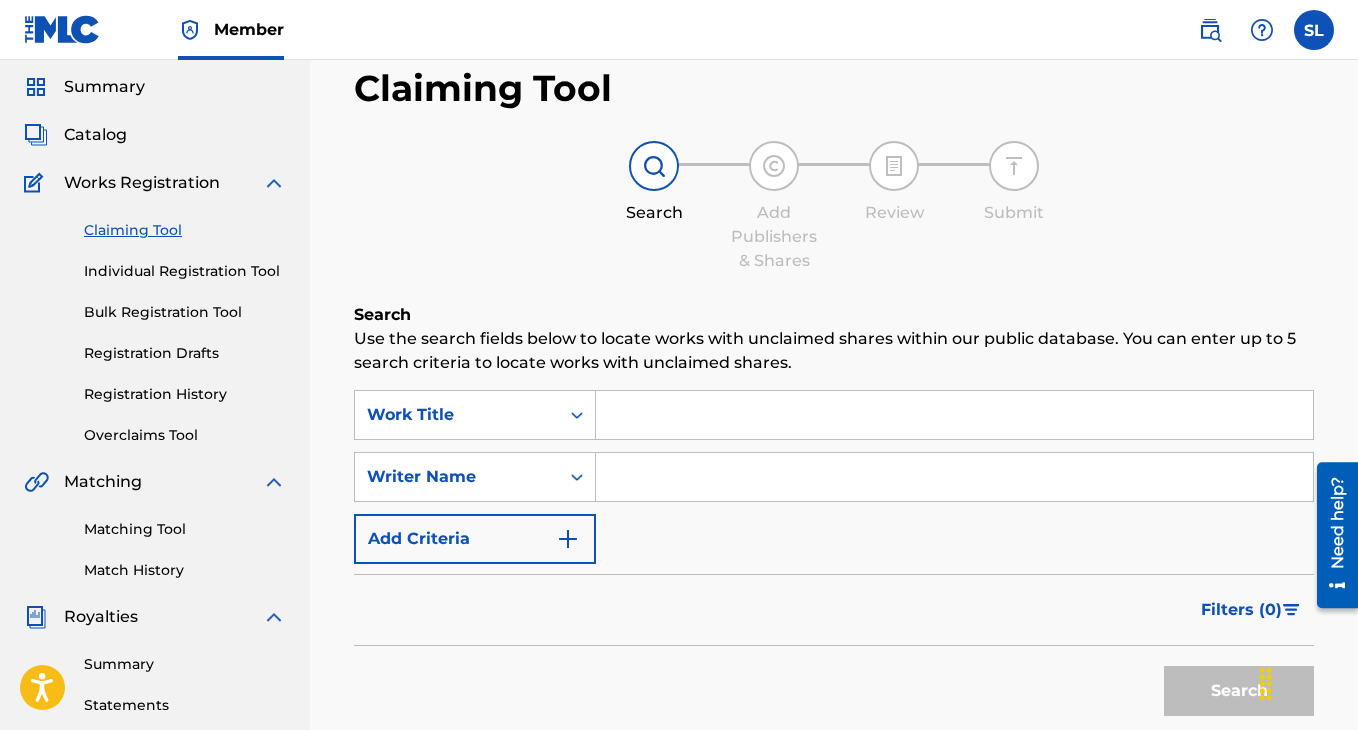 scroll, scrollTop: 0, scrollLeft: 0, axis: both 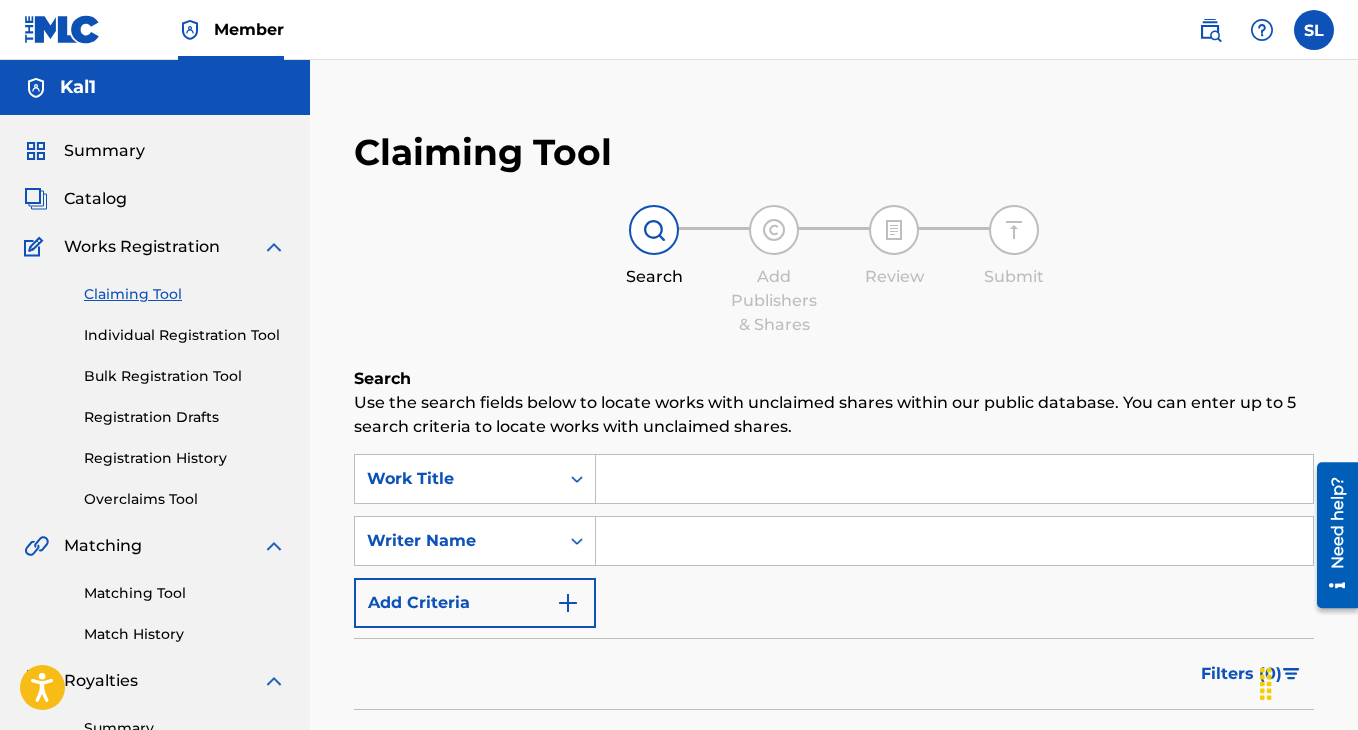 click on "Registration History" at bounding box center (185, 458) 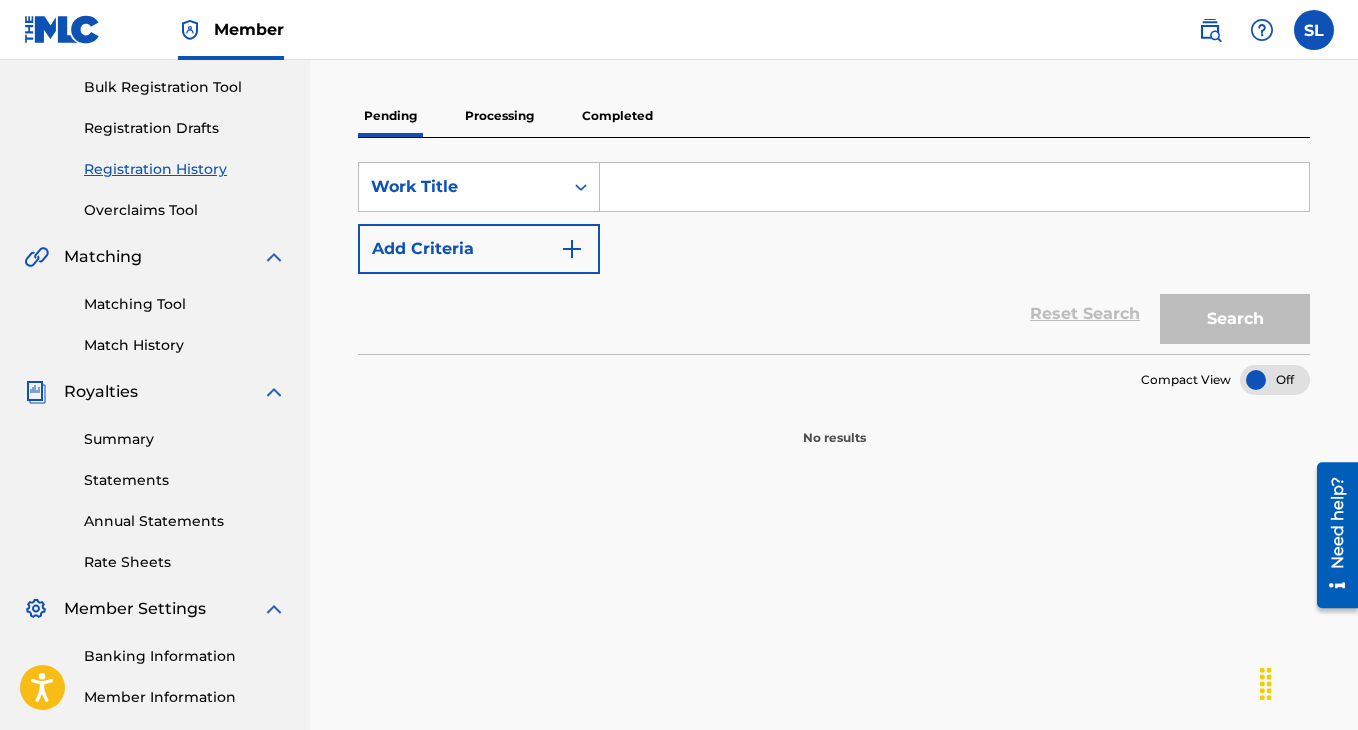 scroll, scrollTop: 251, scrollLeft: 0, axis: vertical 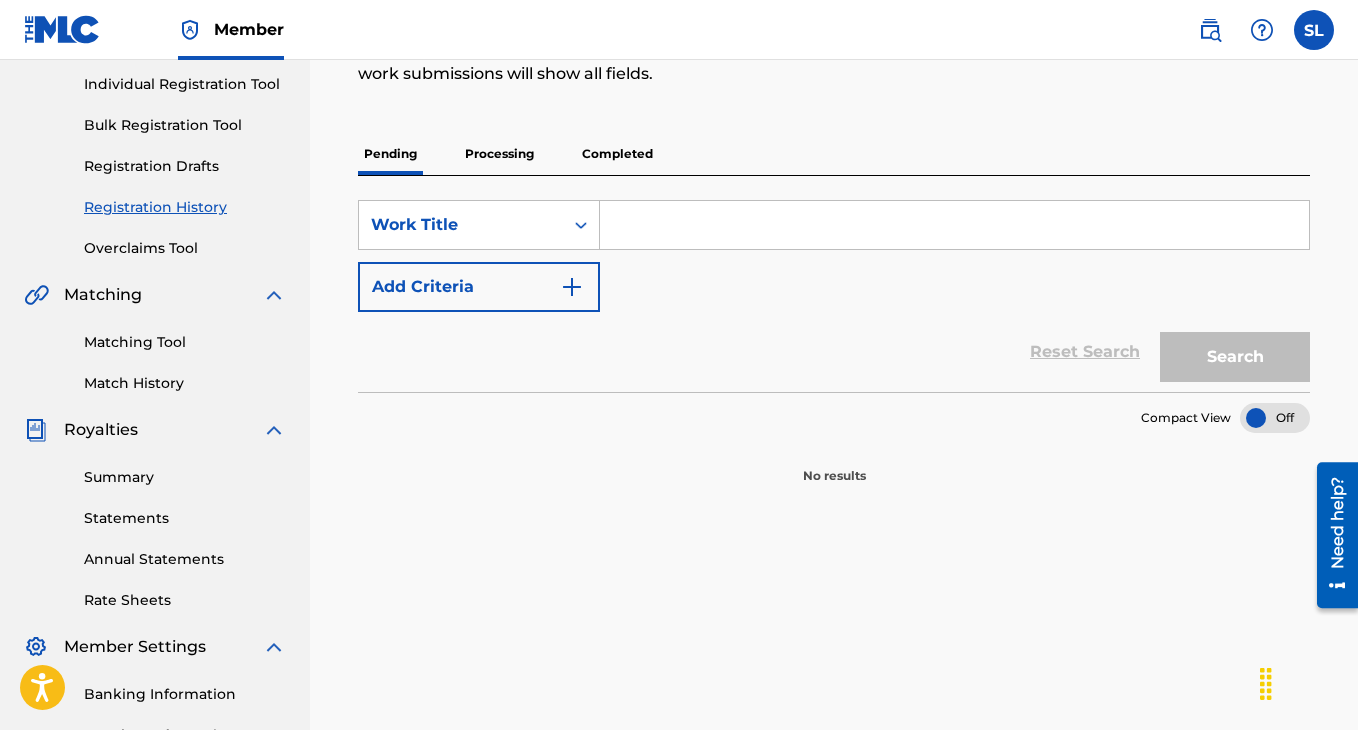 click on "Processing" at bounding box center [499, 154] 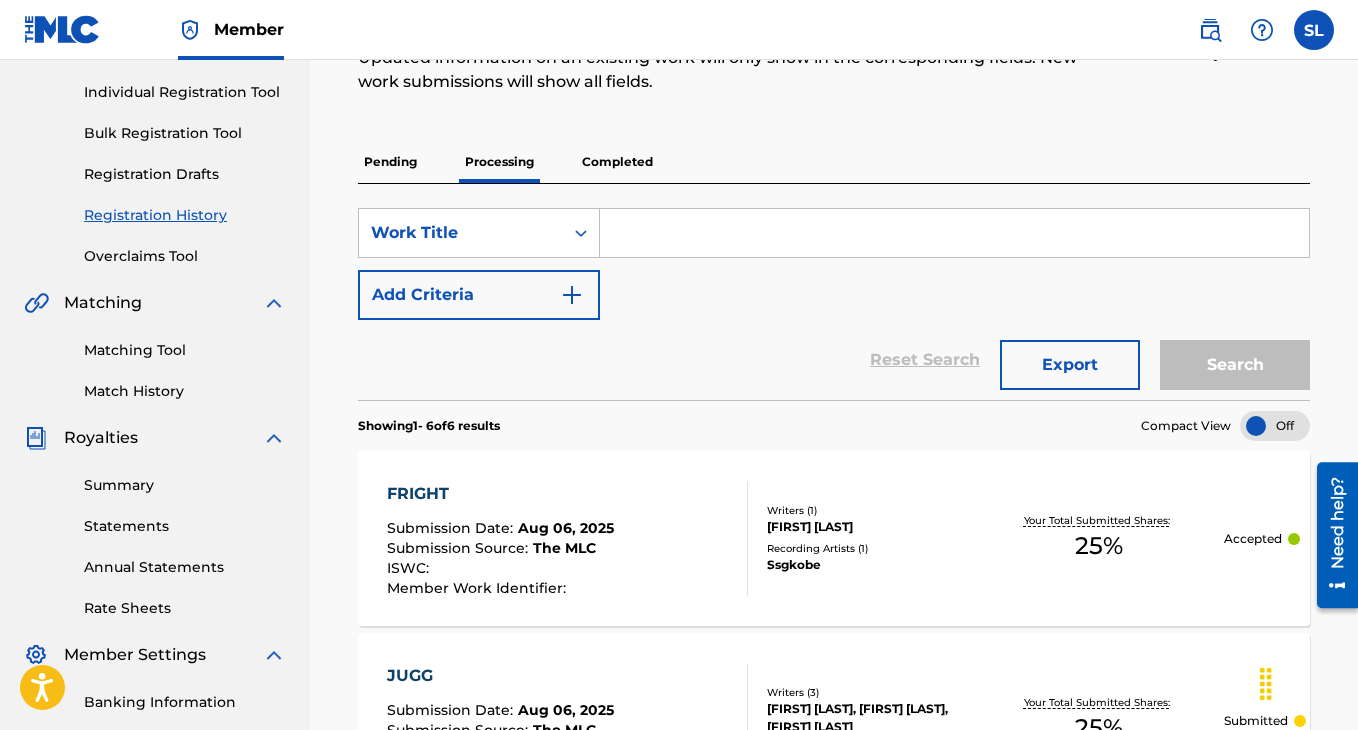 scroll, scrollTop: 231, scrollLeft: 0, axis: vertical 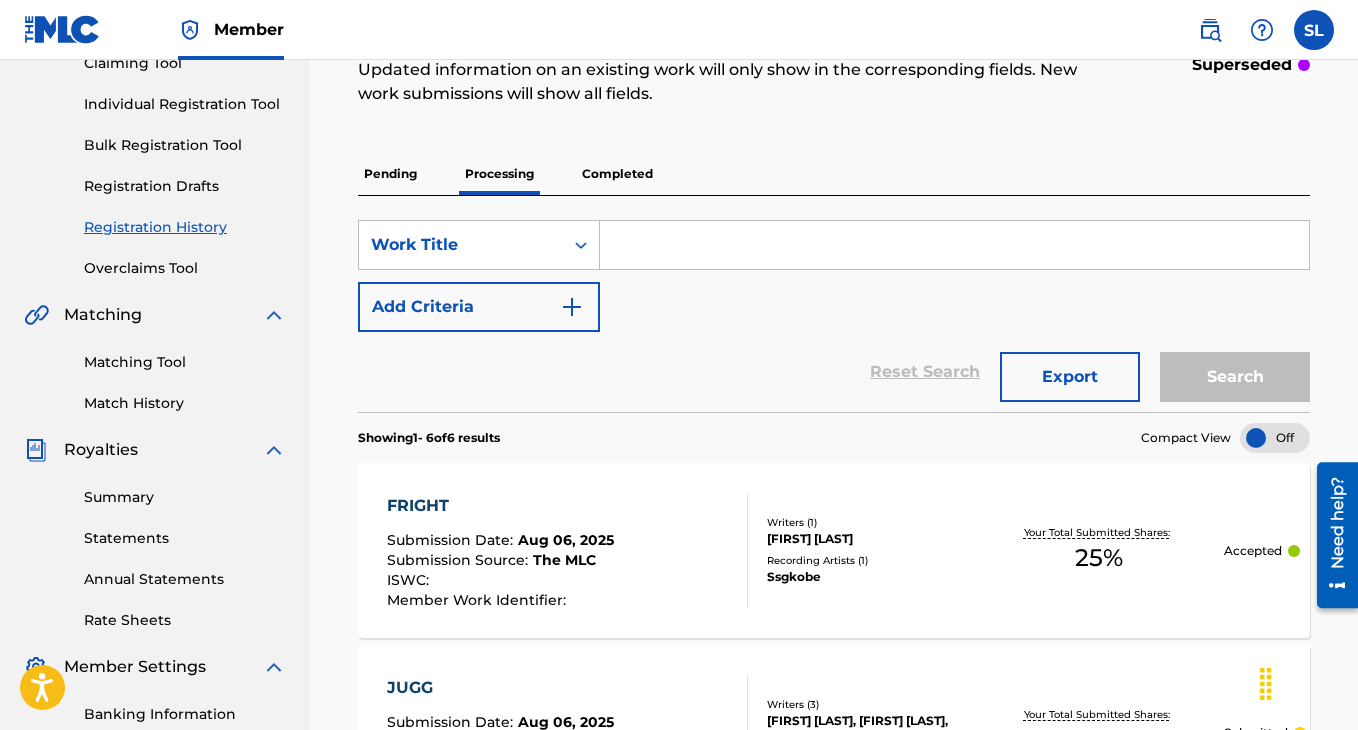click on "Completed" at bounding box center (617, 174) 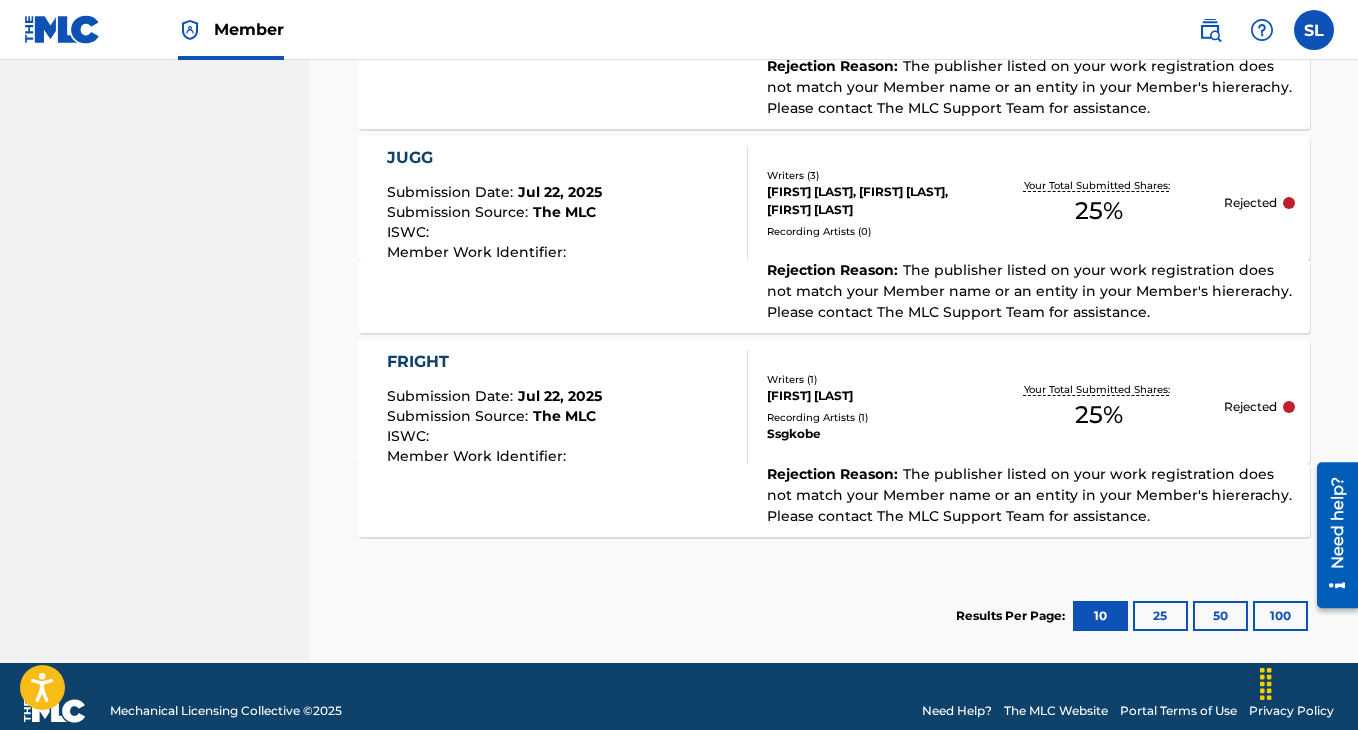 scroll, scrollTop: 1463, scrollLeft: 0, axis: vertical 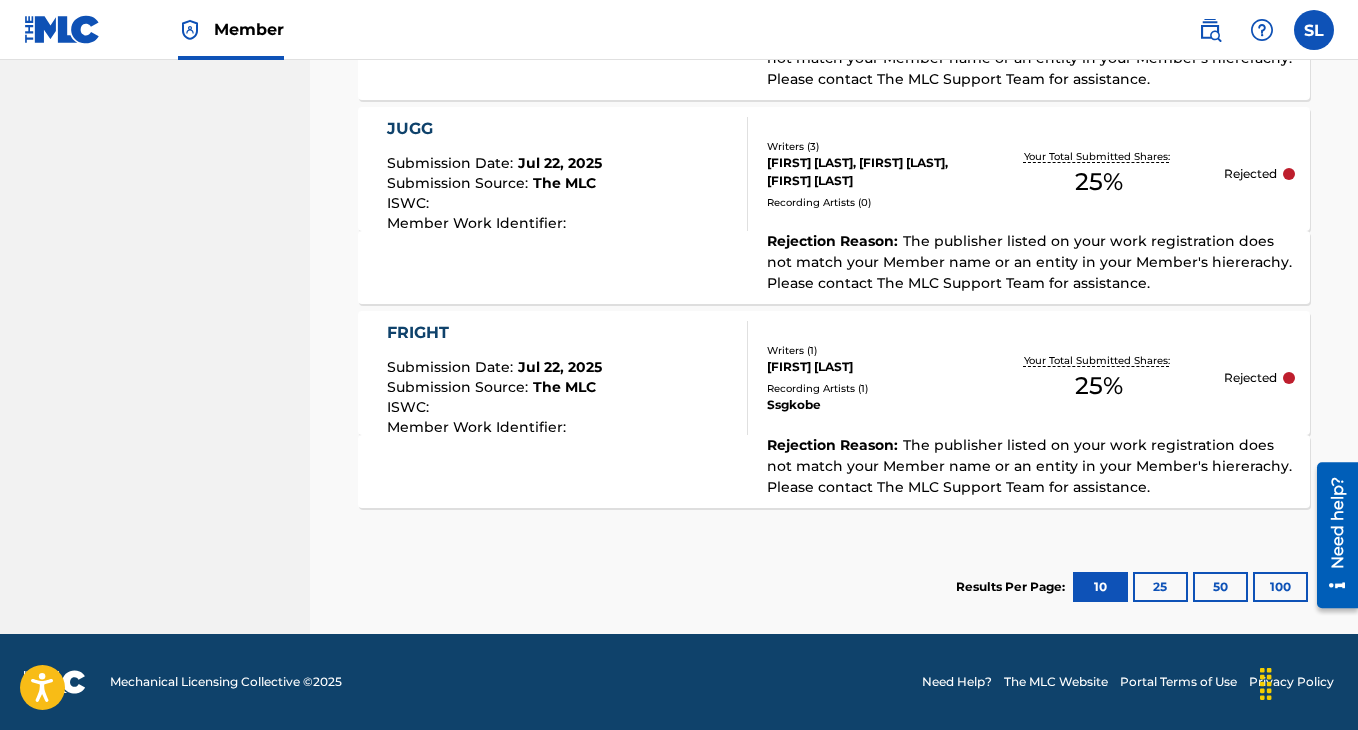 click on "25" at bounding box center (1160, 587) 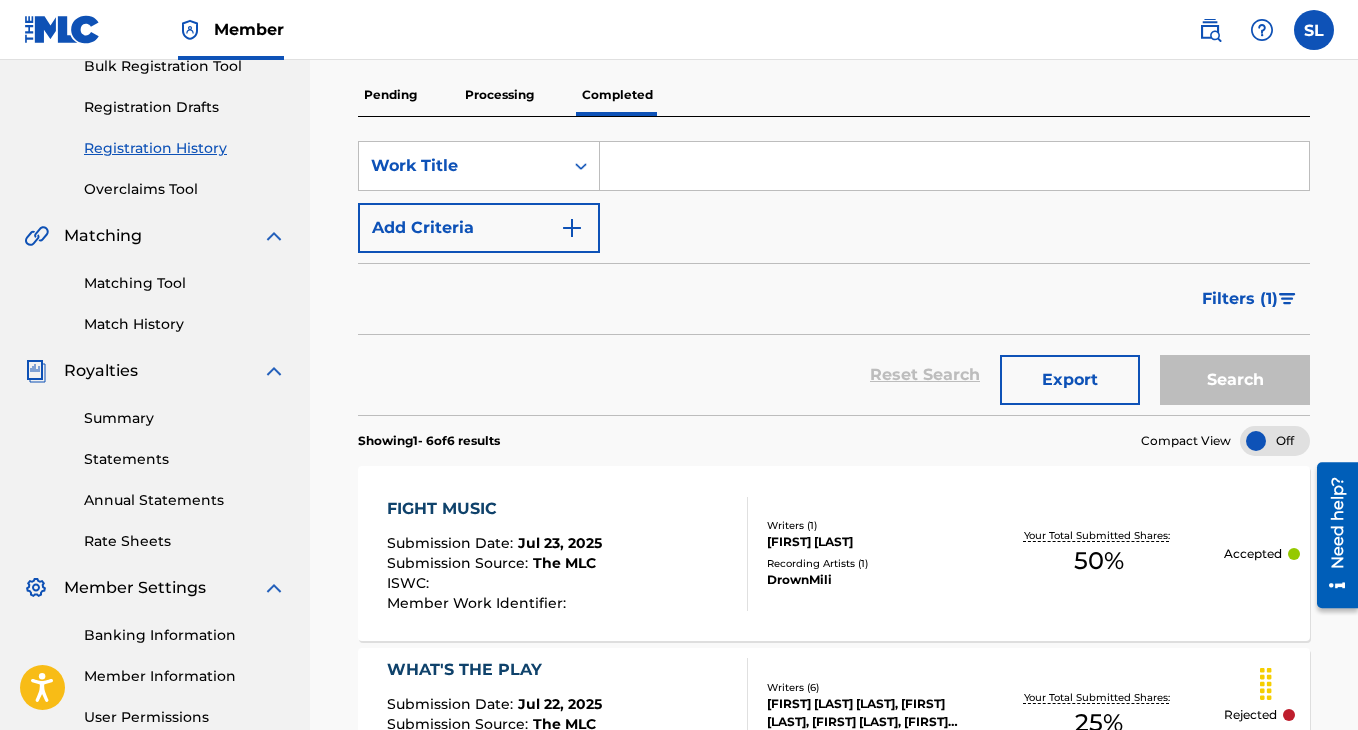 scroll, scrollTop: 0, scrollLeft: 0, axis: both 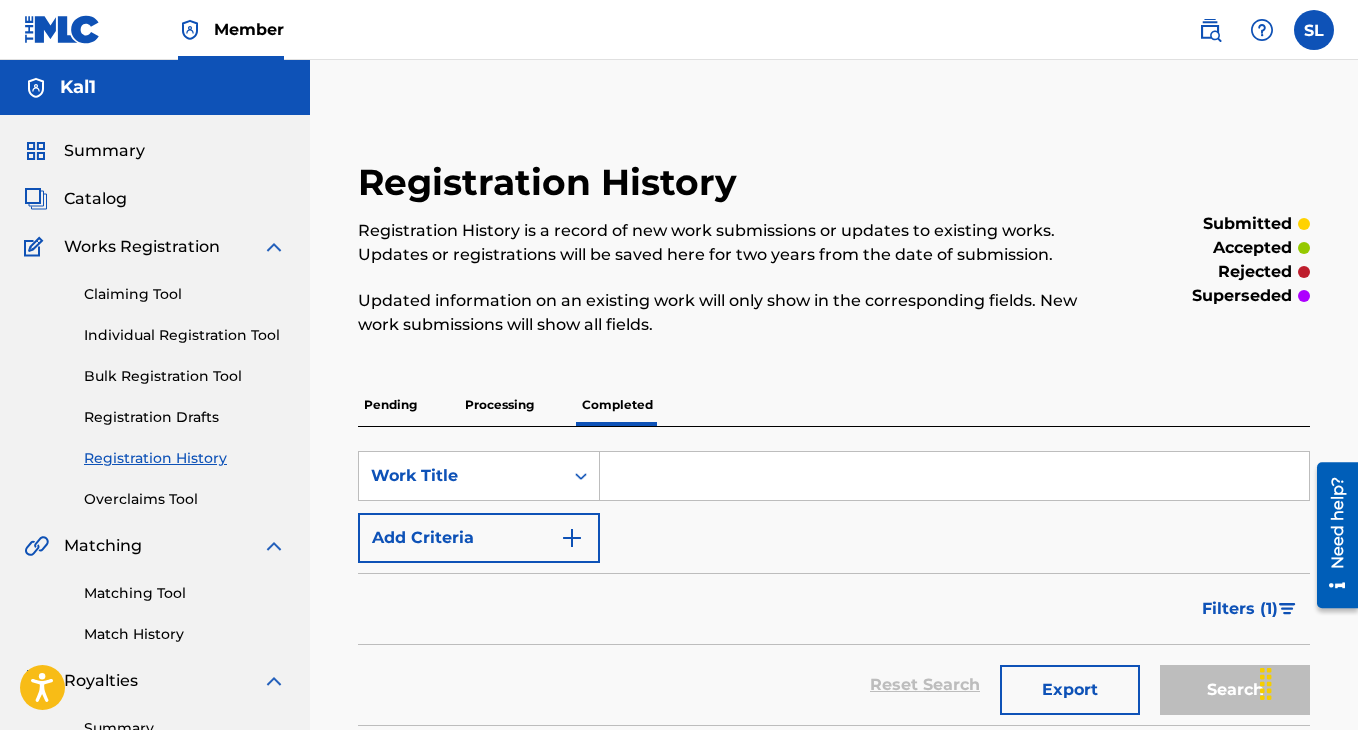 click on "Processing" at bounding box center [499, 405] 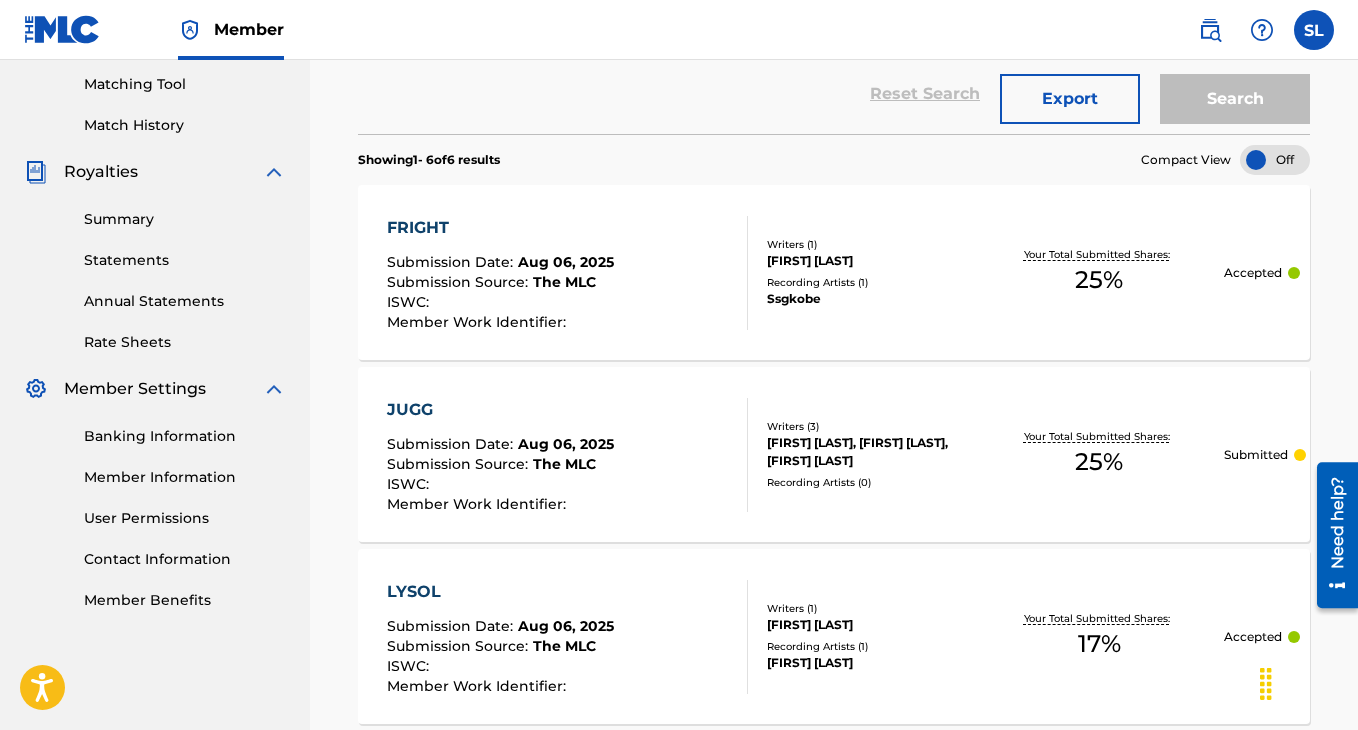 scroll, scrollTop: 504, scrollLeft: 0, axis: vertical 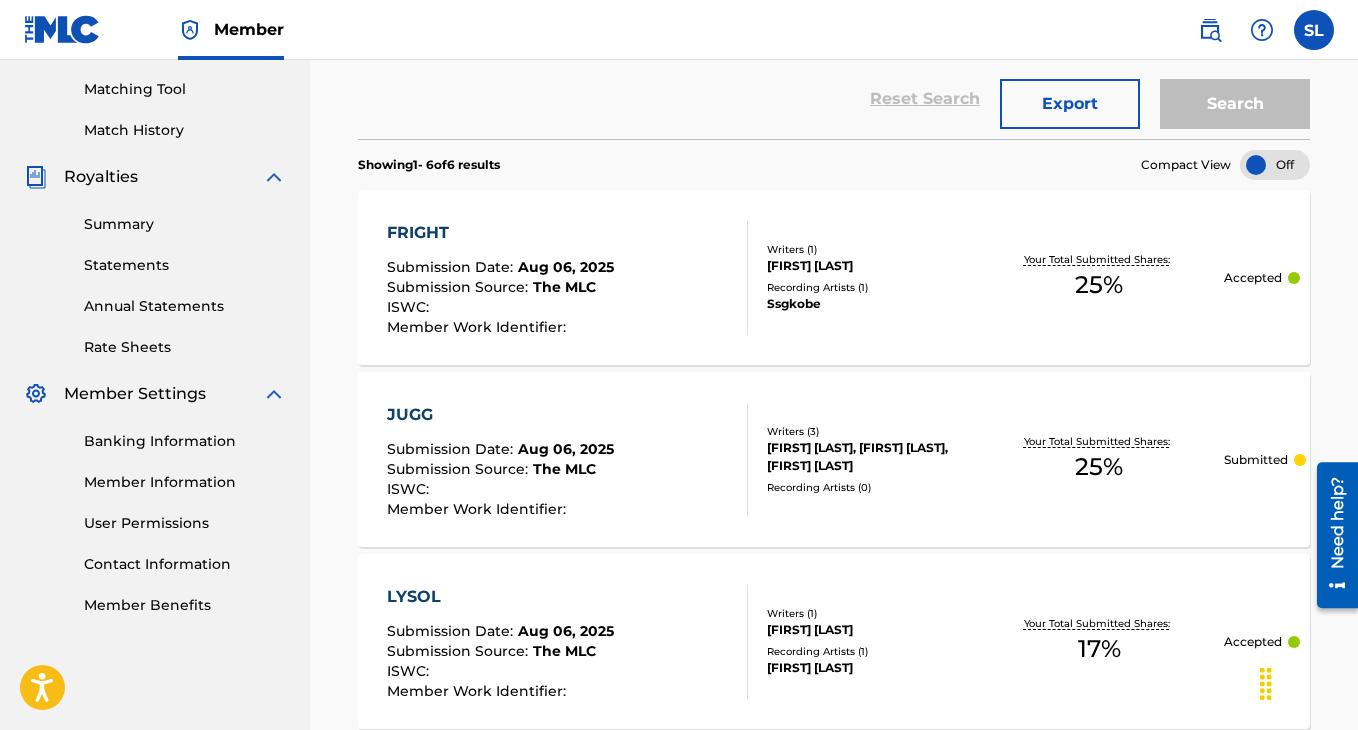 click on "Member Work Identifier :" at bounding box center (500, 509) 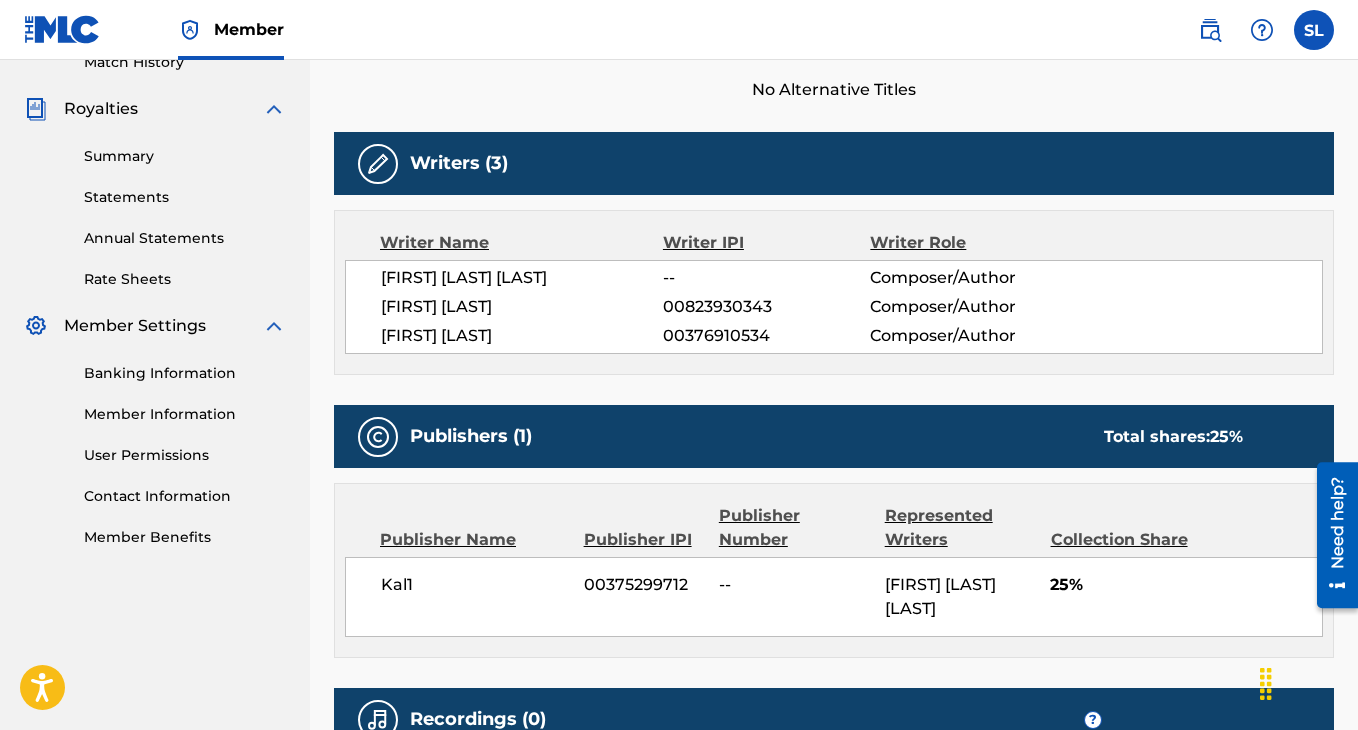 scroll, scrollTop: 603, scrollLeft: 0, axis: vertical 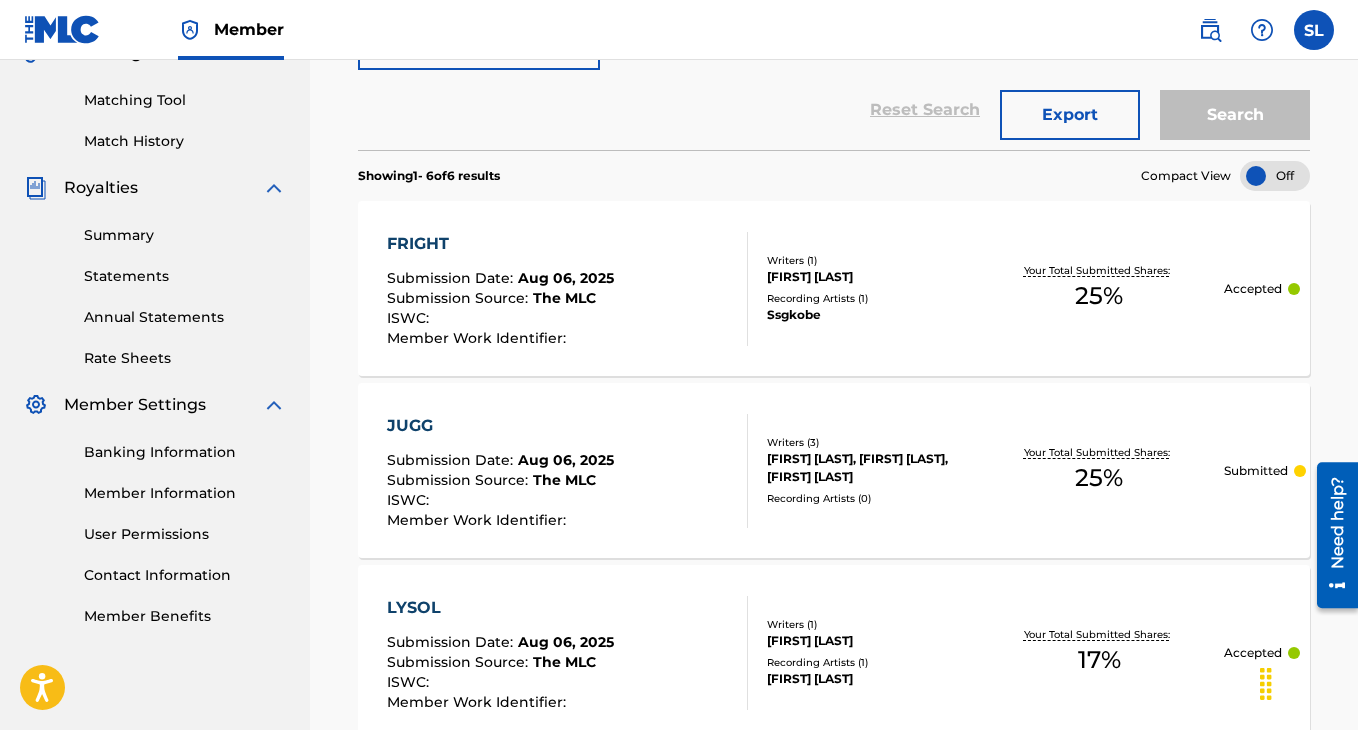 click on "FRIGHT Submission Date : [DATE] Submission Source : The MLC ISWC : Member Work Identifier :" at bounding box center [568, 289] 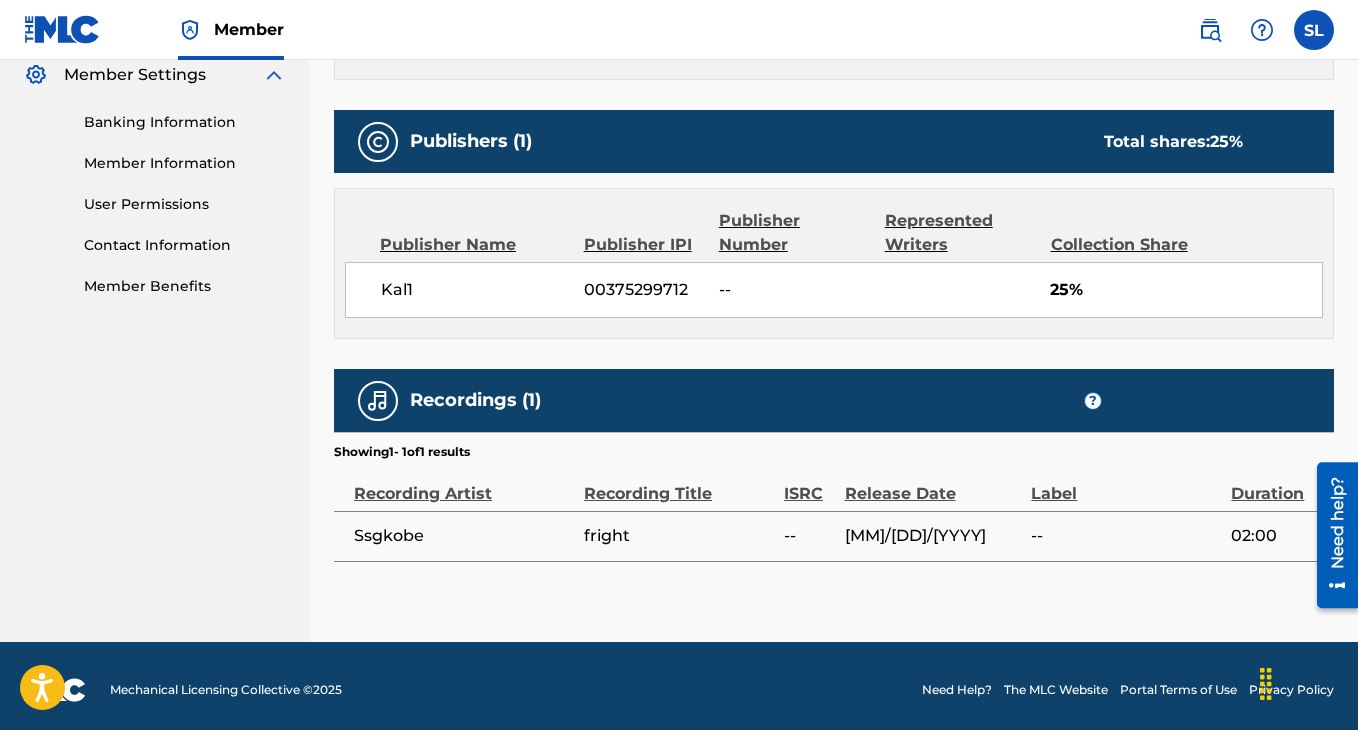 scroll, scrollTop: 0, scrollLeft: 0, axis: both 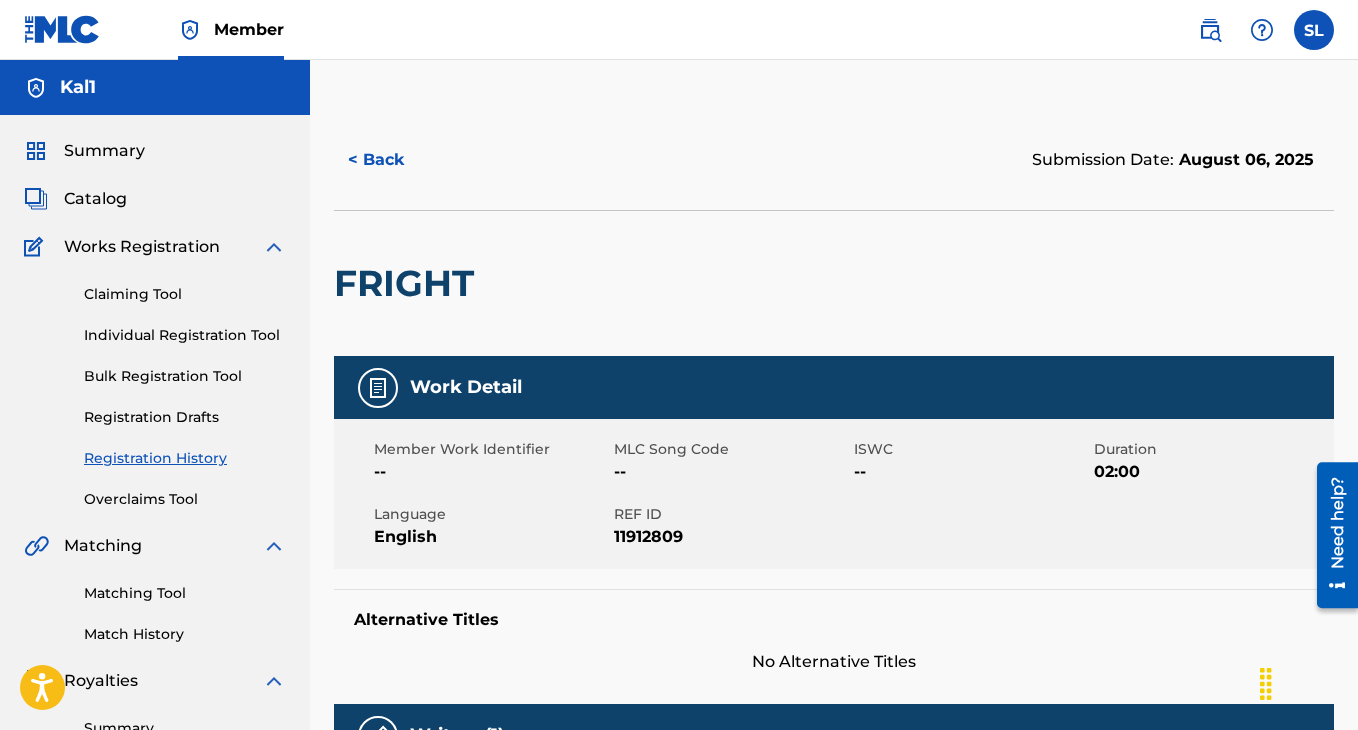 click on "Catalog" at bounding box center (95, 199) 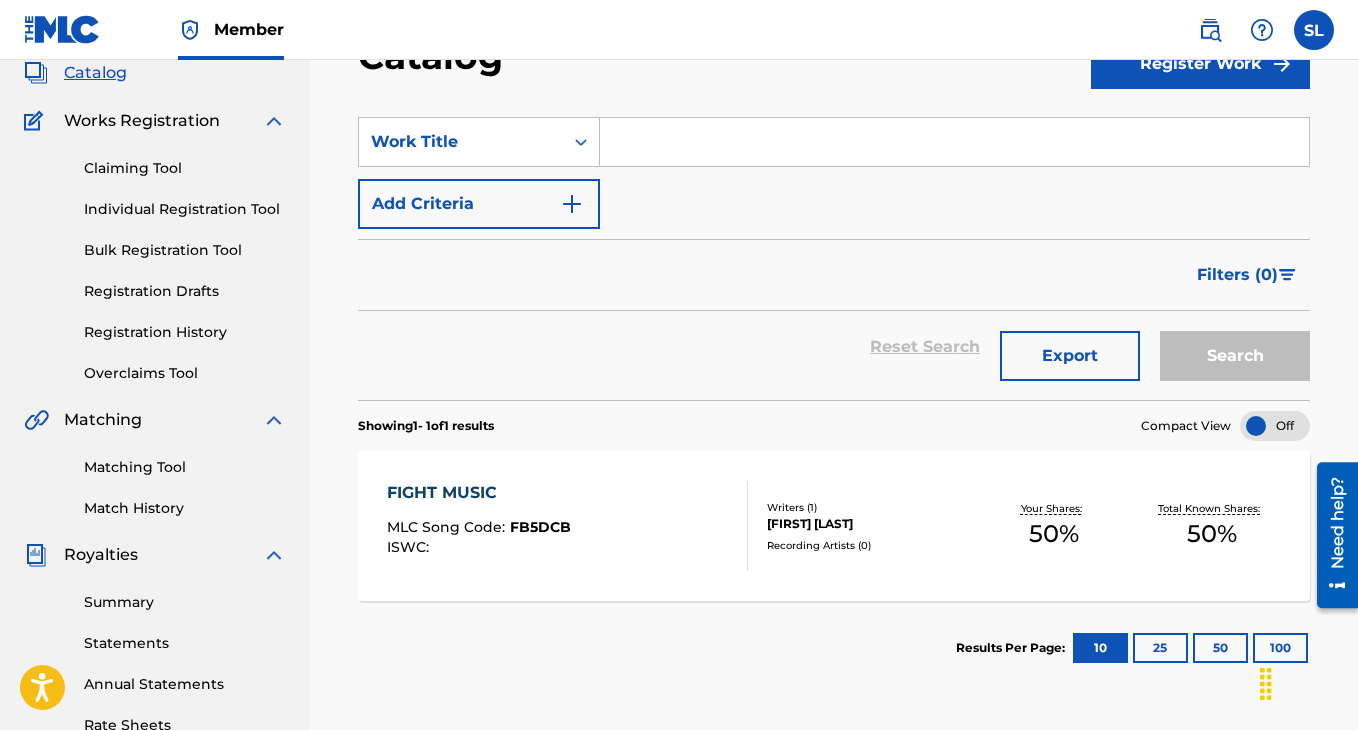 scroll, scrollTop: 130, scrollLeft: 0, axis: vertical 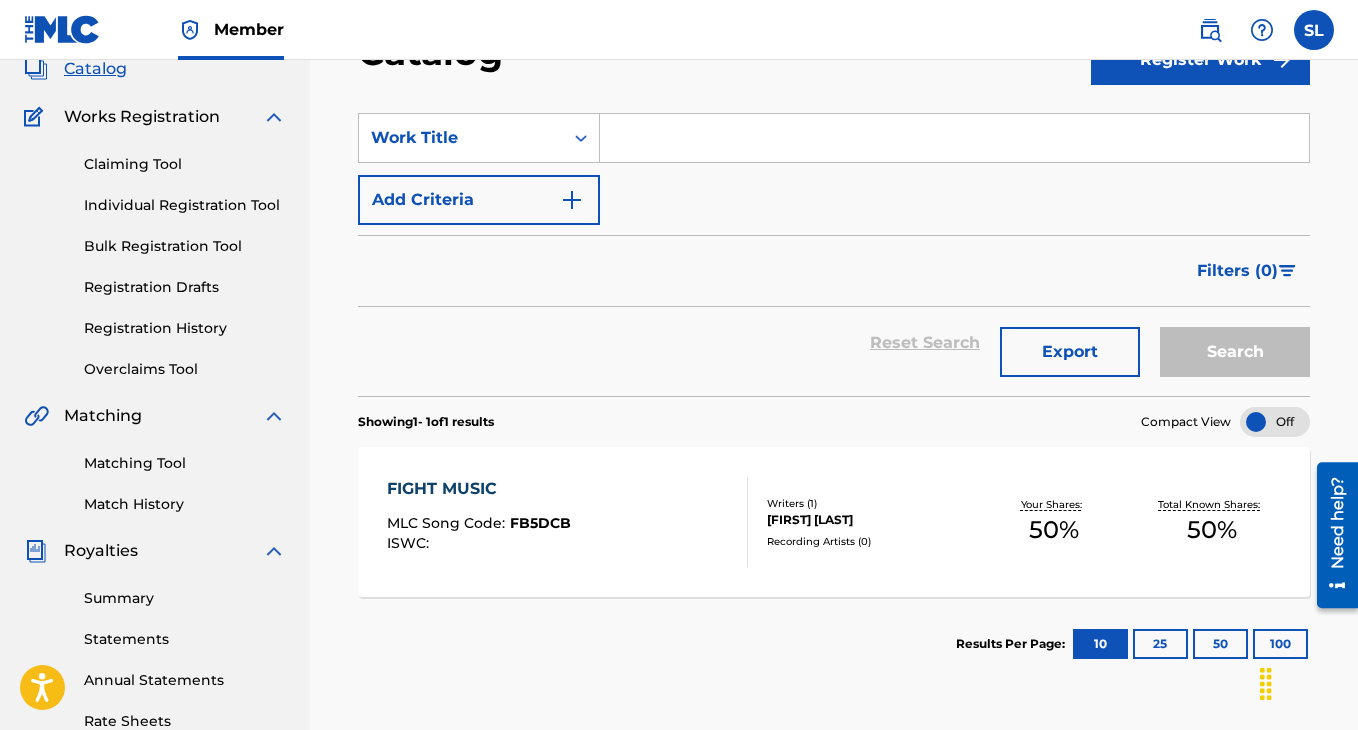 click on "FIGHT MUSIC MLC Song Code : FB5DCB ISWC :" at bounding box center (479, 522) 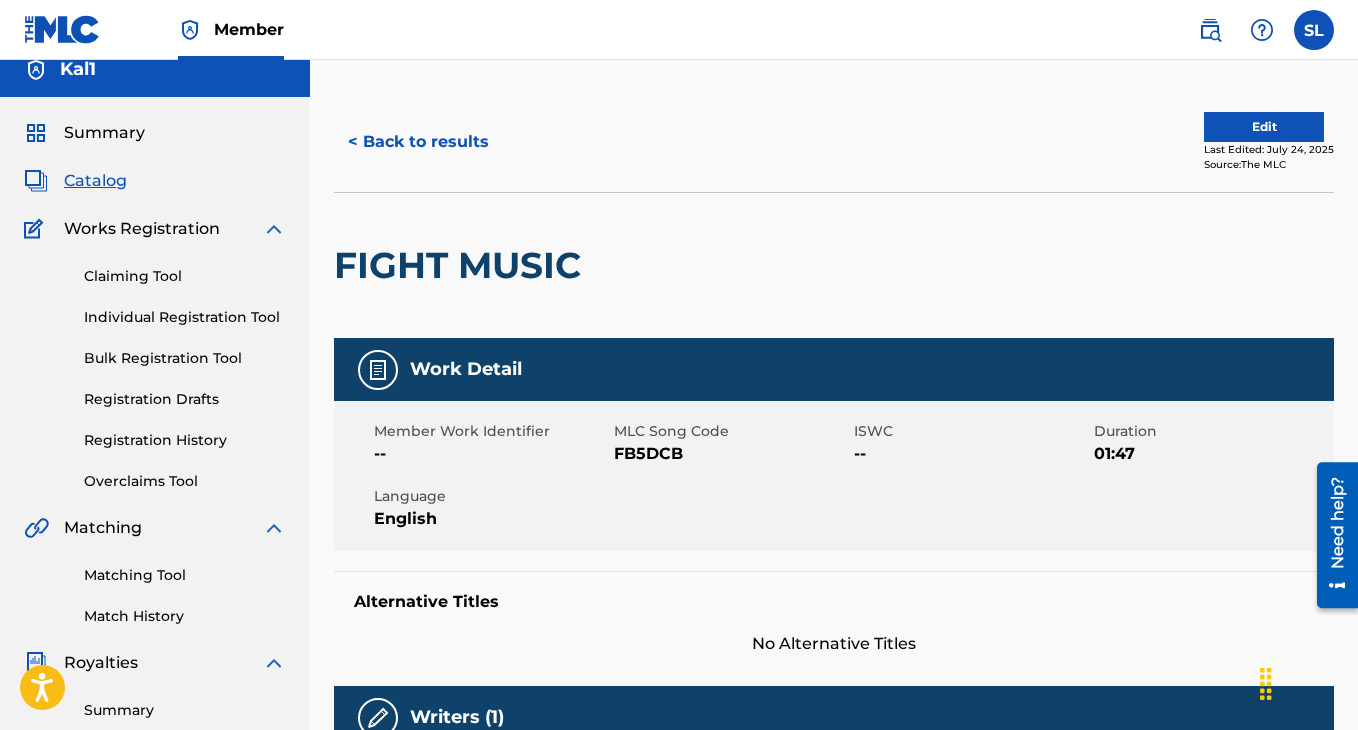scroll, scrollTop: 0, scrollLeft: 0, axis: both 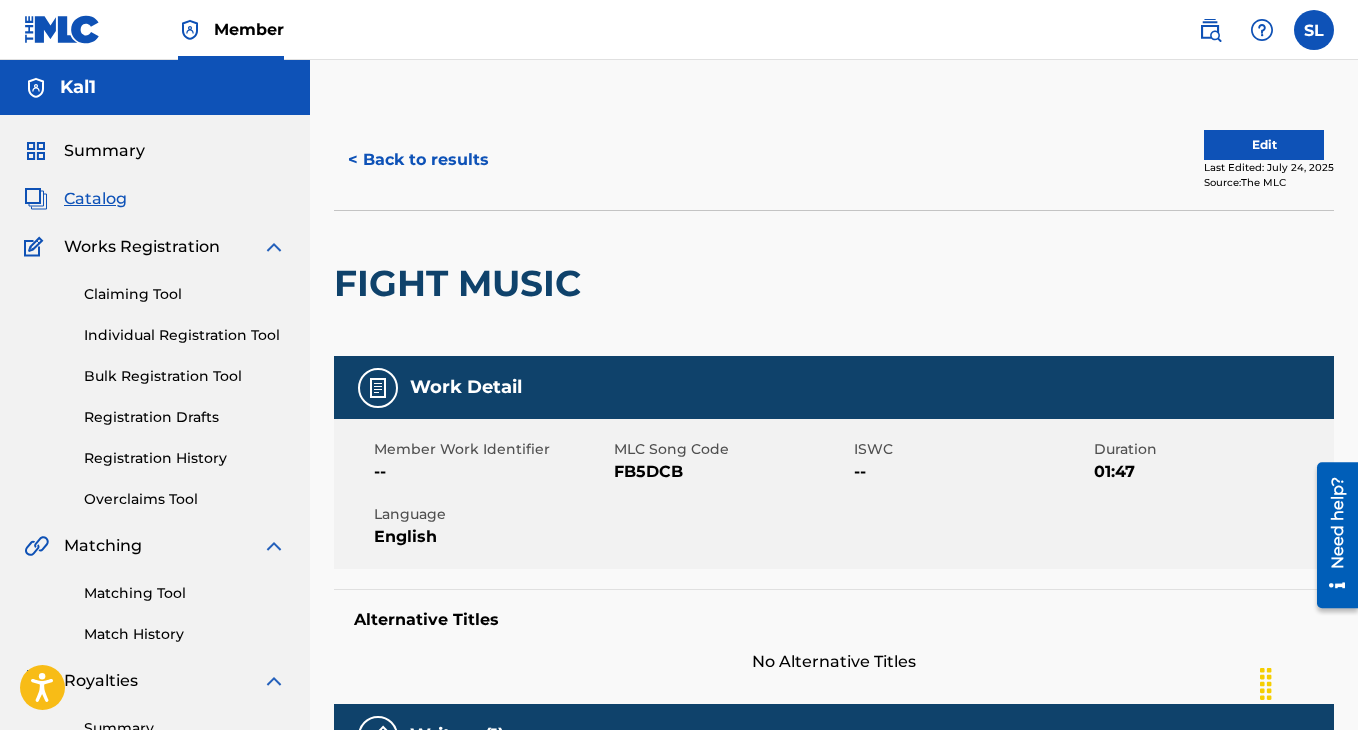click on "< Back to results" at bounding box center [418, 160] 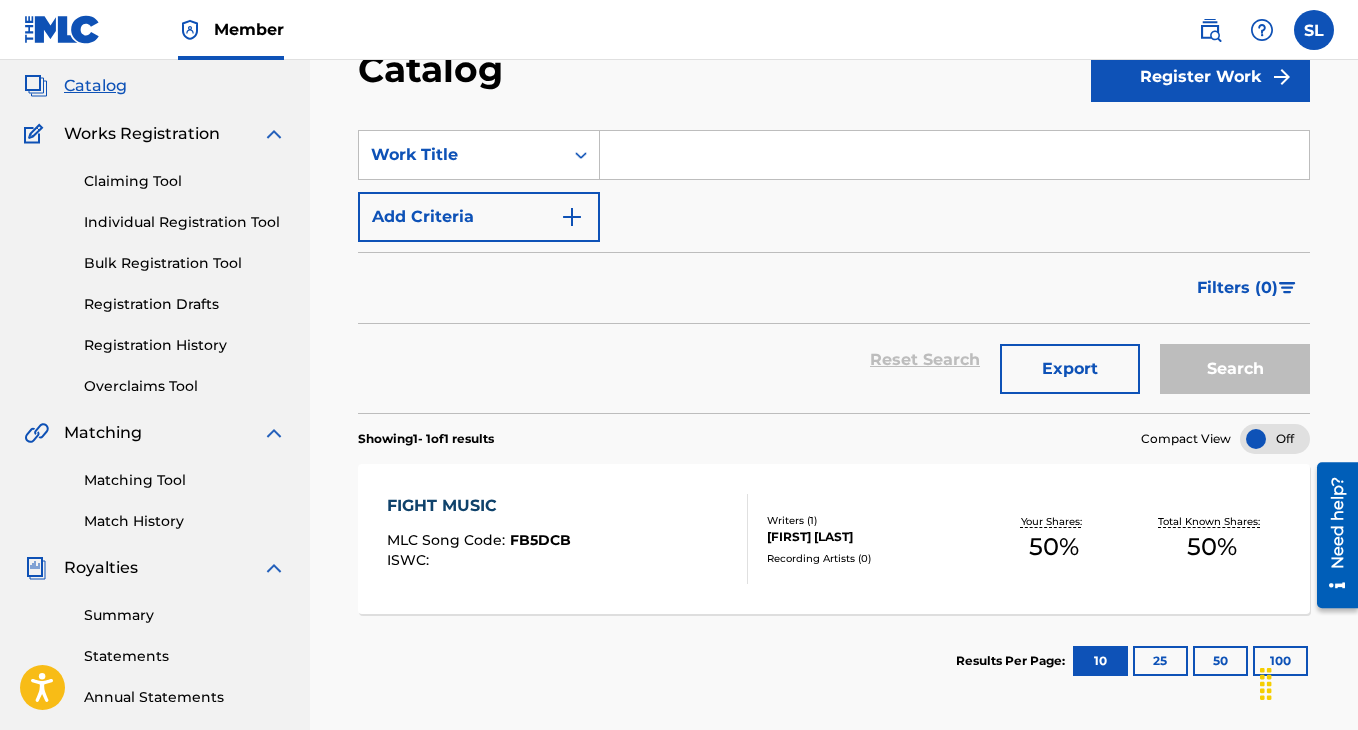 scroll, scrollTop: 95, scrollLeft: 0, axis: vertical 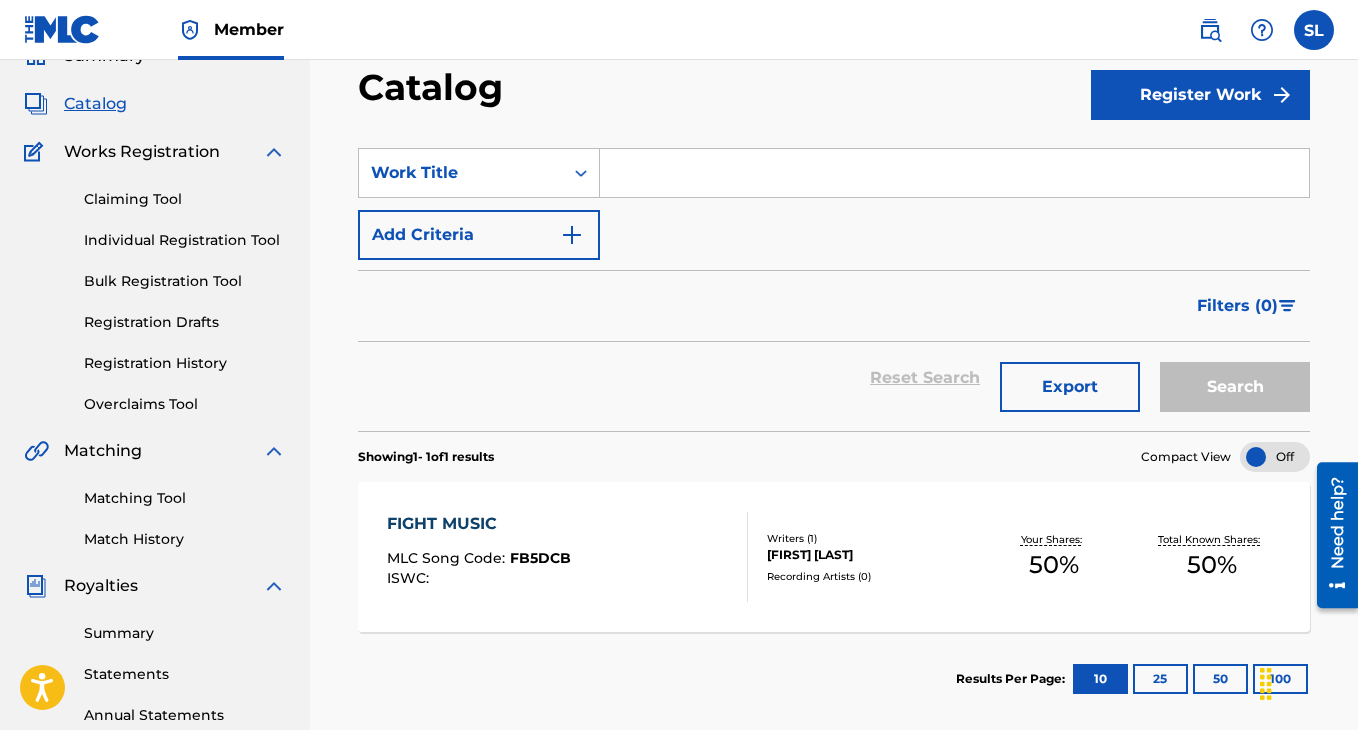 click on "Claiming Tool" at bounding box center (185, 199) 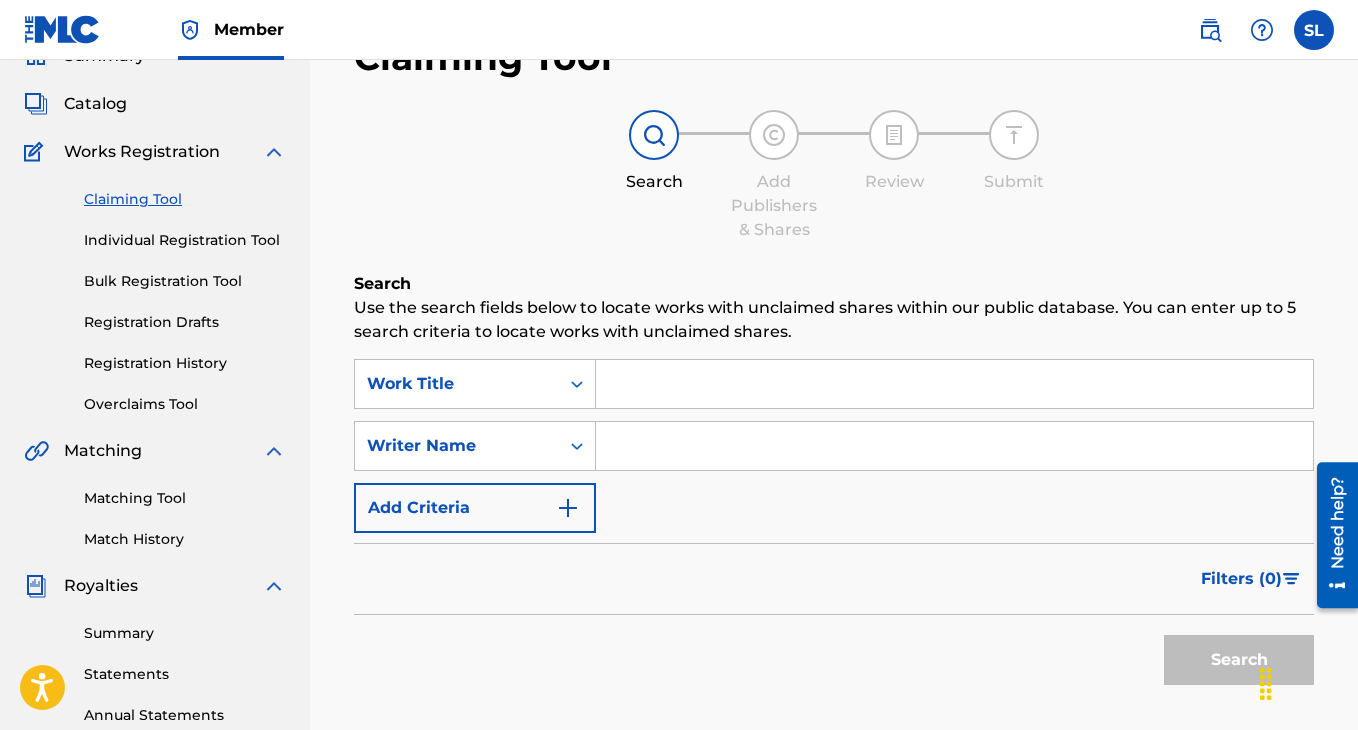 scroll, scrollTop: 0, scrollLeft: 0, axis: both 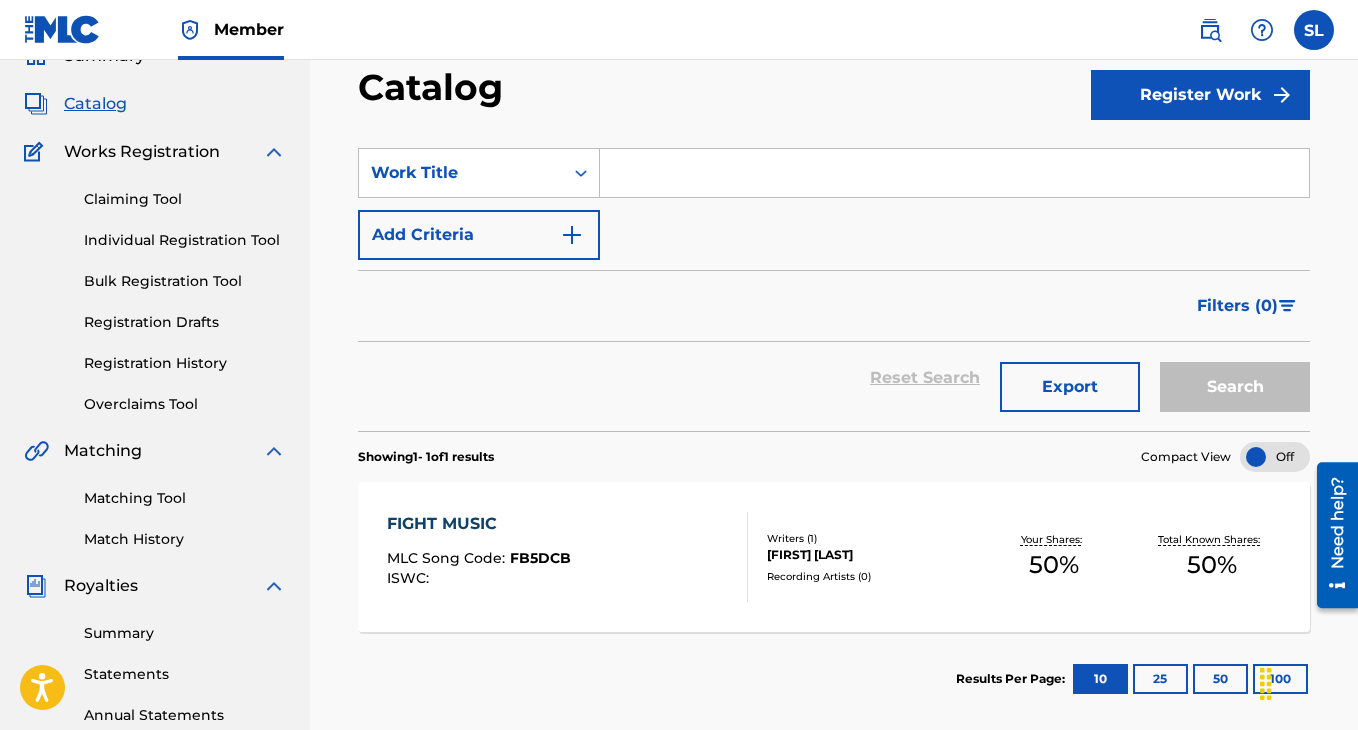 click on "FIGHT MUSIC MLC Song Code : FB5DCB ISWC : Writers ( 1 ) [FIRST] [LAST] Recording Artists ( 0 ) Your Shares: 50 % Total Known Shares: 50 %" at bounding box center (834, 557) 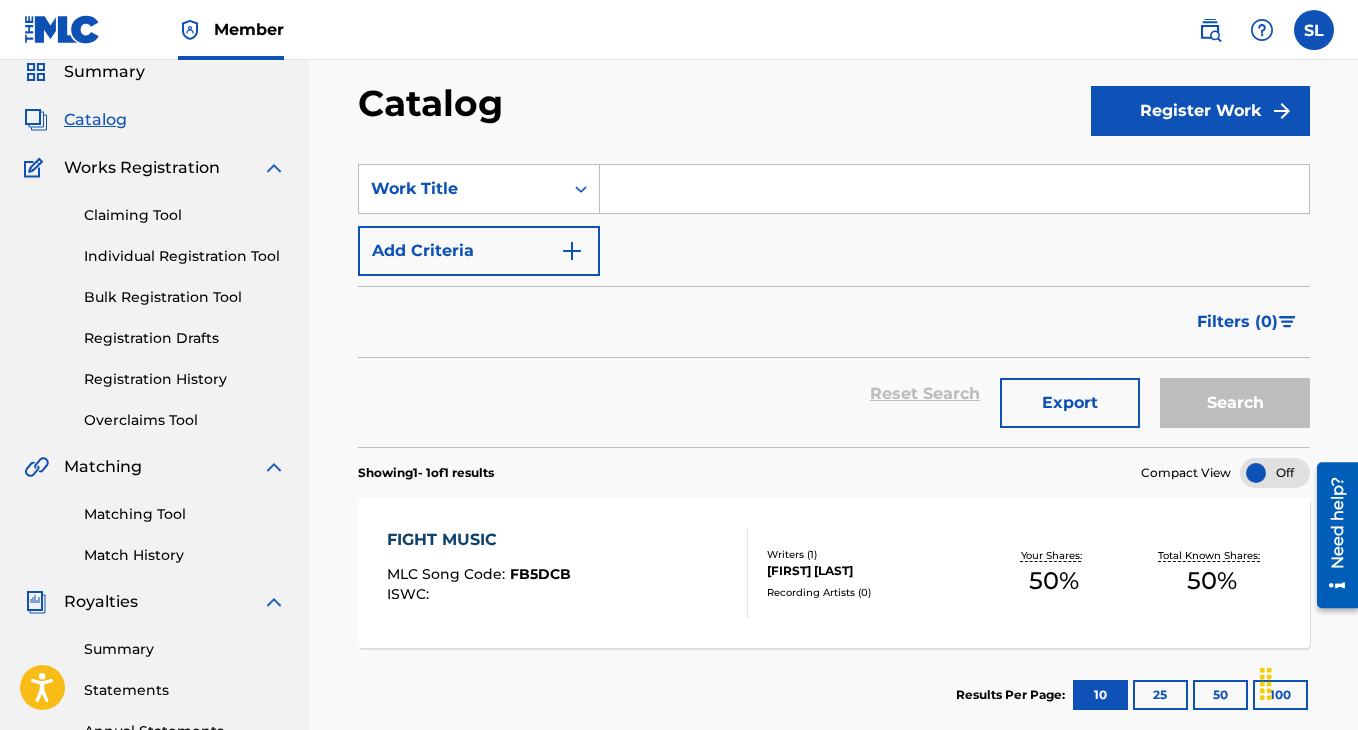 scroll, scrollTop: 71, scrollLeft: 0, axis: vertical 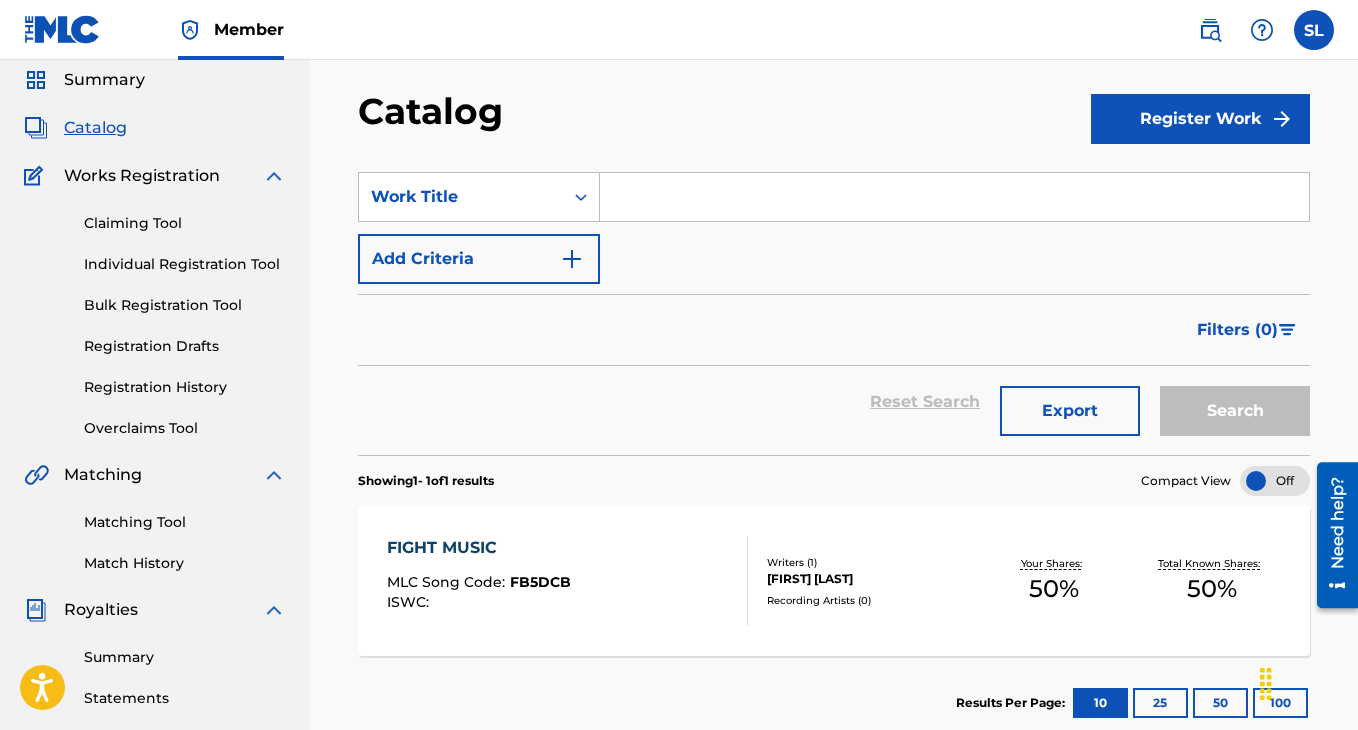 click on "Claiming Tool" at bounding box center (185, 223) 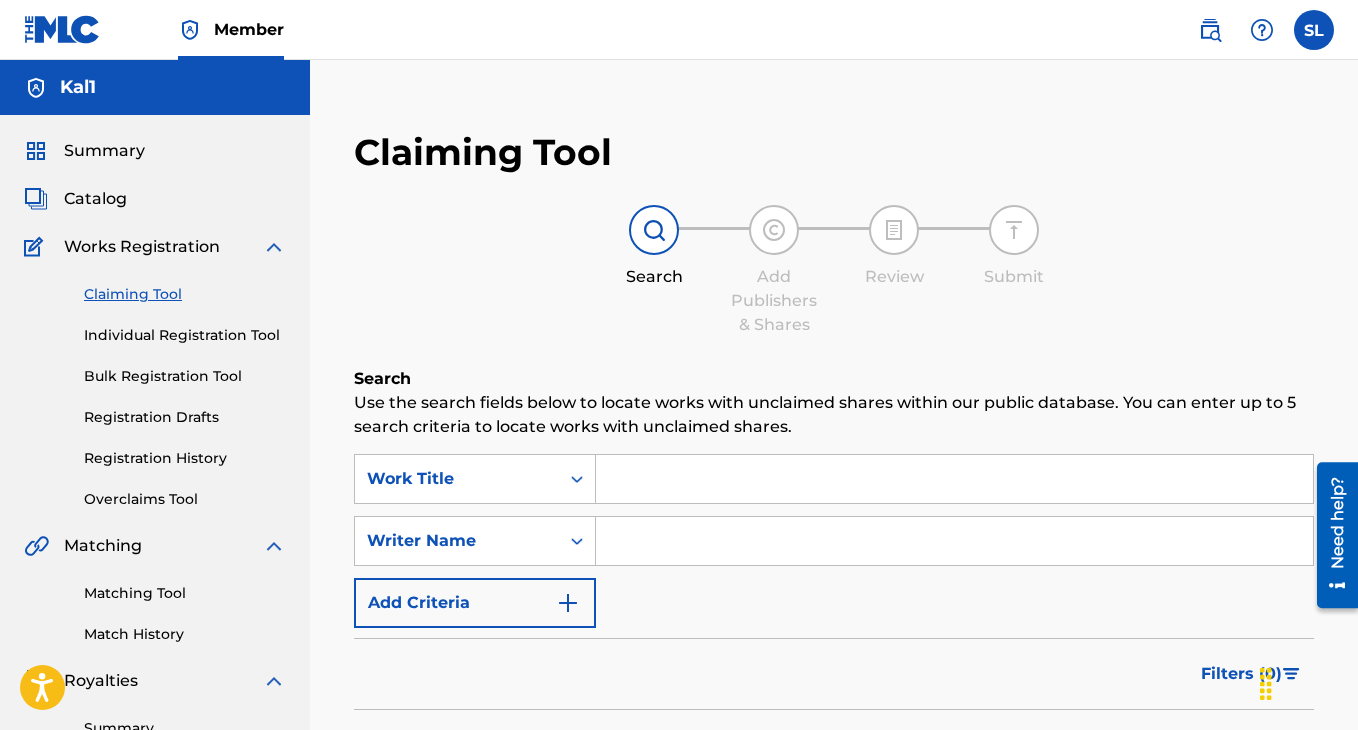 click on "Registration History" at bounding box center [185, 458] 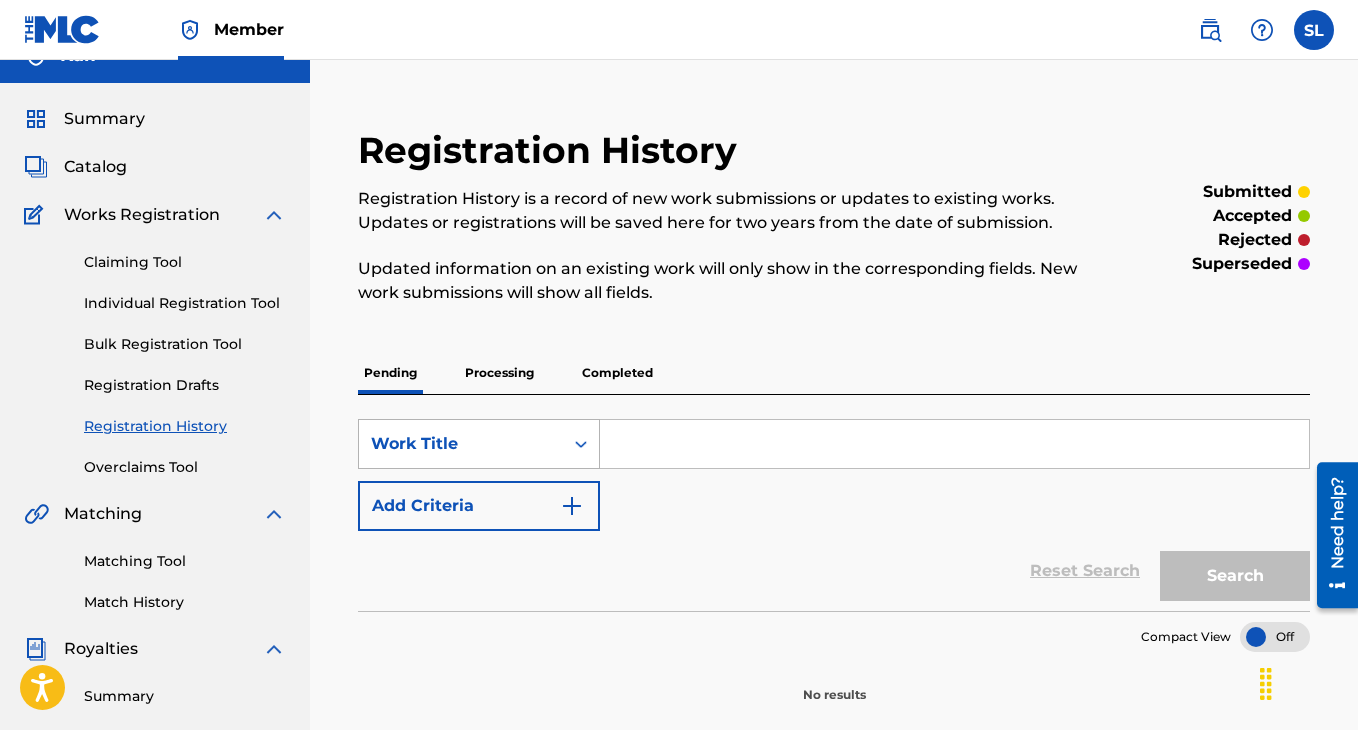 scroll, scrollTop: 38, scrollLeft: 0, axis: vertical 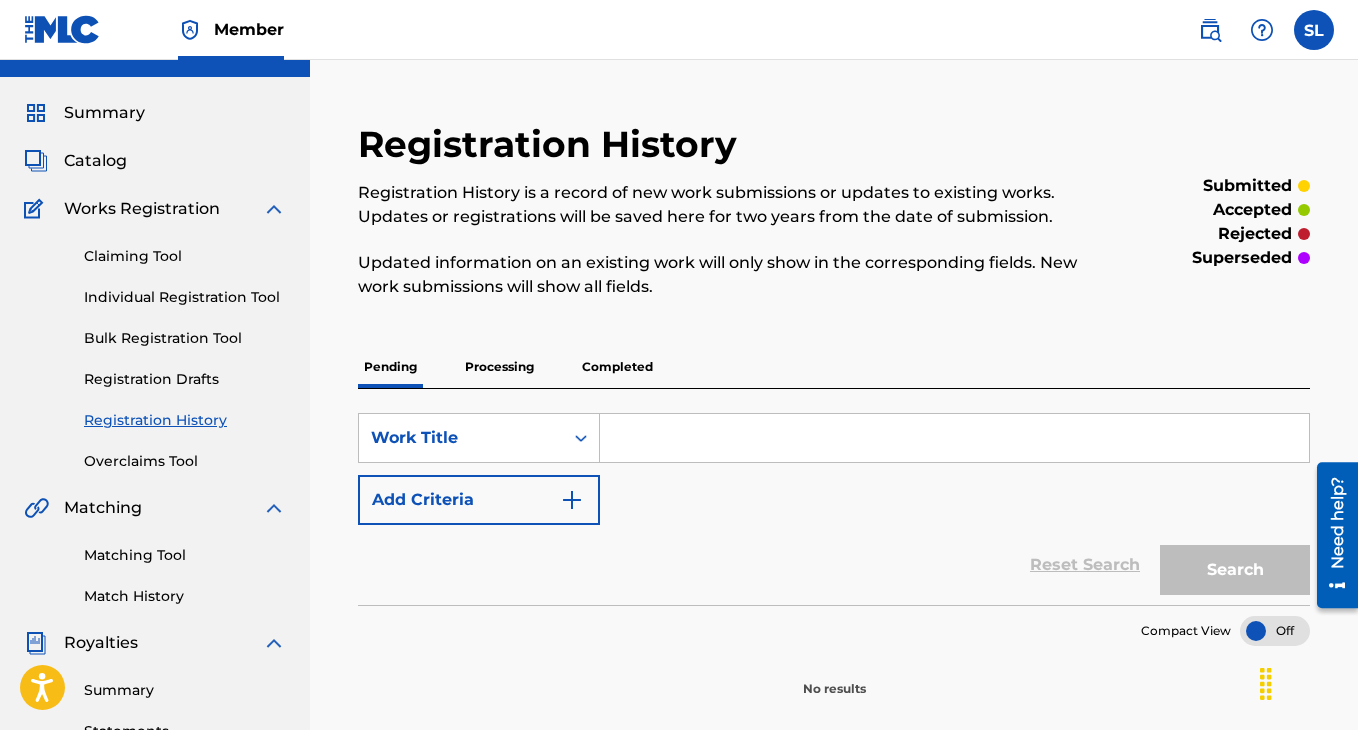 click on "Processing" at bounding box center [499, 367] 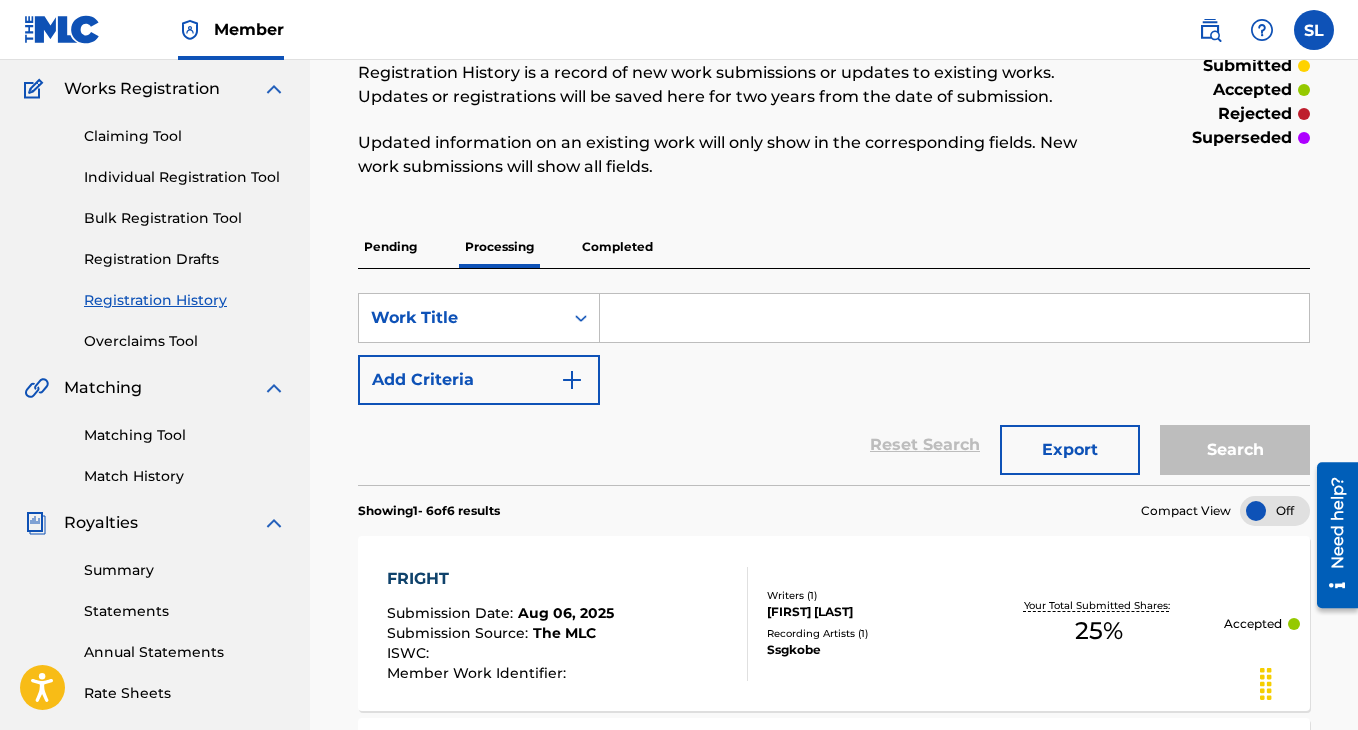 scroll, scrollTop: 172, scrollLeft: 0, axis: vertical 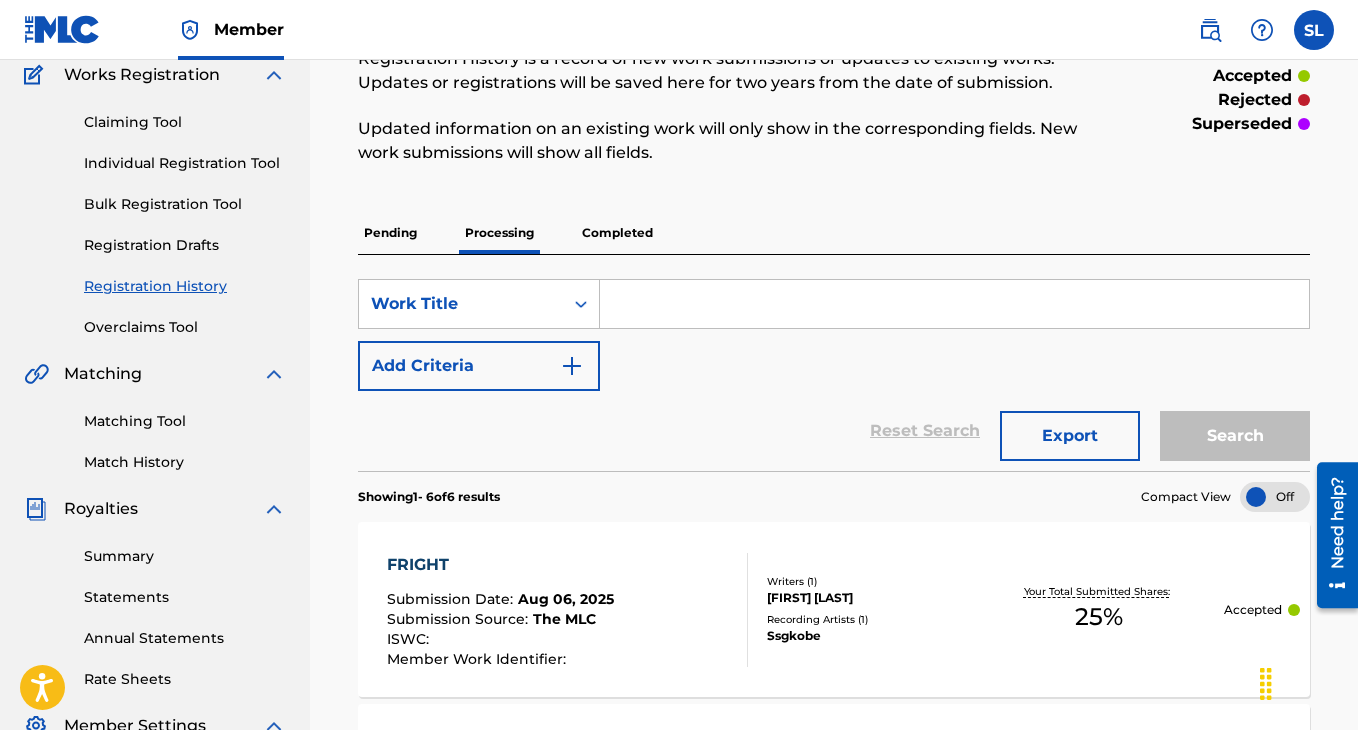 click on "Completed" at bounding box center [617, 233] 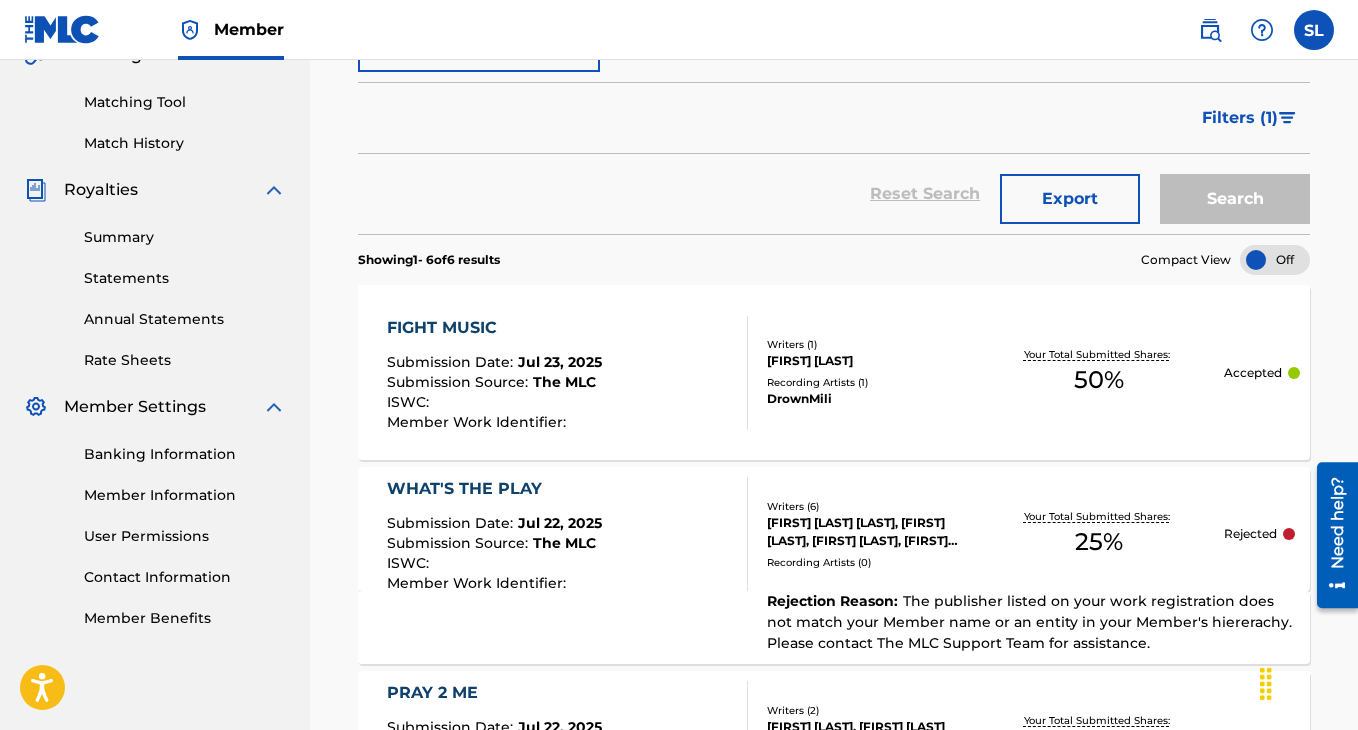 scroll, scrollTop: 503, scrollLeft: 0, axis: vertical 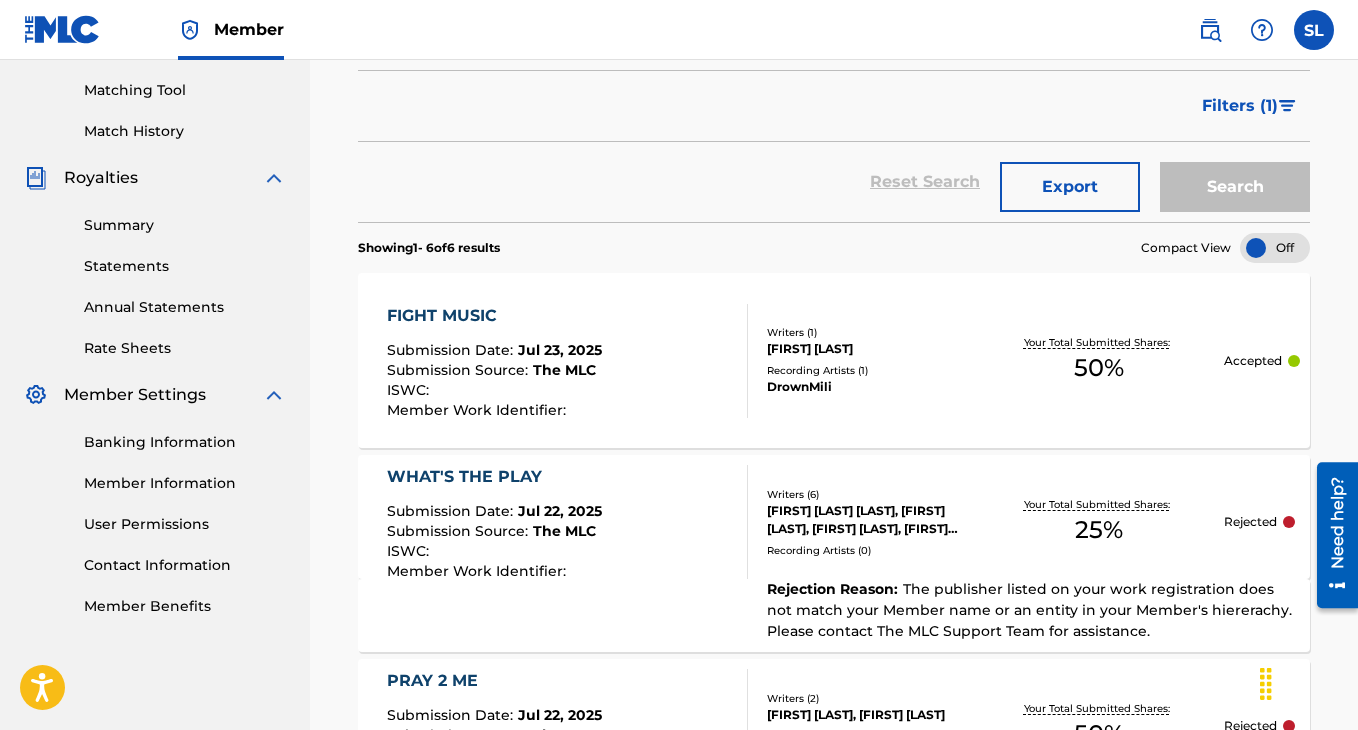 click on "FIGHT MUSIC Submission Date : Jul 23, 2025 Submission Source : The MLC ISWC : Member Work Identifier :" at bounding box center [568, 361] 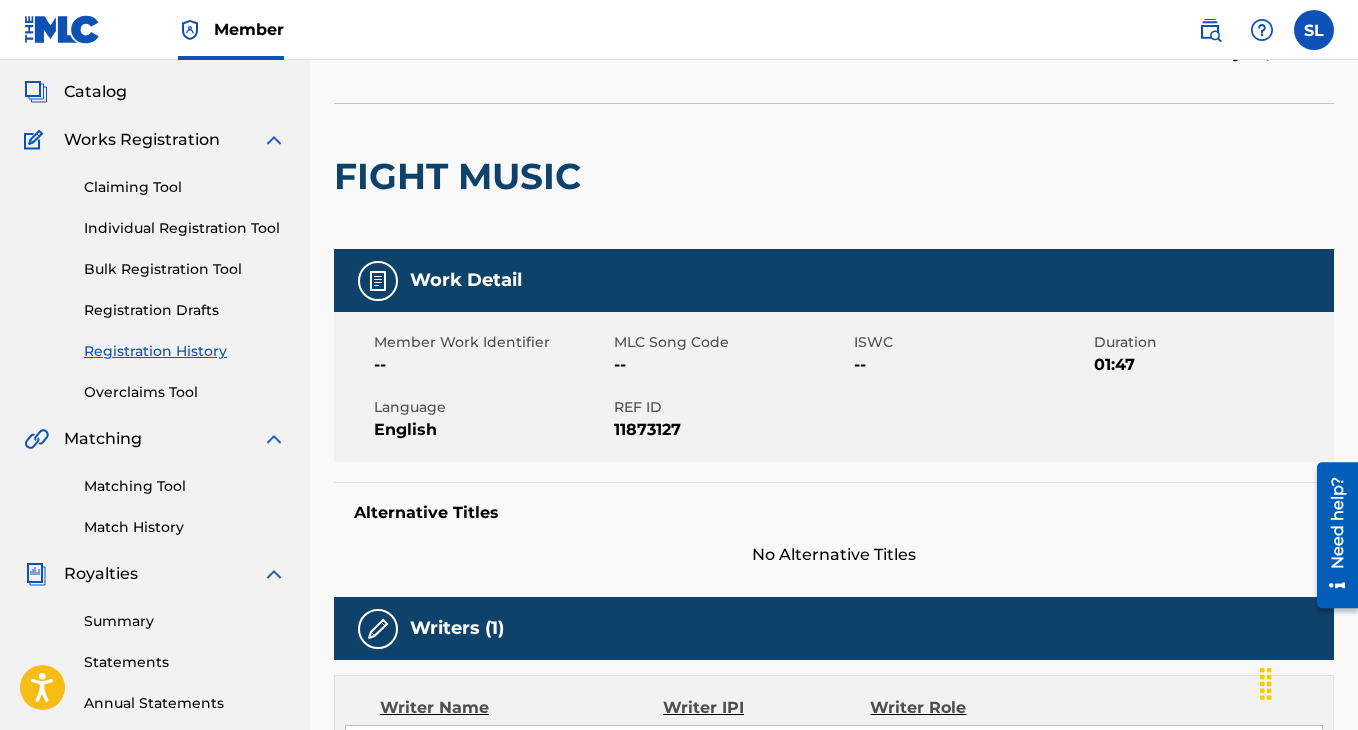scroll, scrollTop: 0, scrollLeft: 0, axis: both 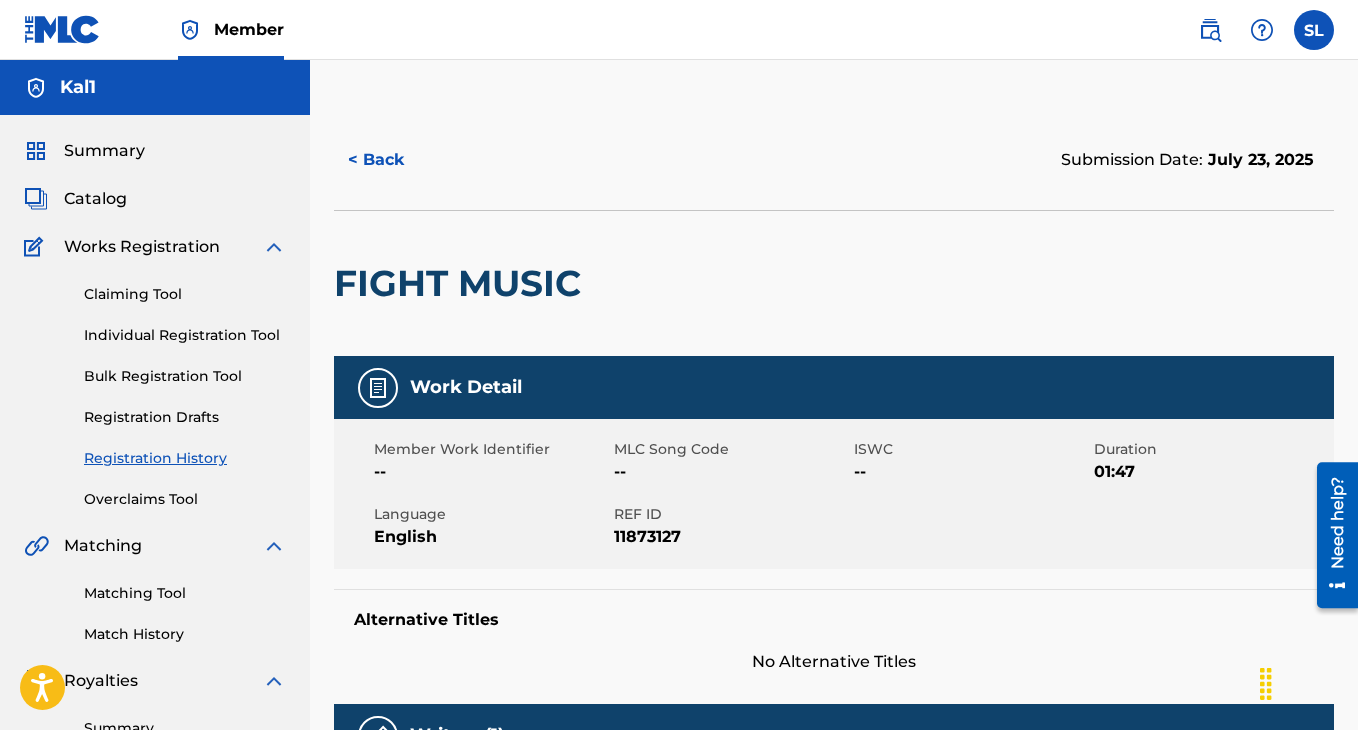 click on "Claiming Tool" at bounding box center [185, 294] 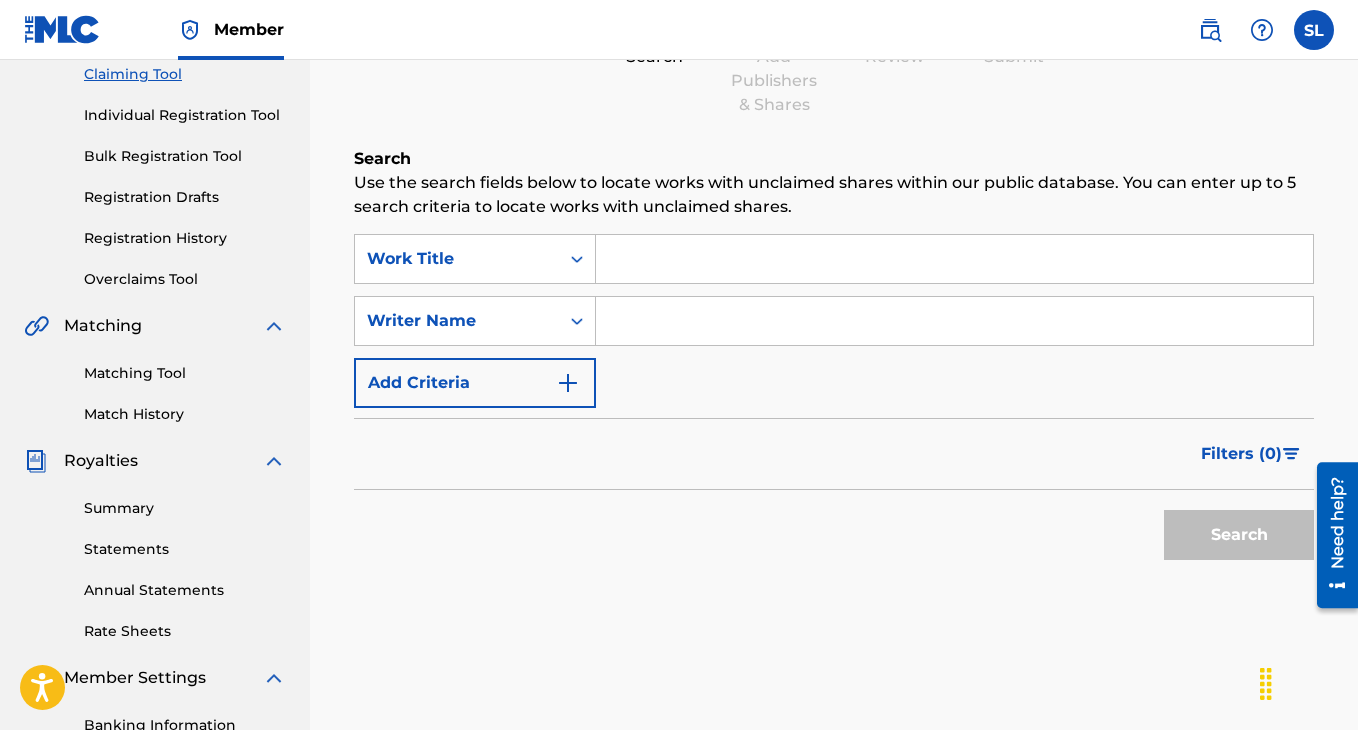 scroll, scrollTop: 0, scrollLeft: 0, axis: both 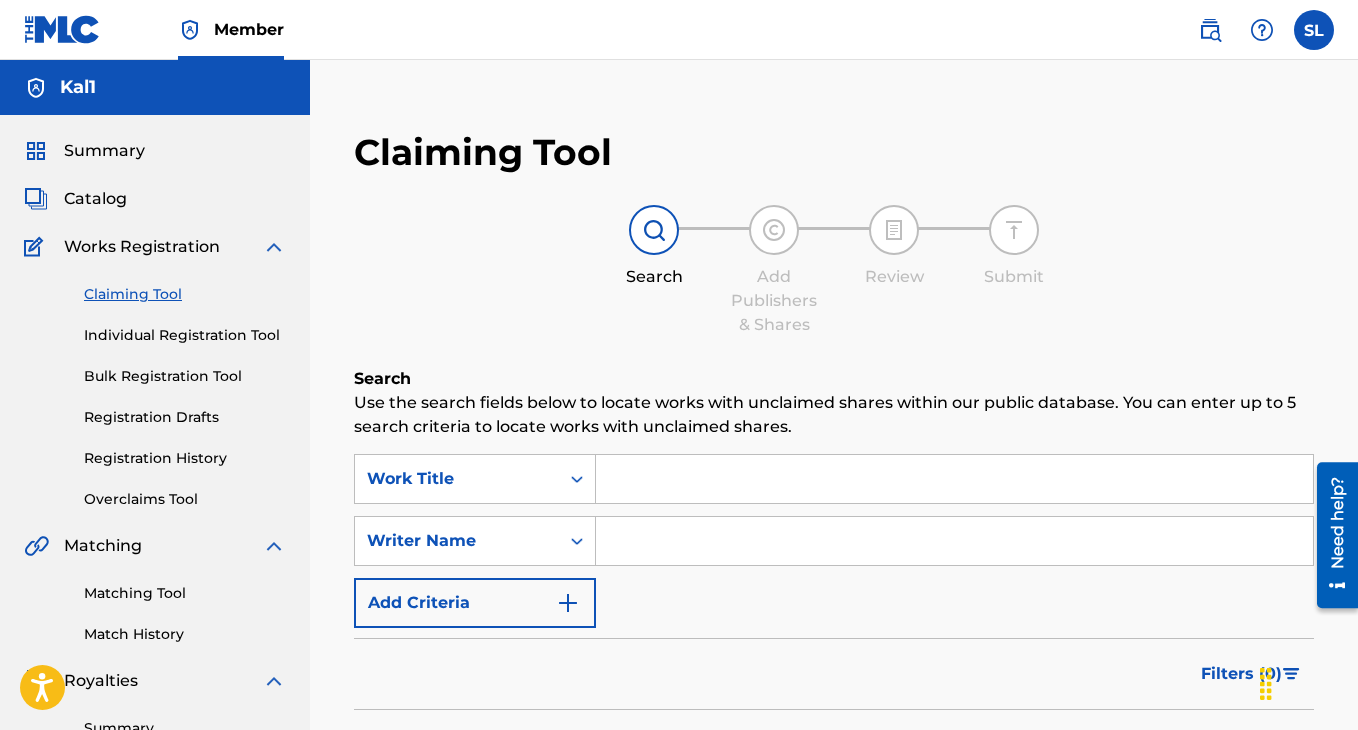 click at bounding box center (954, 479) 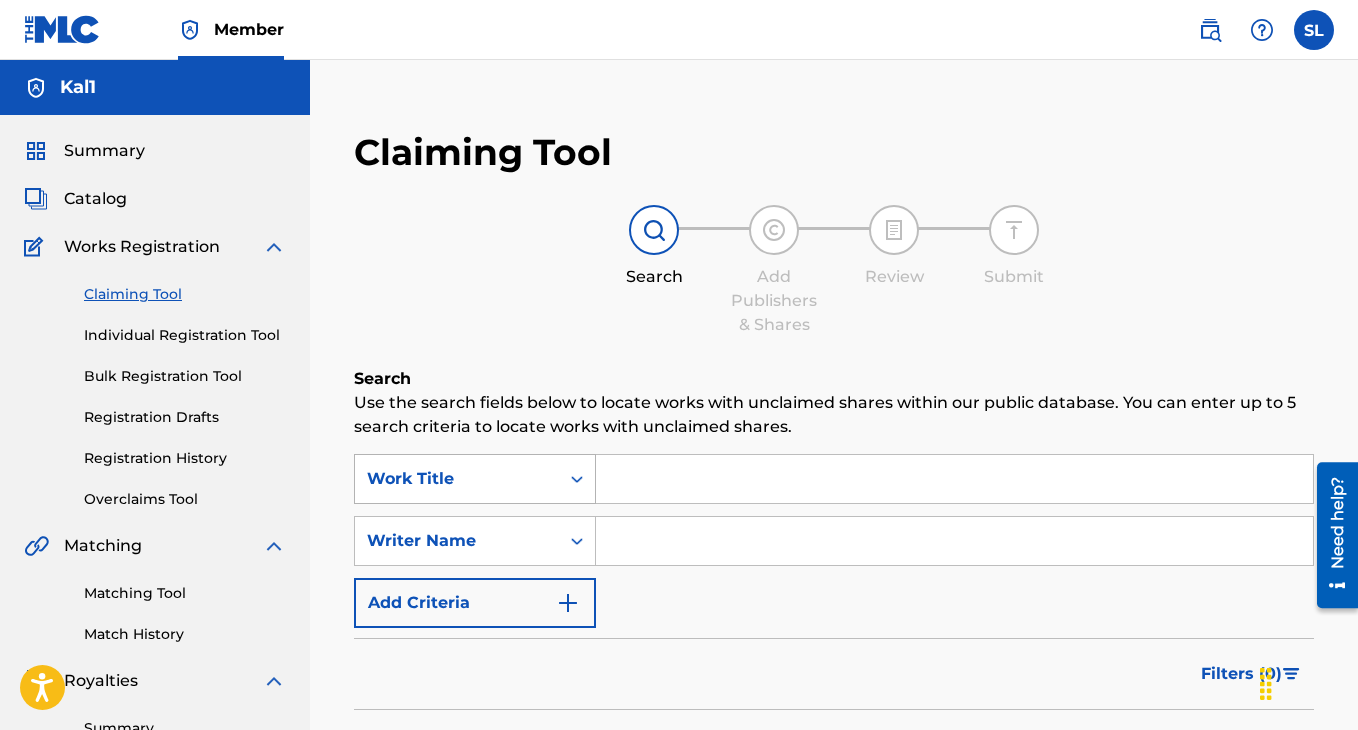 click on "Work Title" at bounding box center [475, 479] 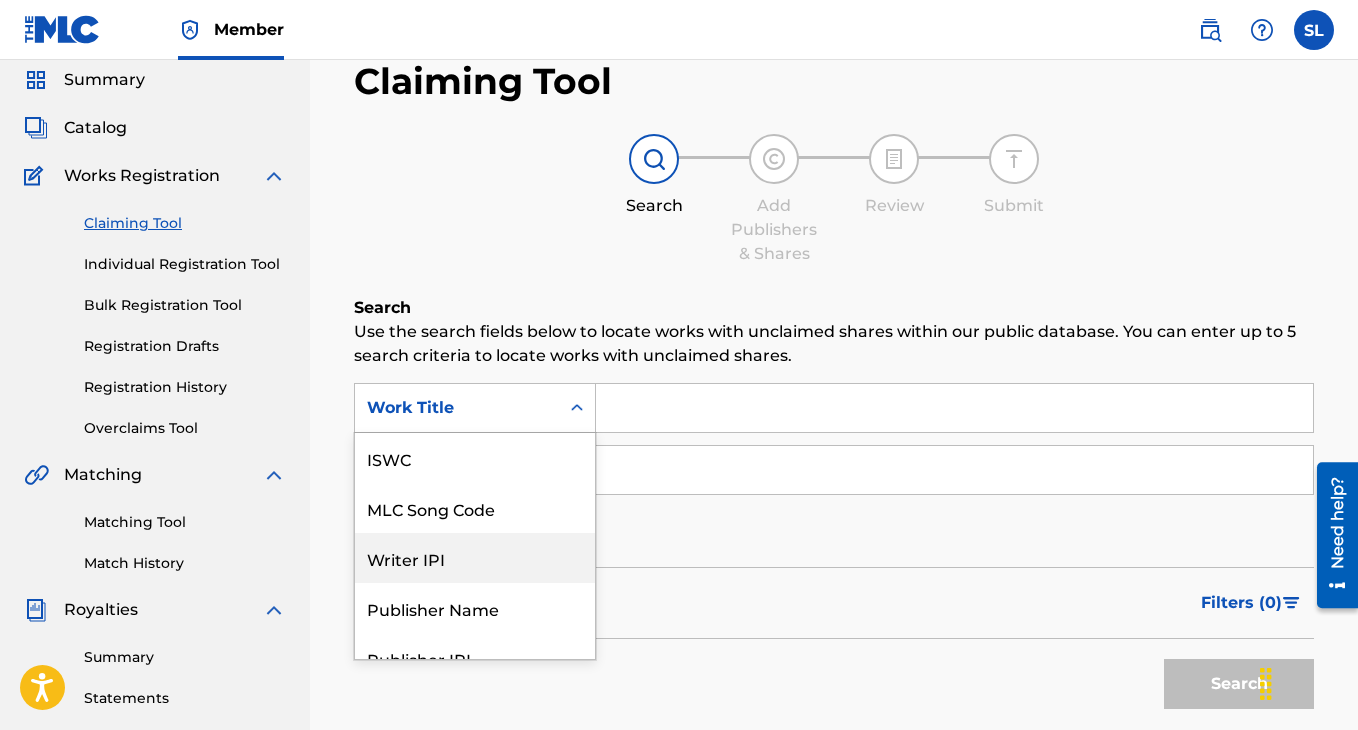 scroll, scrollTop: 75, scrollLeft: 0, axis: vertical 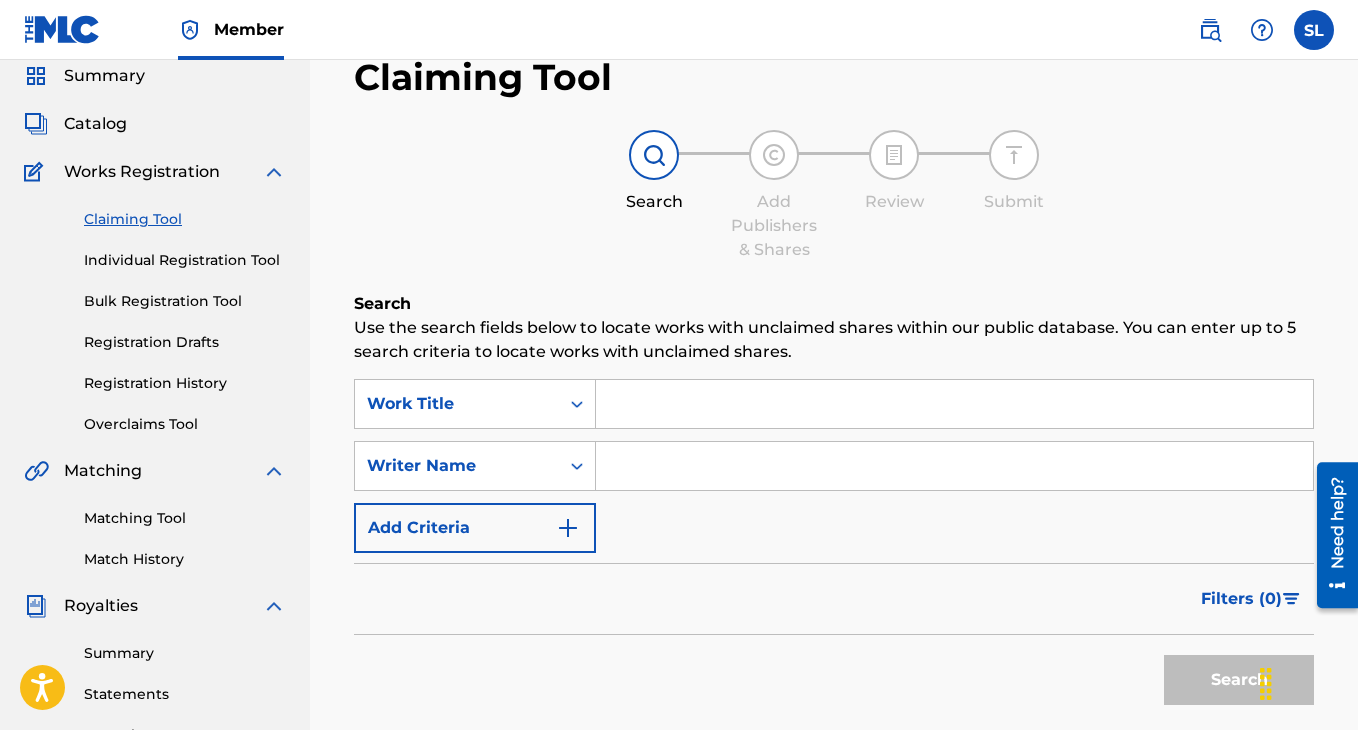 click at bounding box center [954, 404] 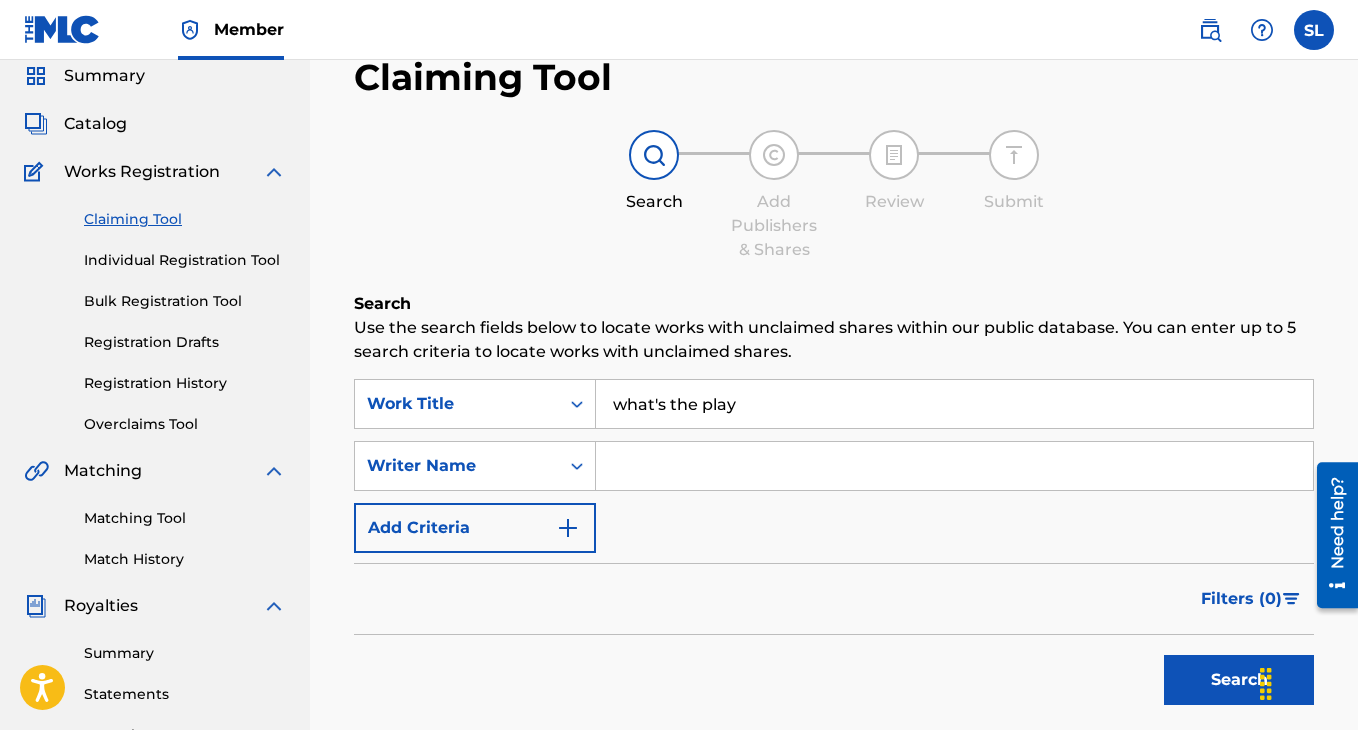 type on "what's the play" 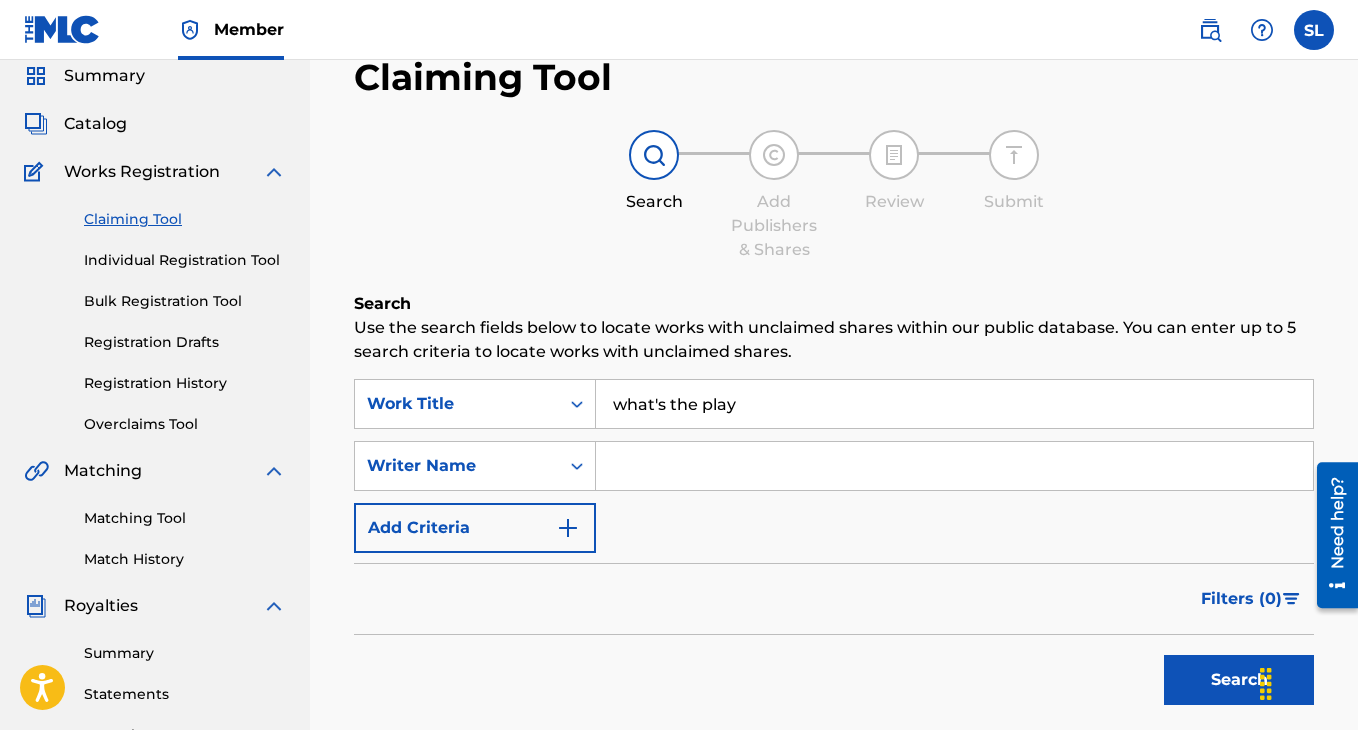 click at bounding box center (954, 466) 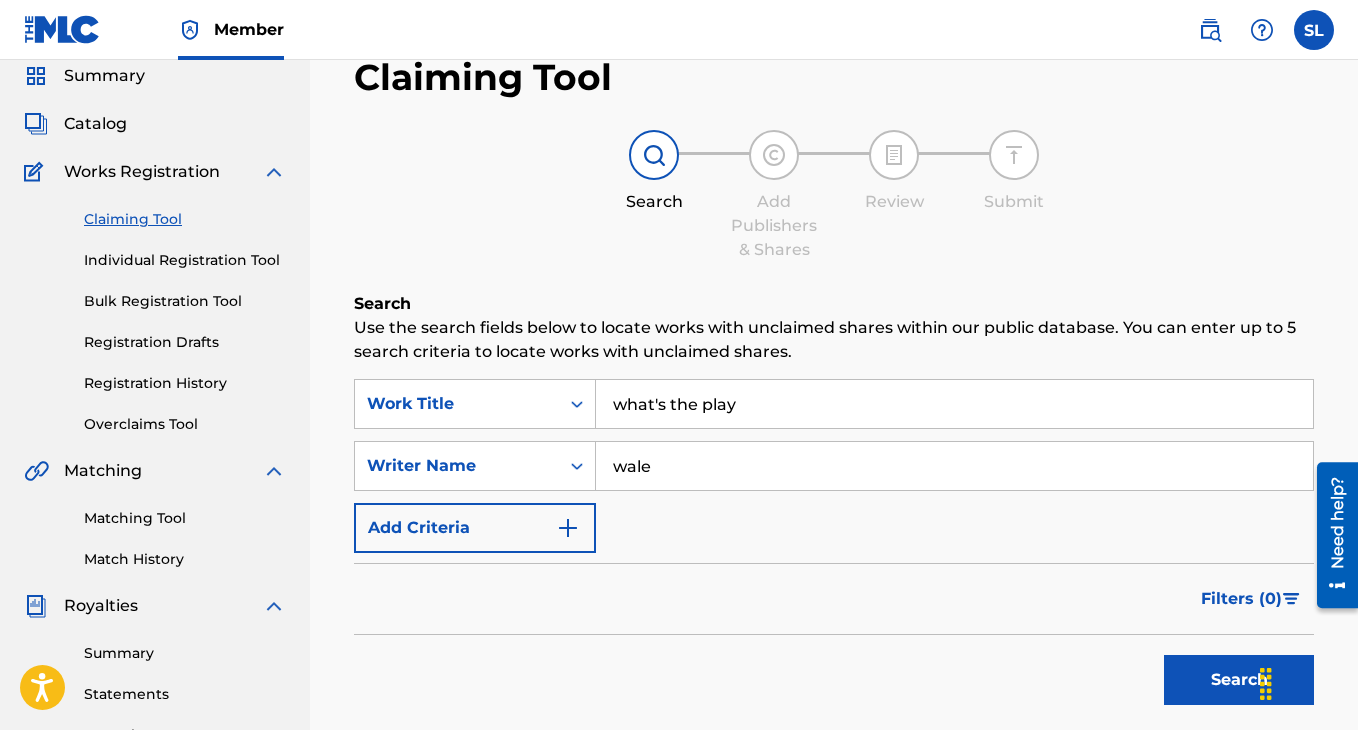type on "wale" 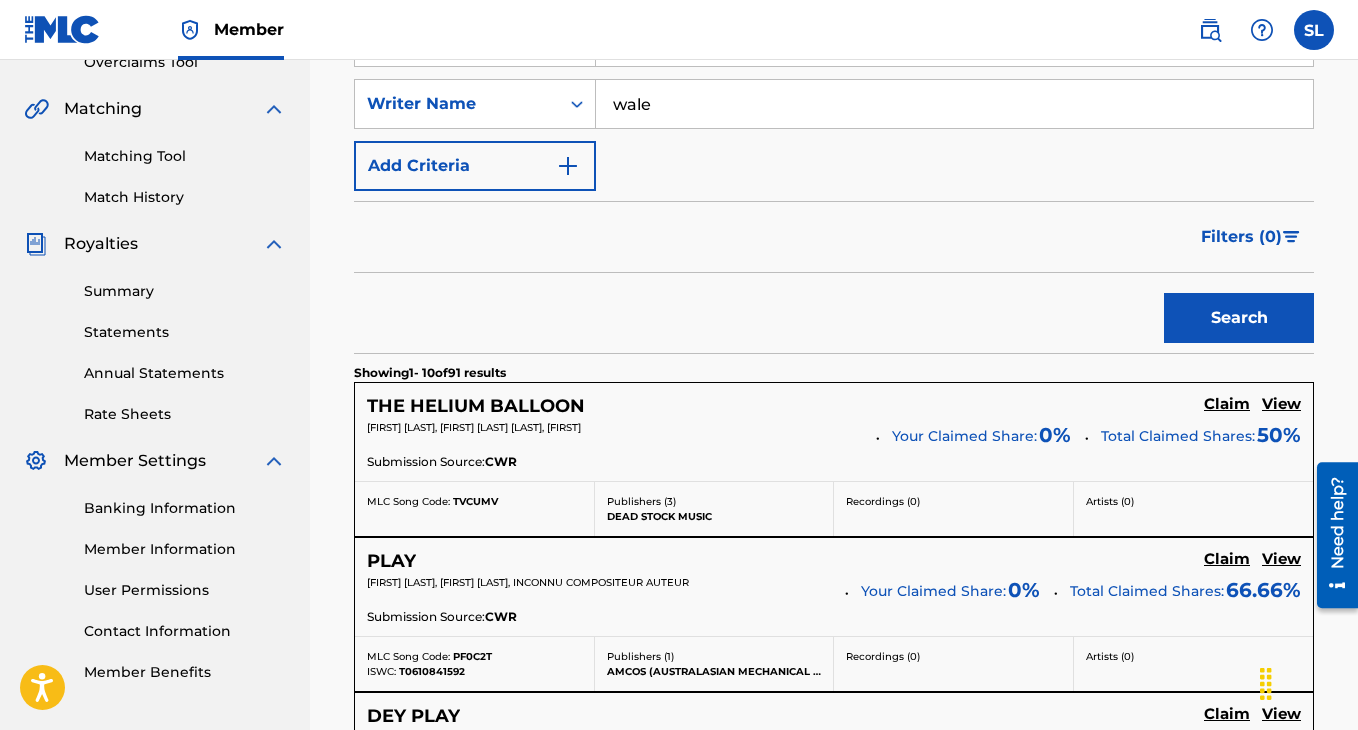 scroll, scrollTop: 0, scrollLeft: 0, axis: both 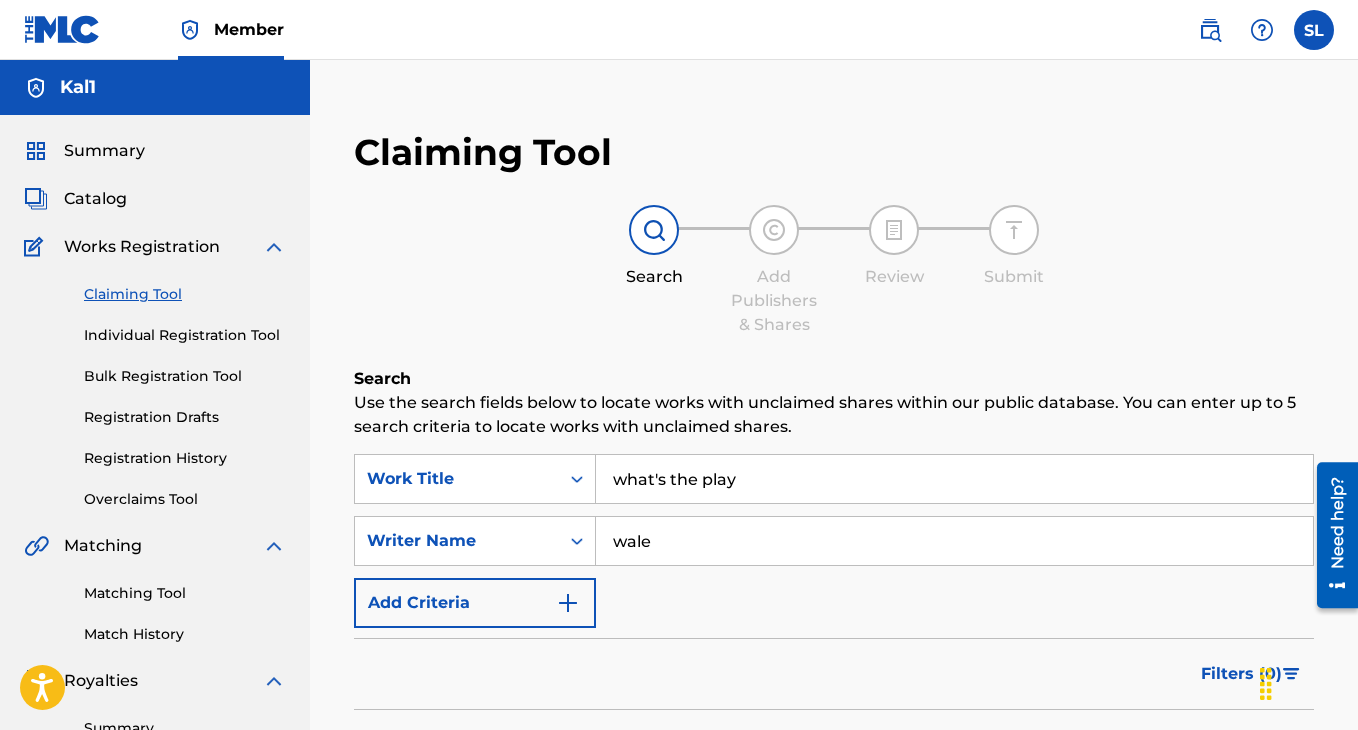 click on "Registration Drafts" at bounding box center (185, 417) 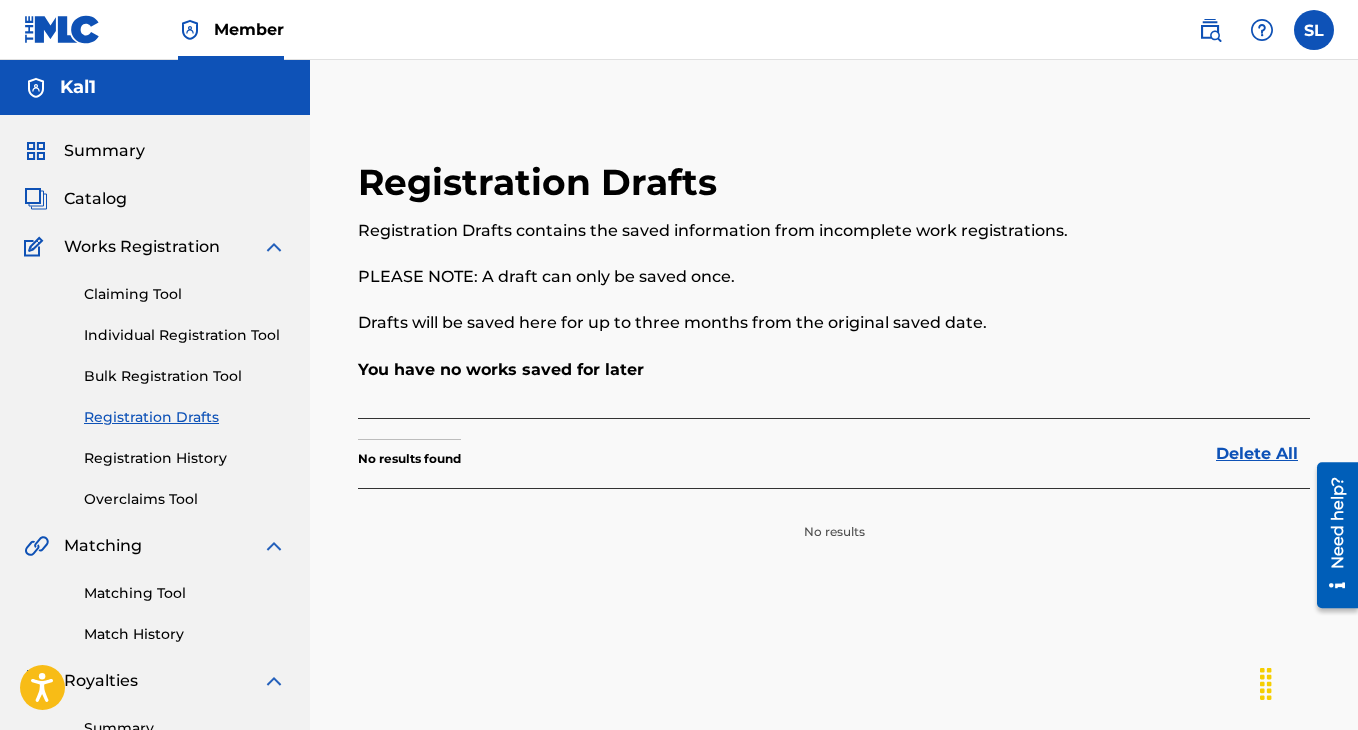 click on "Registration History" at bounding box center [185, 458] 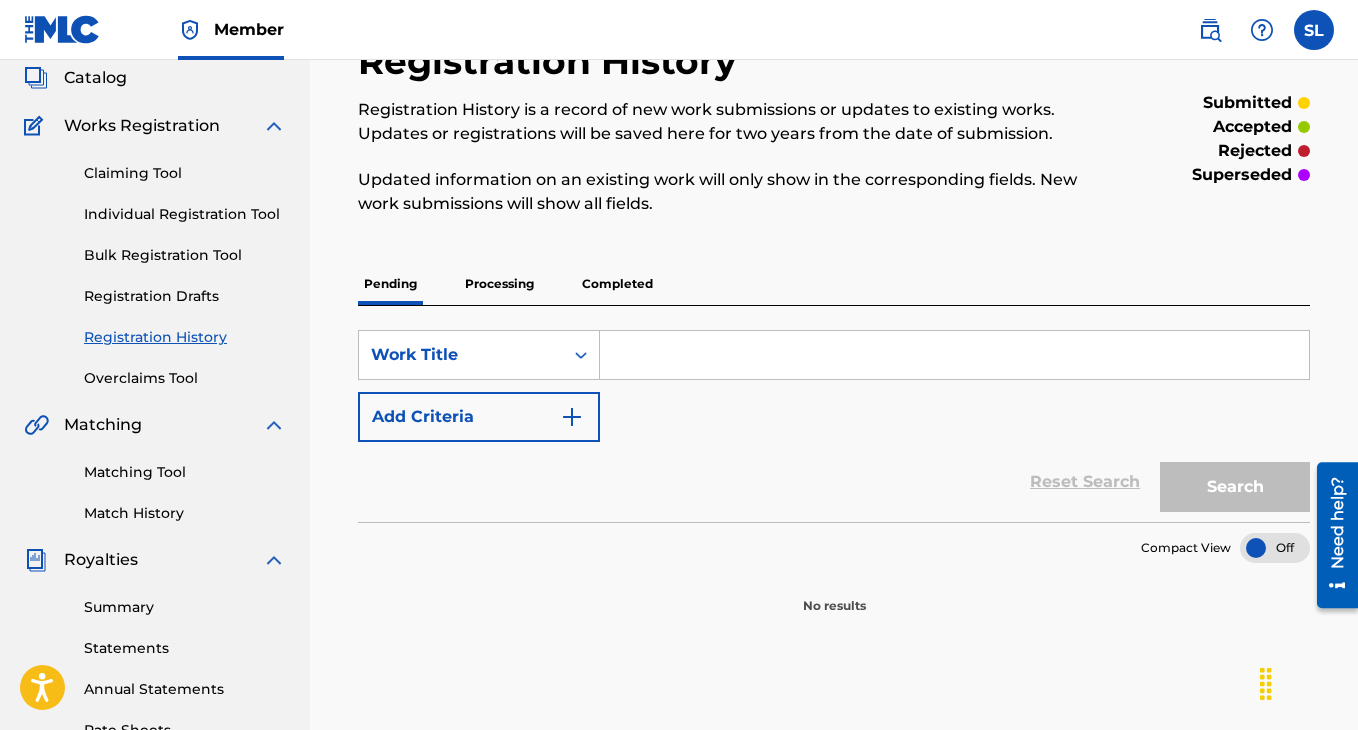 scroll, scrollTop: 135, scrollLeft: 0, axis: vertical 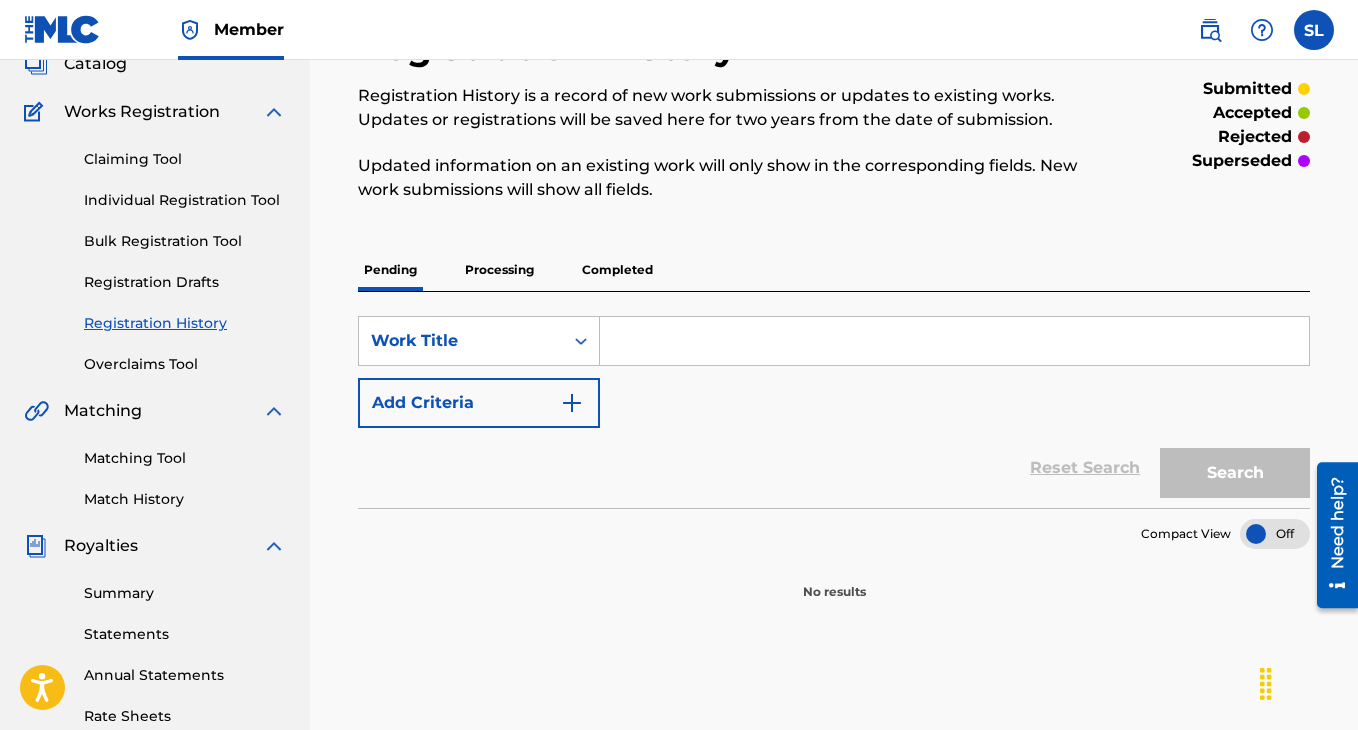 click on "Processing" at bounding box center (499, 270) 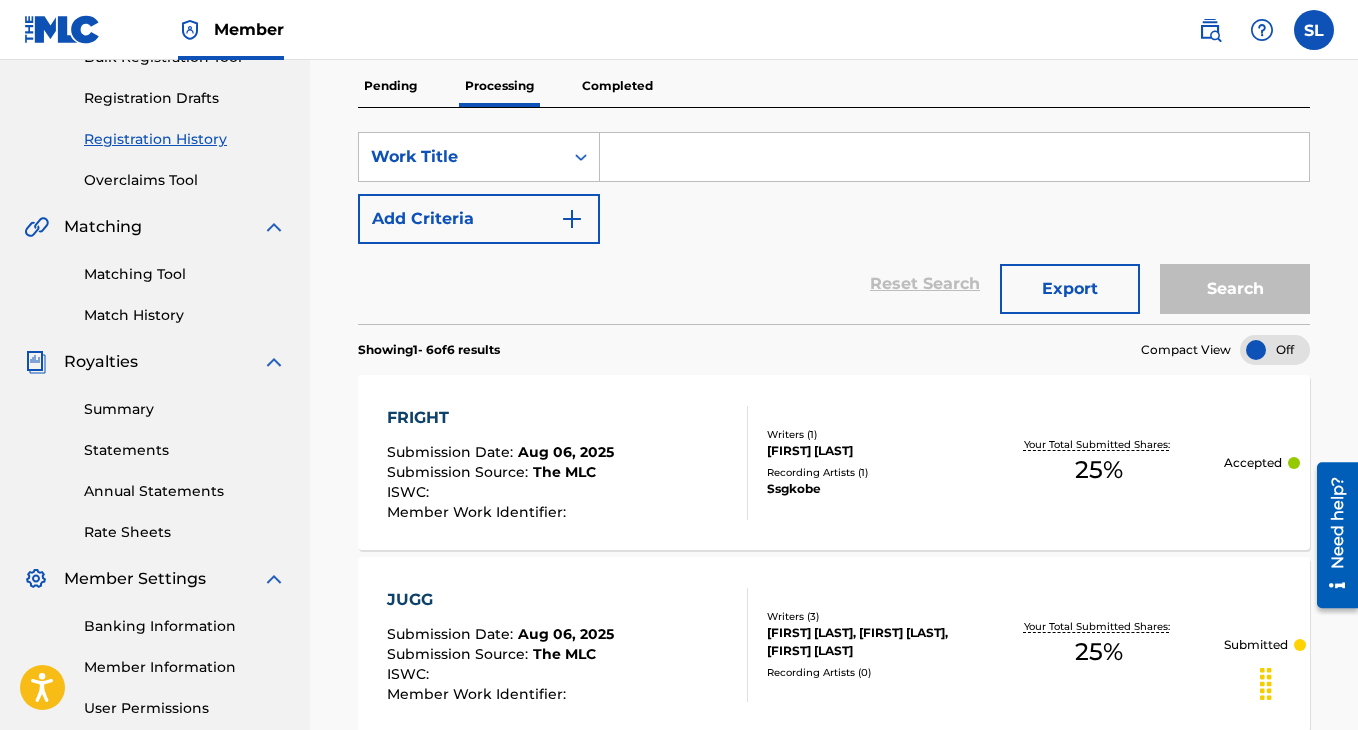 scroll, scrollTop: 141, scrollLeft: 0, axis: vertical 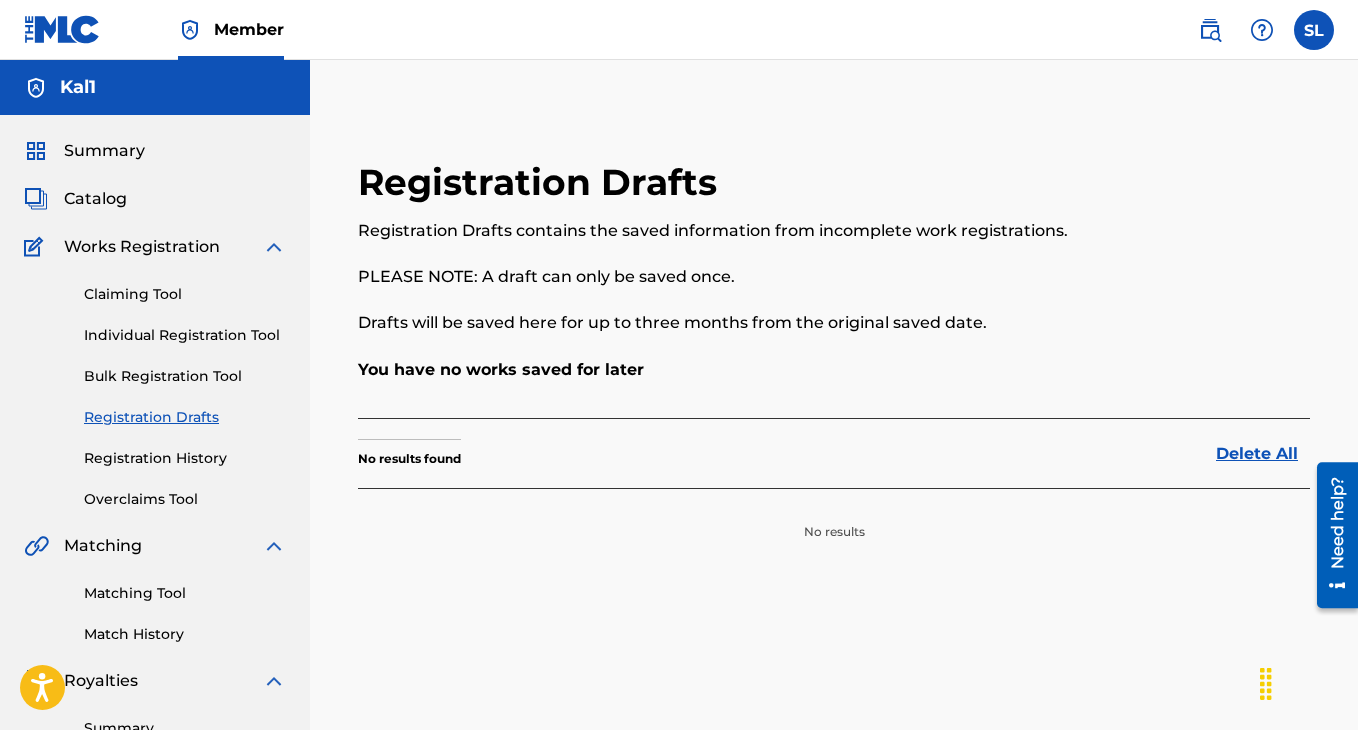 click on "Claiming Tool" at bounding box center [185, 294] 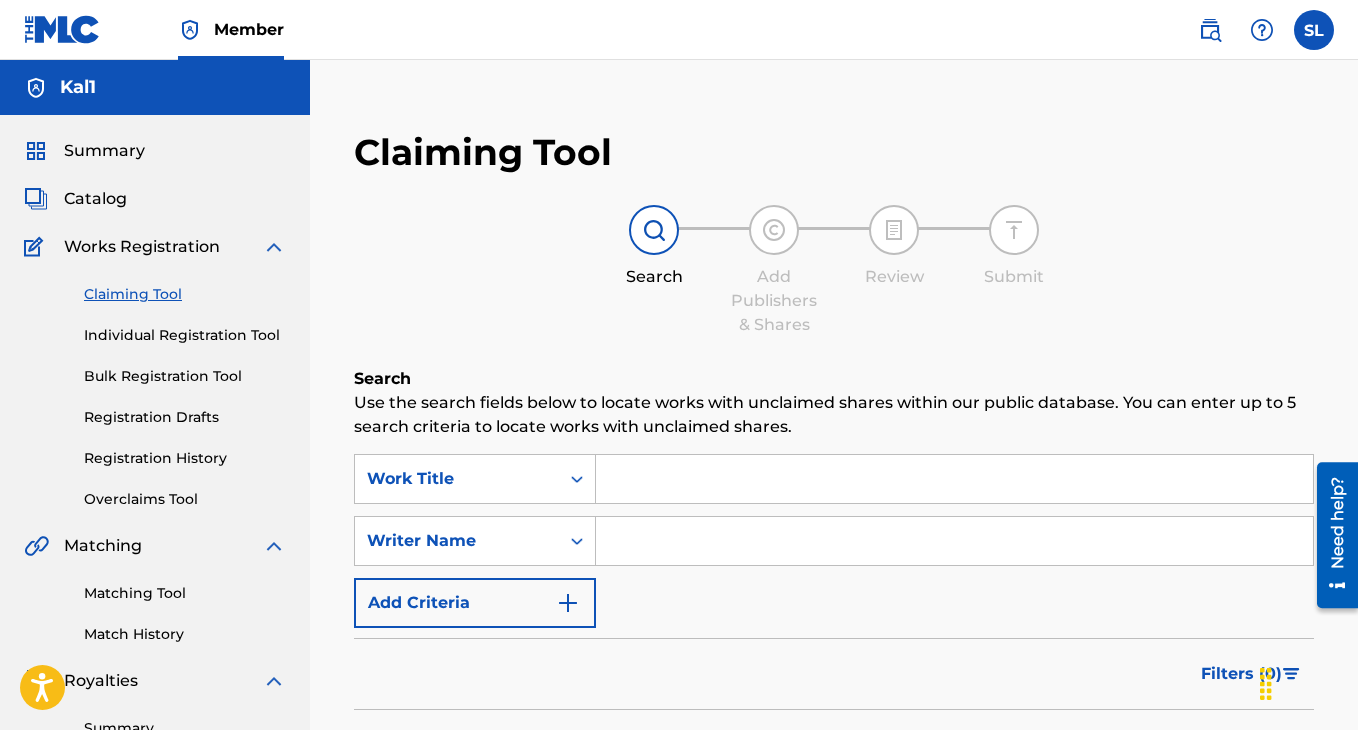 click at bounding box center (954, 479) 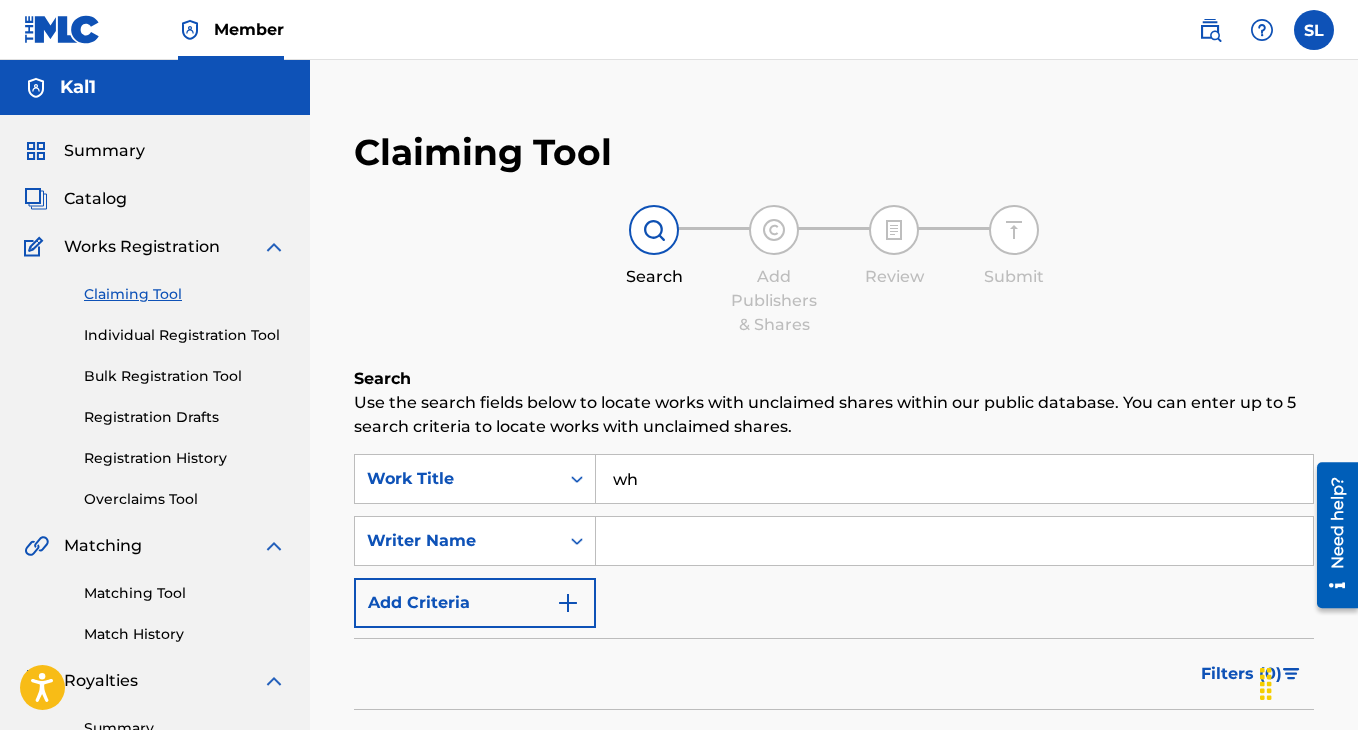 type on "what's the play" 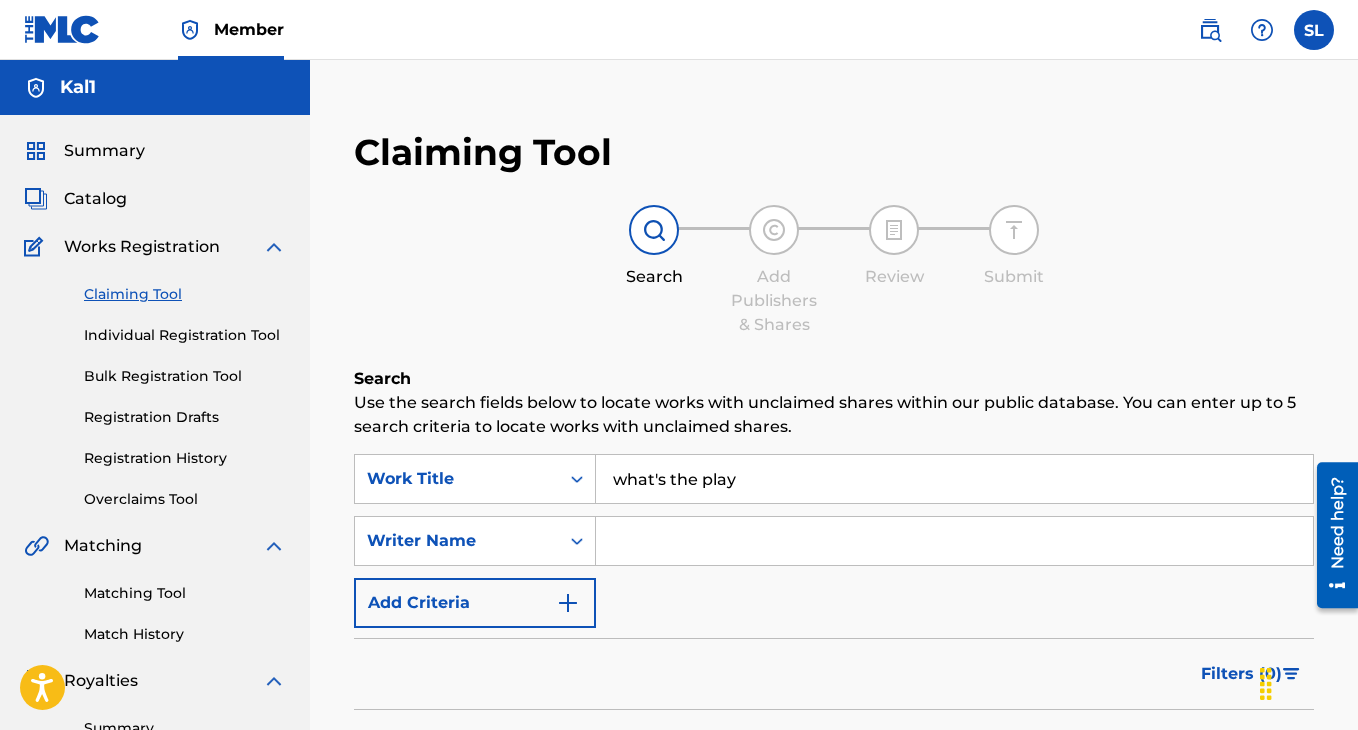 click at bounding box center [954, 541] 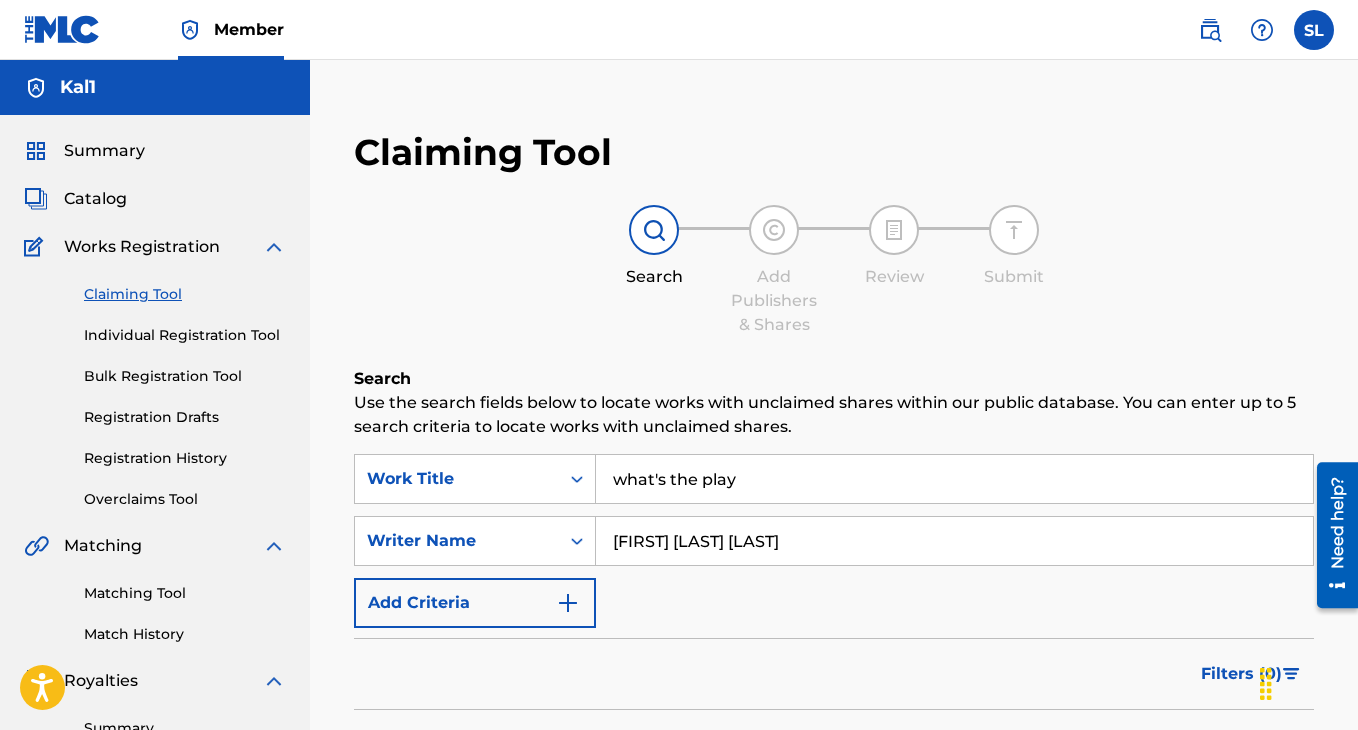 type on "[FIRST] [LAST] [LAST]" 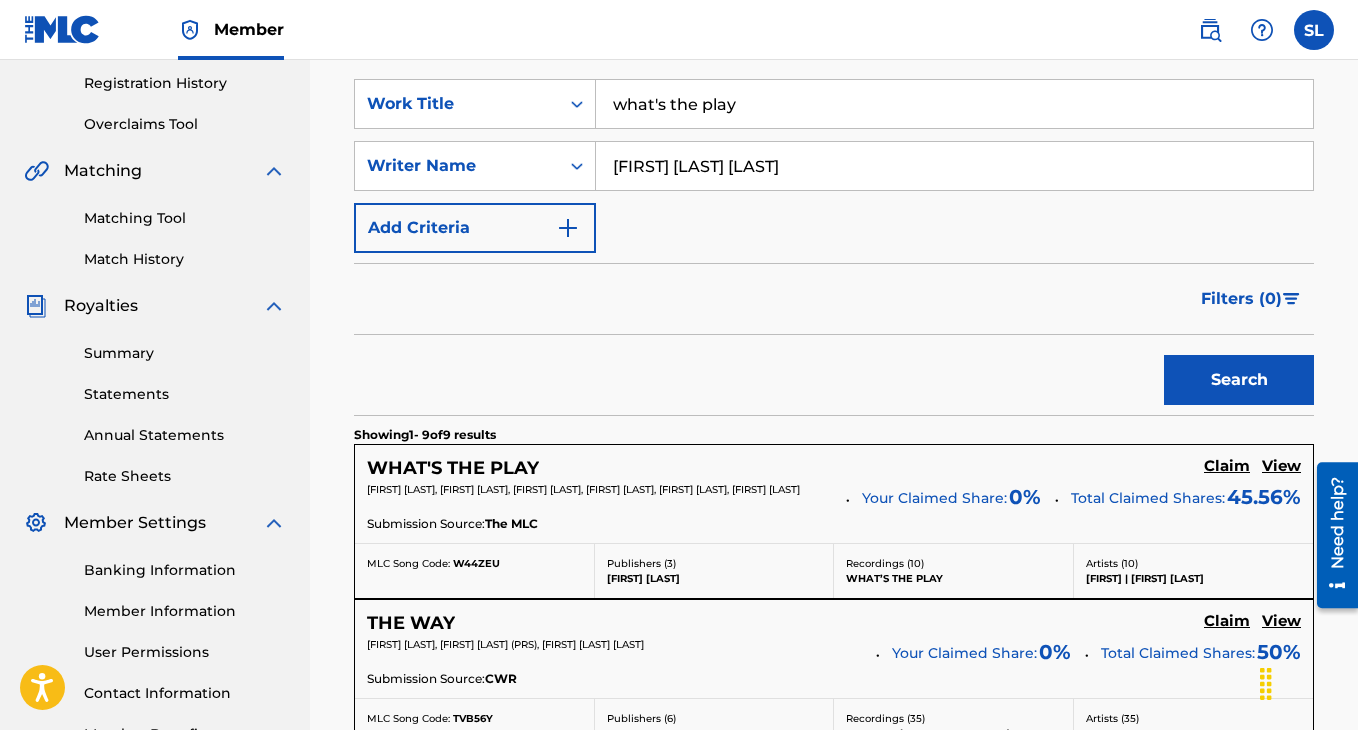 scroll, scrollTop: 405, scrollLeft: 0, axis: vertical 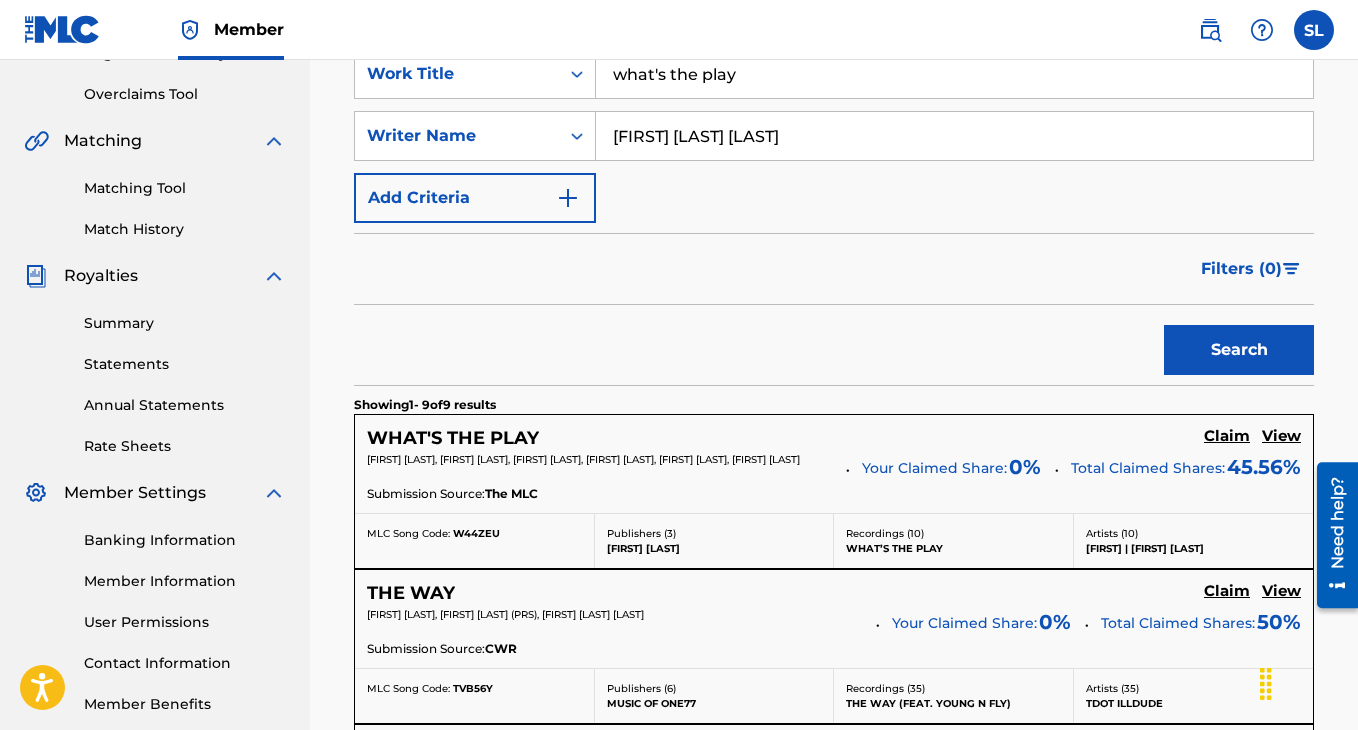 click on "View" at bounding box center (1281, 436) 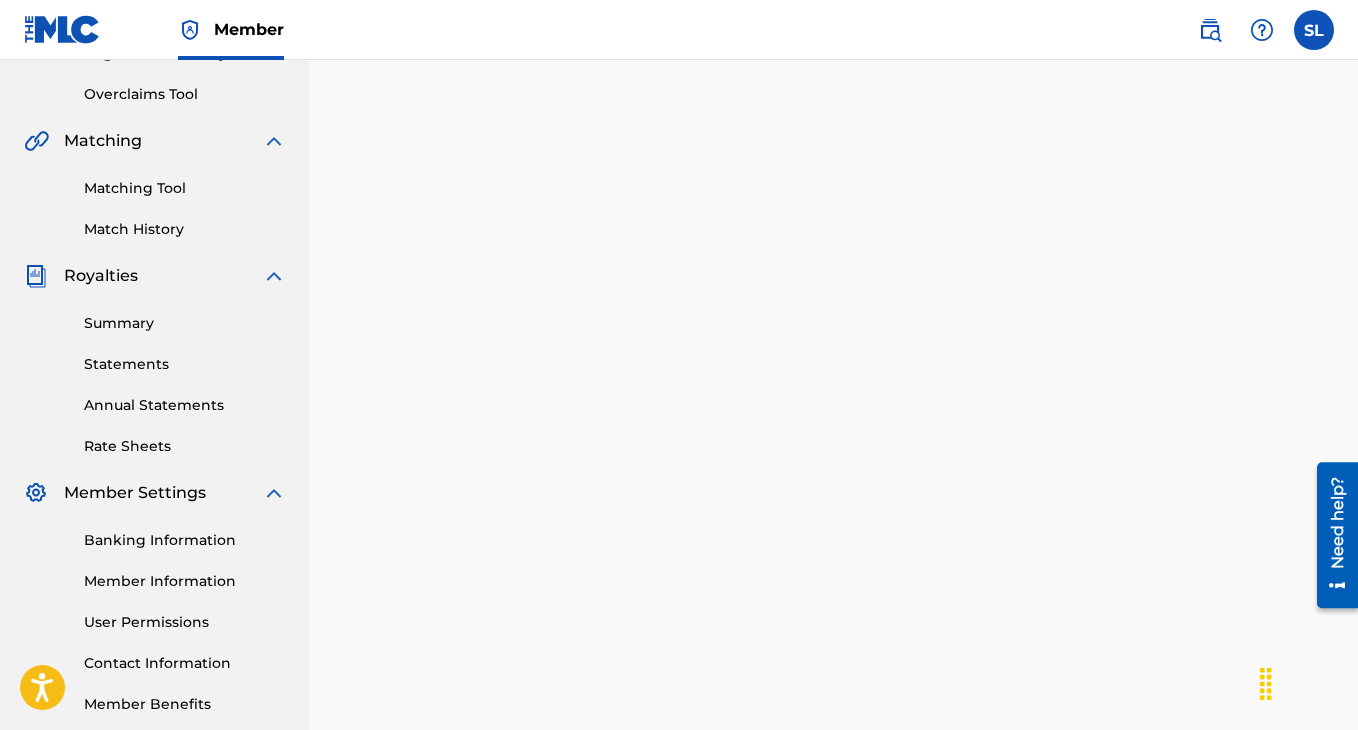 scroll, scrollTop: 0, scrollLeft: 0, axis: both 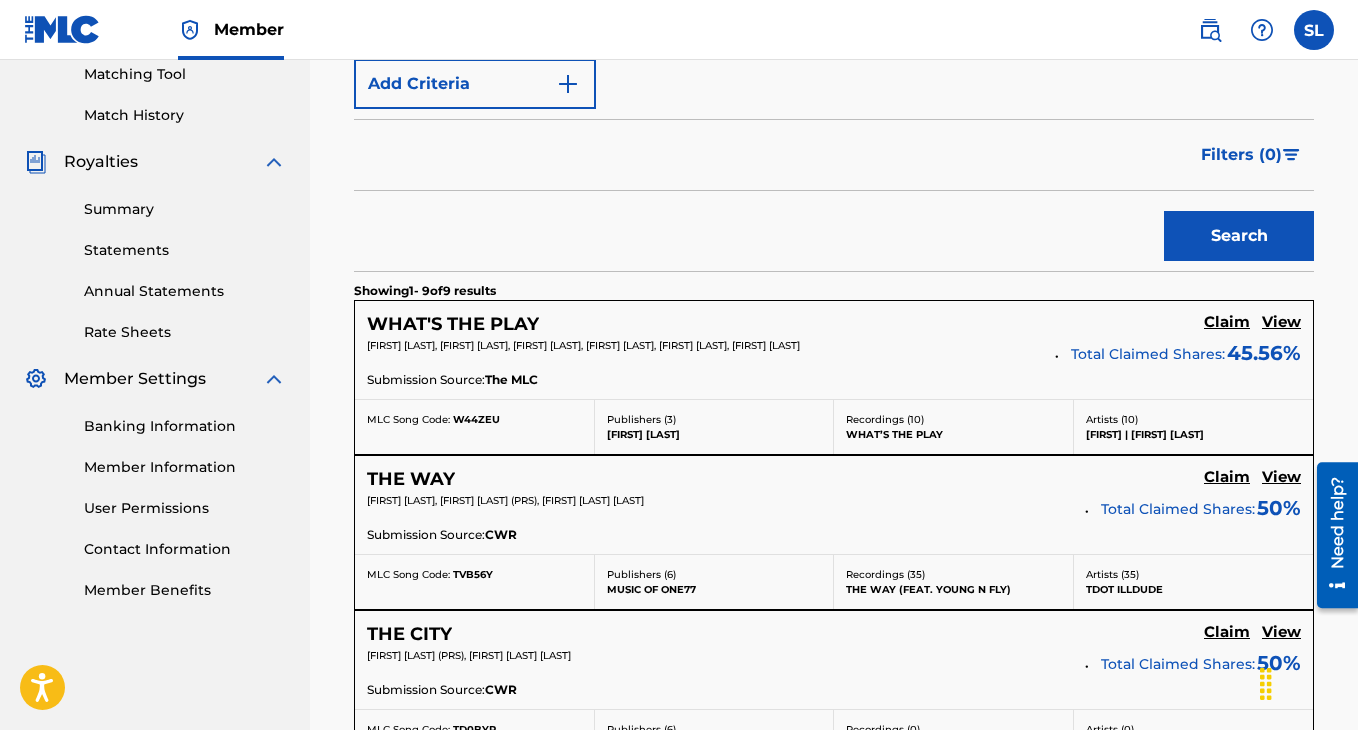 click on "View" at bounding box center (1281, 322) 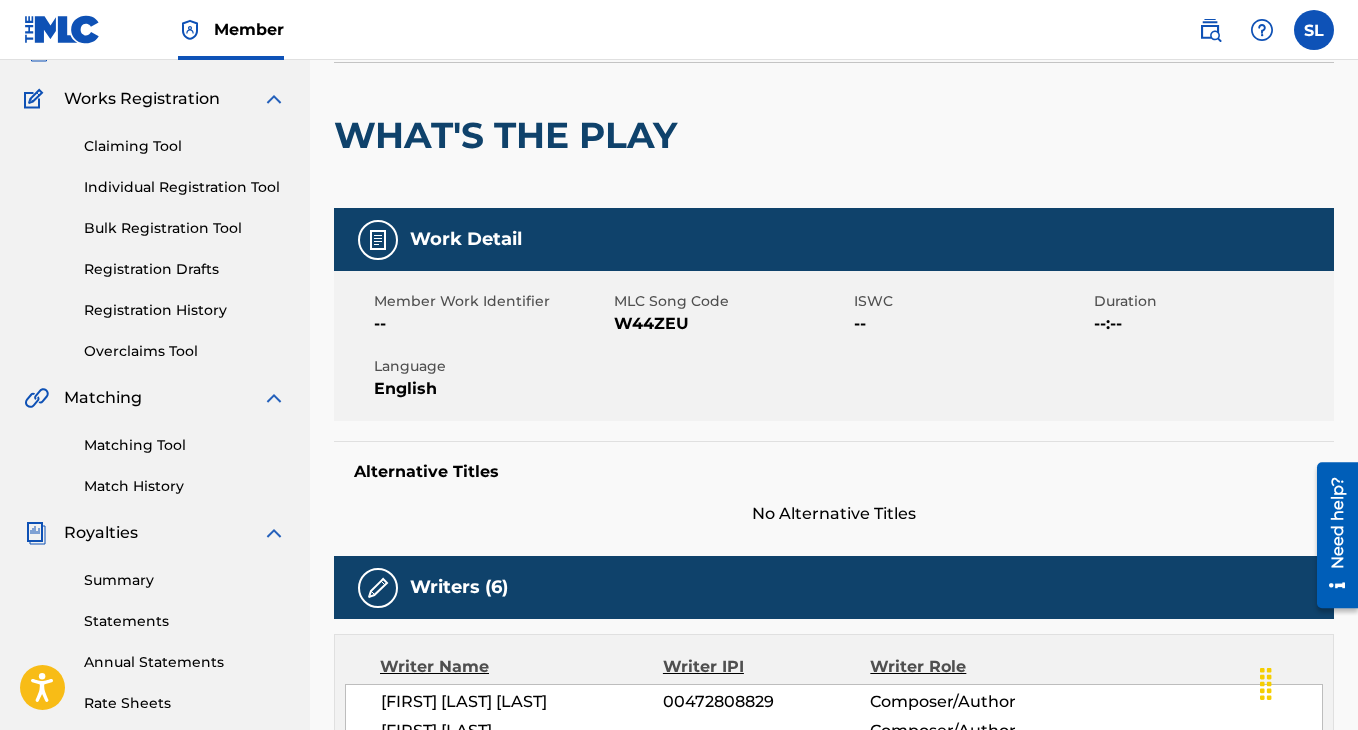 scroll, scrollTop: 143, scrollLeft: 0, axis: vertical 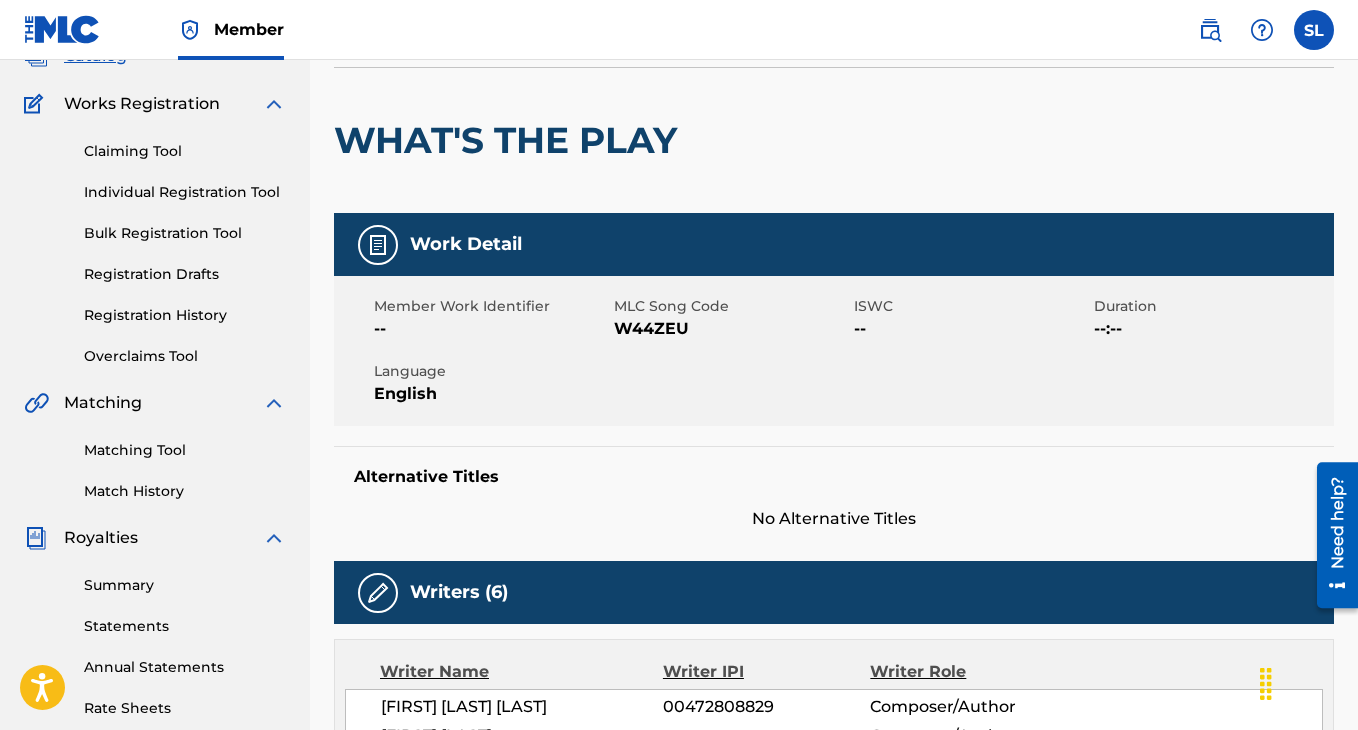 click on "Individual Registration Tool" at bounding box center (185, 192) 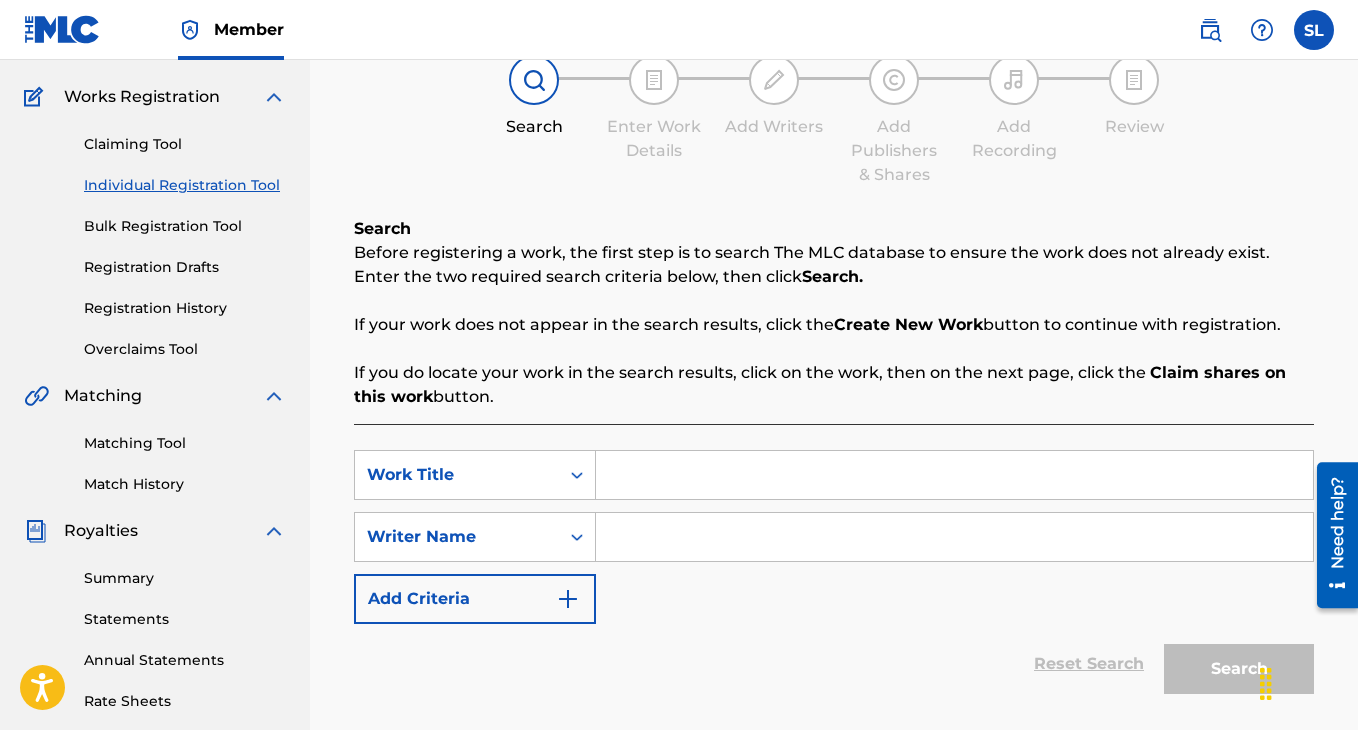 scroll, scrollTop: 154, scrollLeft: 0, axis: vertical 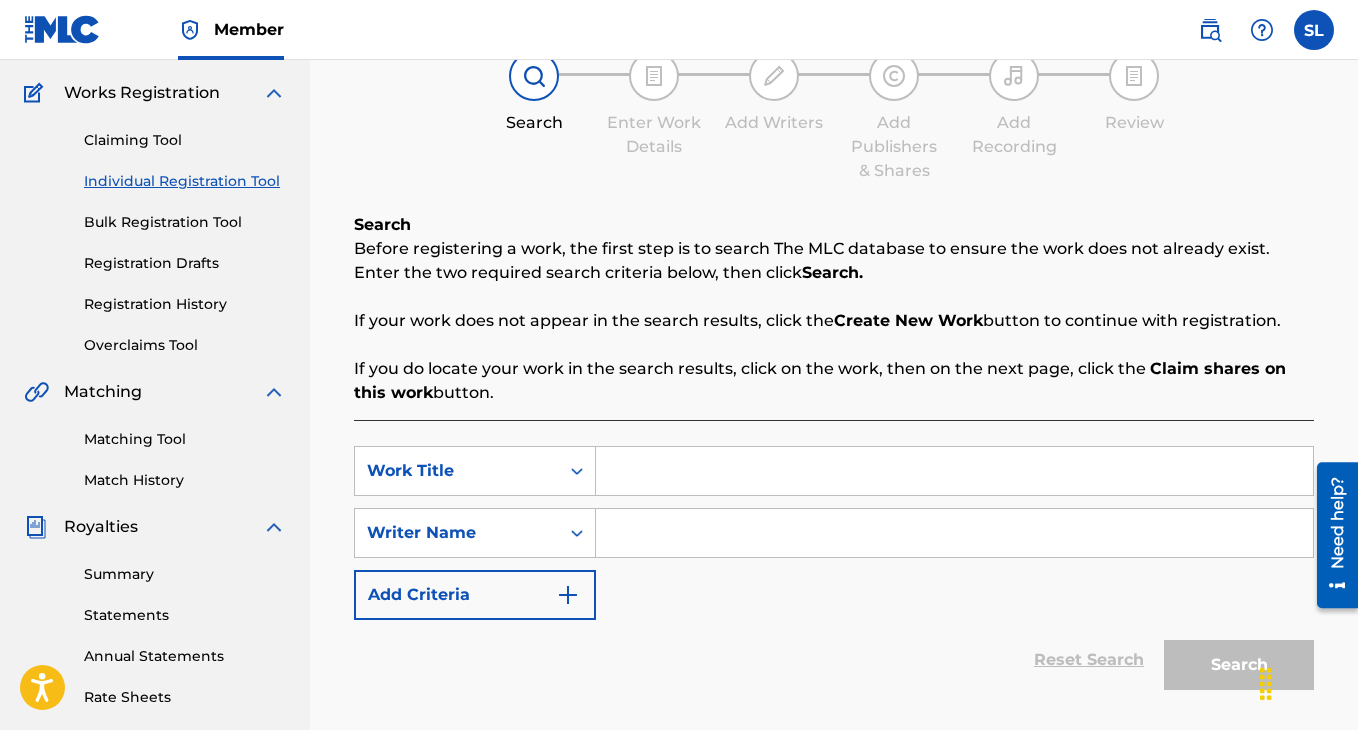 click on "Matching Tool" at bounding box center [185, 439] 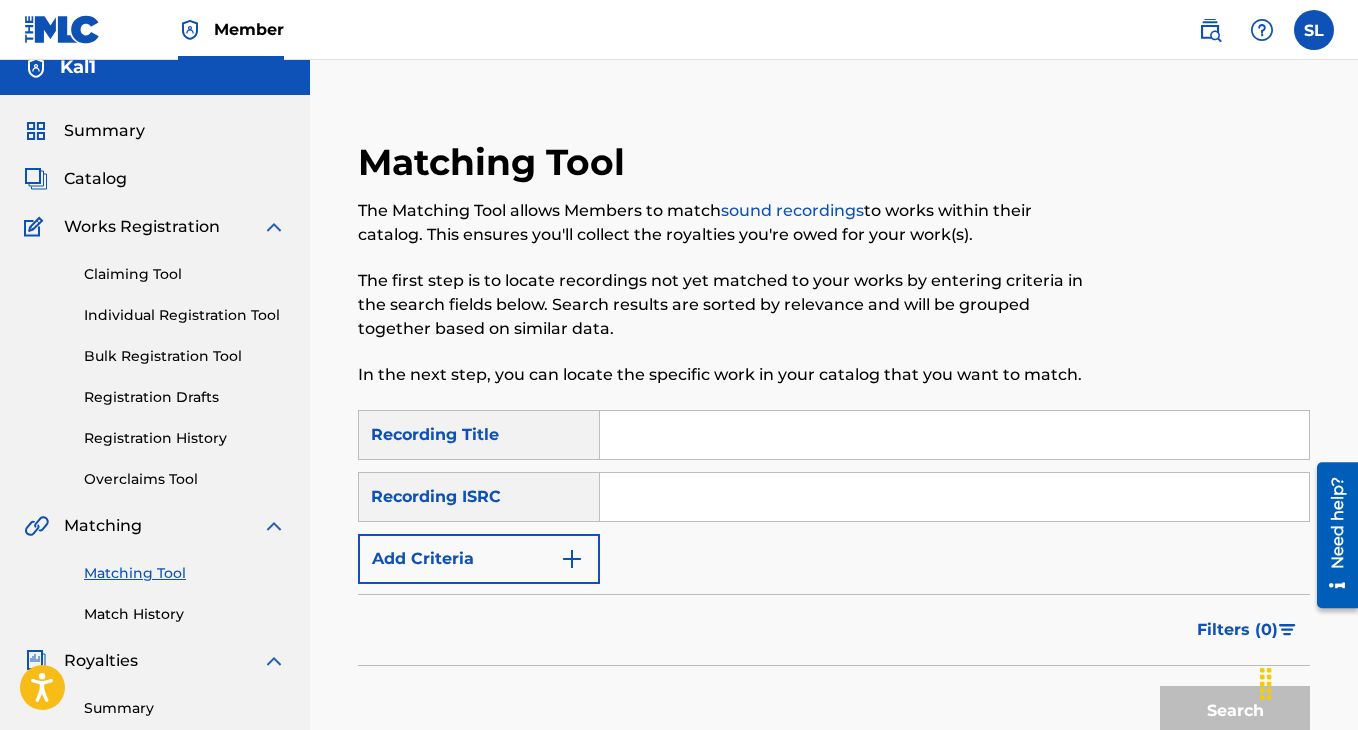 scroll, scrollTop: 24, scrollLeft: 0, axis: vertical 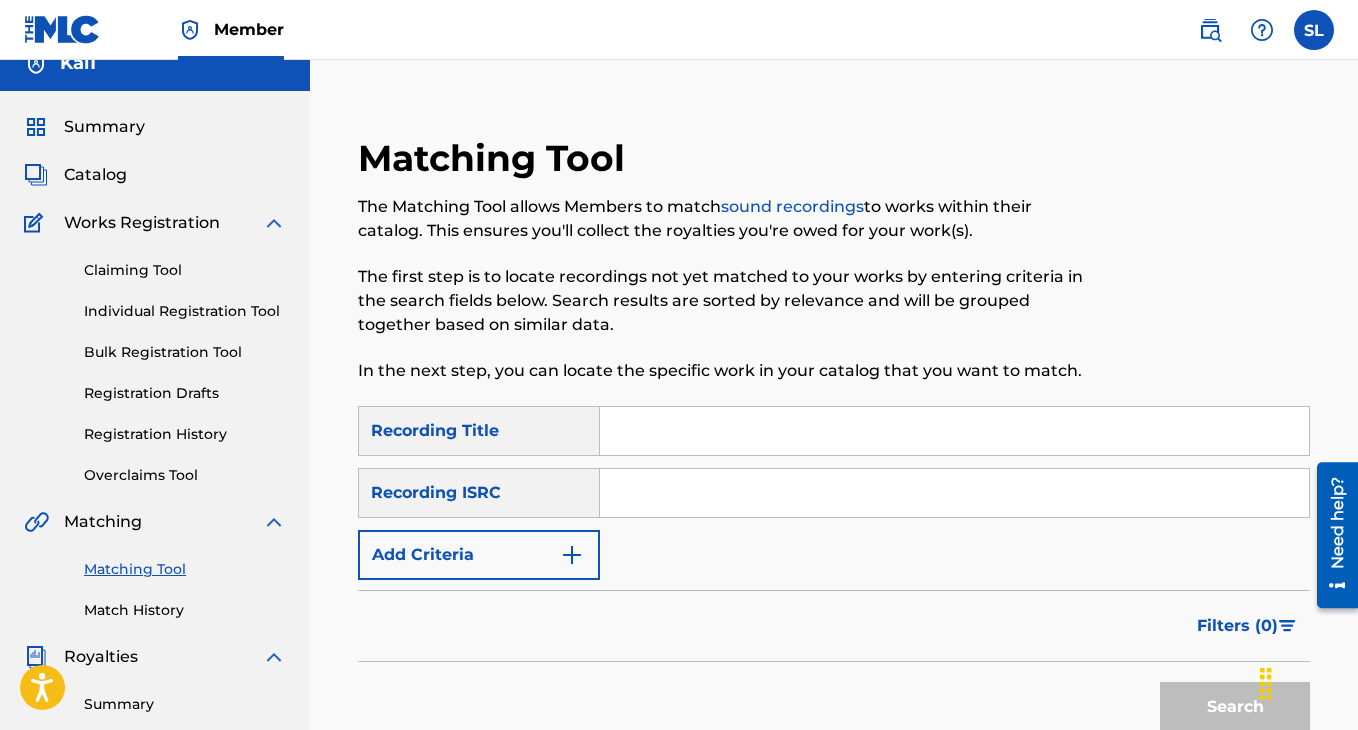 click at bounding box center [954, 431] 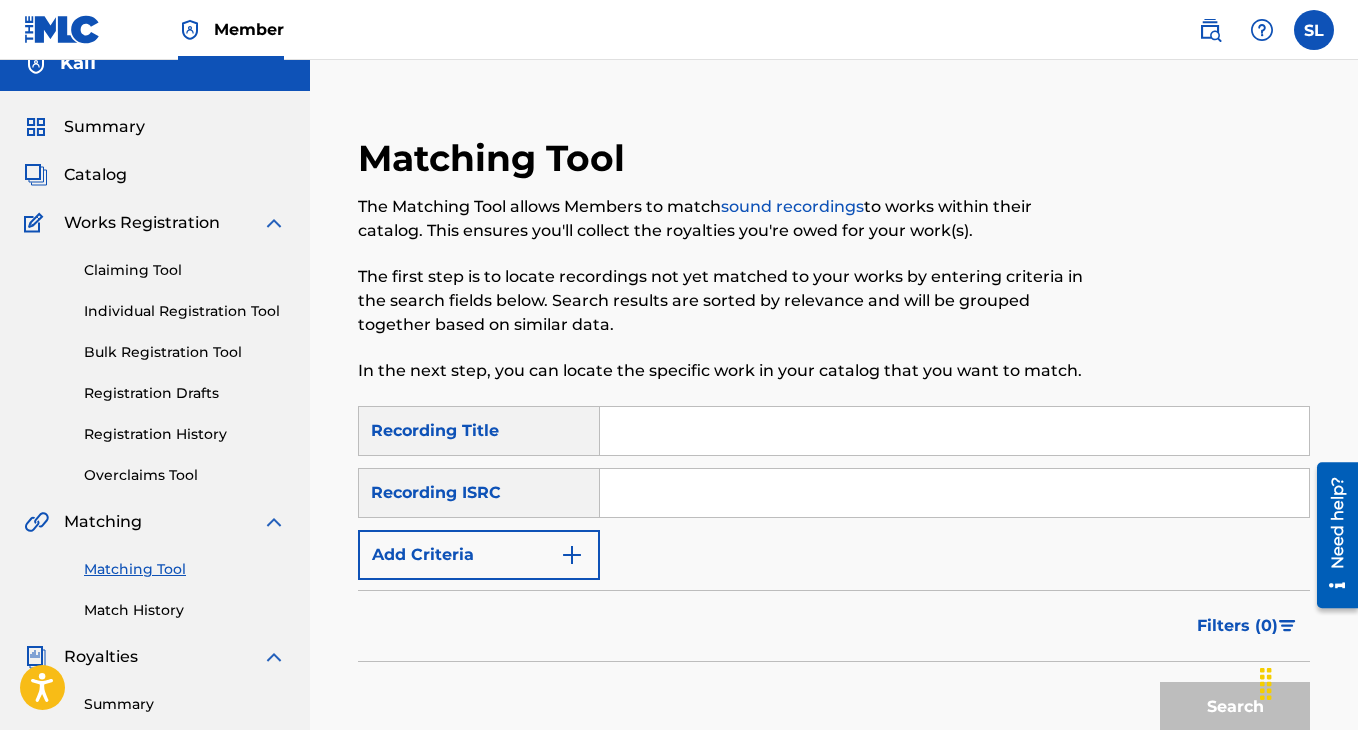 type on "what's the play" 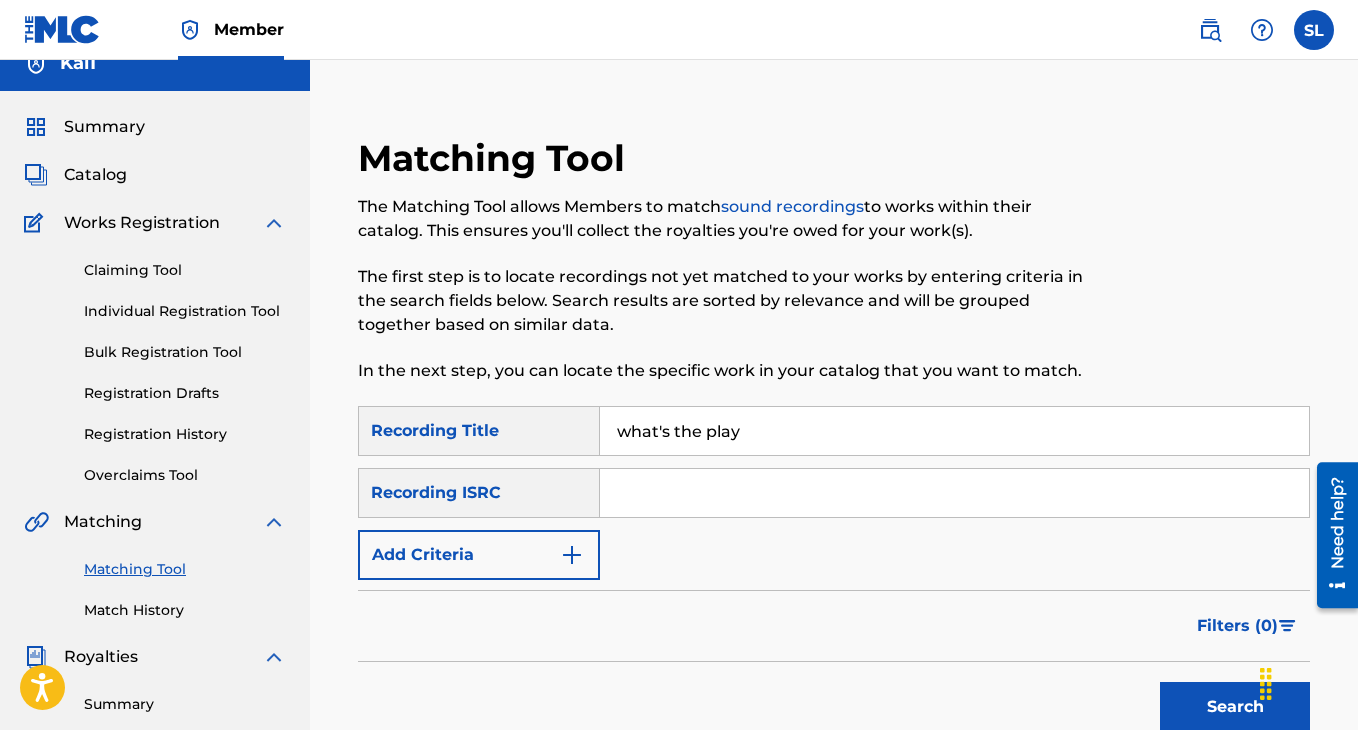 click on "Search" at bounding box center (1235, 707) 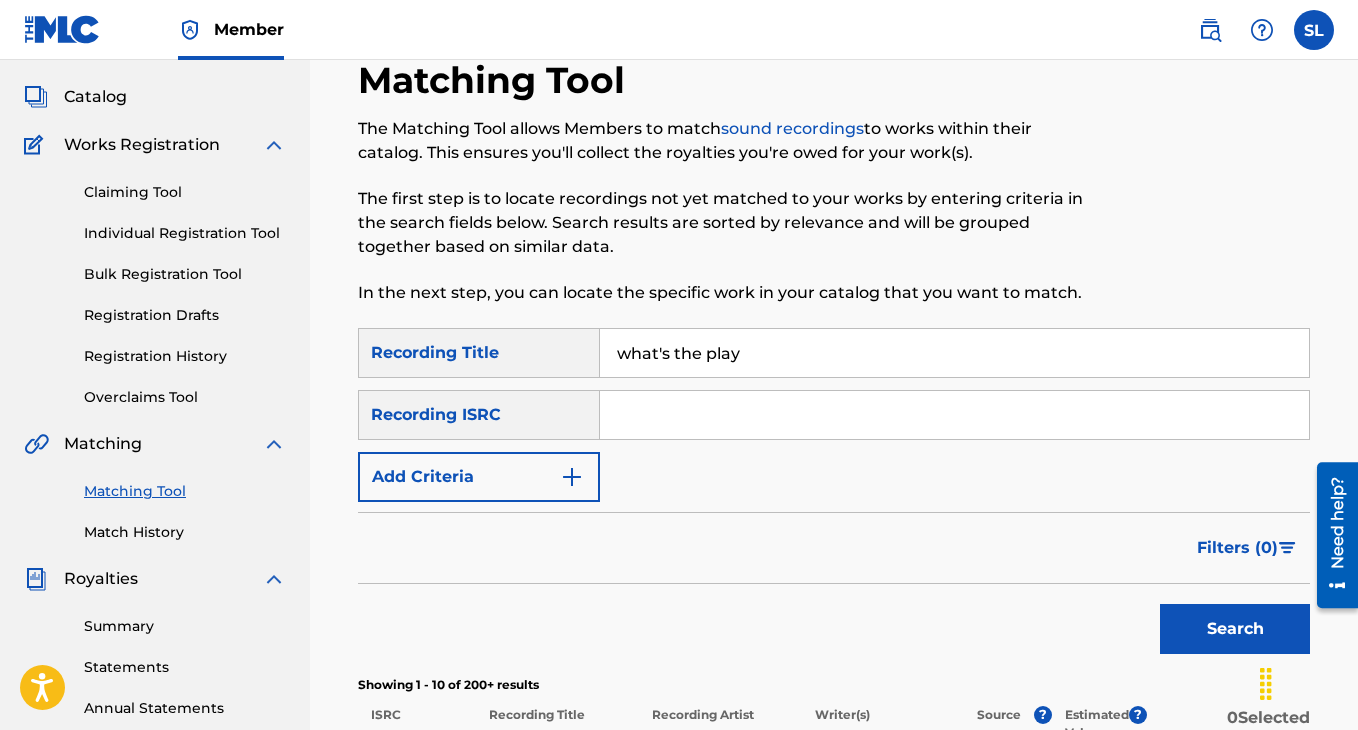 scroll, scrollTop: 113, scrollLeft: 0, axis: vertical 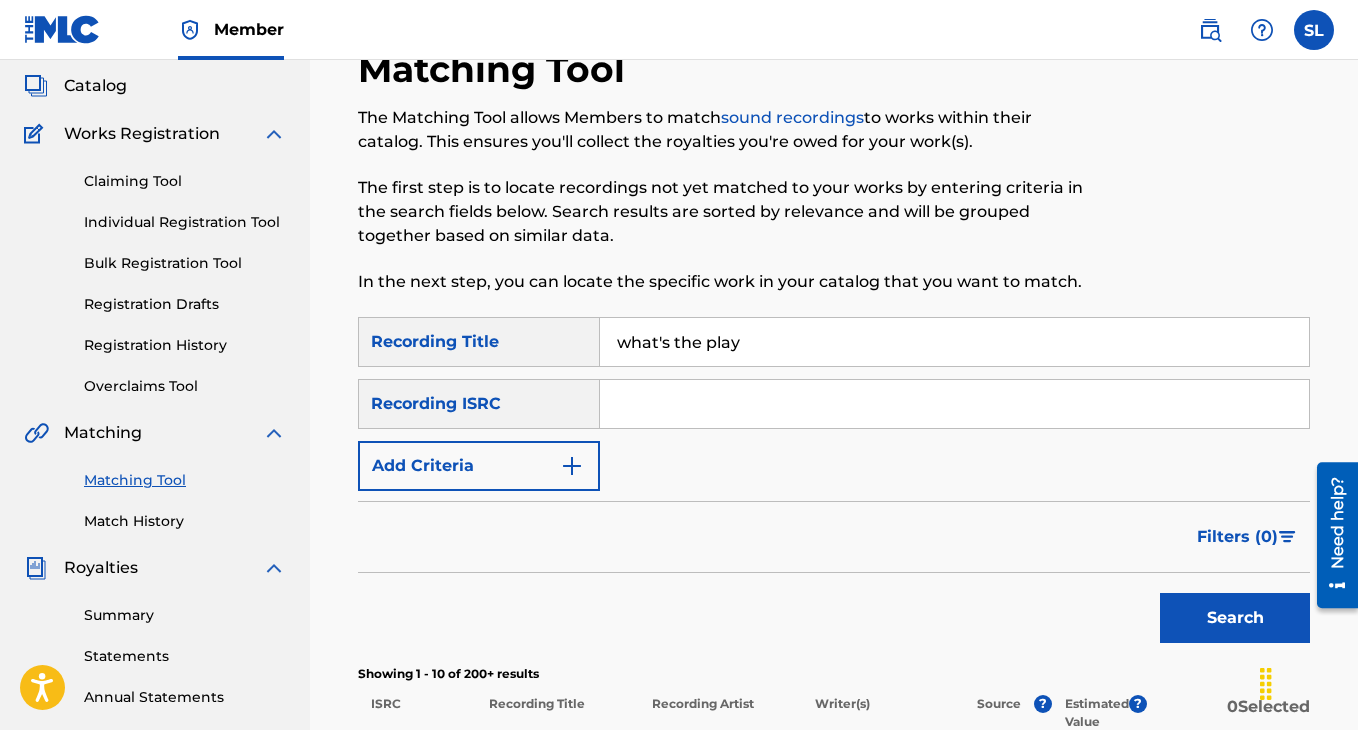 click at bounding box center (954, 404) 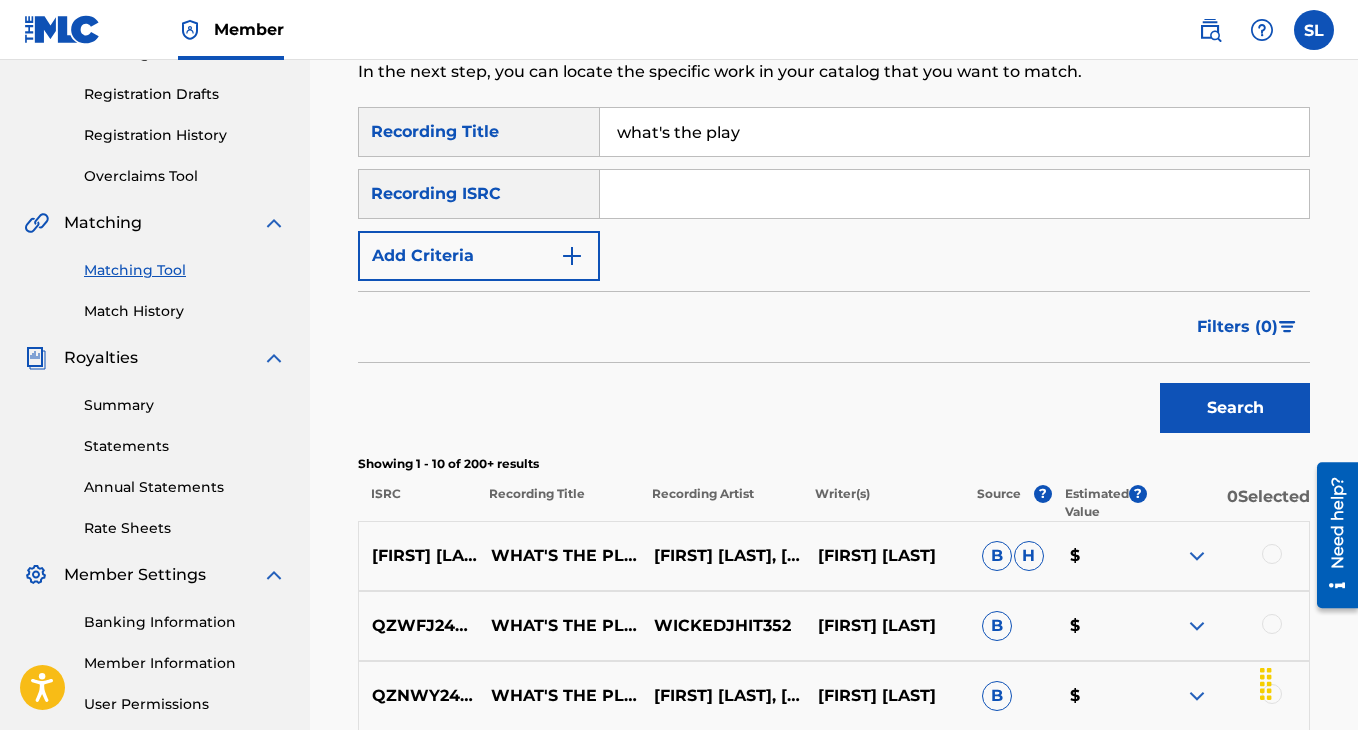 scroll, scrollTop: 67, scrollLeft: 0, axis: vertical 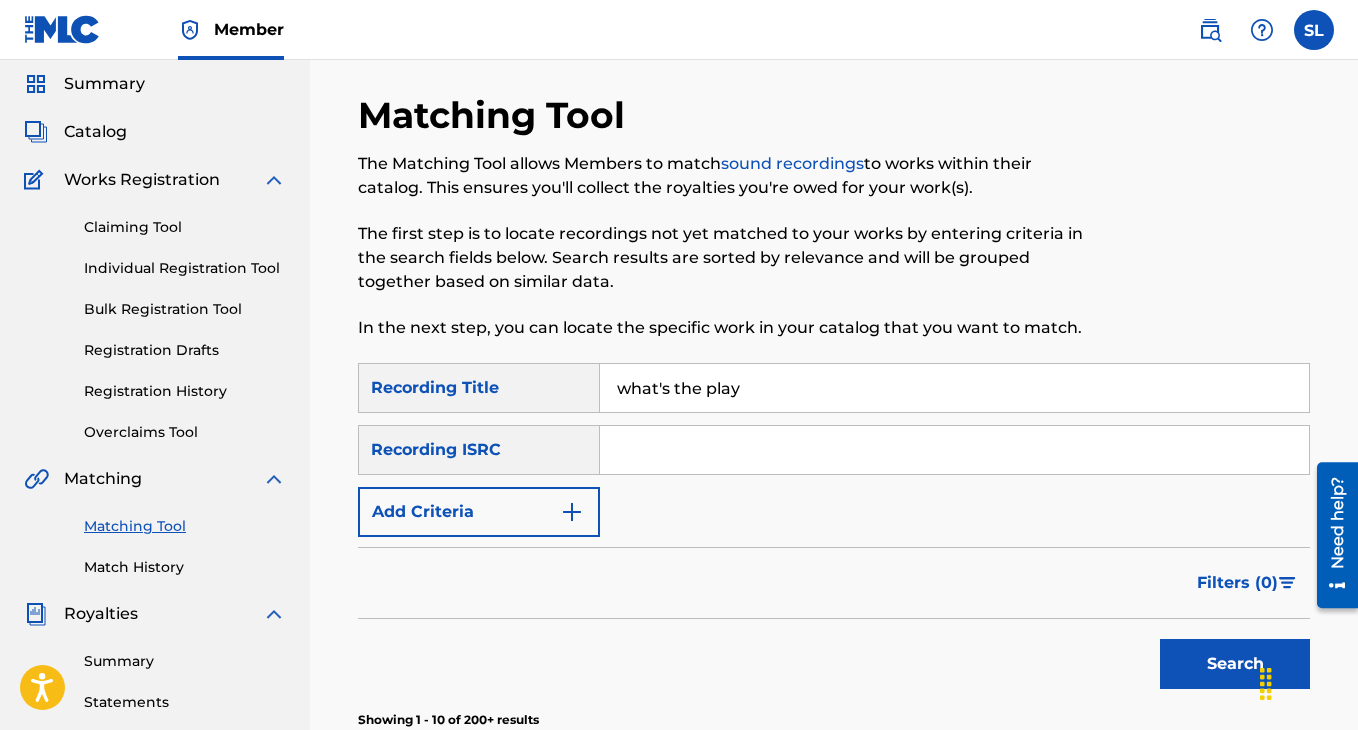 click on "Claiming Tool" at bounding box center (185, 227) 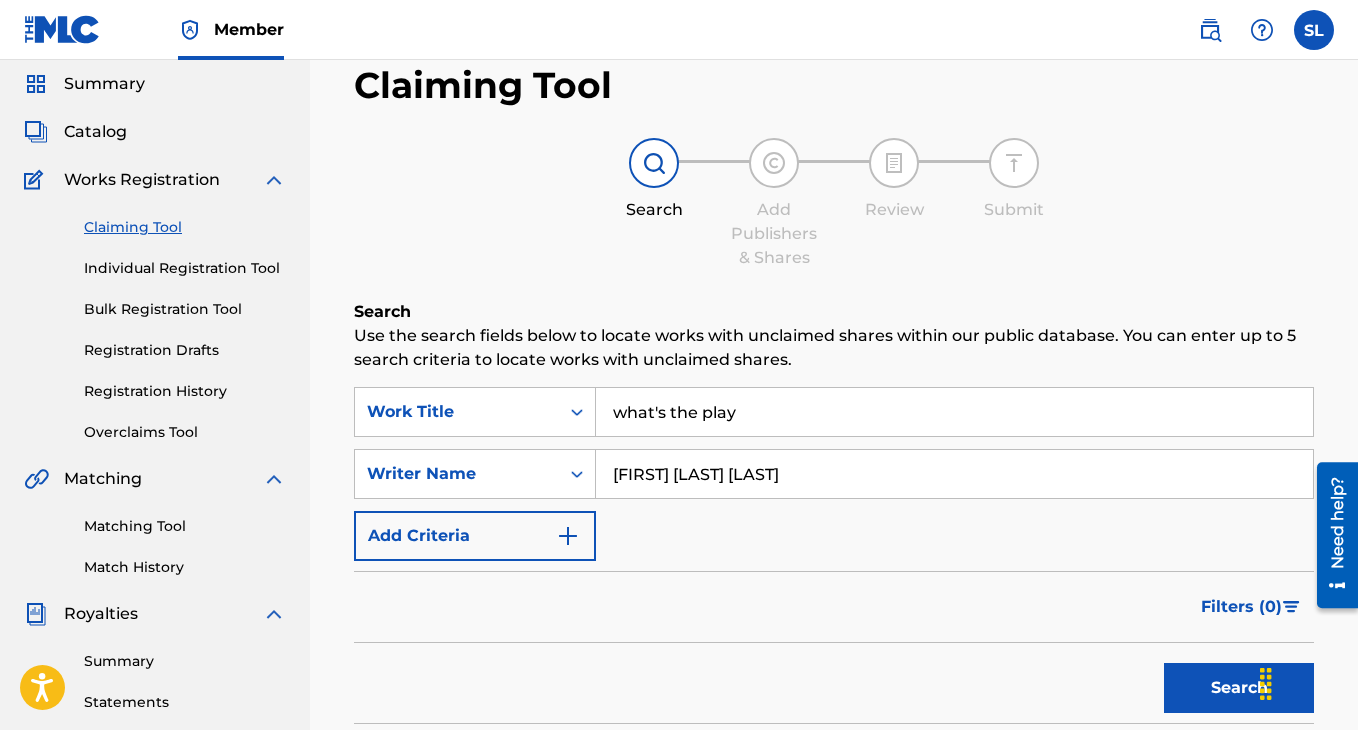 scroll, scrollTop: 0, scrollLeft: 0, axis: both 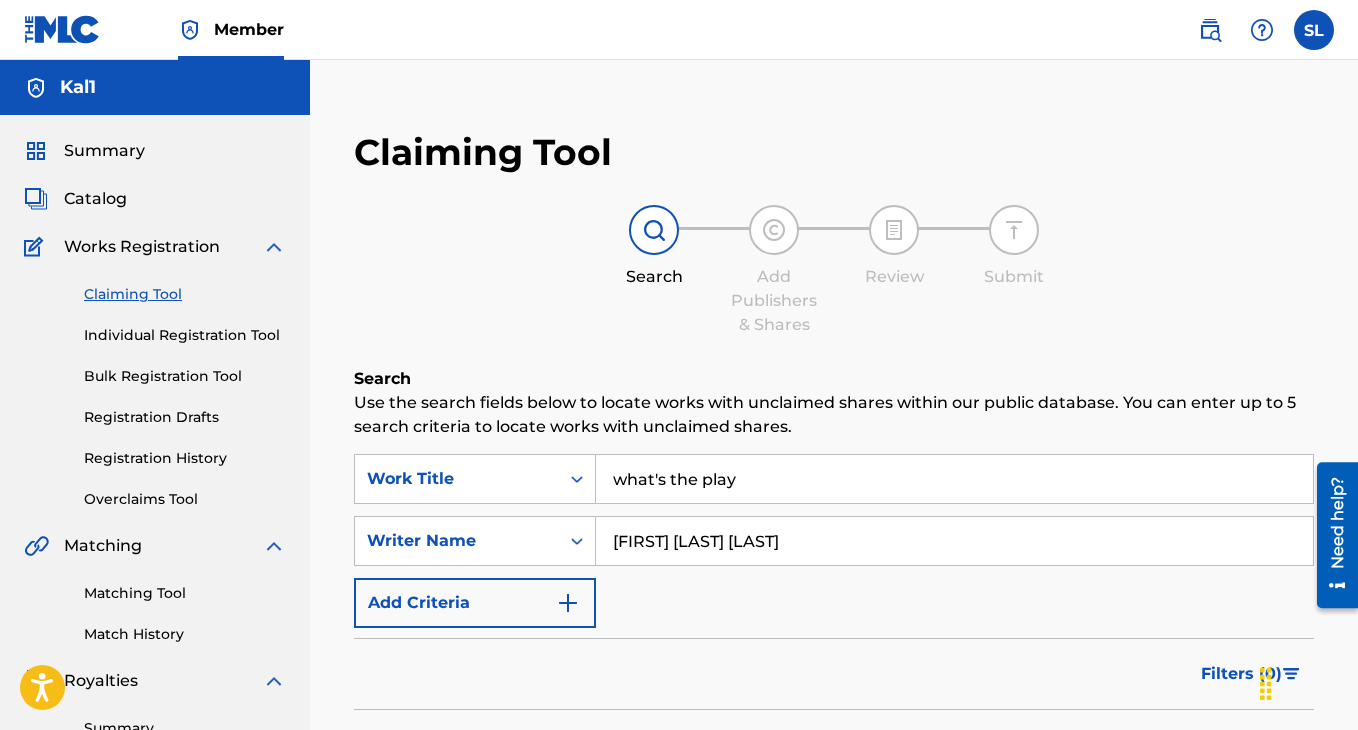 click on "Registration Drafts" at bounding box center (185, 417) 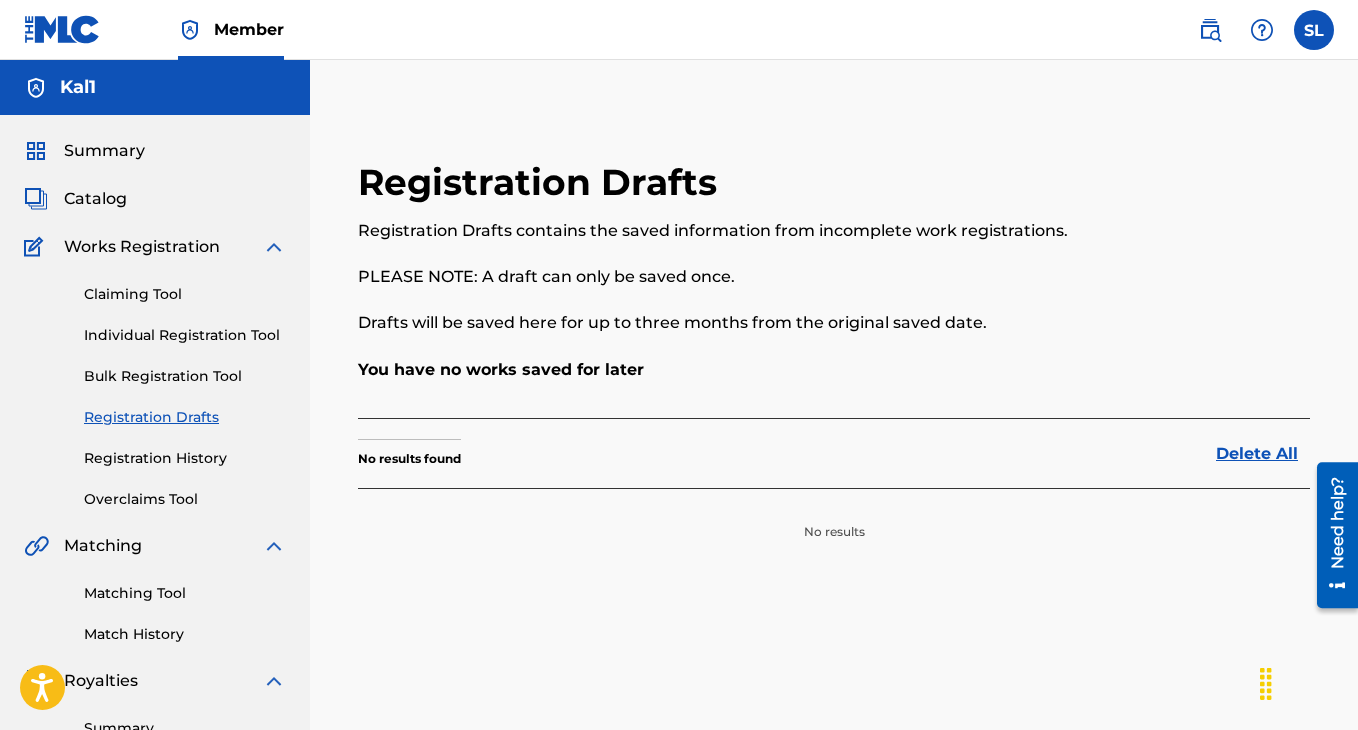 click on "Registration History" at bounding box center [185, 458] 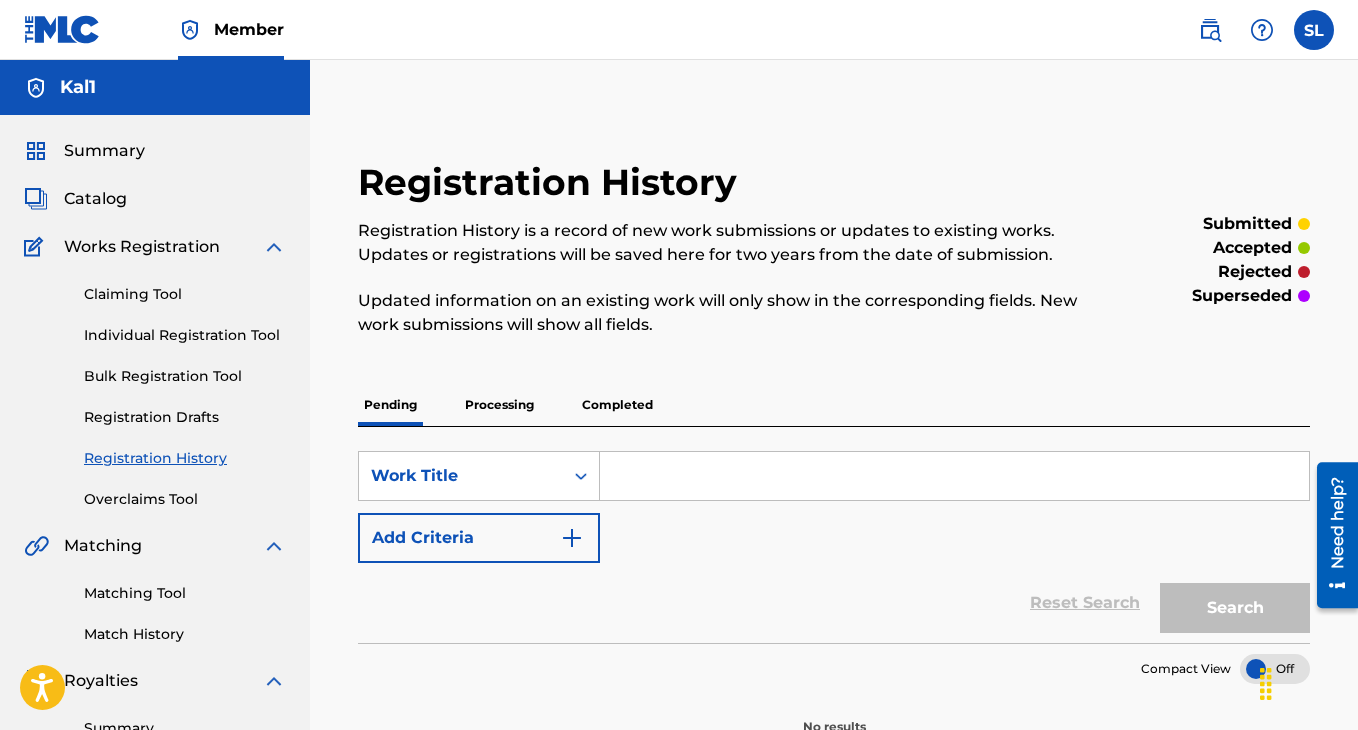 click on "Processing" at bounding box center (499, 405) 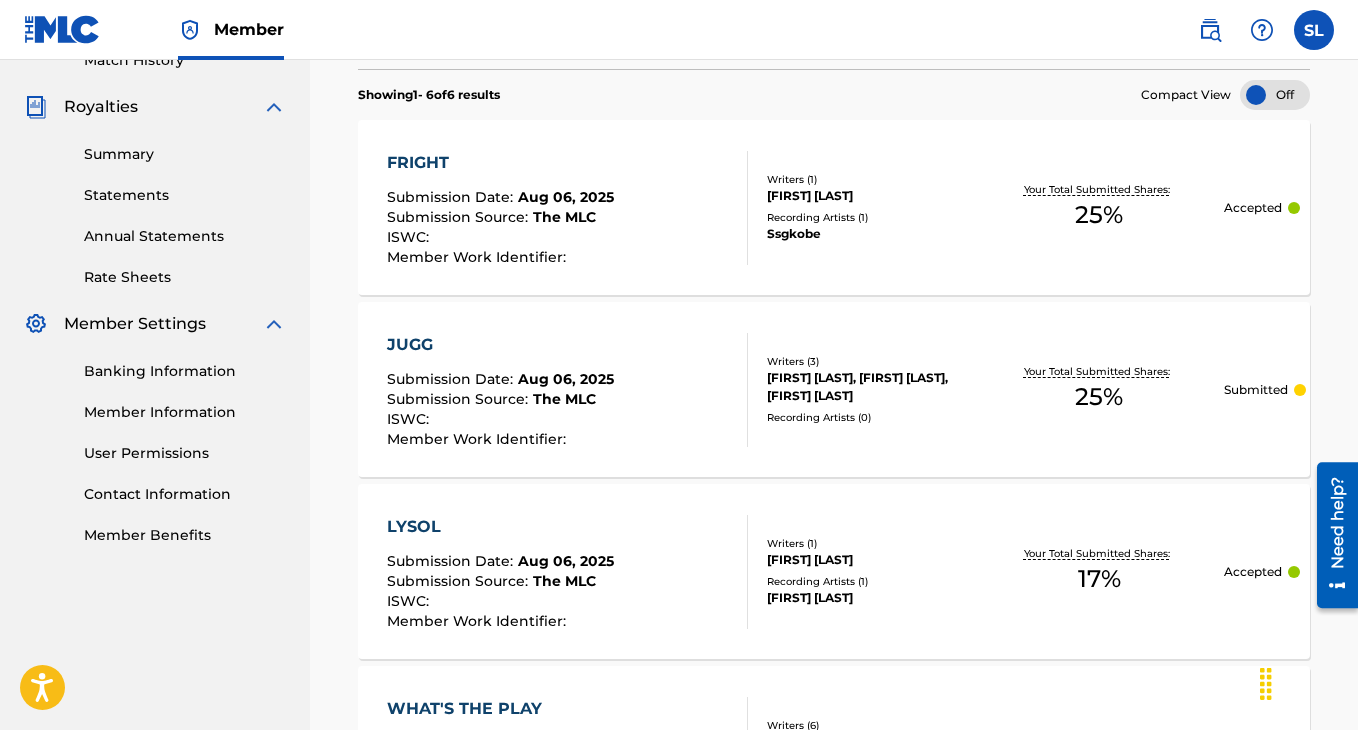 scroll, scrollTop: 23, scrollLeft: 0, axis: vertical 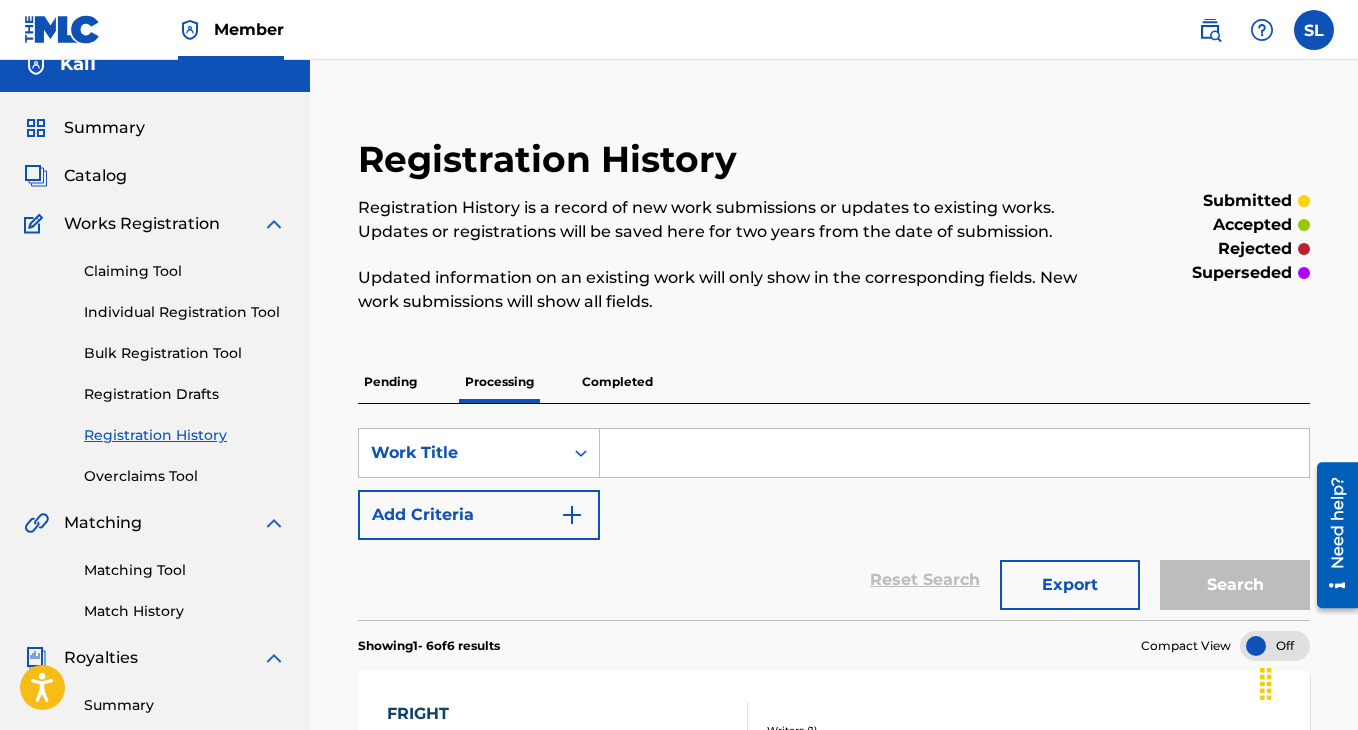 click on "Completed" at bounding box center (617, 382) 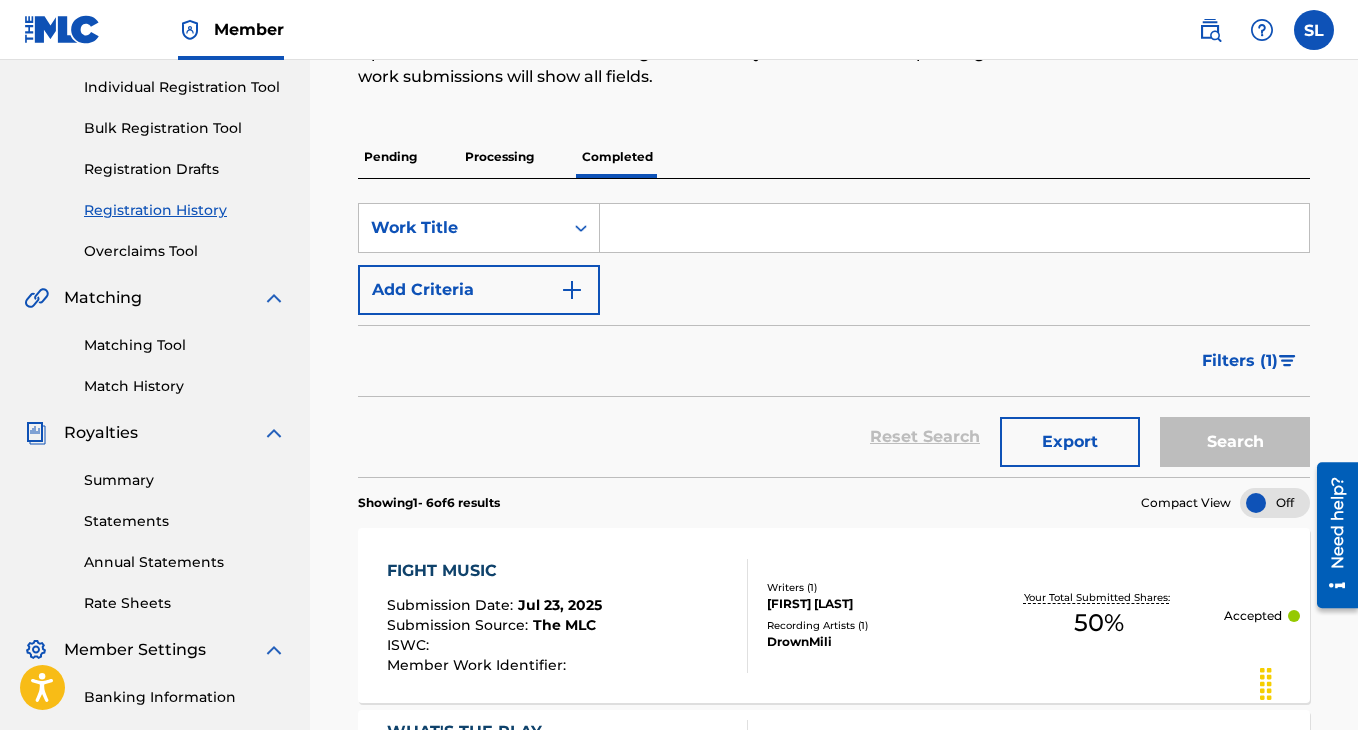 scroll, scrollTop: 255, scrollLeft: 0, axis: vertical 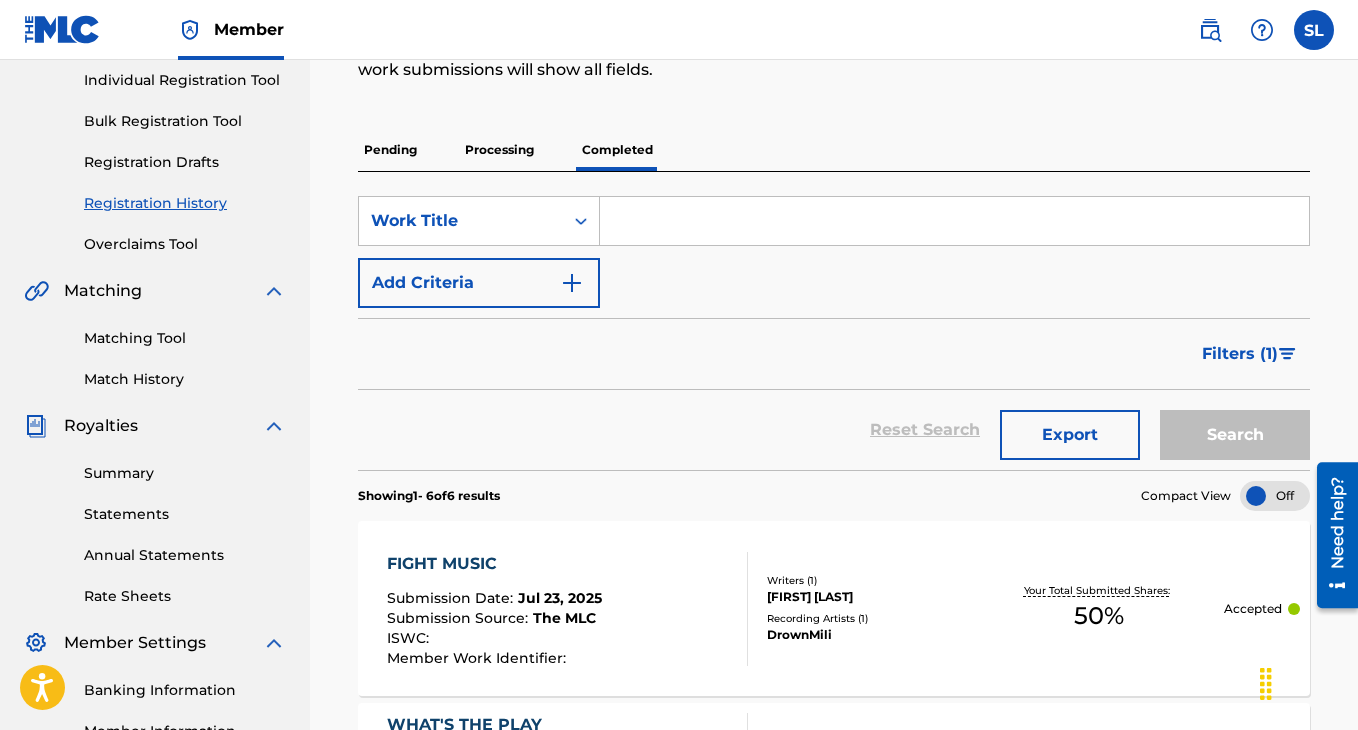 click on "Pending" at bounding box center [390, 150] 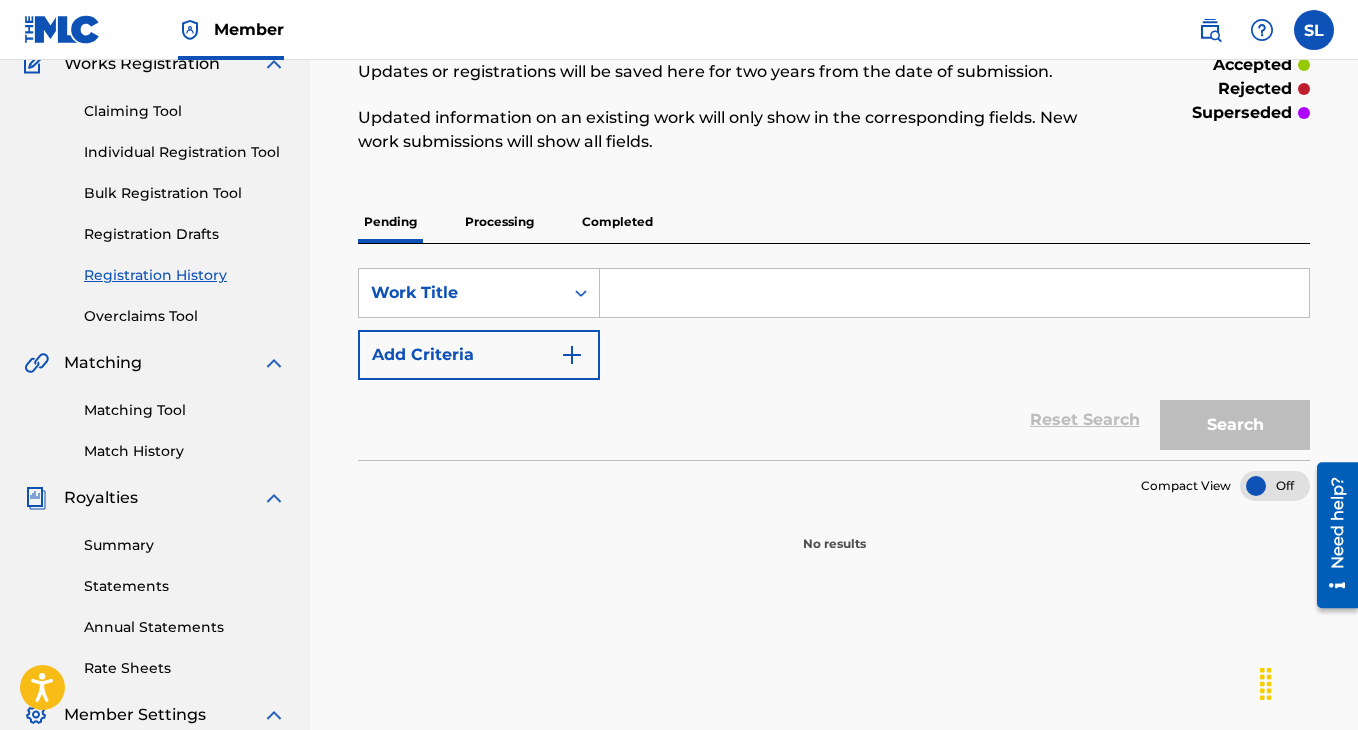 scroll, scrollTop: 273, scrollLeft: 0, axis: vertical 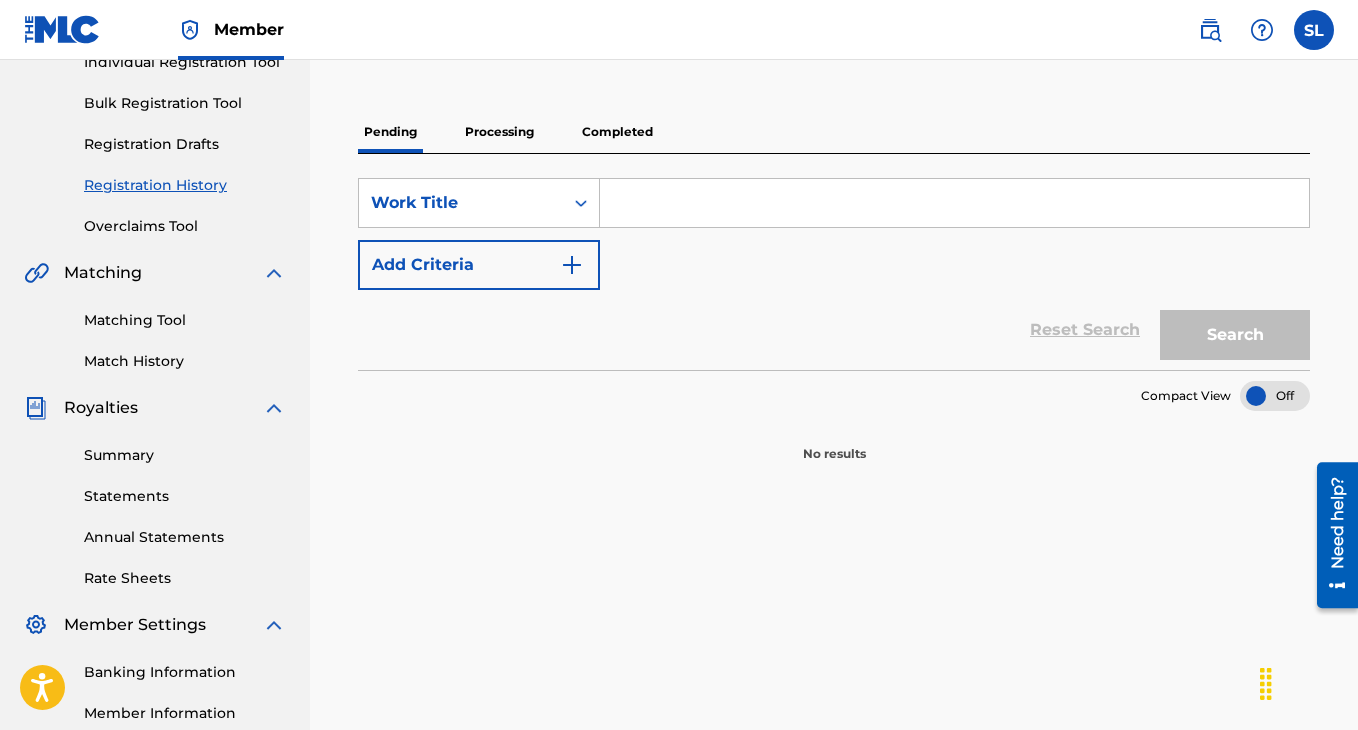 click on "Processing" at bounding box center [499, 132] 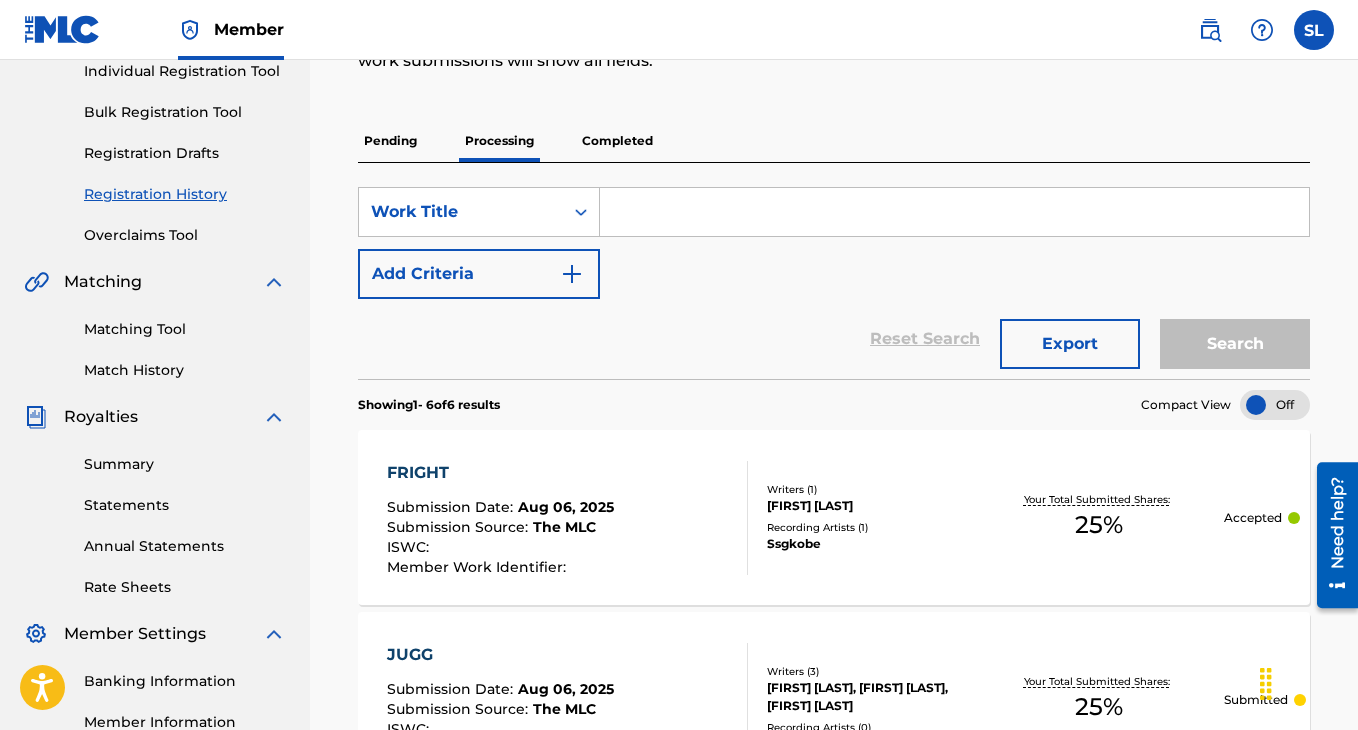 scroll, scrollTop: 258, scrollLeft: 0, axis: vertical 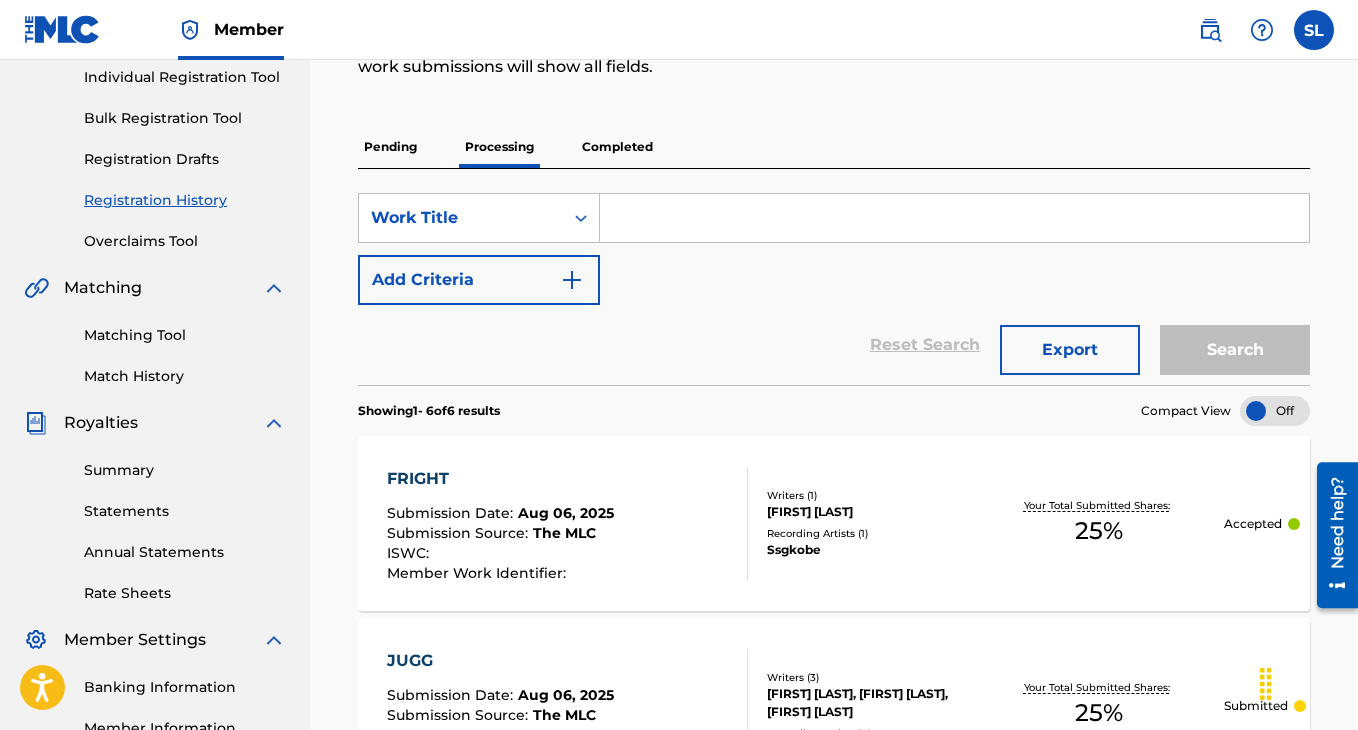 click on "FRIGHT" at bounding box center [500, 479] 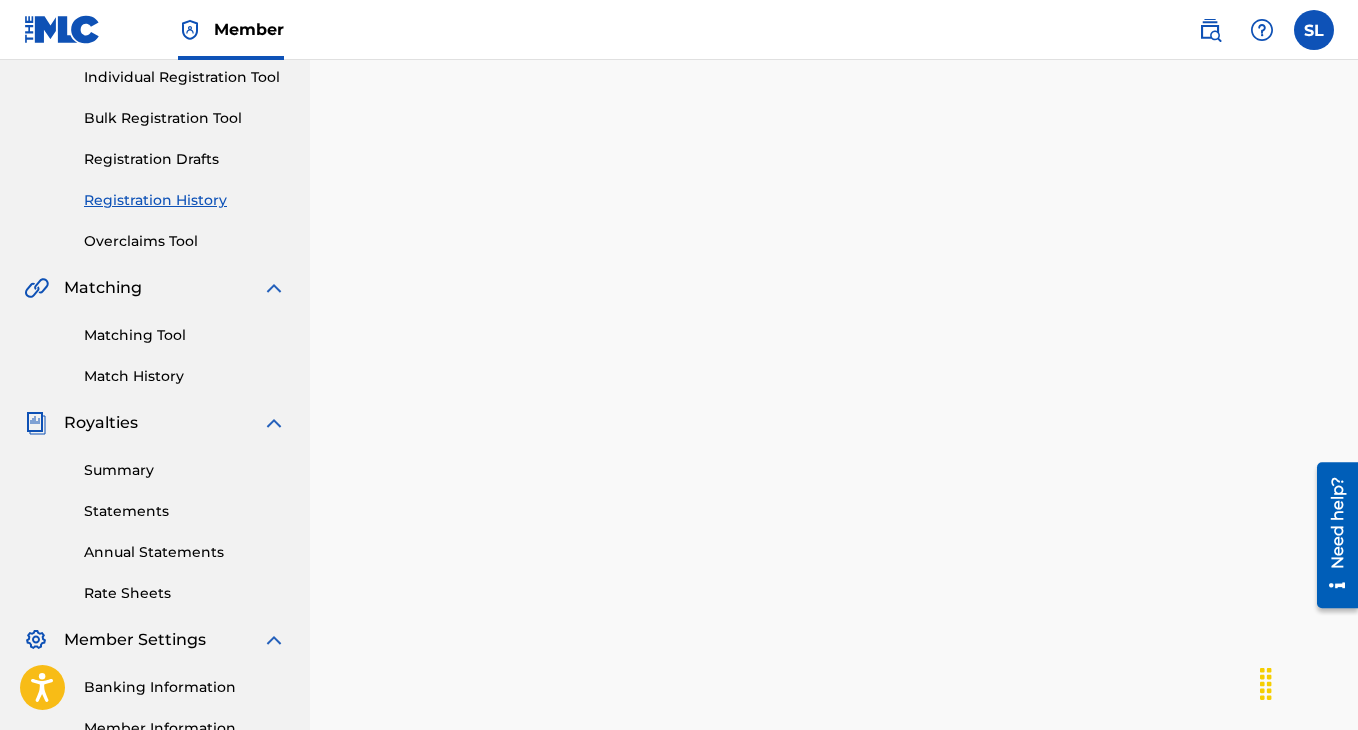 scroll, scrollTop: 0, scrollLeft: 0, axis: both 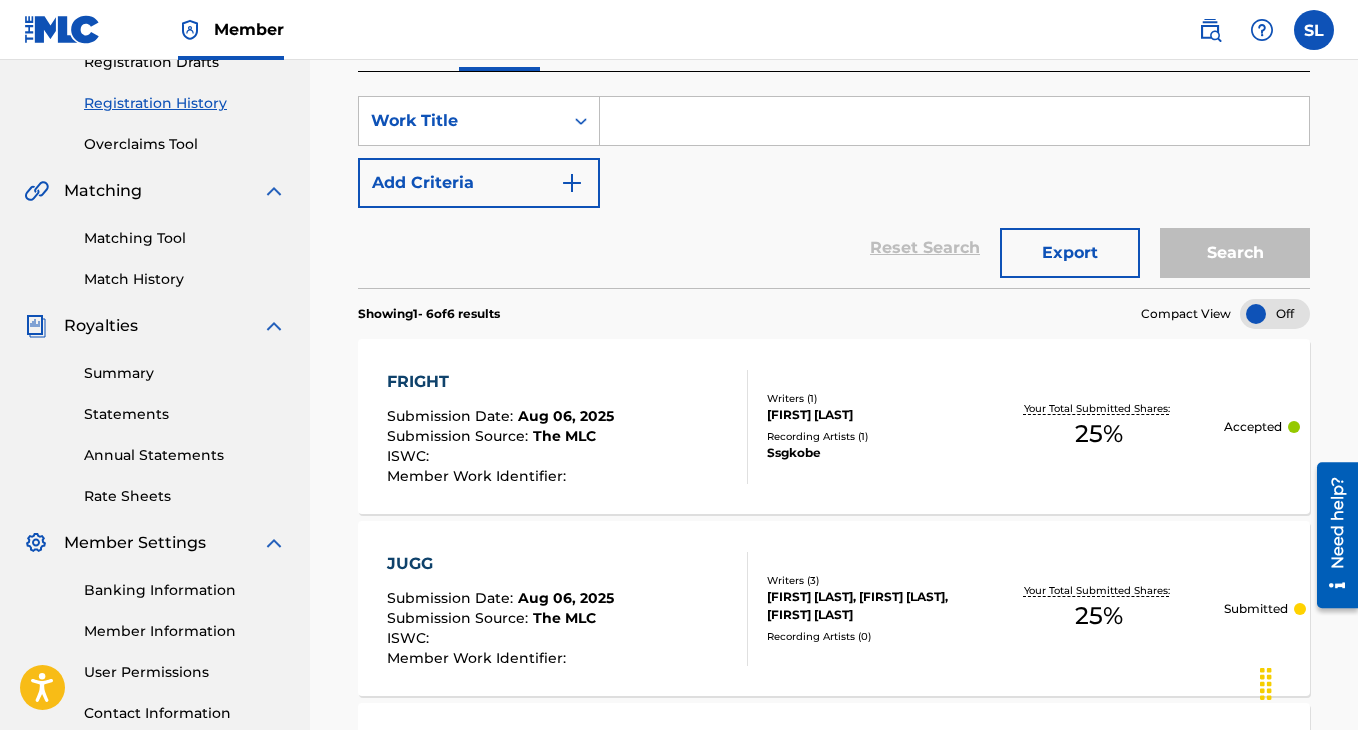 click on "FRIGHT" at bounding box center [500, 382] 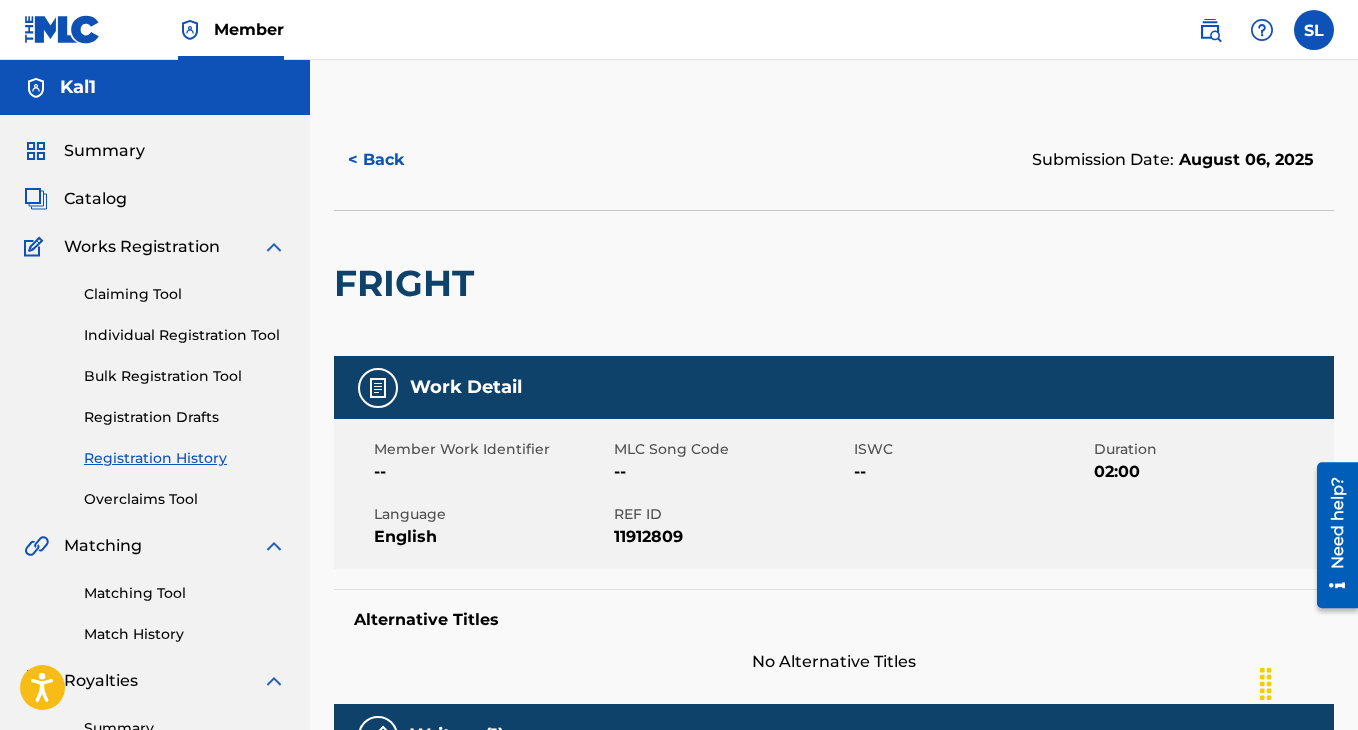 scroll, scrollTop: 21, scrollLeft: 0, axis: vertical 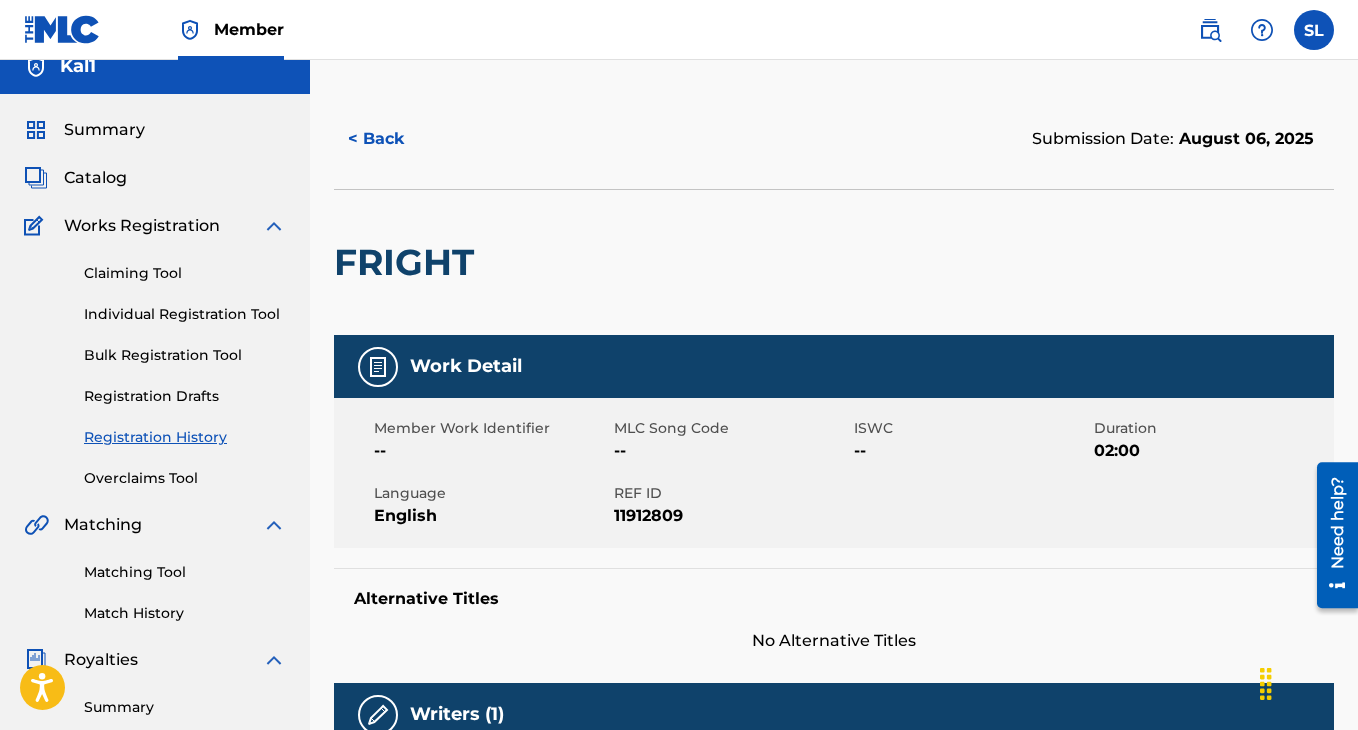 click on "Matching Tool" at bounding box center (185, 572) 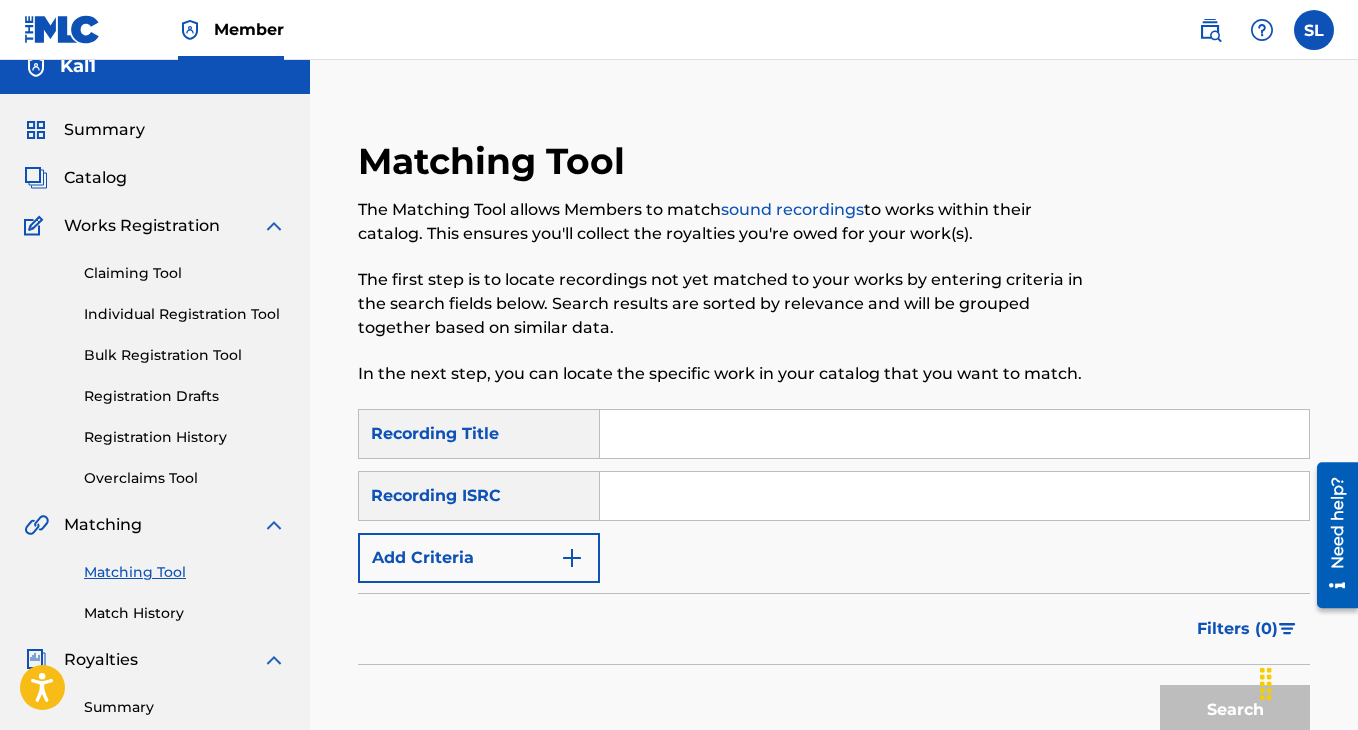 scroll, scrollTop: 0, scrollLeft: 0, axis: both 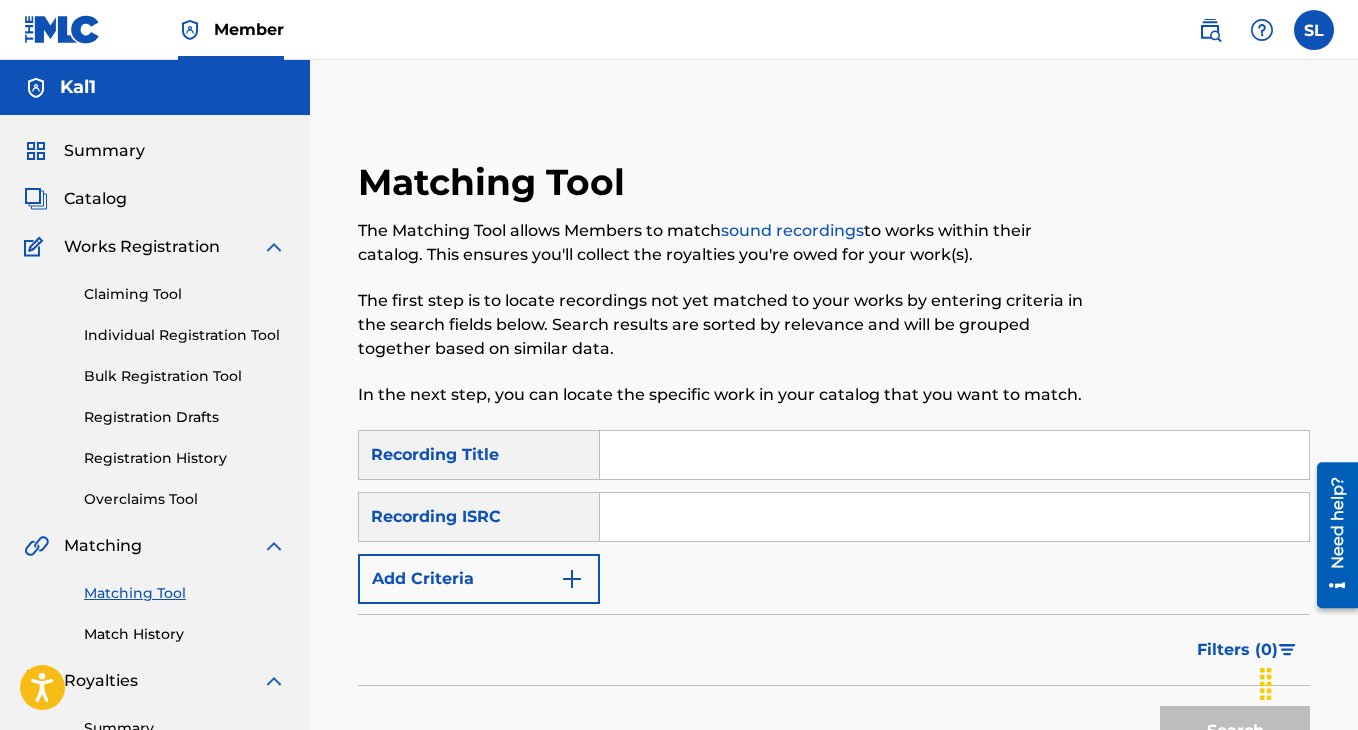 click at bounding box center (954, 455) 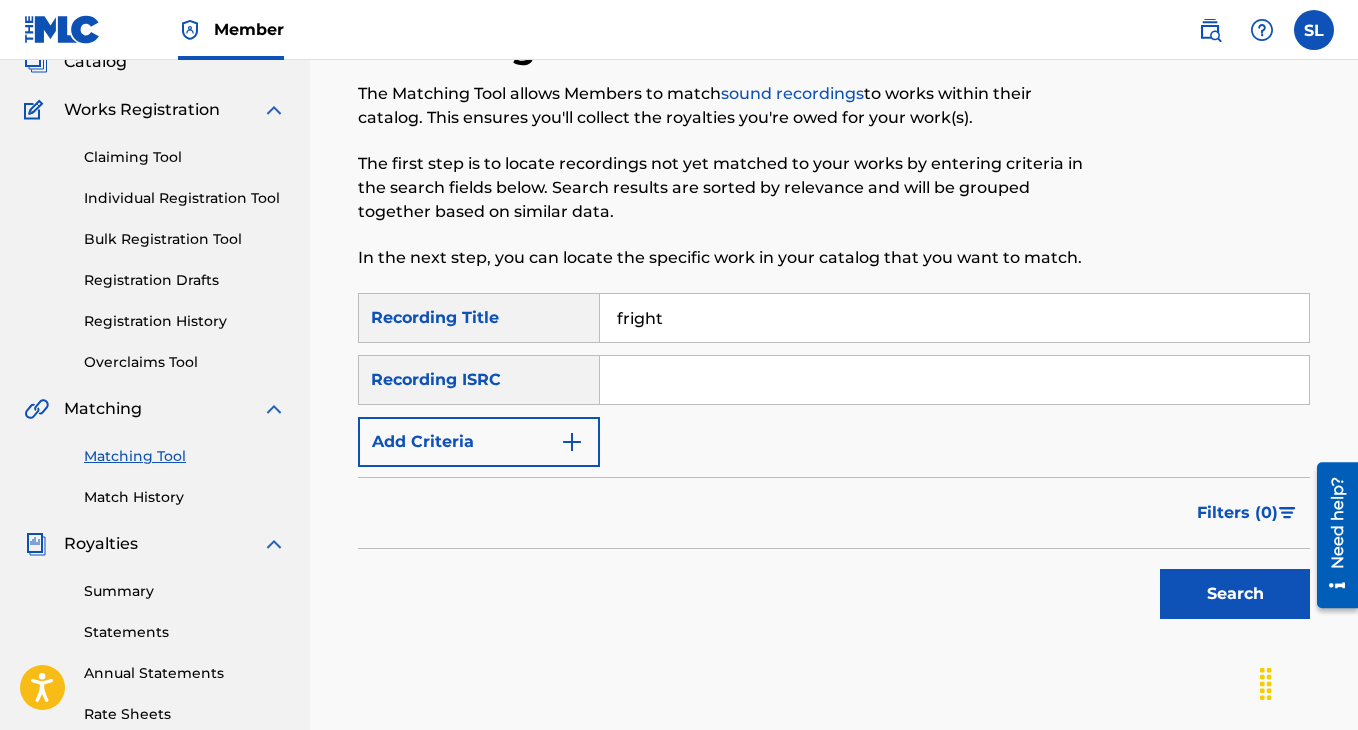 scroll, scrollTop: 141, scrollLeft: 0, axis: vertical 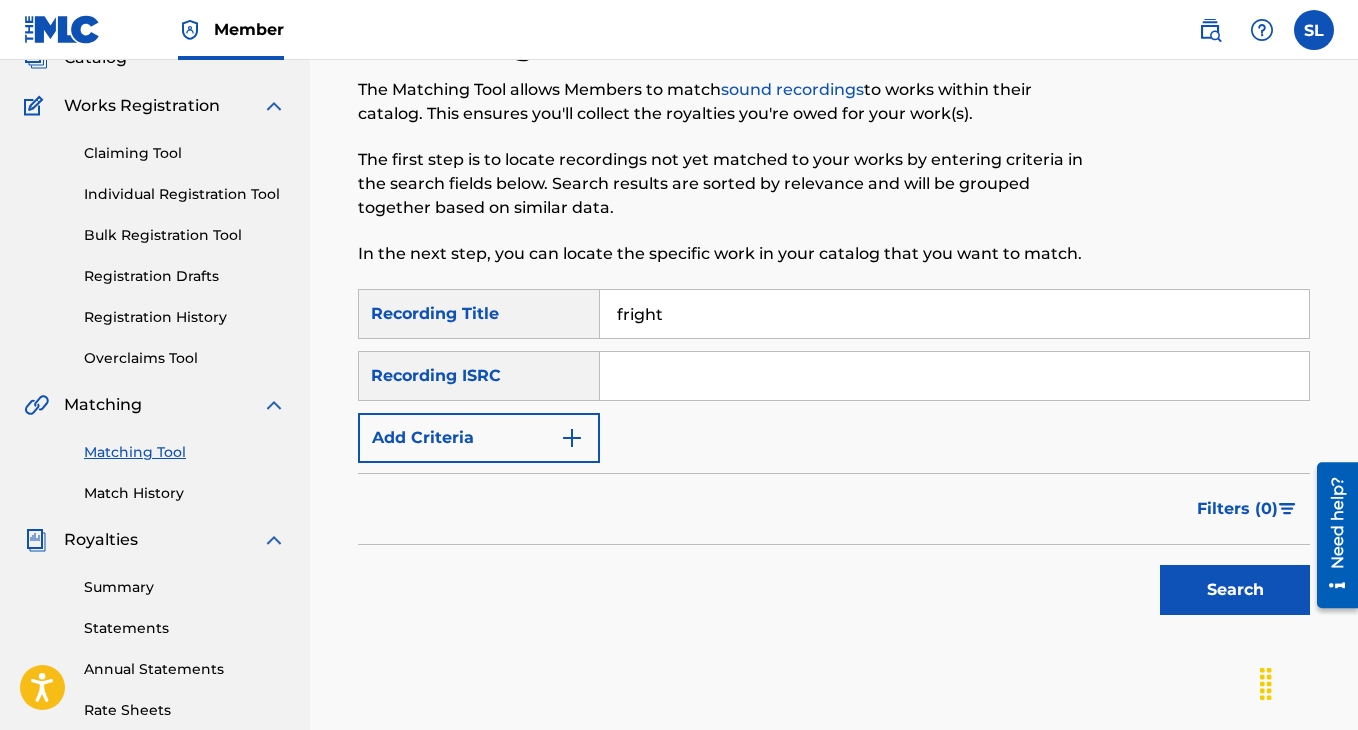 type on "fright" 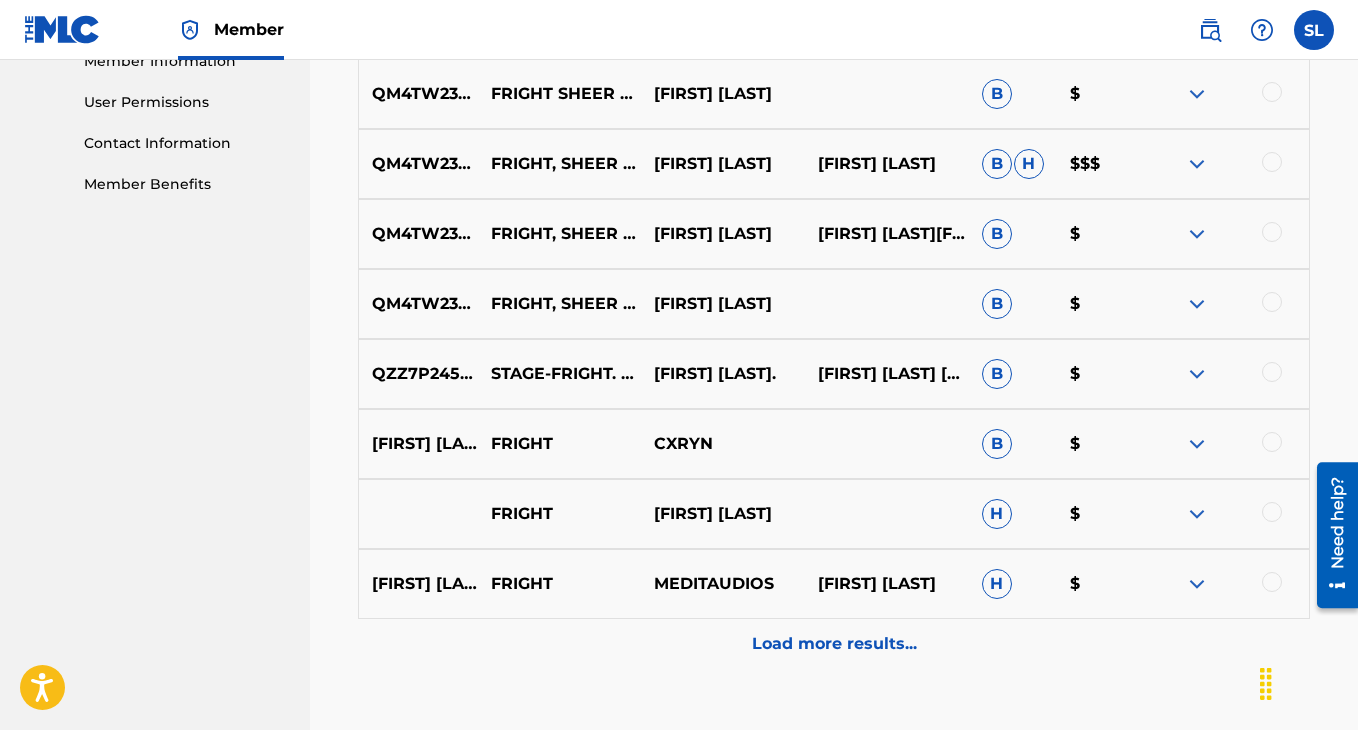 scroll, scrollTop: 970, scrollLeft: 0, axis: vertical 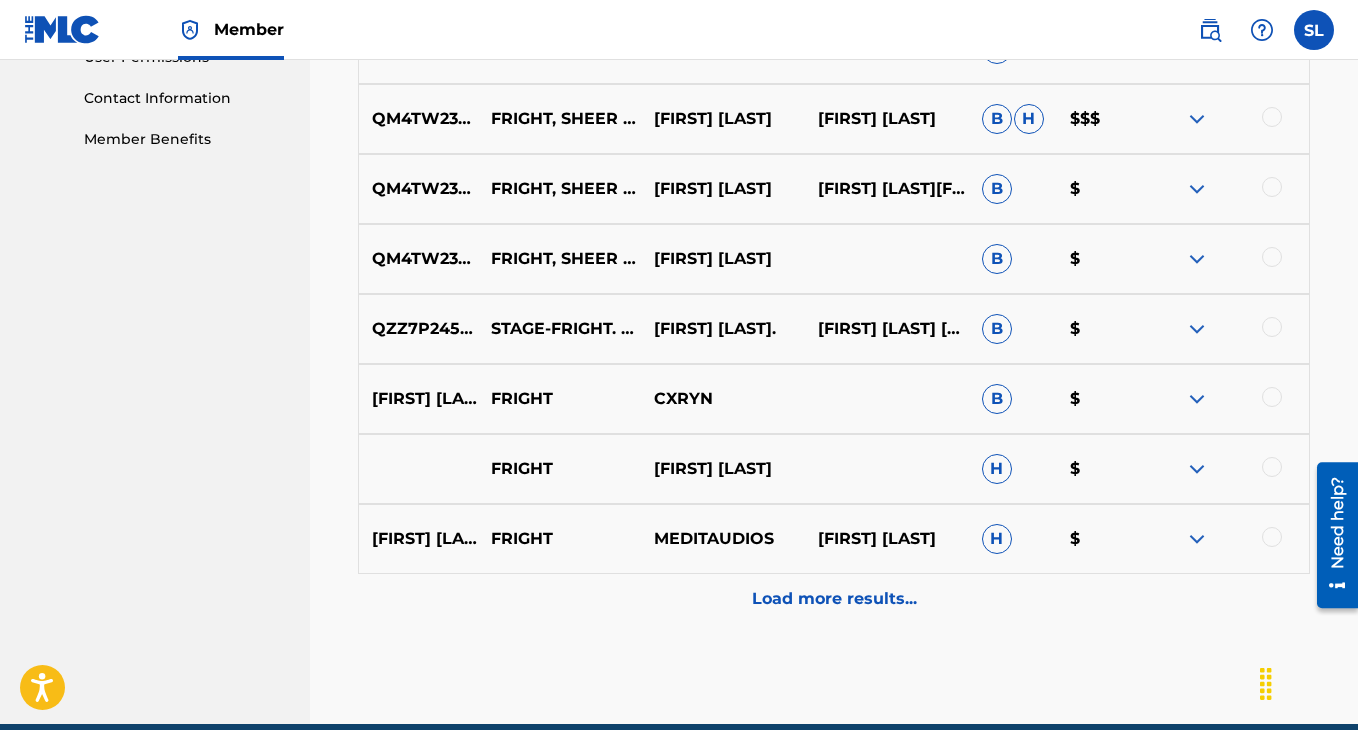 click on "Load more results..." at bounding box center [834, 599] 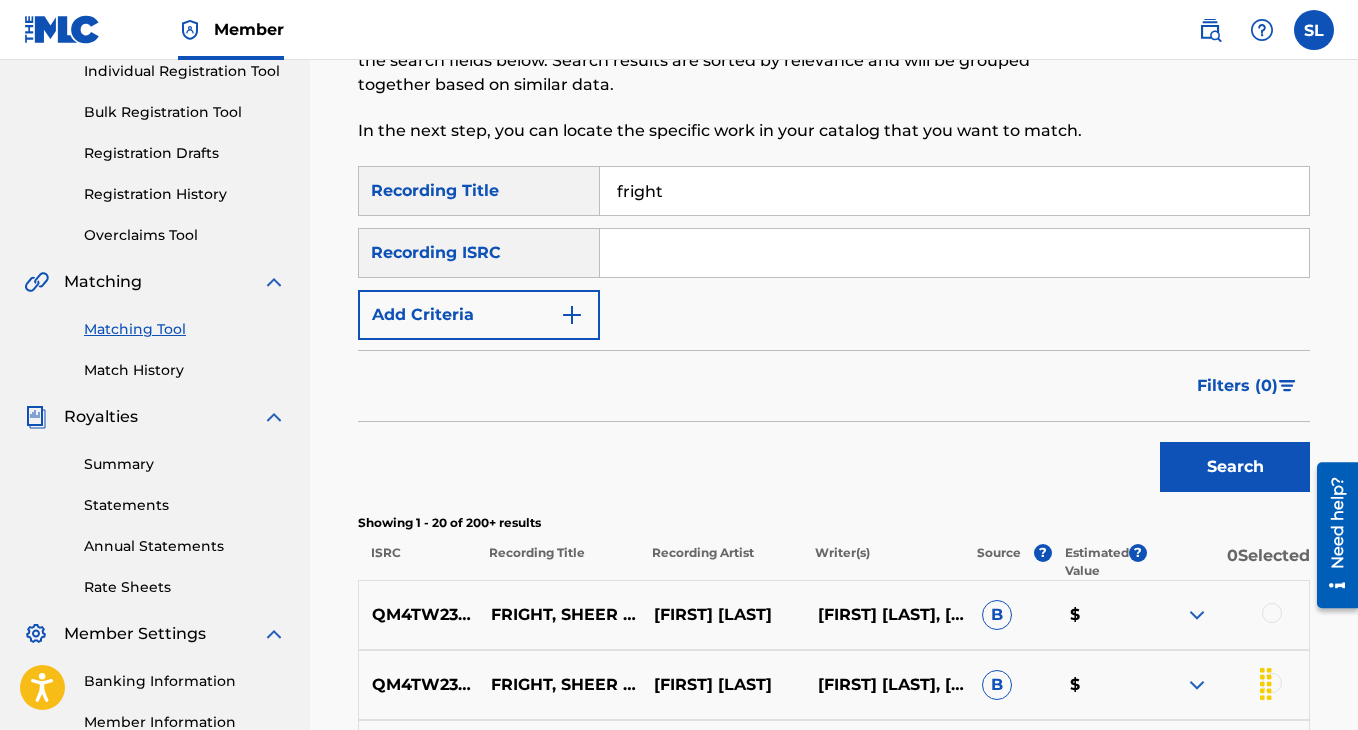 scroll, scrollTop: 166, scrollLeft: 0, axis: vertical 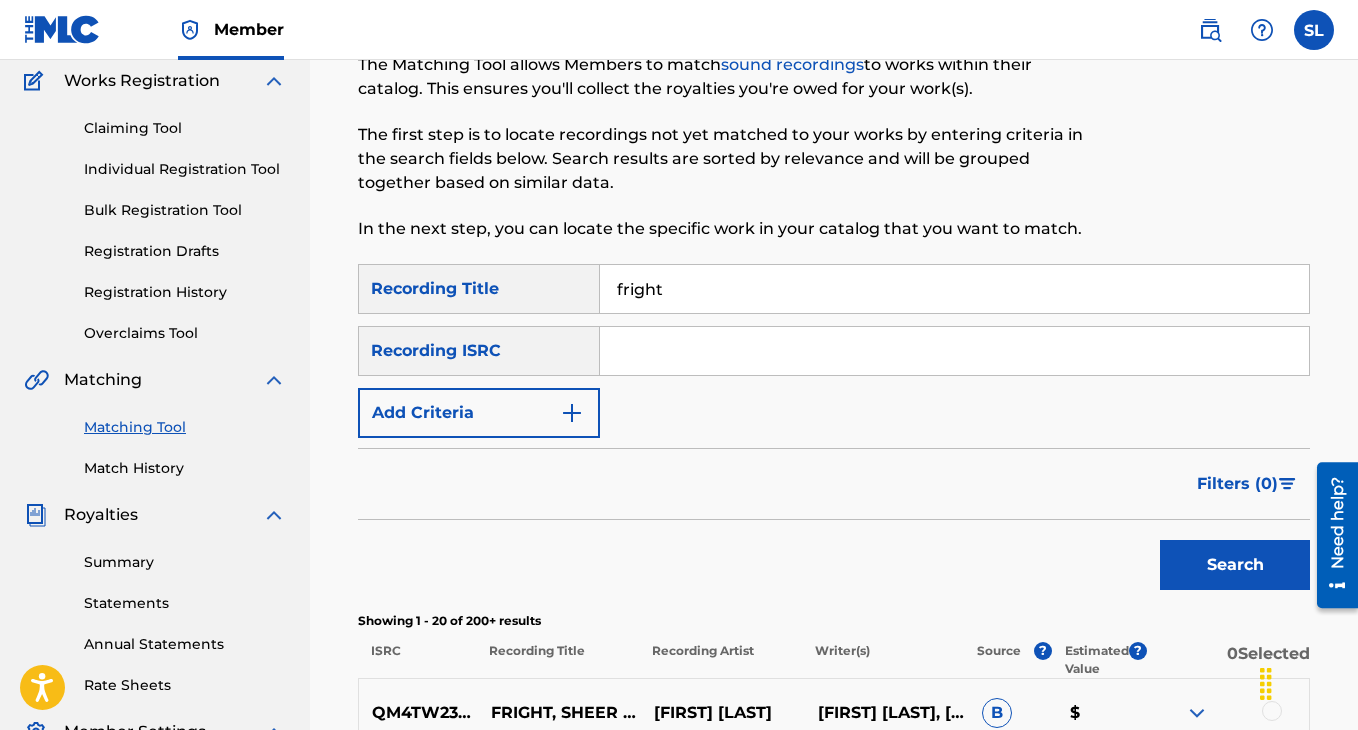 click on "Add Criteria" at bounding box center [479, 413] 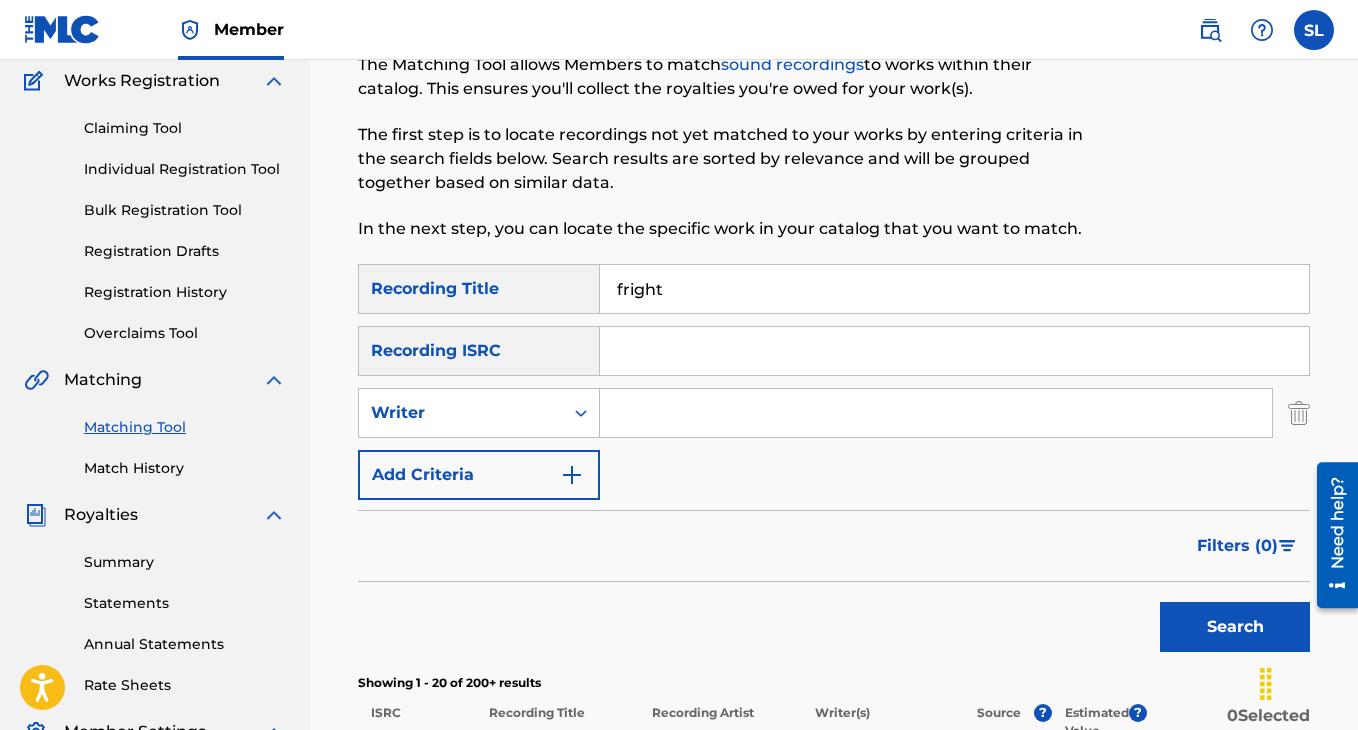 click at bounding box center (936, 413) 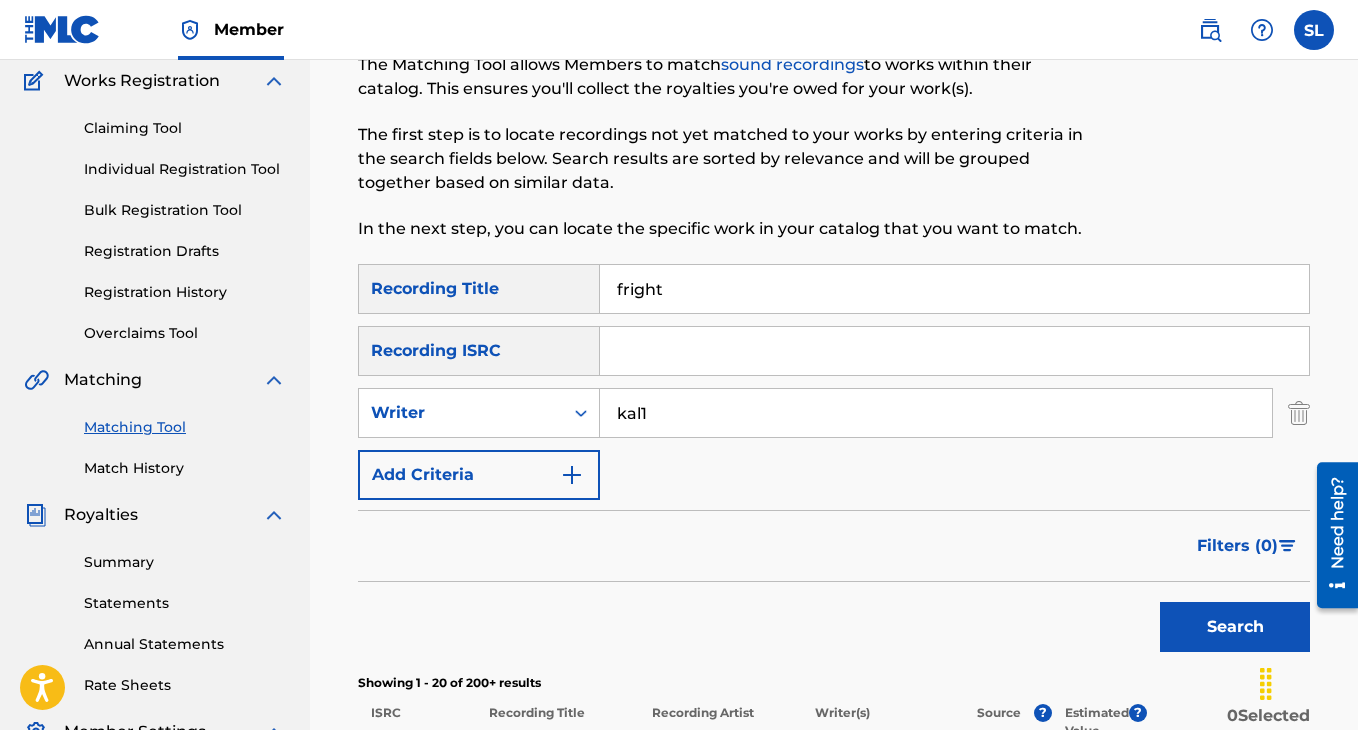 type on "kal1" 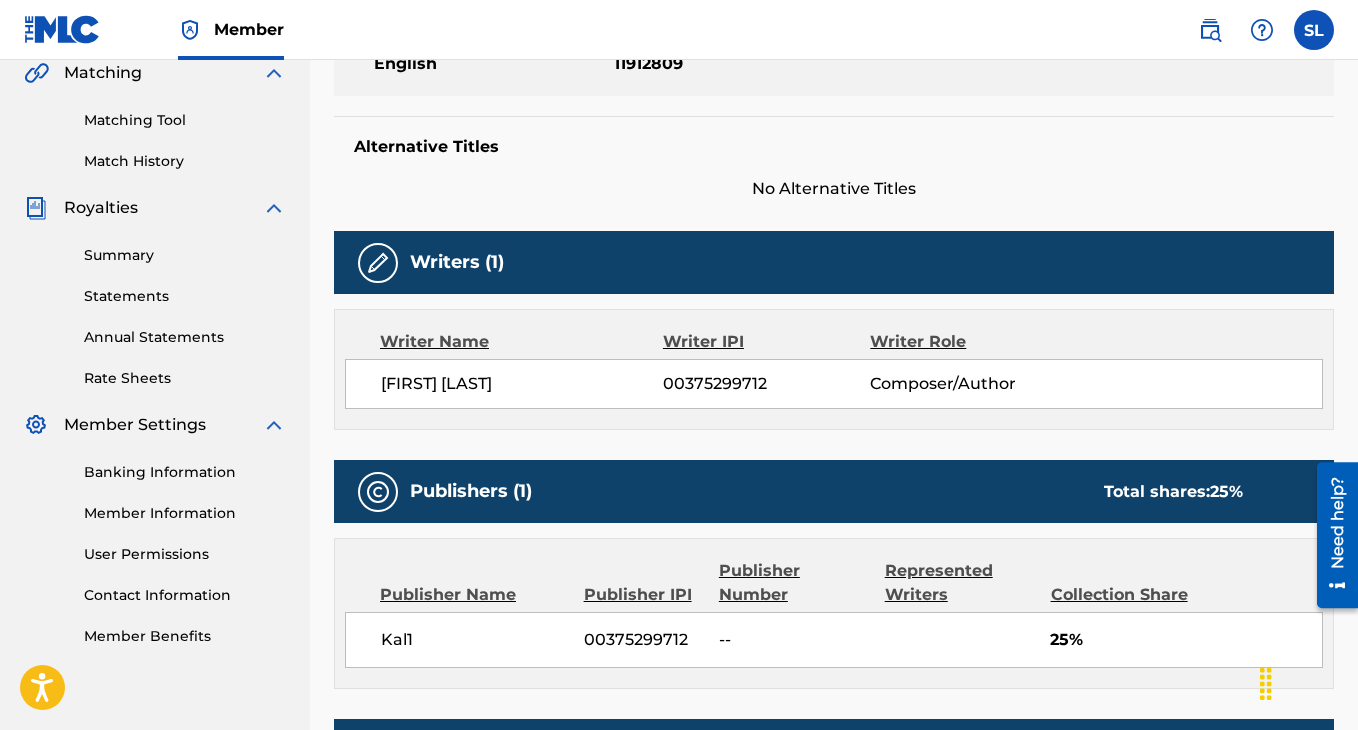 scroll, scrollTop: 534, scrollLeft: 0, axis: vertical 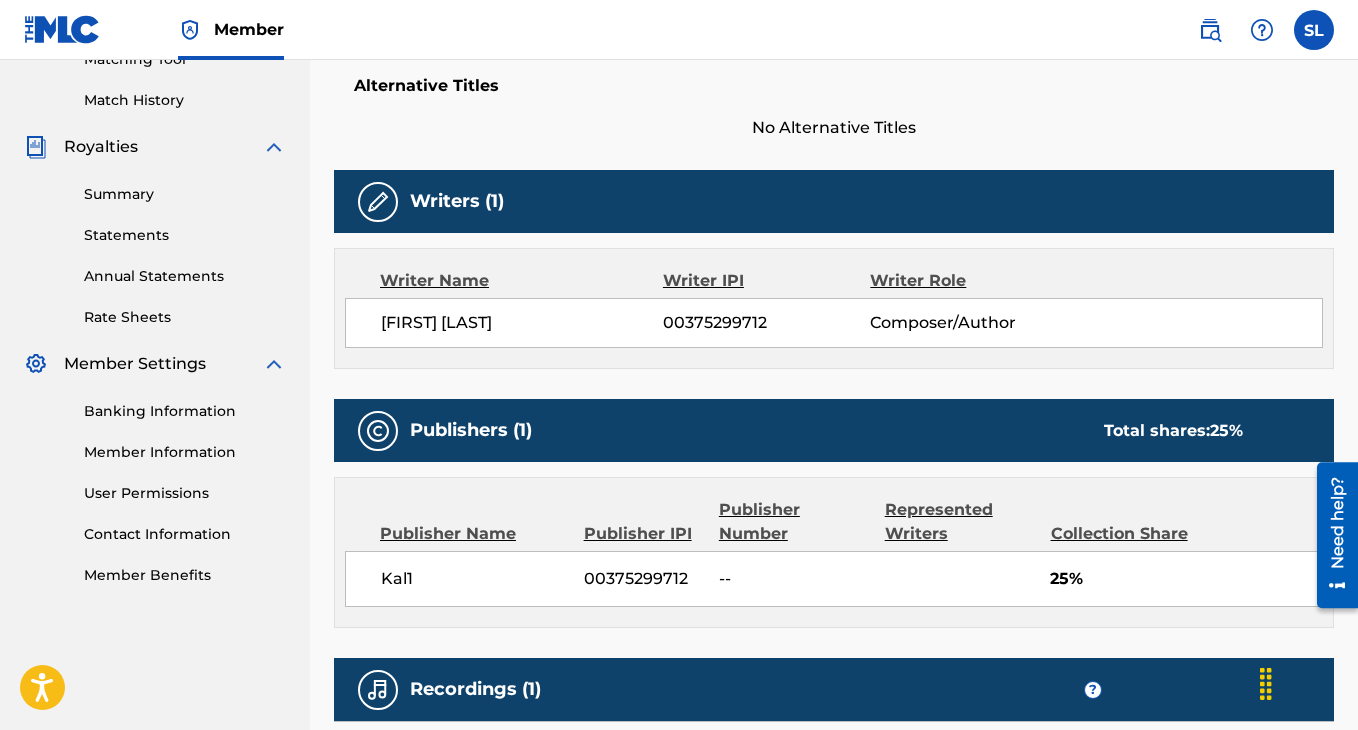 click on "00375299712" at bounding box center [644, 579] 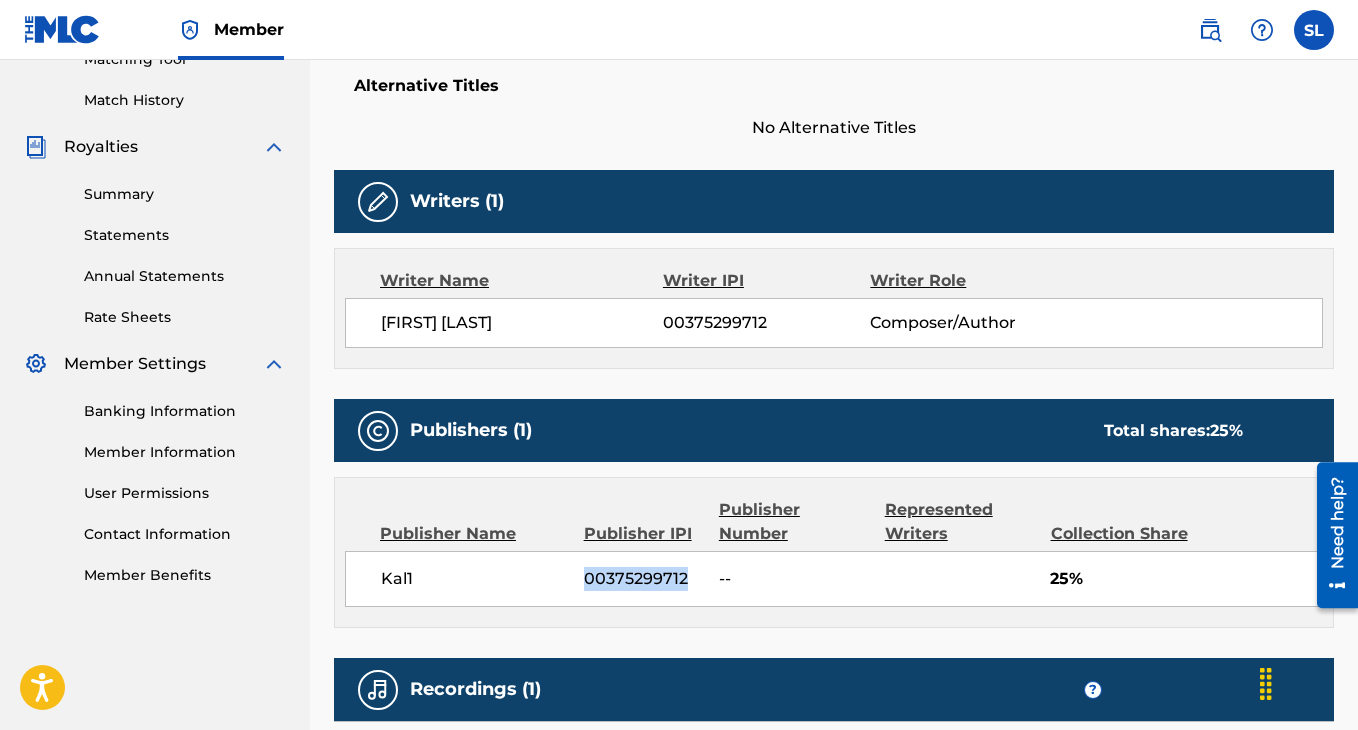 click on "00375299712" at bounding box center (644, 579) 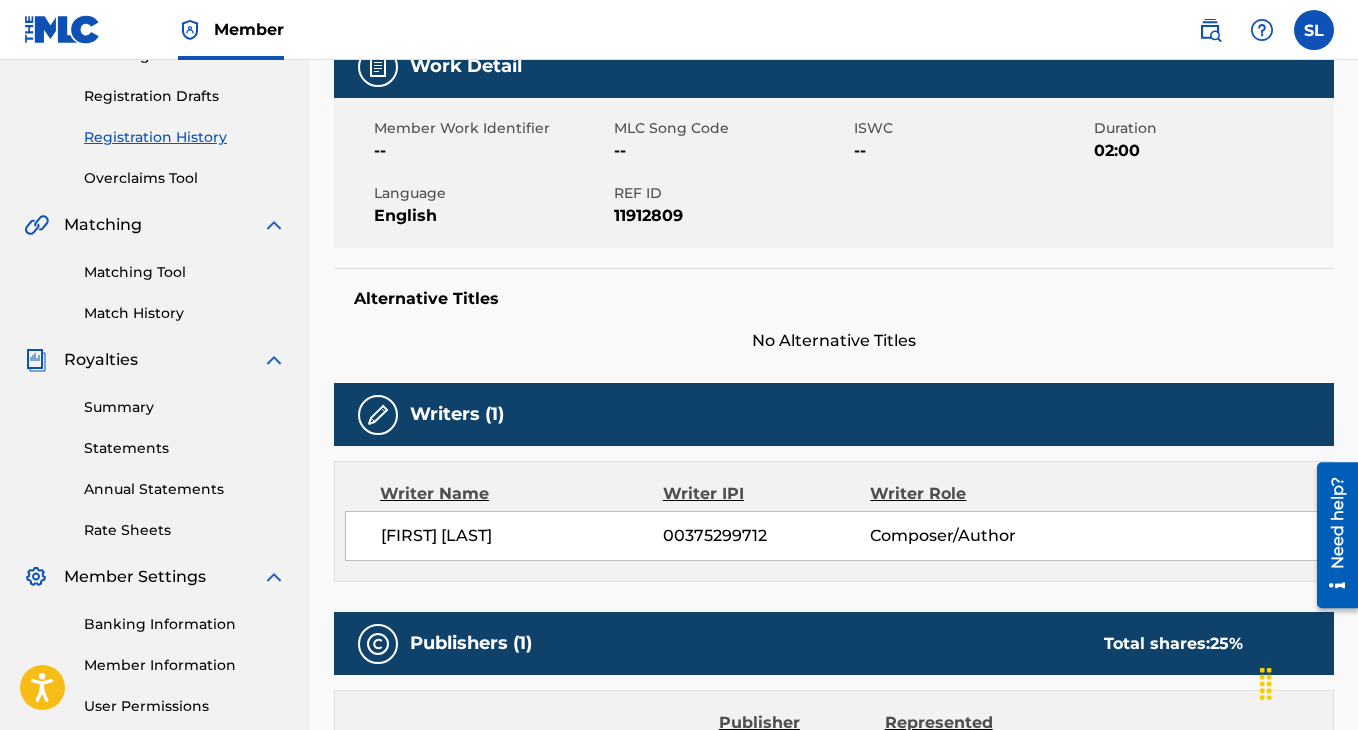 scroll, scrollTop: 0, scrollLeft: 0, axis: both 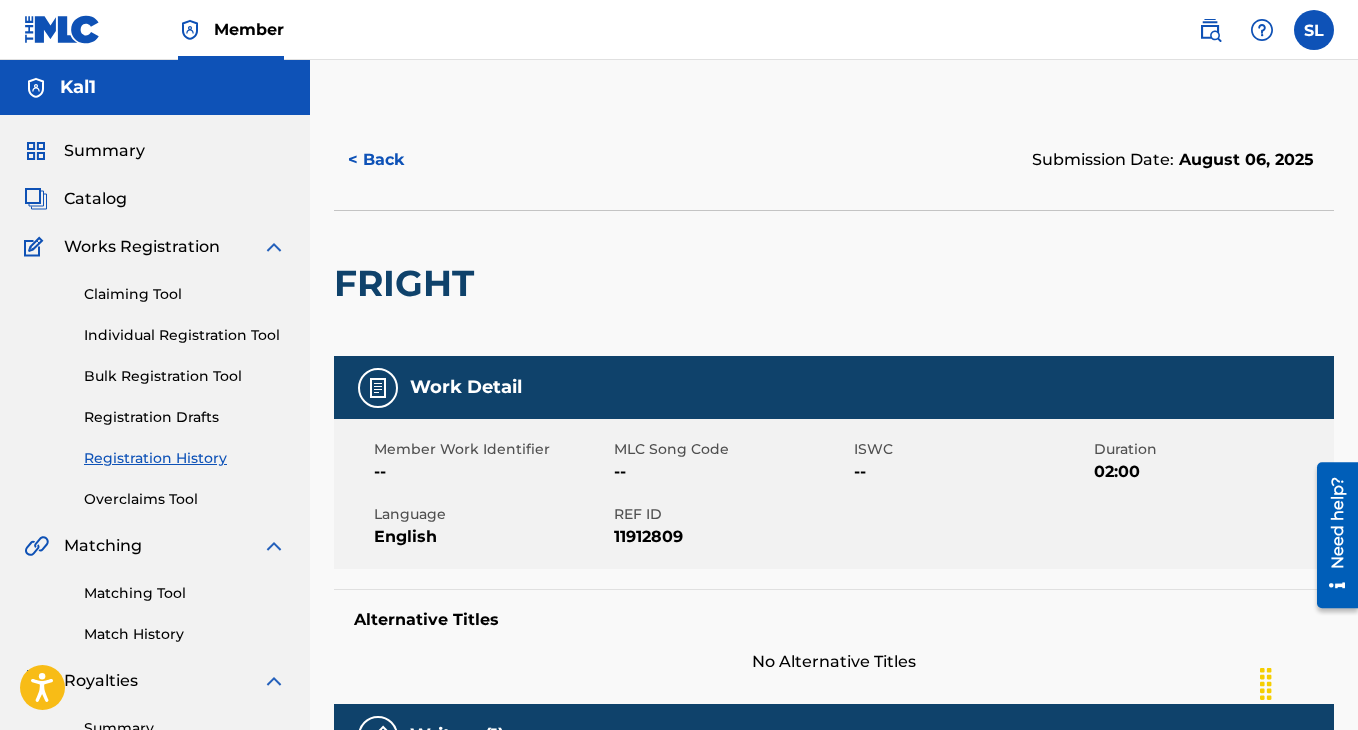click on "Matching Tool" at bounding box center (185, 593) 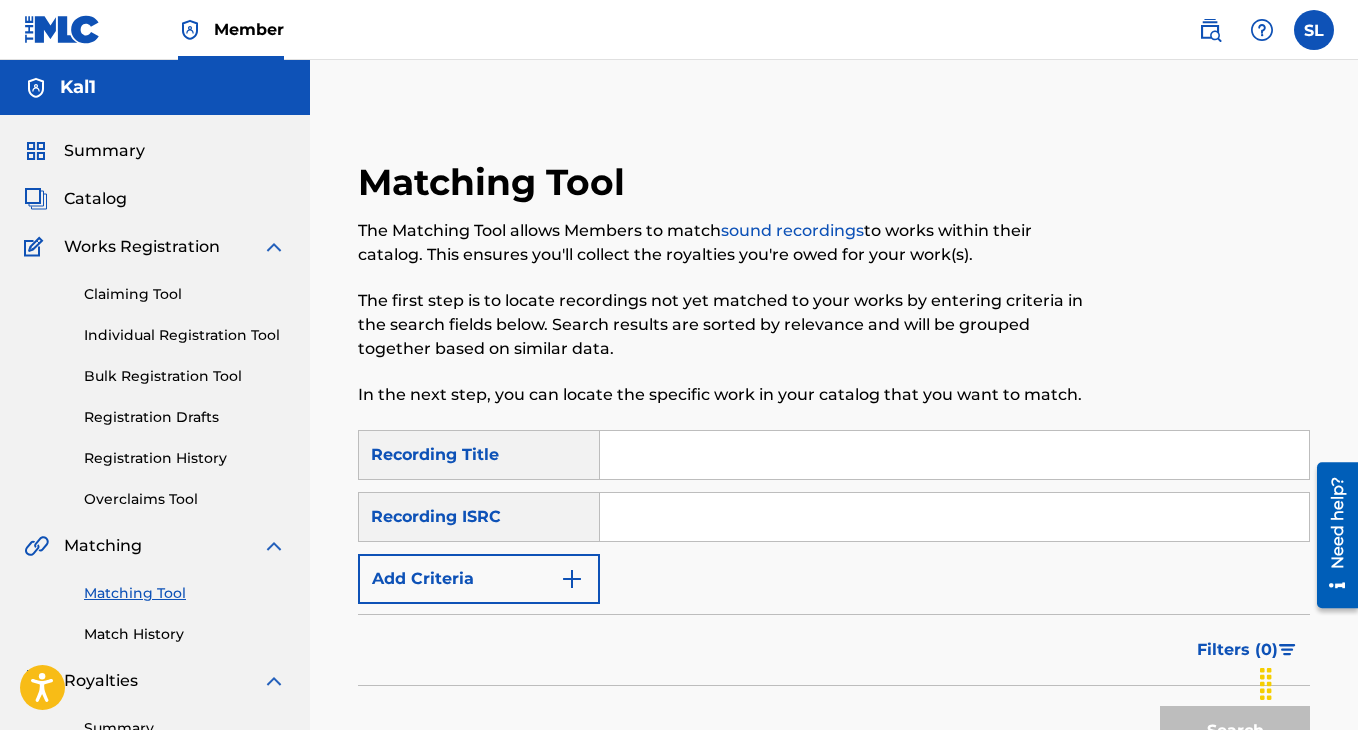 click at bounding box center (954, 517) 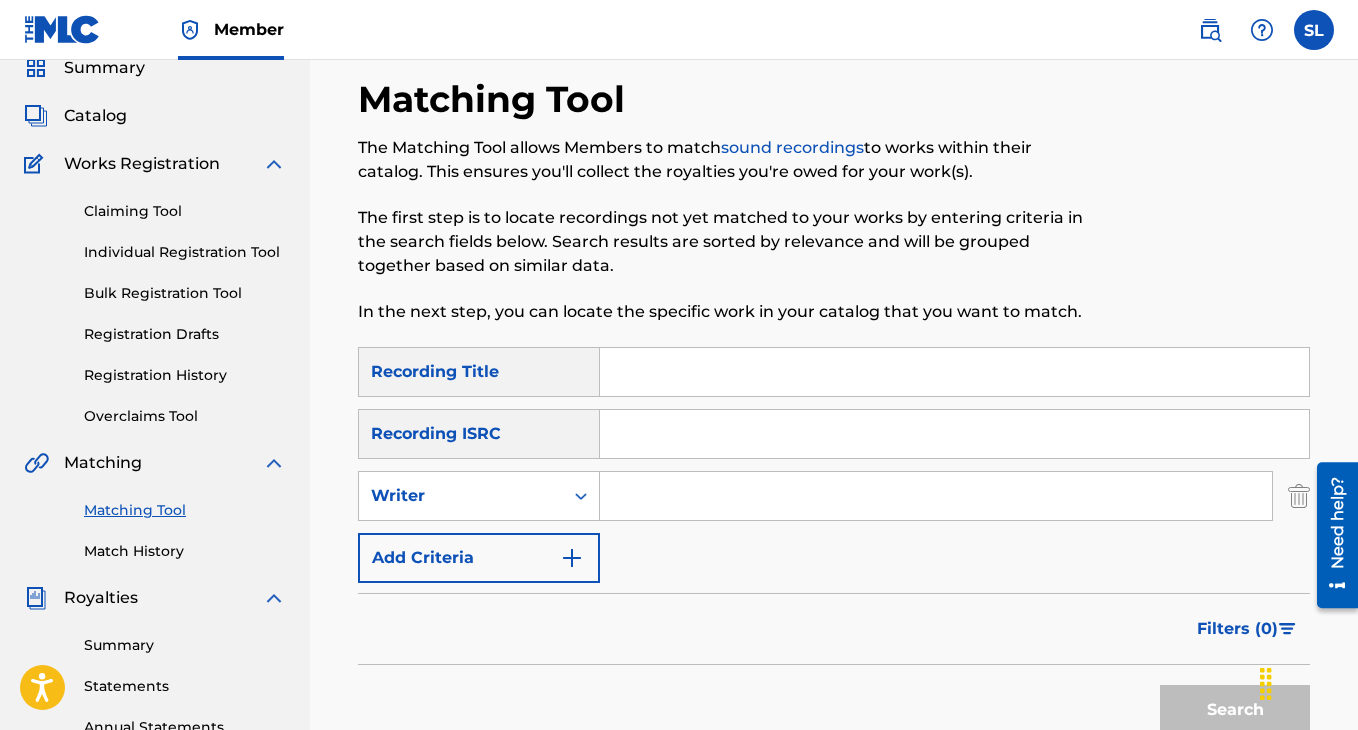 scroll, scrollTop: 99, scrollLeft: 0, axis: vertical 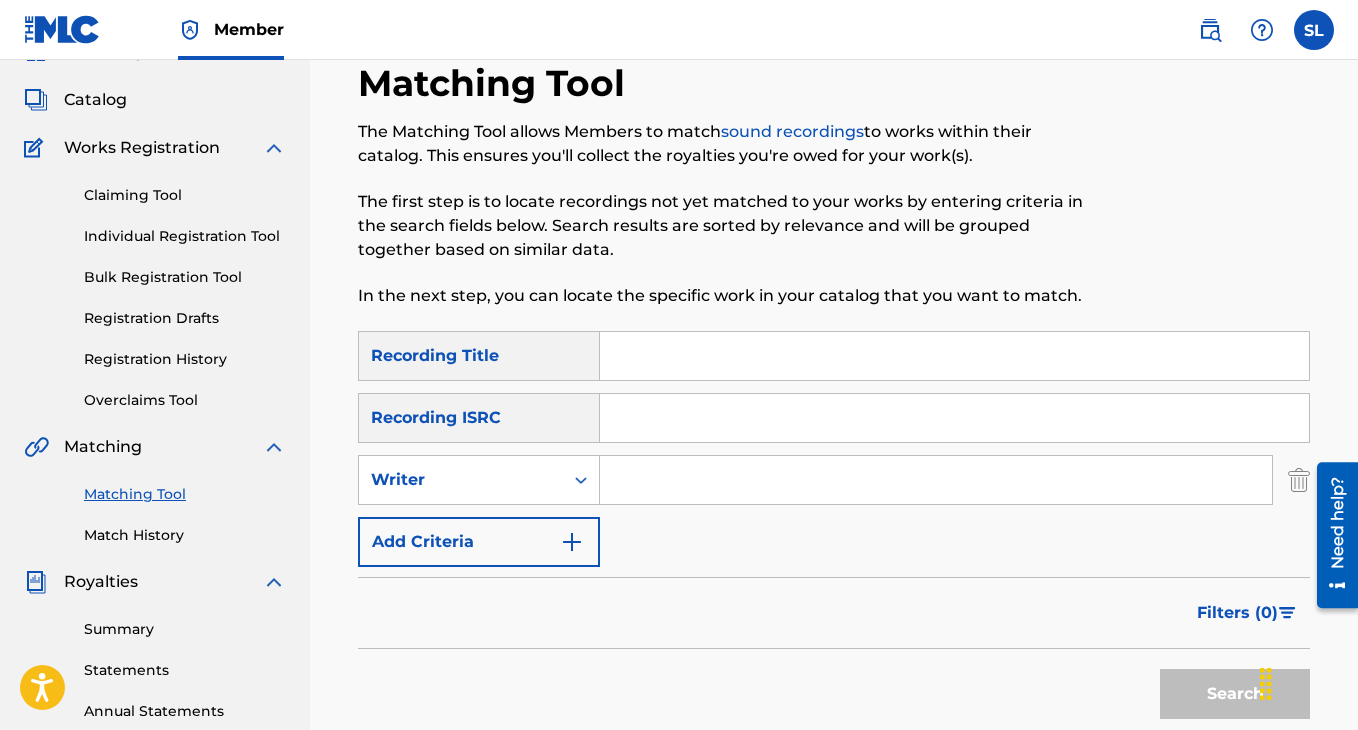 click on "Filters ( 0 )" at bounding box center (834, 613) 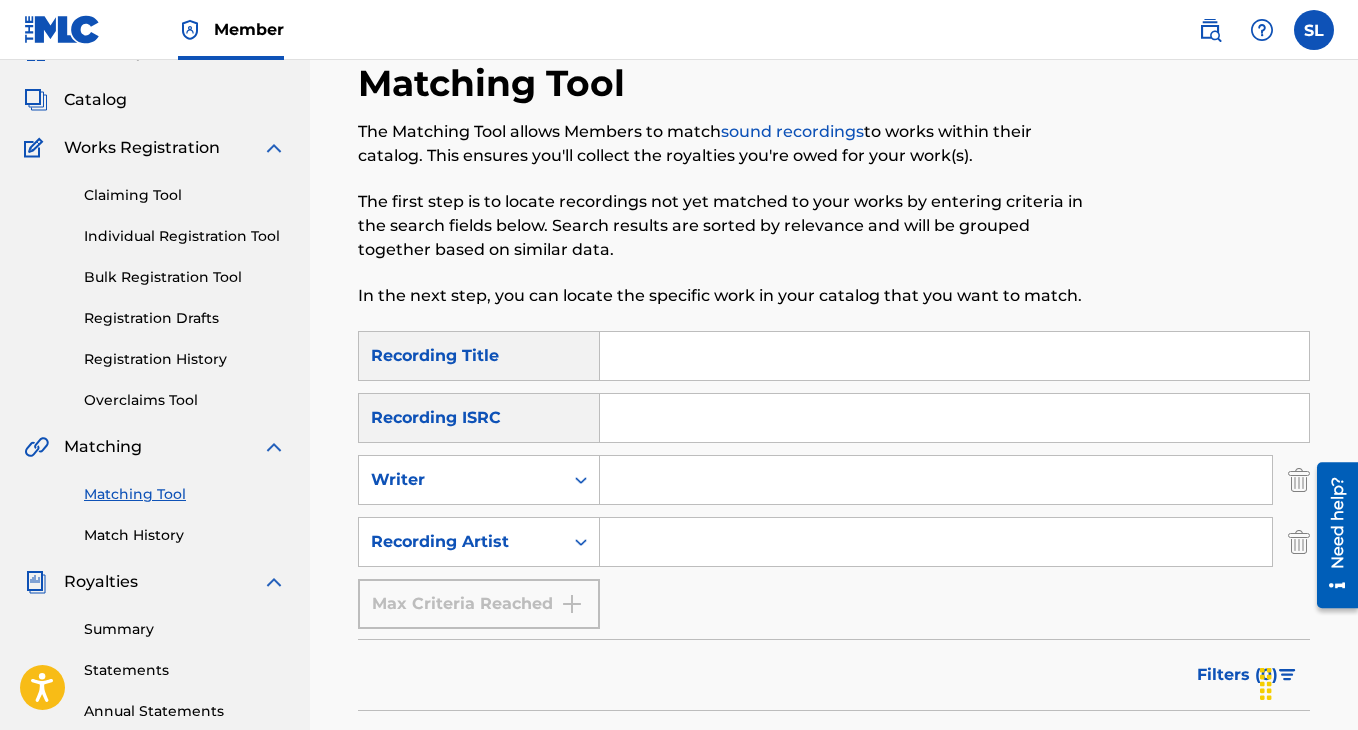 click at bounding box center (936, 542) 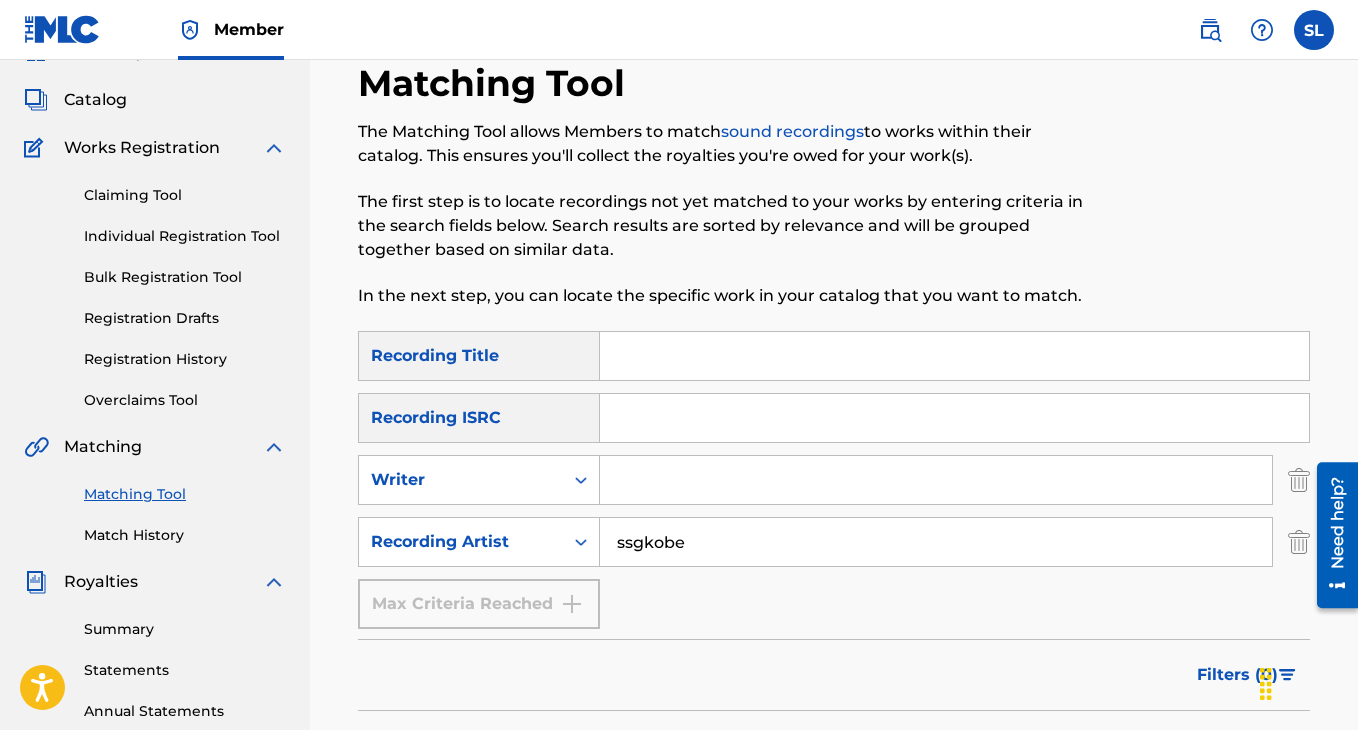 type on "ssgkobe" 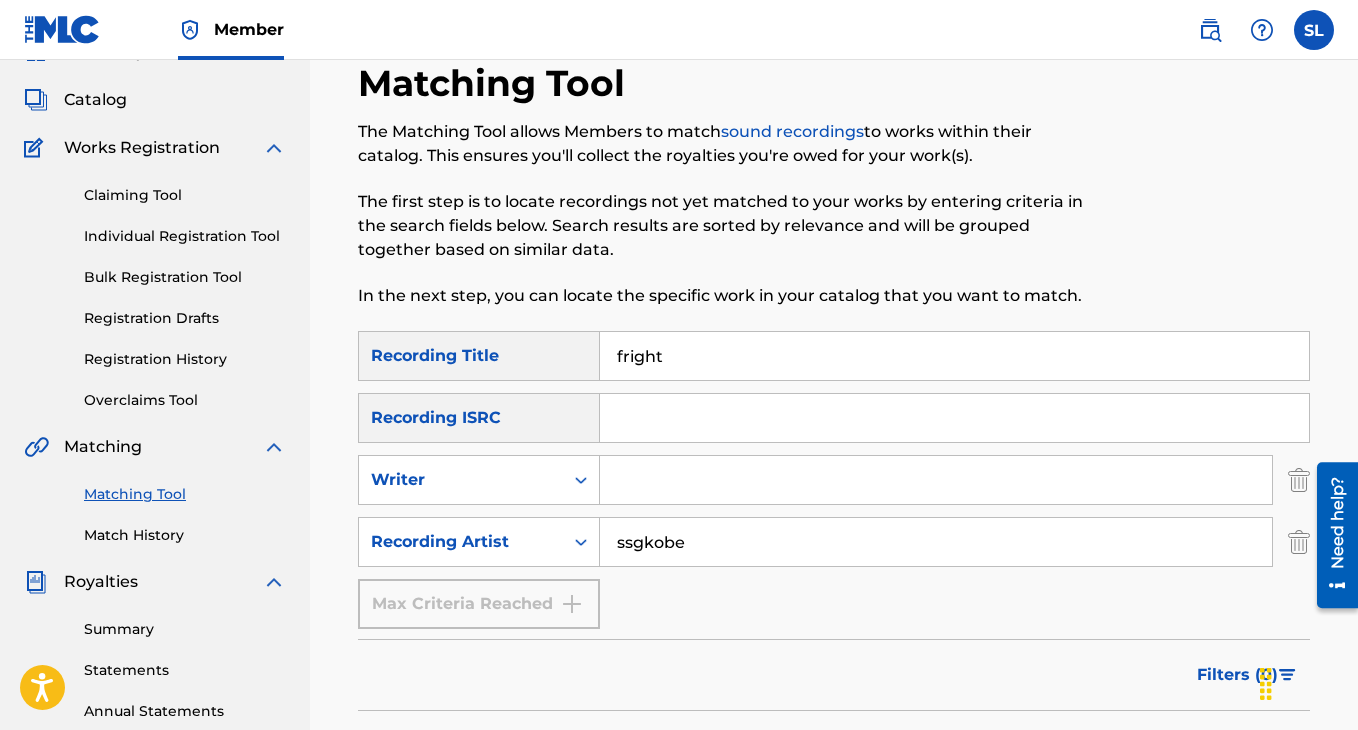 type on "fright" 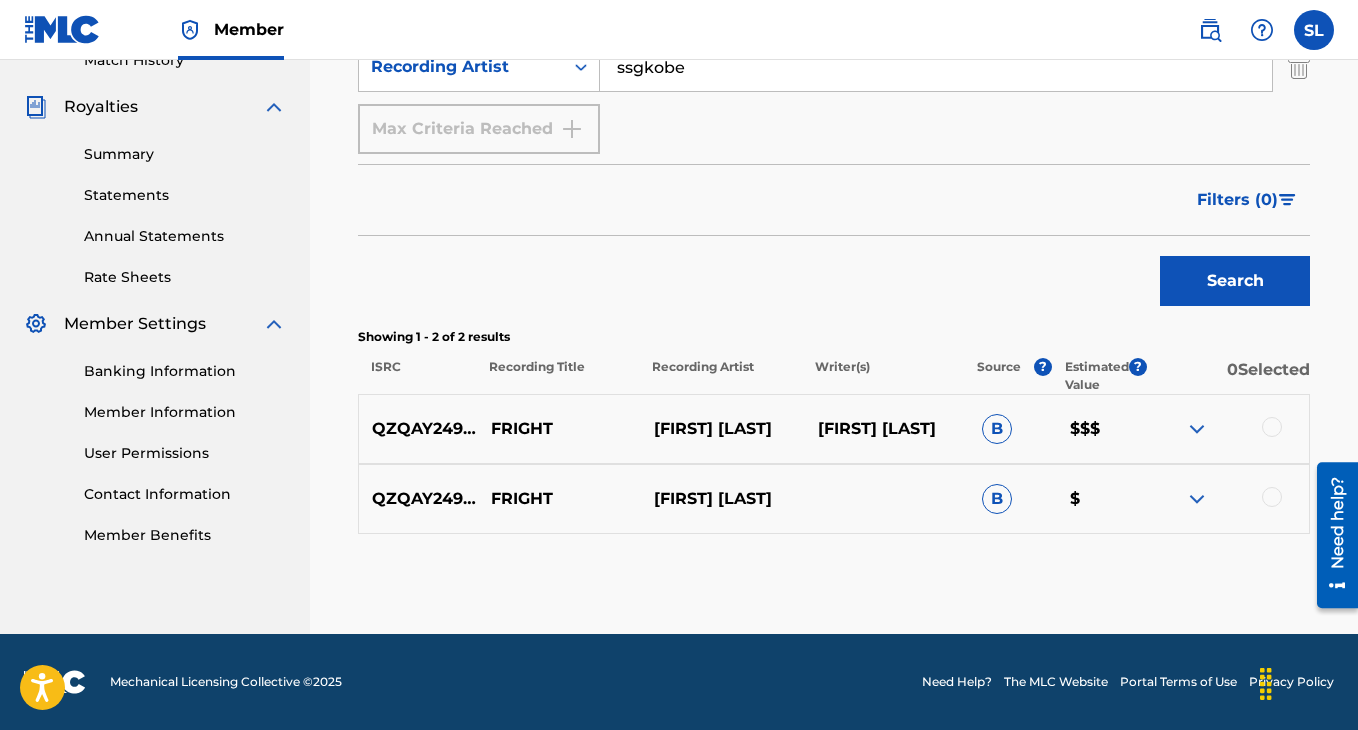 scroll, scrollTop: 573, scrollLeft: 0, axis: vertical 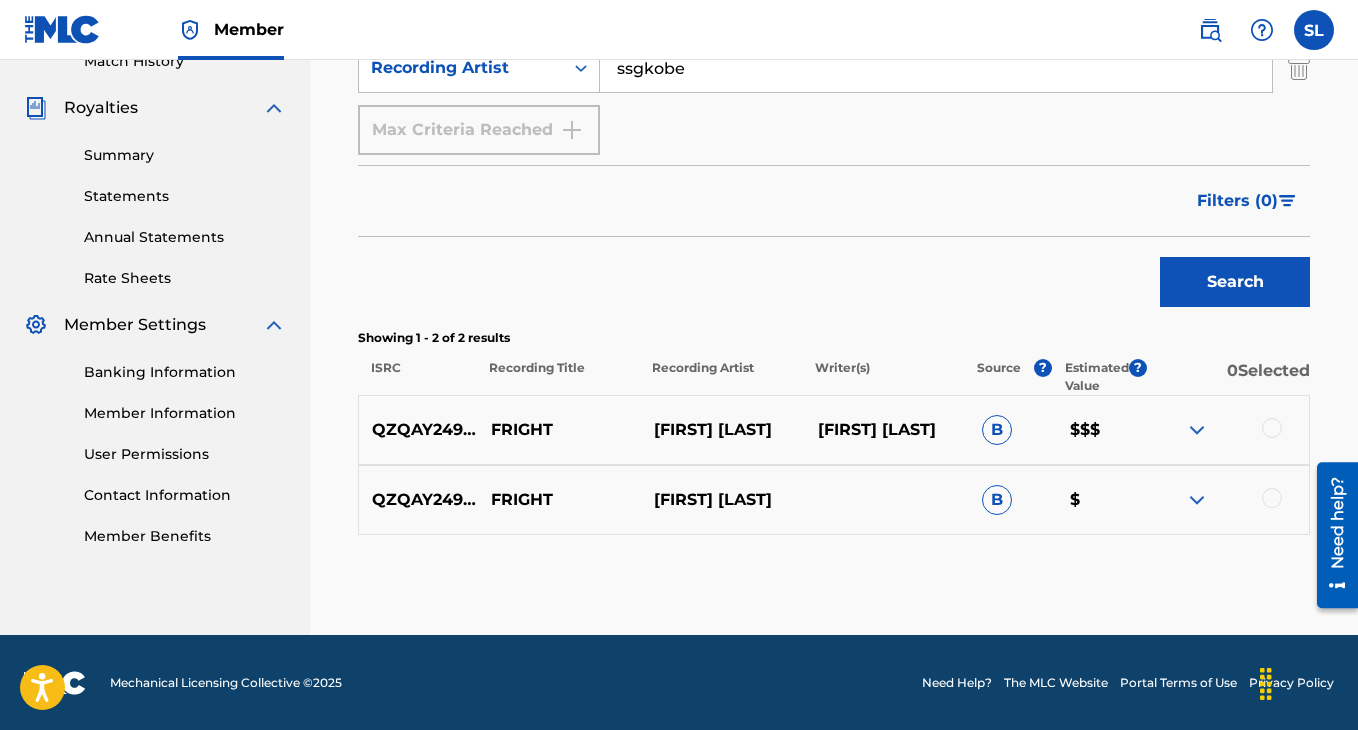 click at bounding box center (1272, 428) 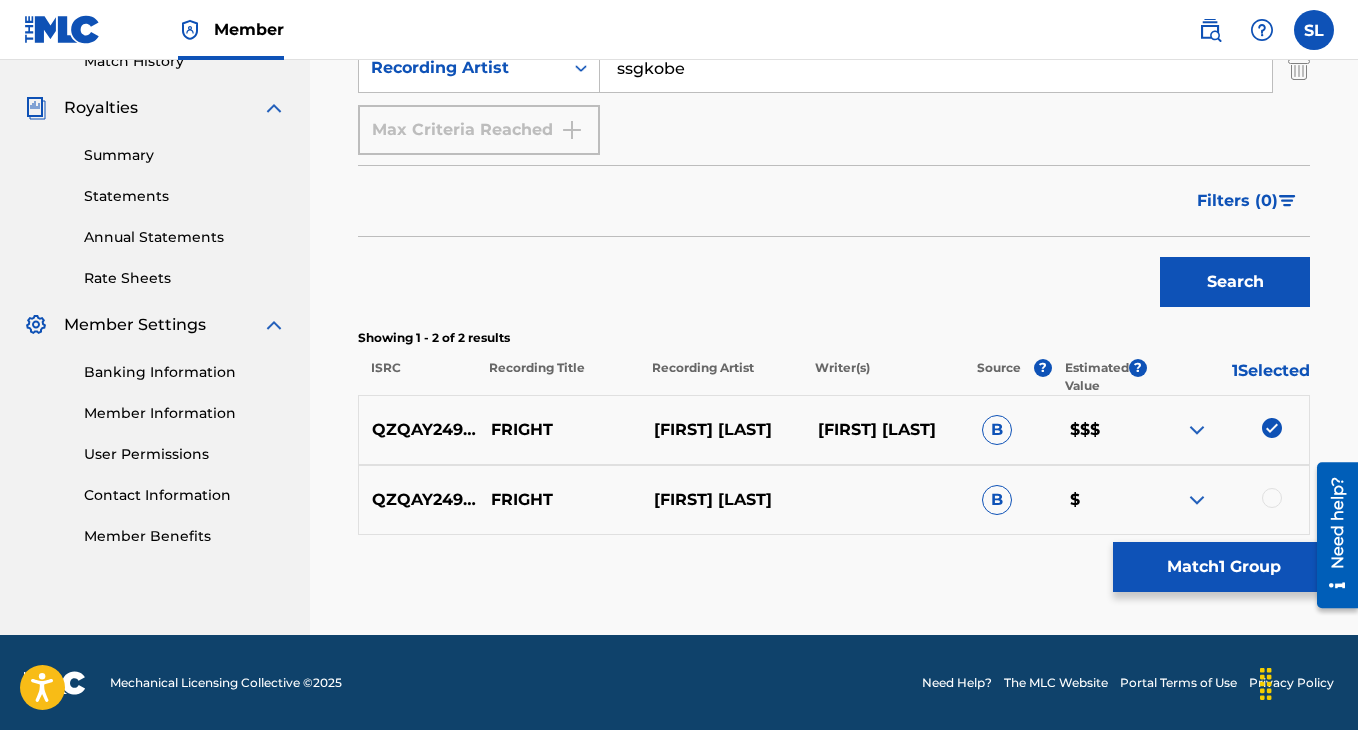 click on "Match  1 Group" at bounding box center [1223, 567] 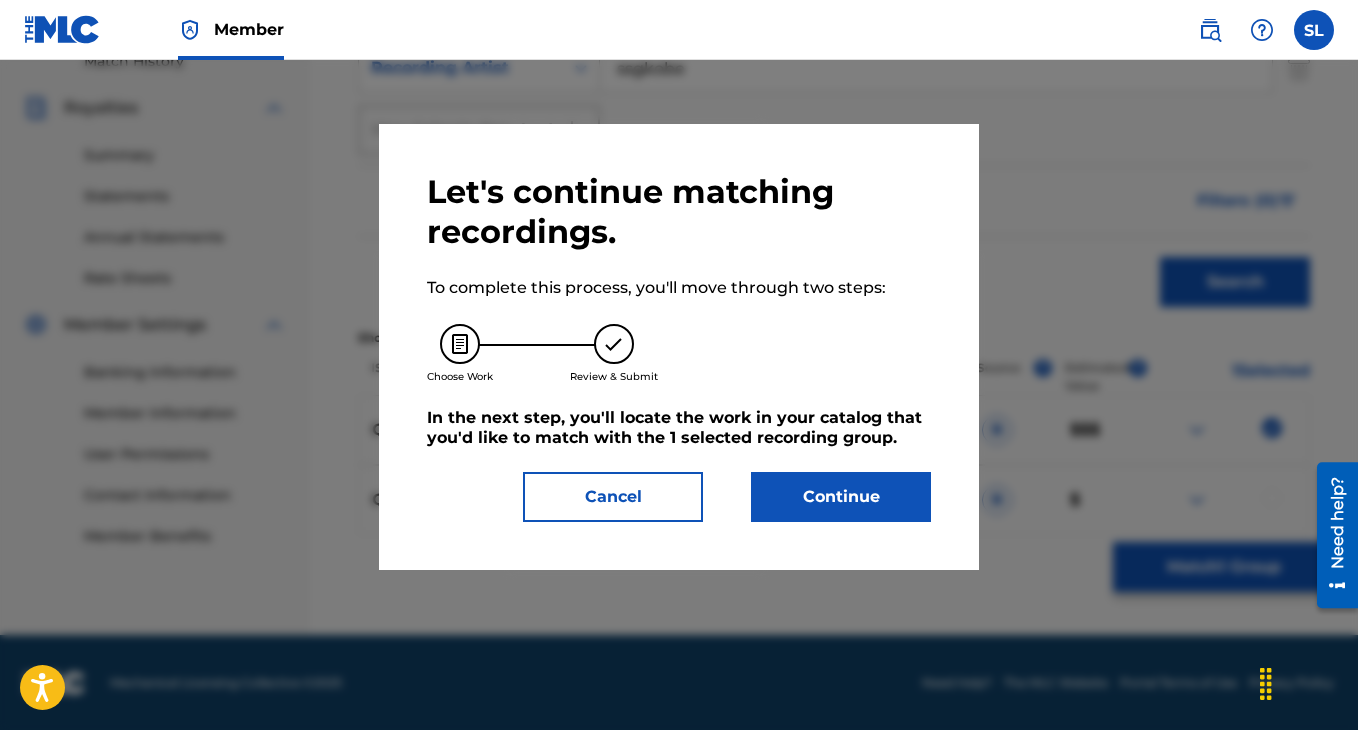 click on "Cancel" at bounding box center (613, 497) 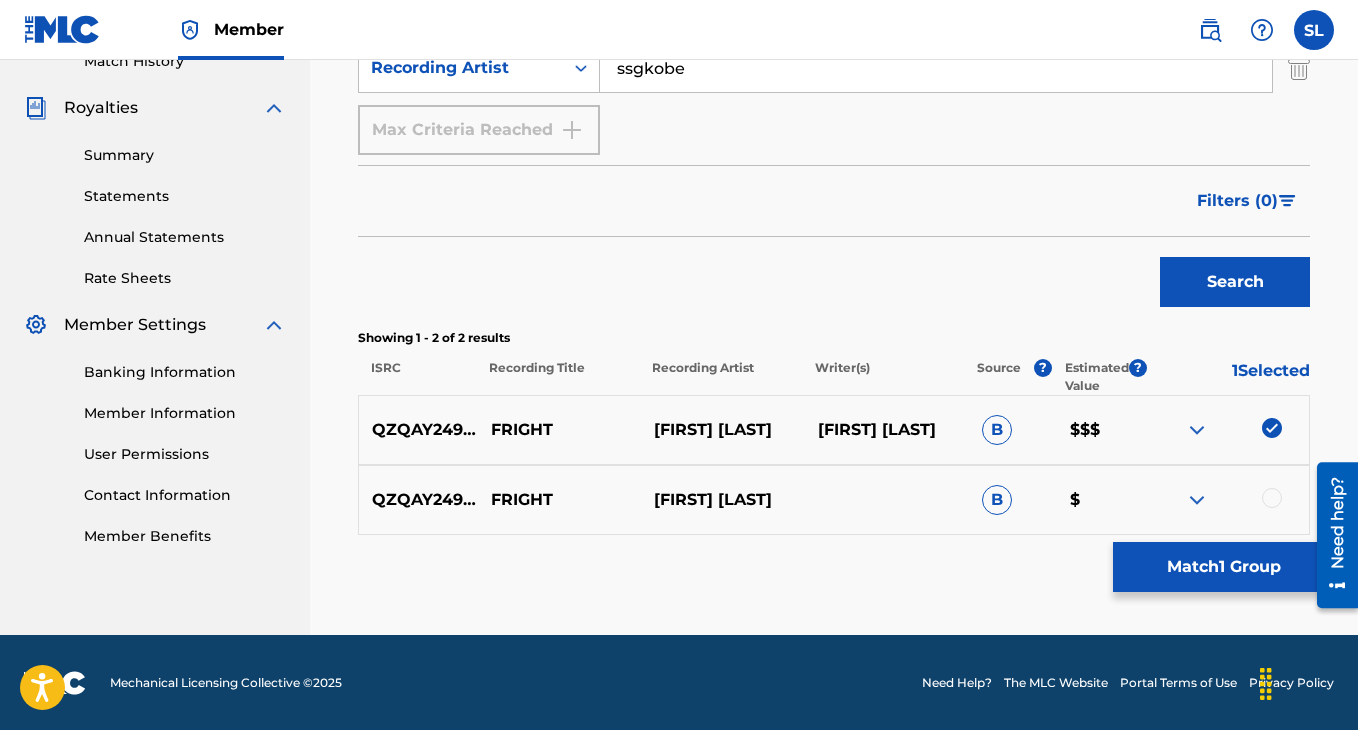 click at bounding box center (1272, 498) 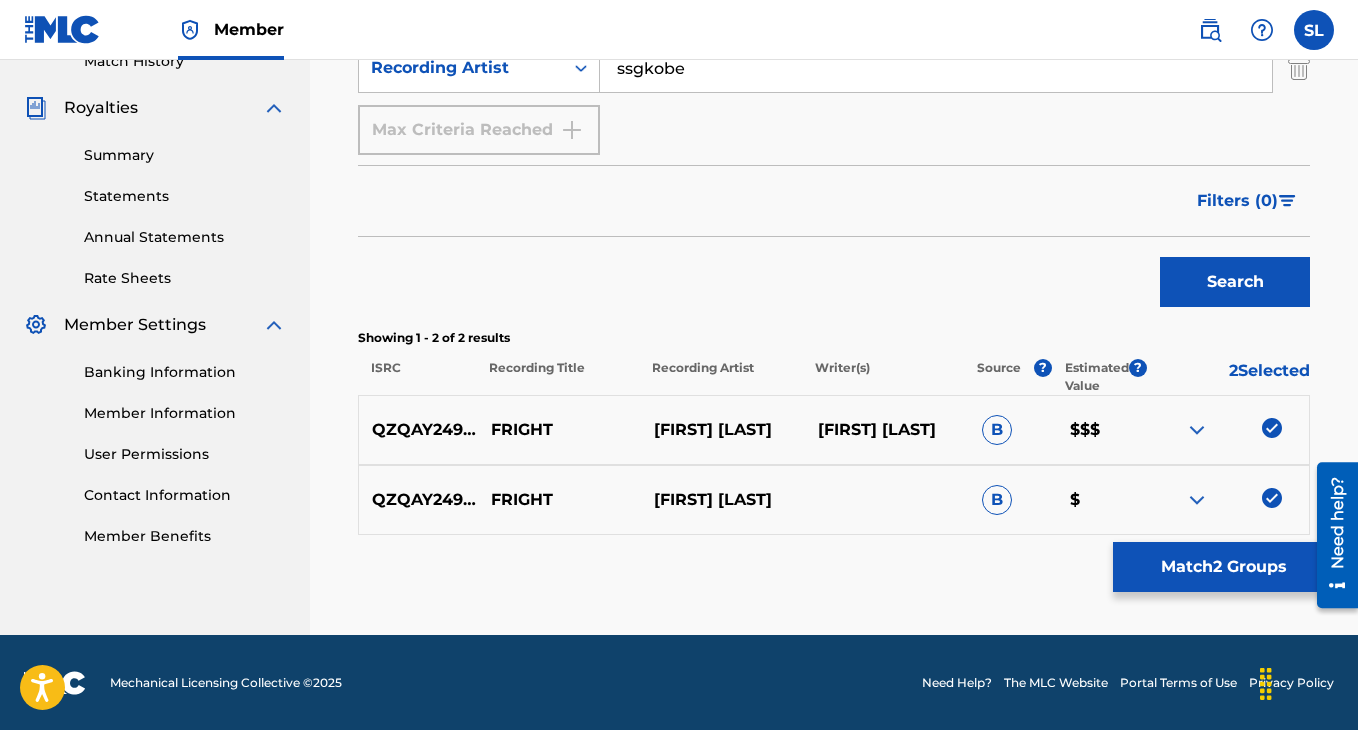 click on "Match  2 Groups" at bounding box center [1223, 567] 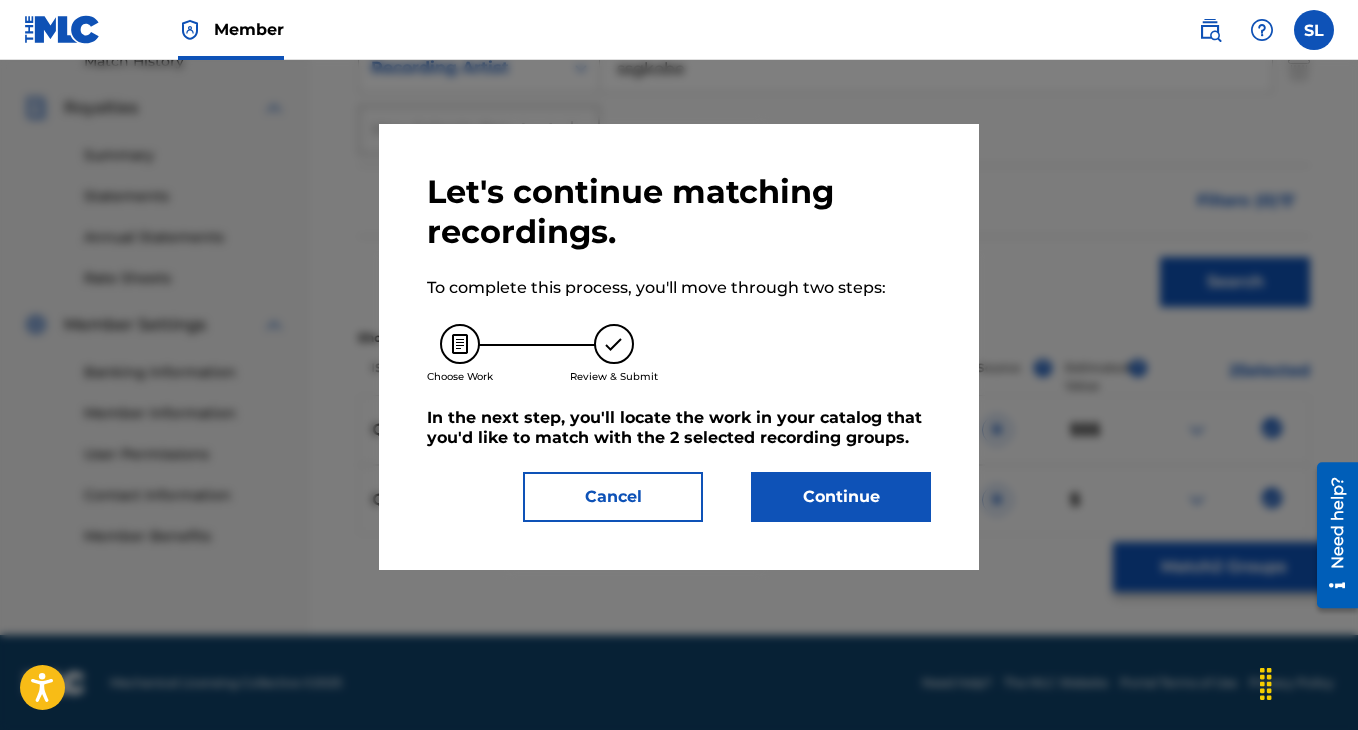 click on "Continue" at bounding box center [841, 497] 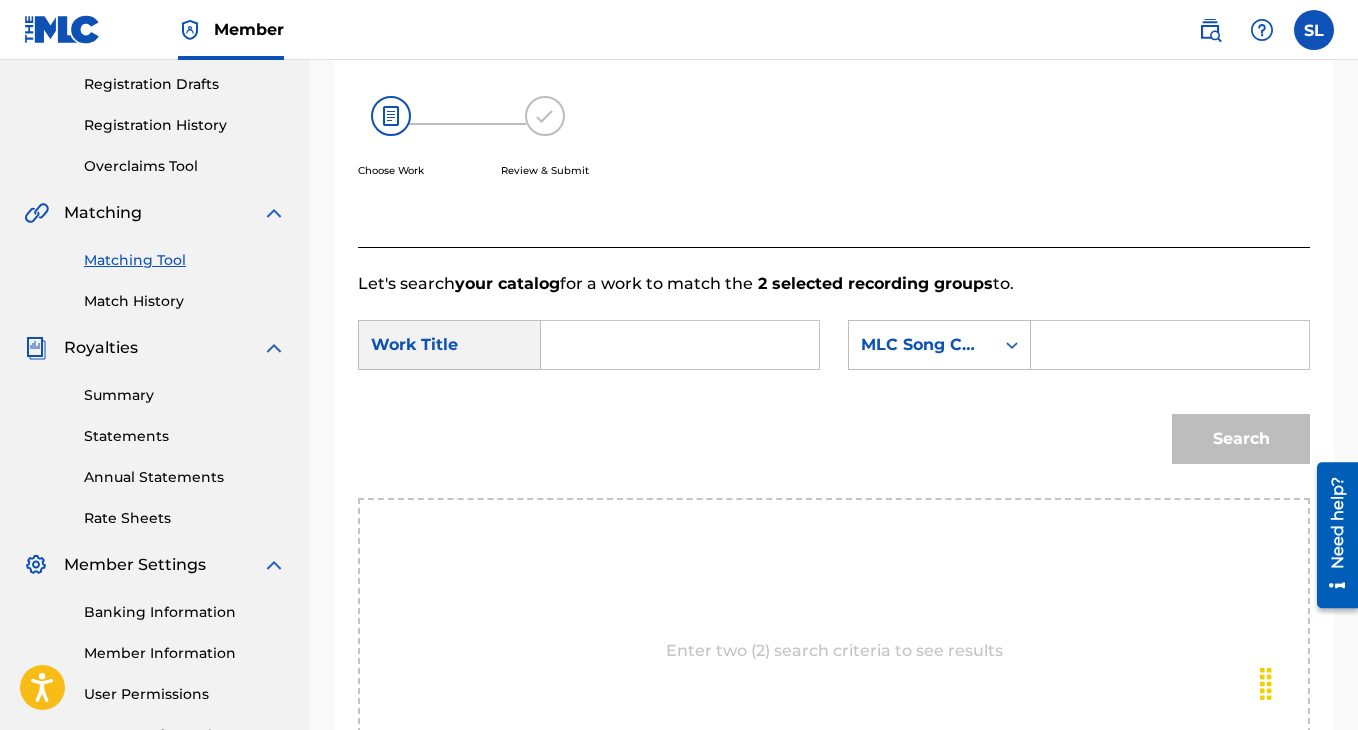 scroll, scrollTop: 294, scrollLeft: 0, axis: vertical 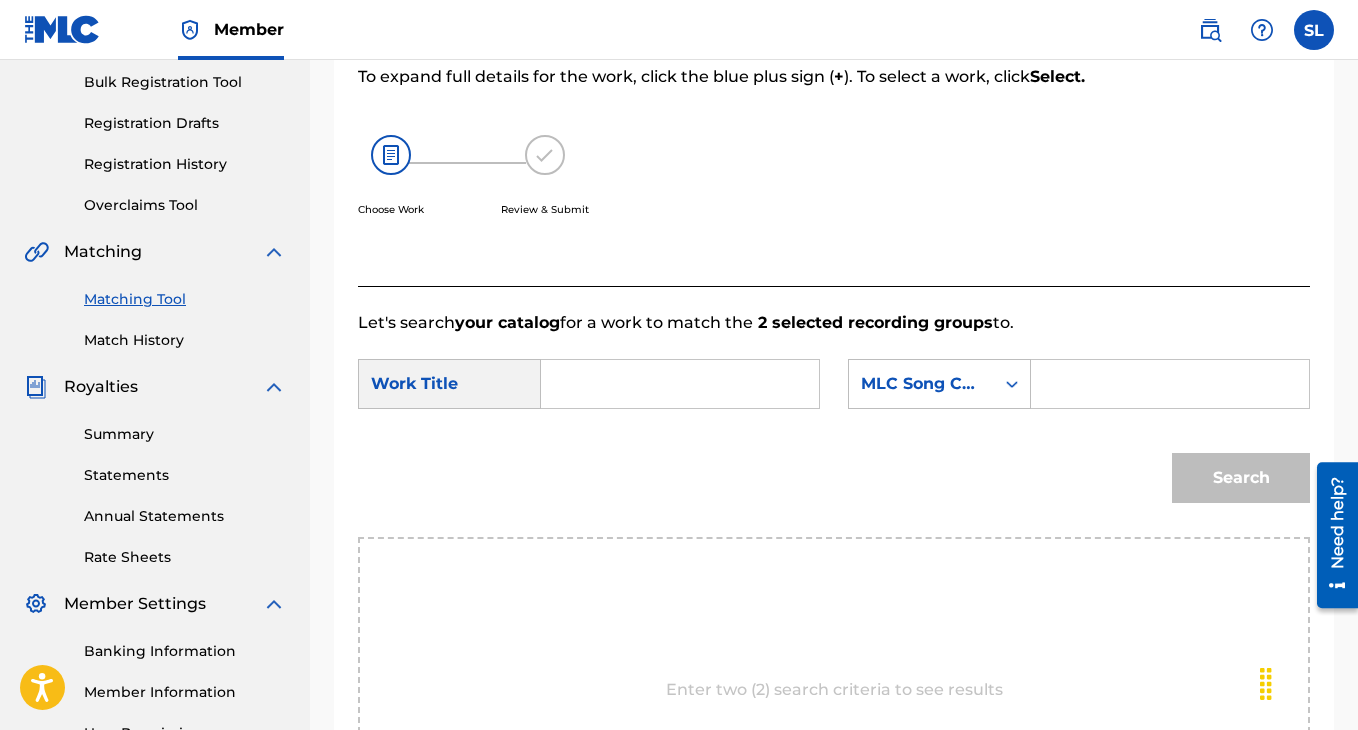 click at bounding box center (680, 384) 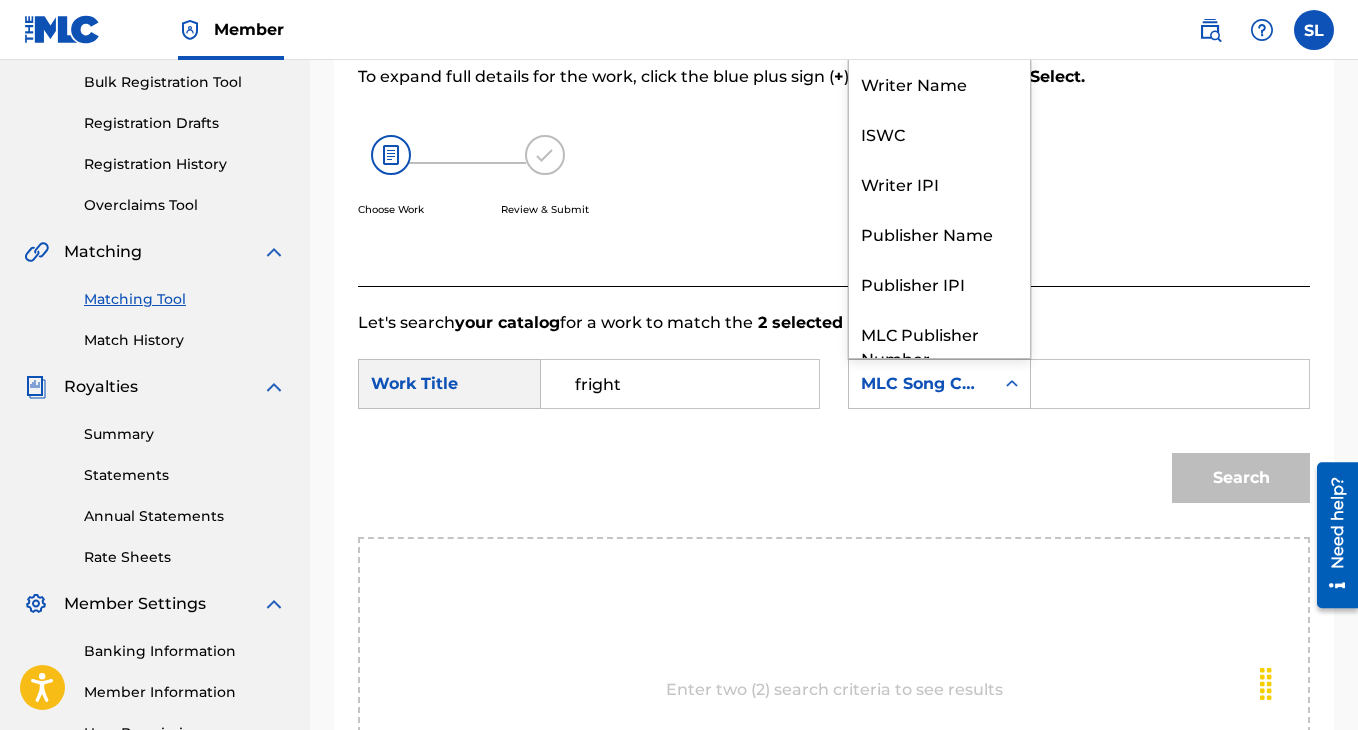 click at bounding box center [1012, 384] 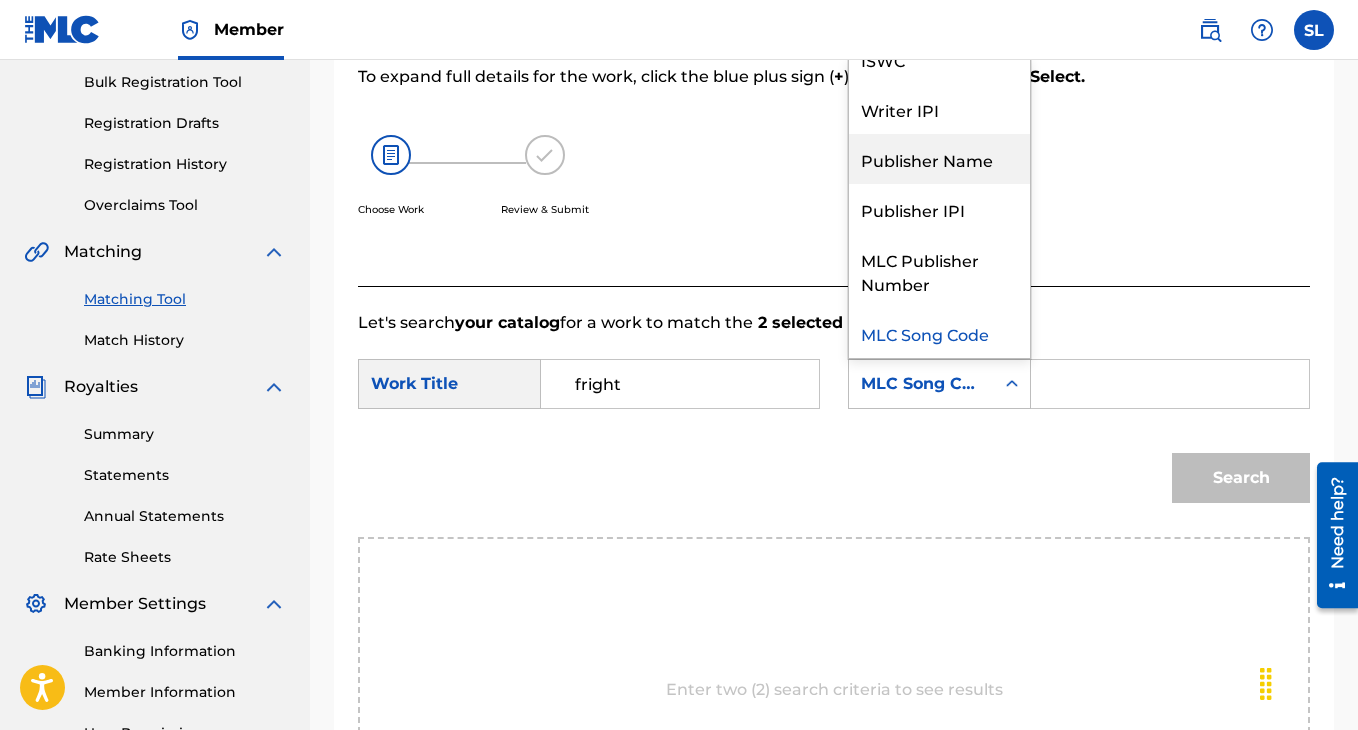 scroll, scrollTop: 0, scrollLeft: 0, axis: both 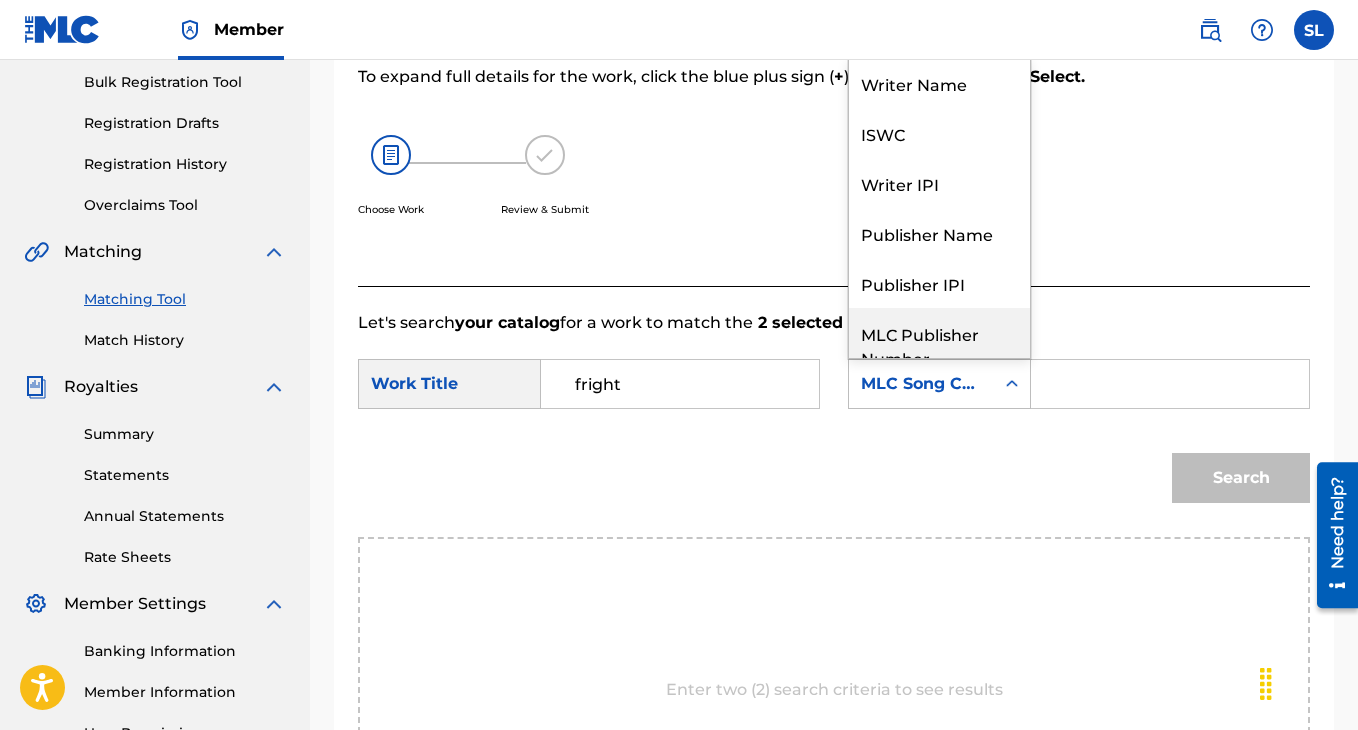 click on "Search" at bounding box center (834, 485) 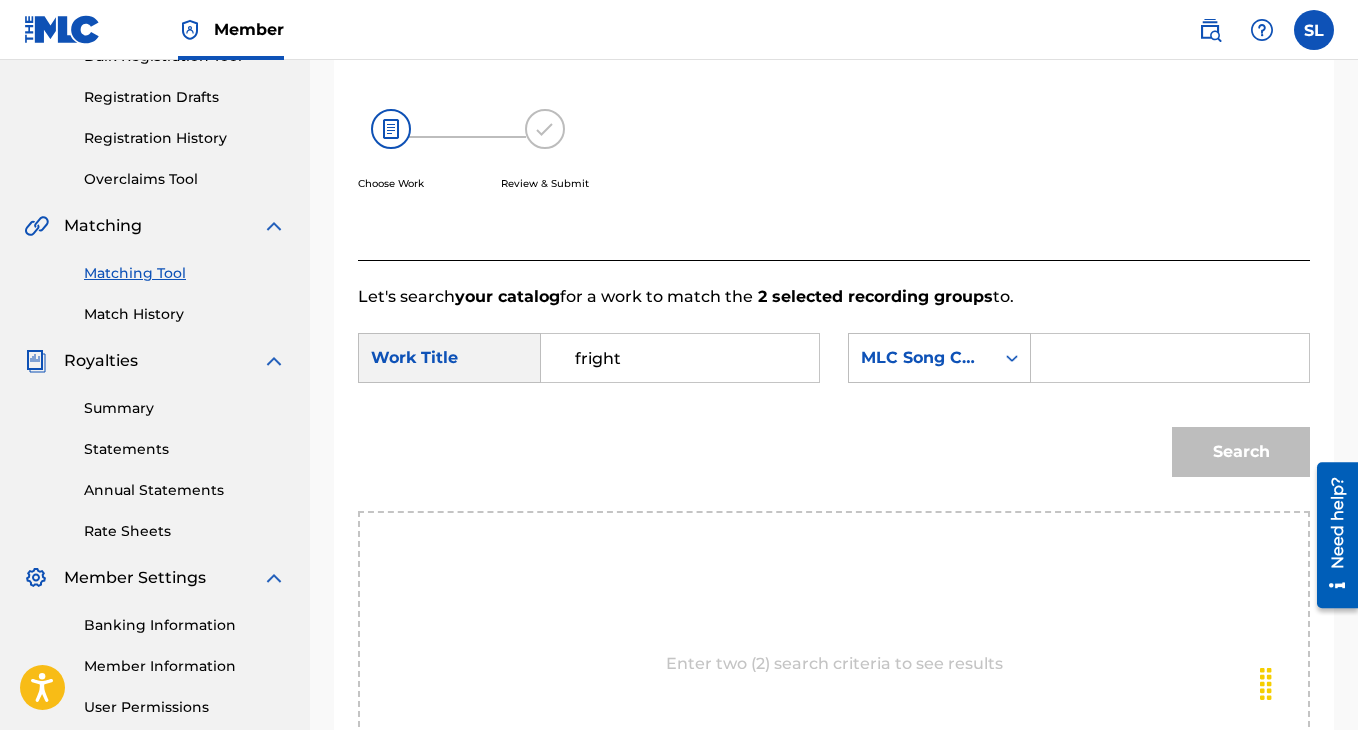 scroll, scrollTop: 321, scrollLeft: 0, axis: vertical 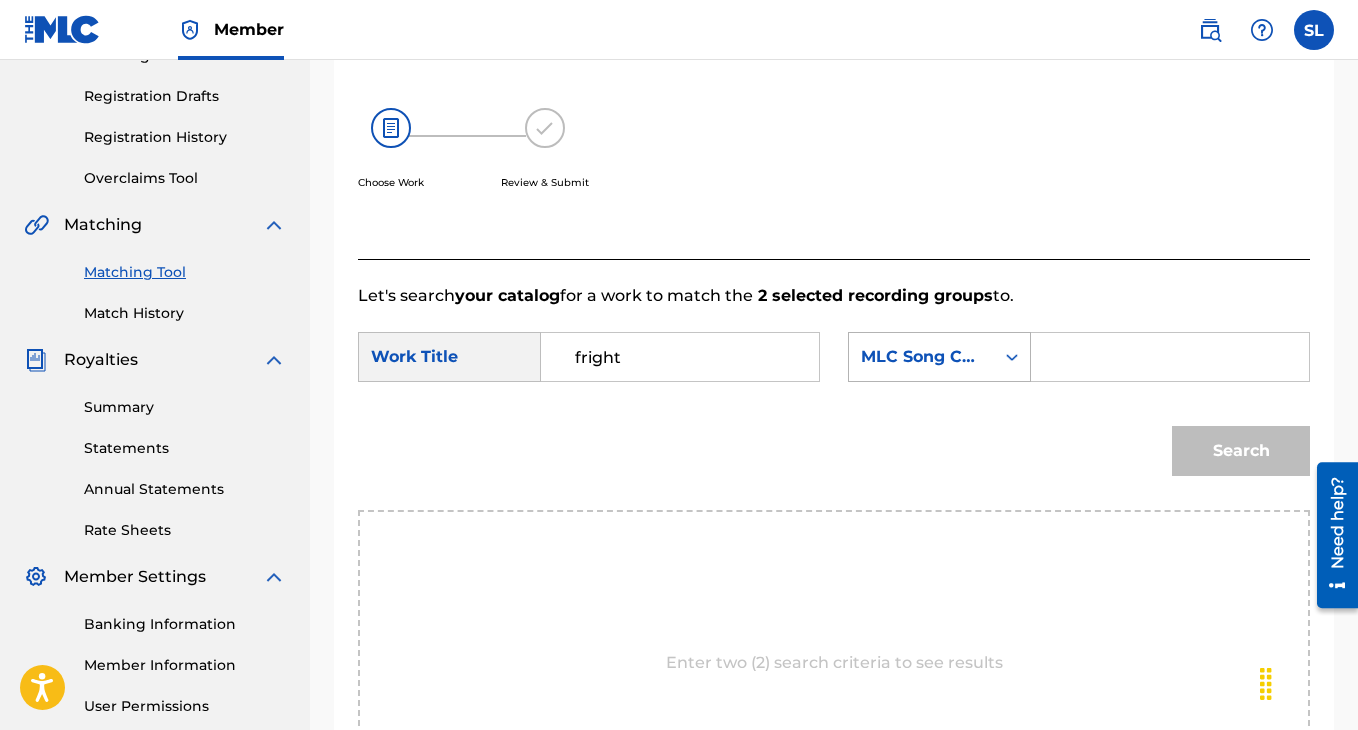 click on "MLC Song Code" at bounding box center [921, 357] 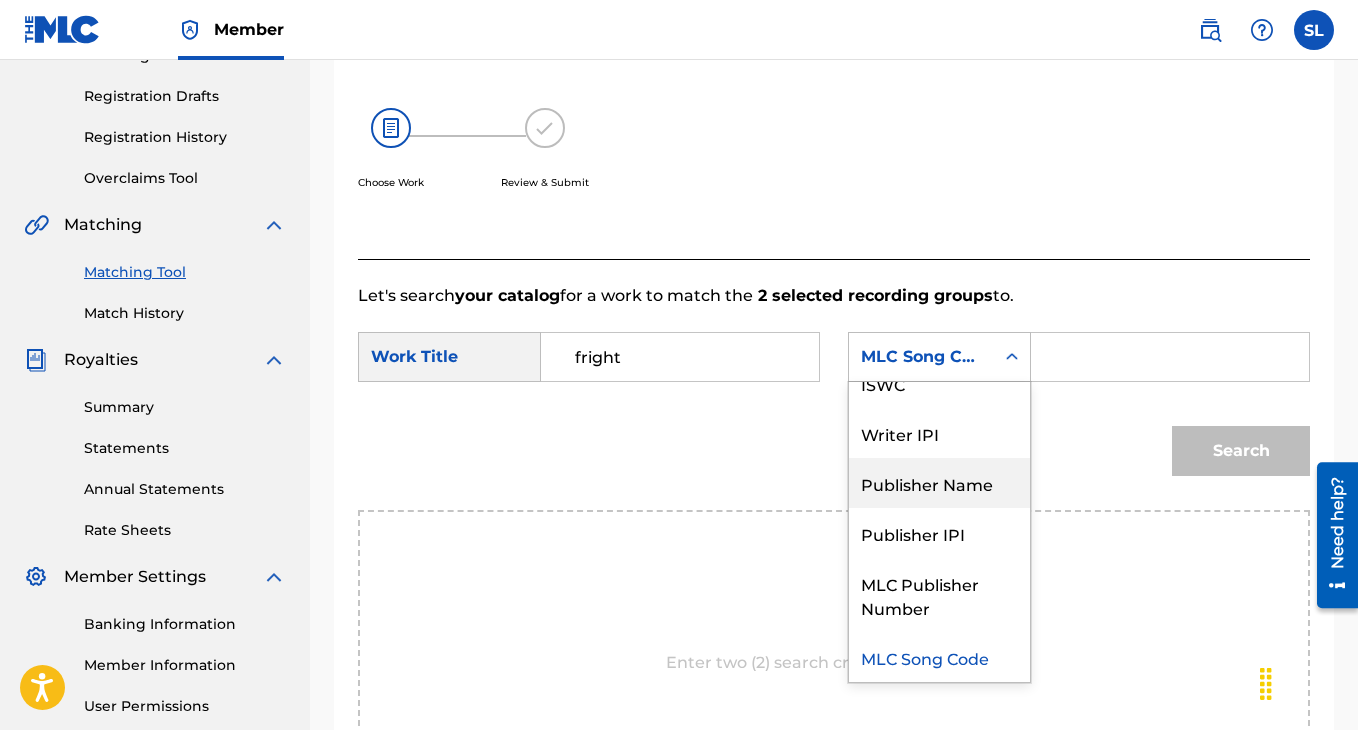 scroll, scrollTop: 0, scrollLeft: 0, axis: both 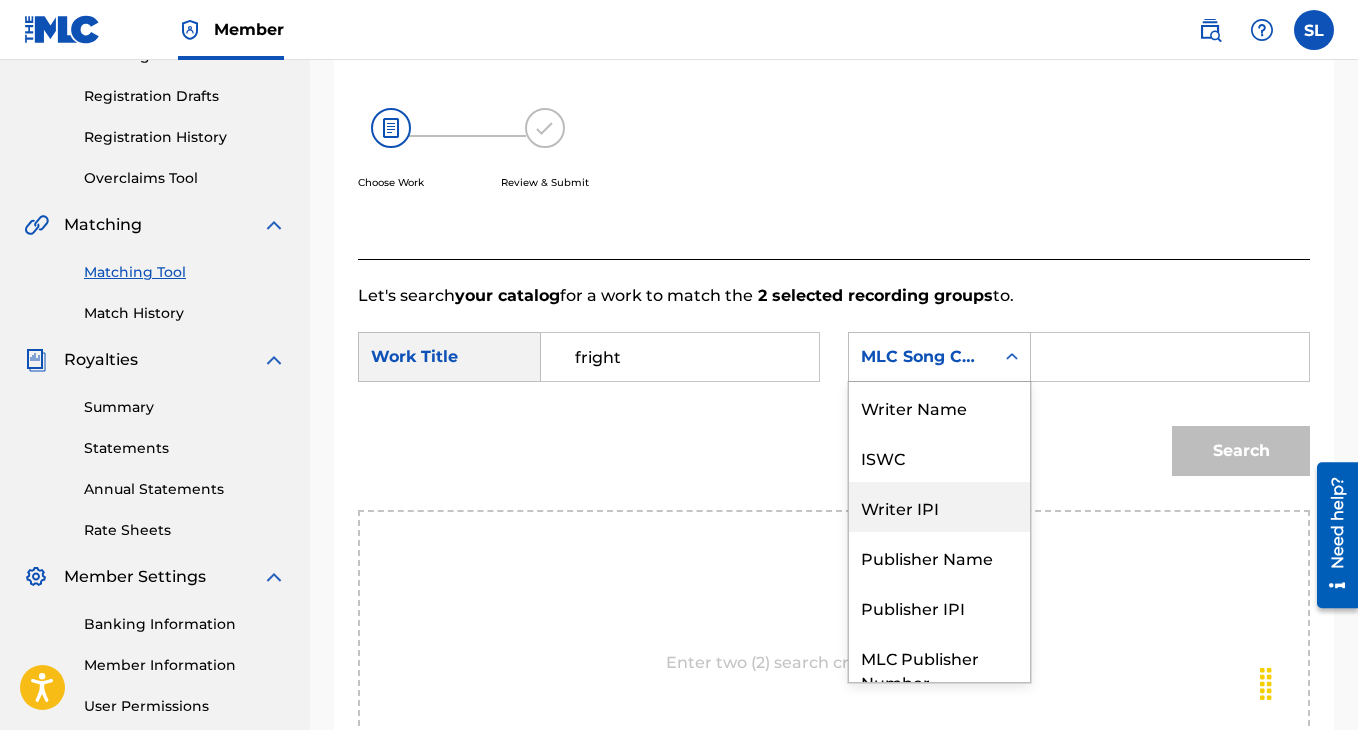 click on "Writer IPI" at bounding box center (939, 507) 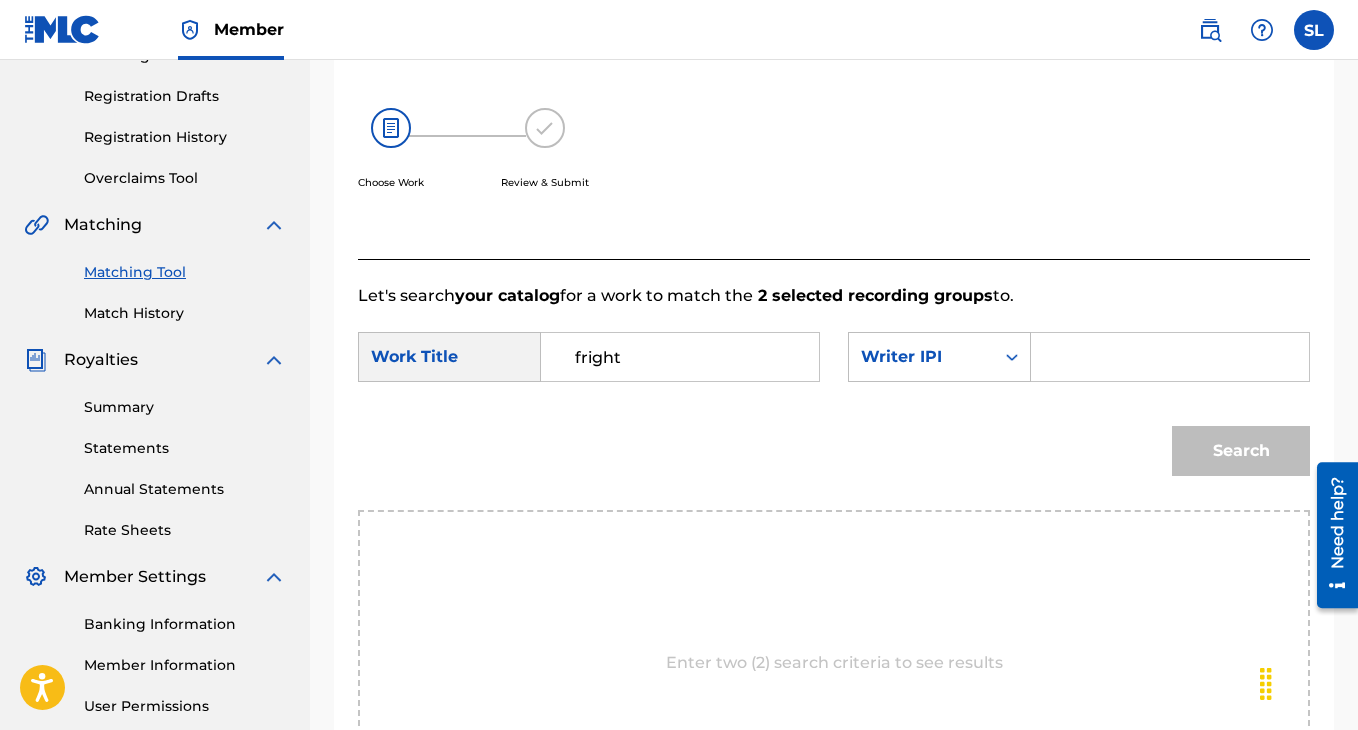 click at bounding box center (1170, 357) 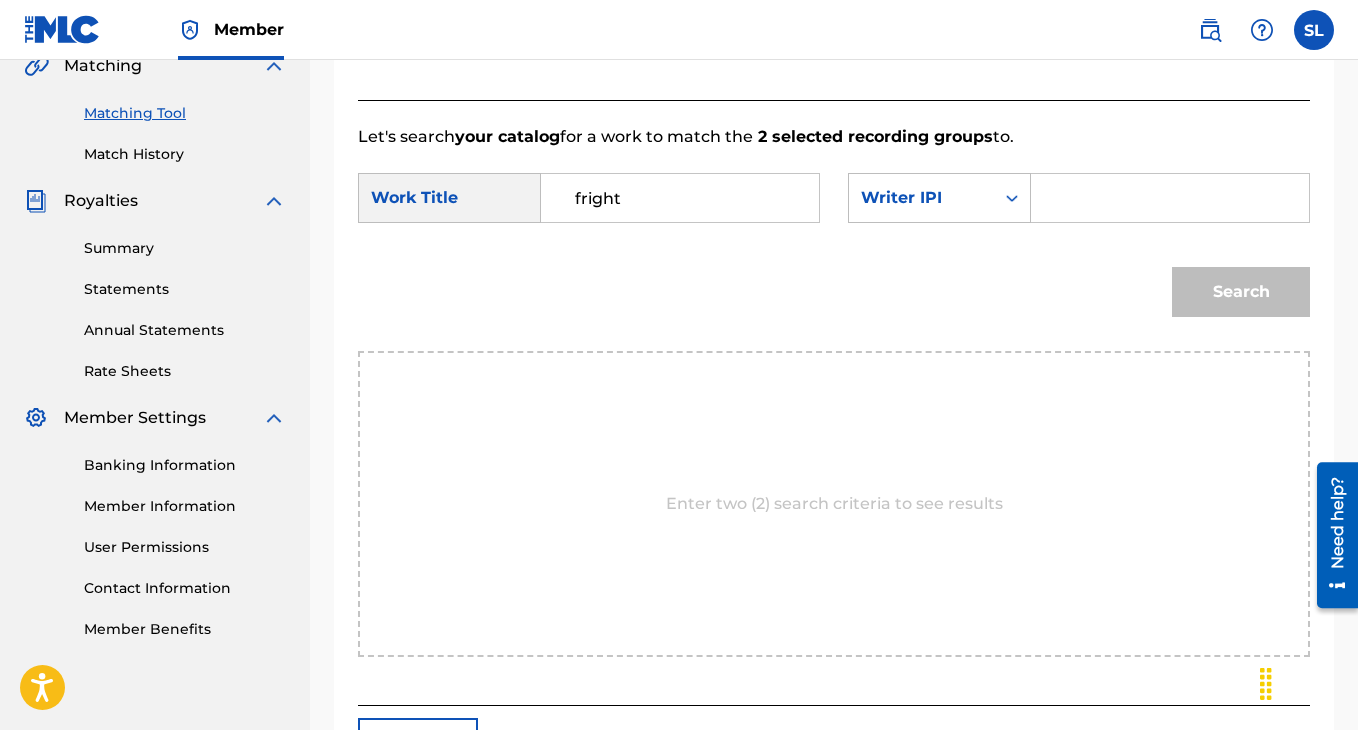 scroll, scrollTop: 426, scrollLeft: 0, axis: vertical 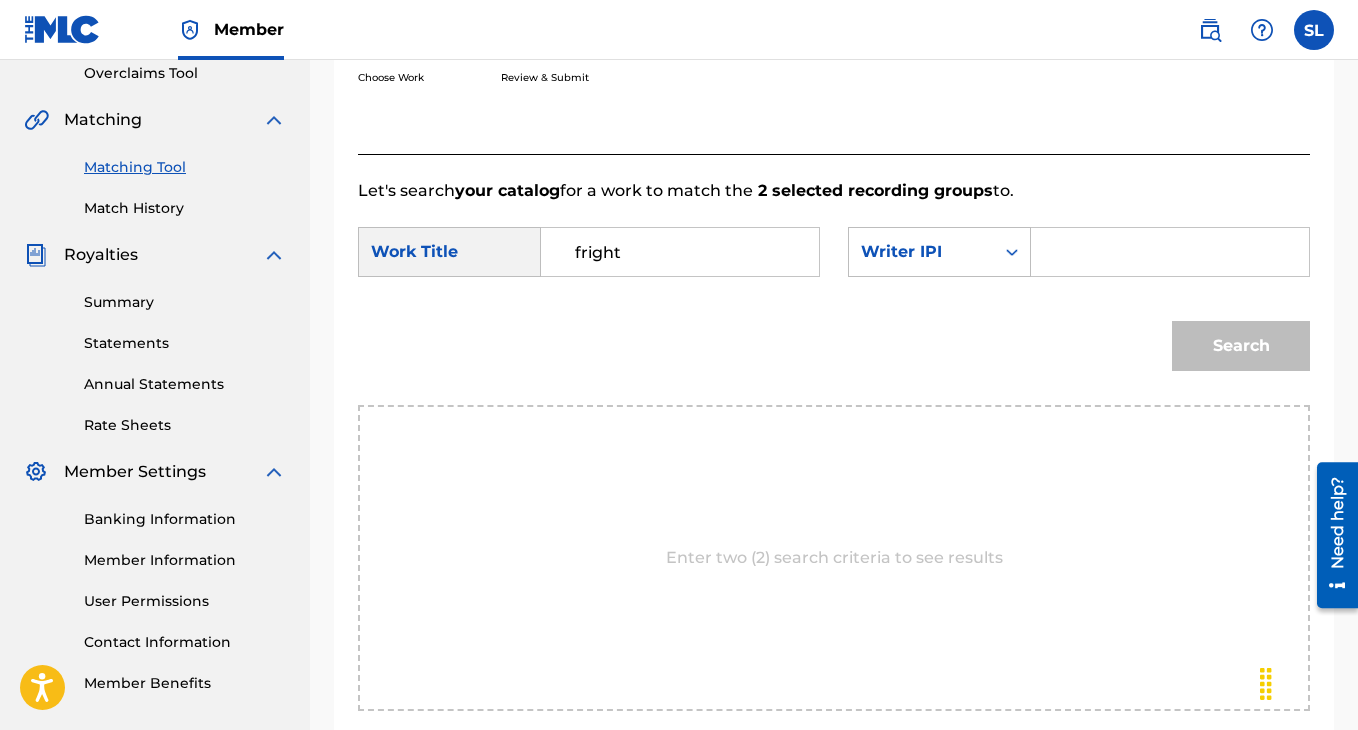 click at bounding box center [1170, 252] 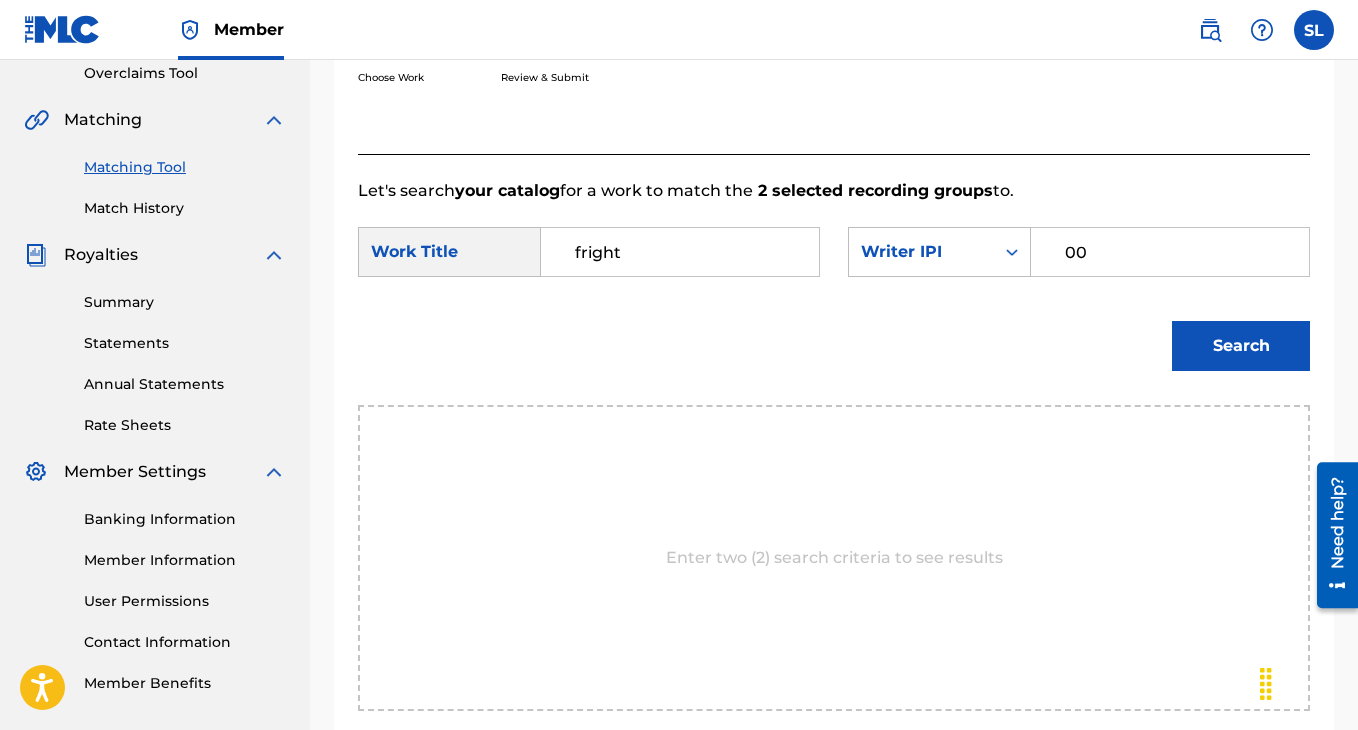 type on "0" 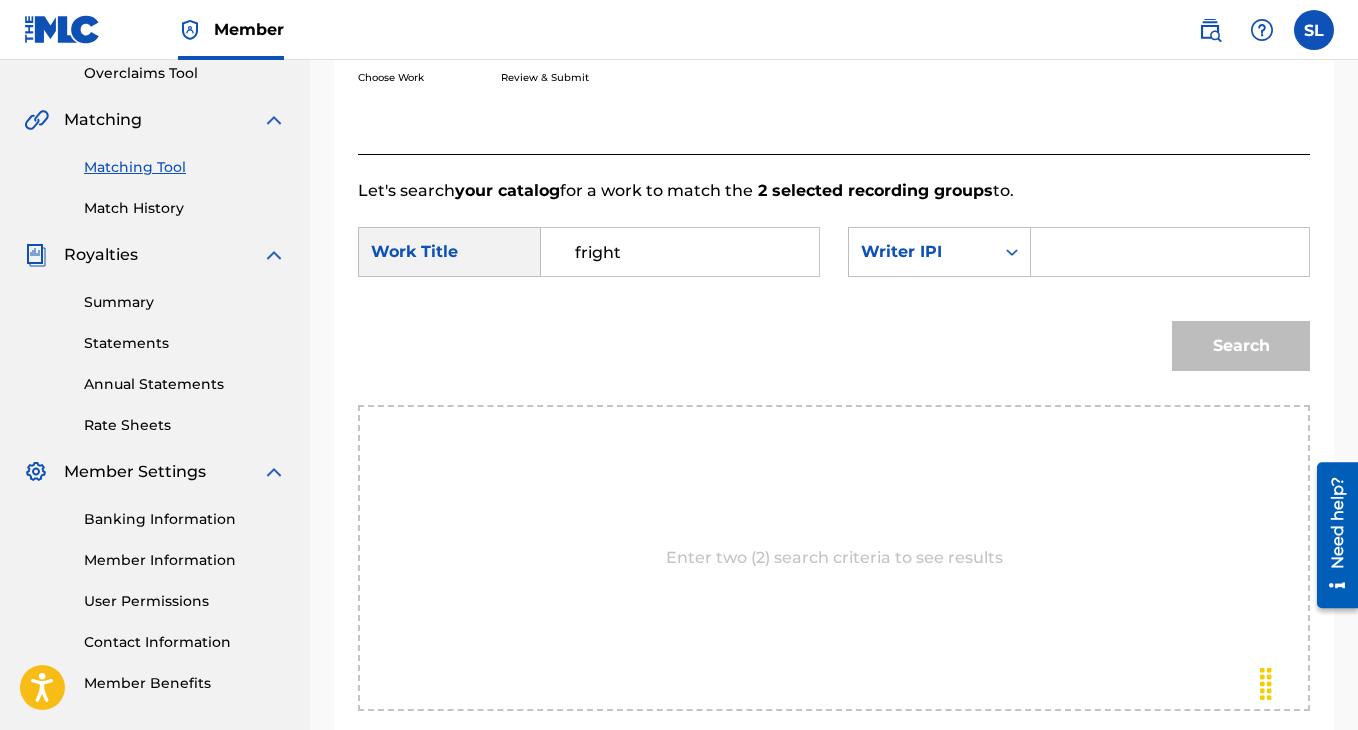 paste on "00375299712" 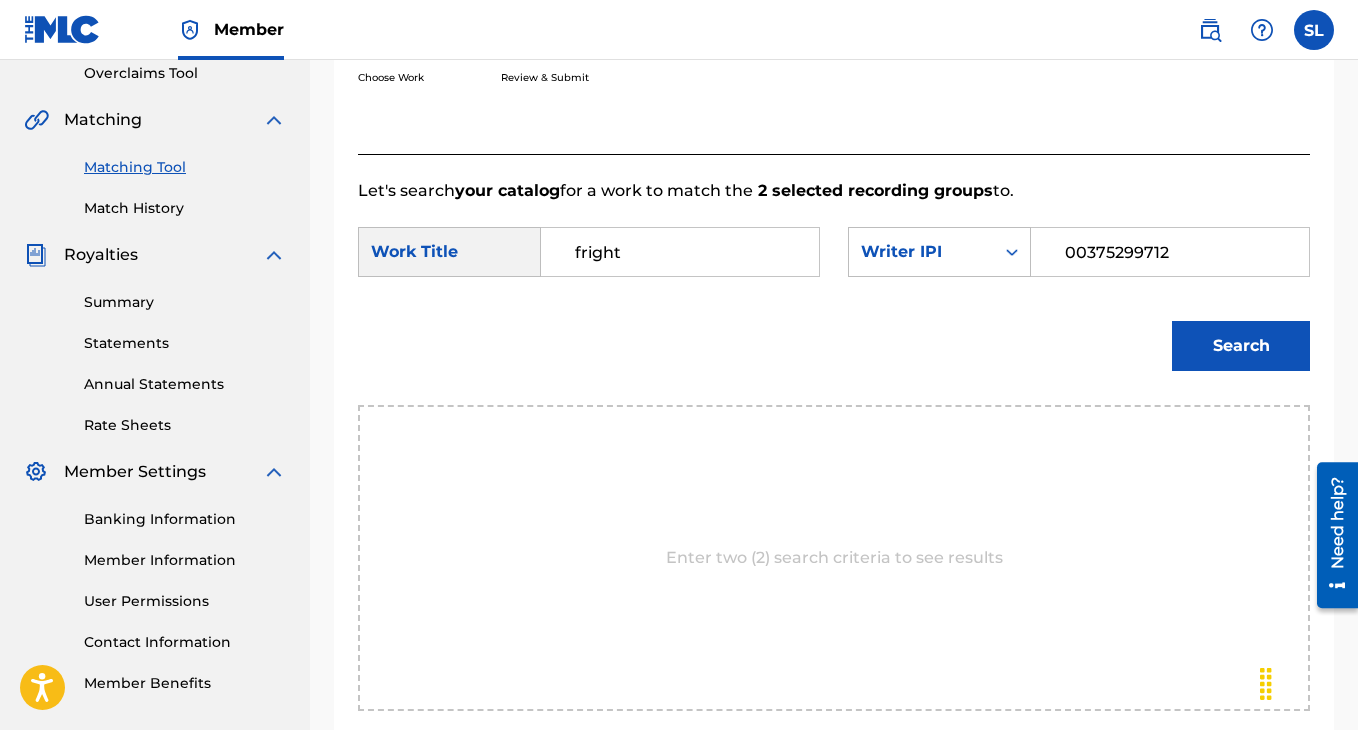 type on "00375299712" 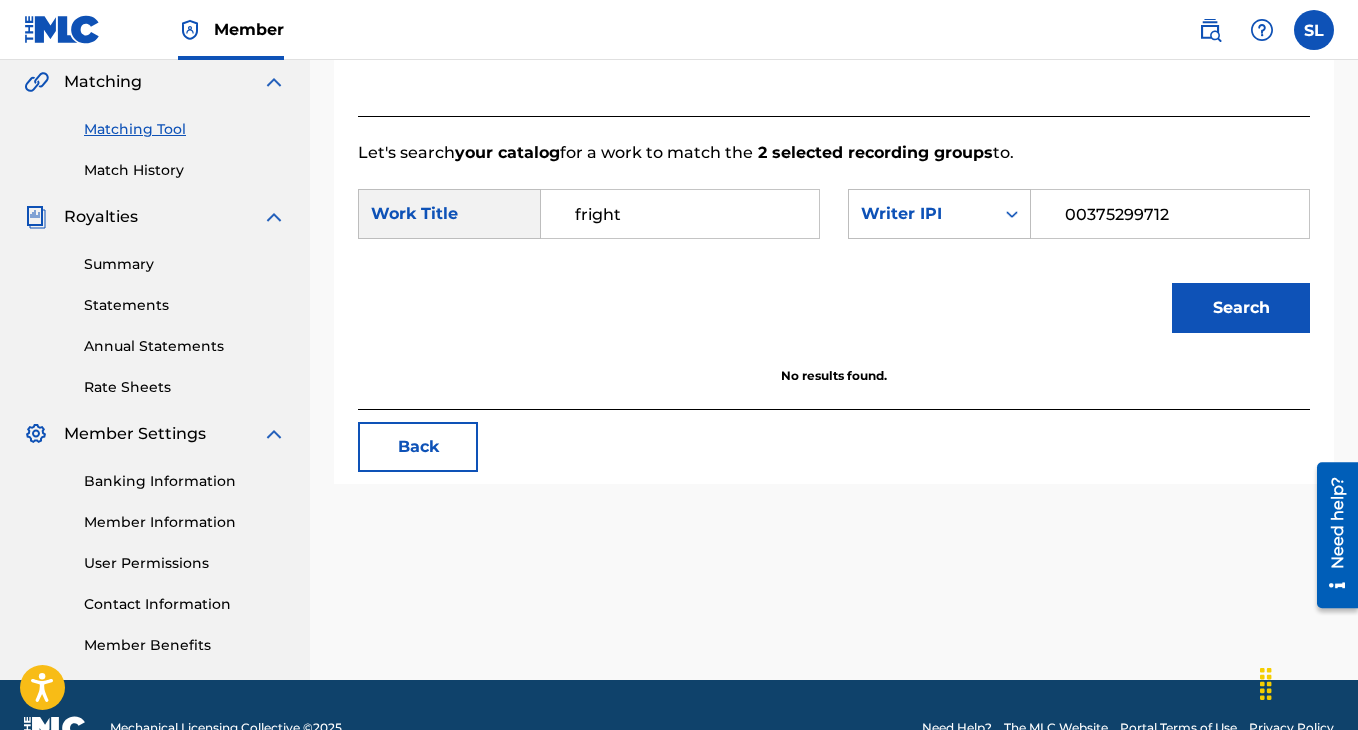 scroll, scrollTop: 434, scrollLeft: 0, axis: vertical 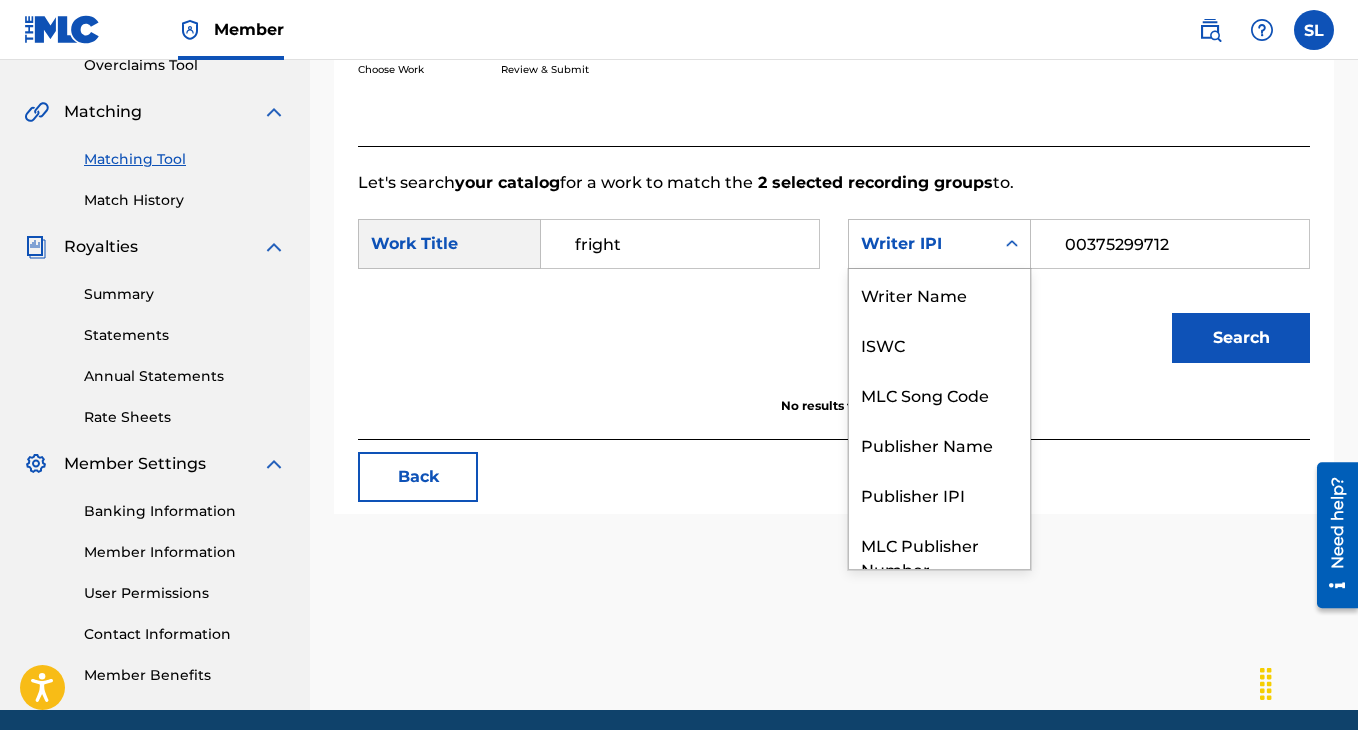 click on "Writer IPI" at bounding box center [921, 244] 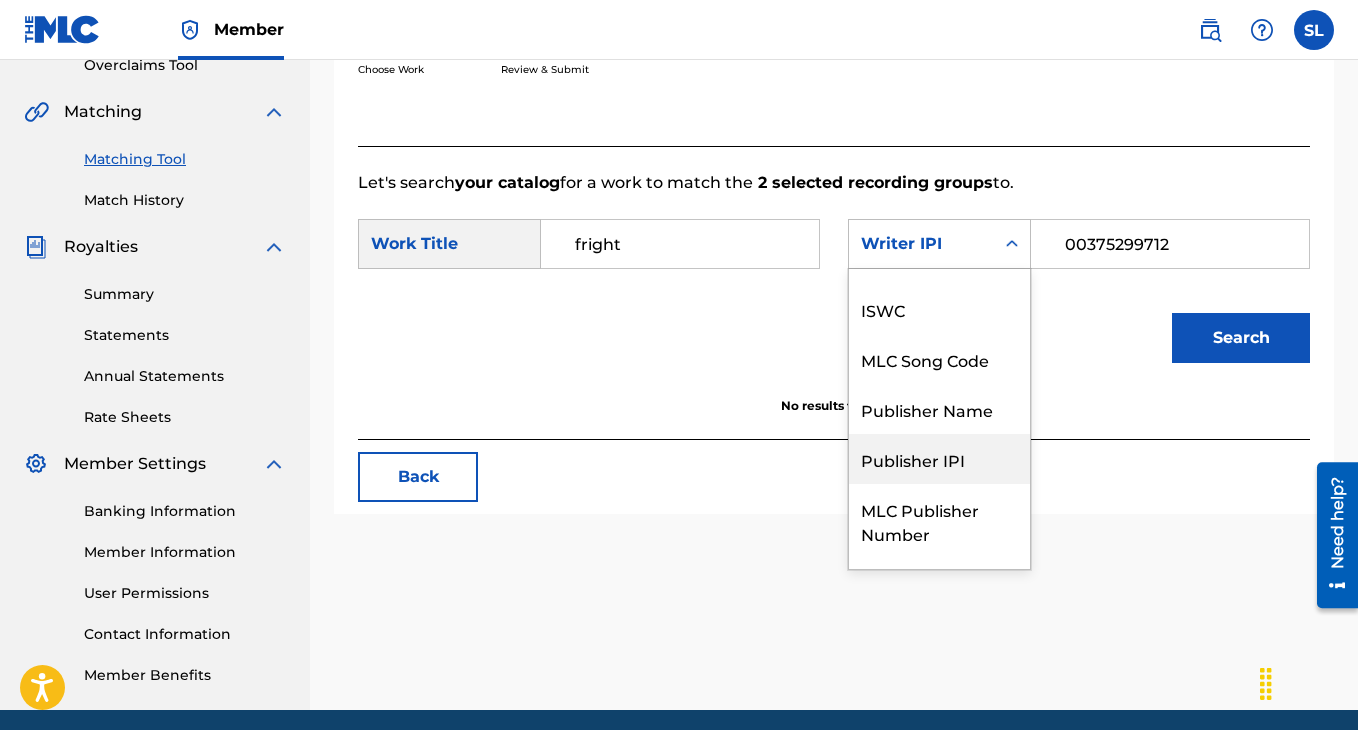 scroll, scrollTop: 0, scrollLeft: 0, axis: both 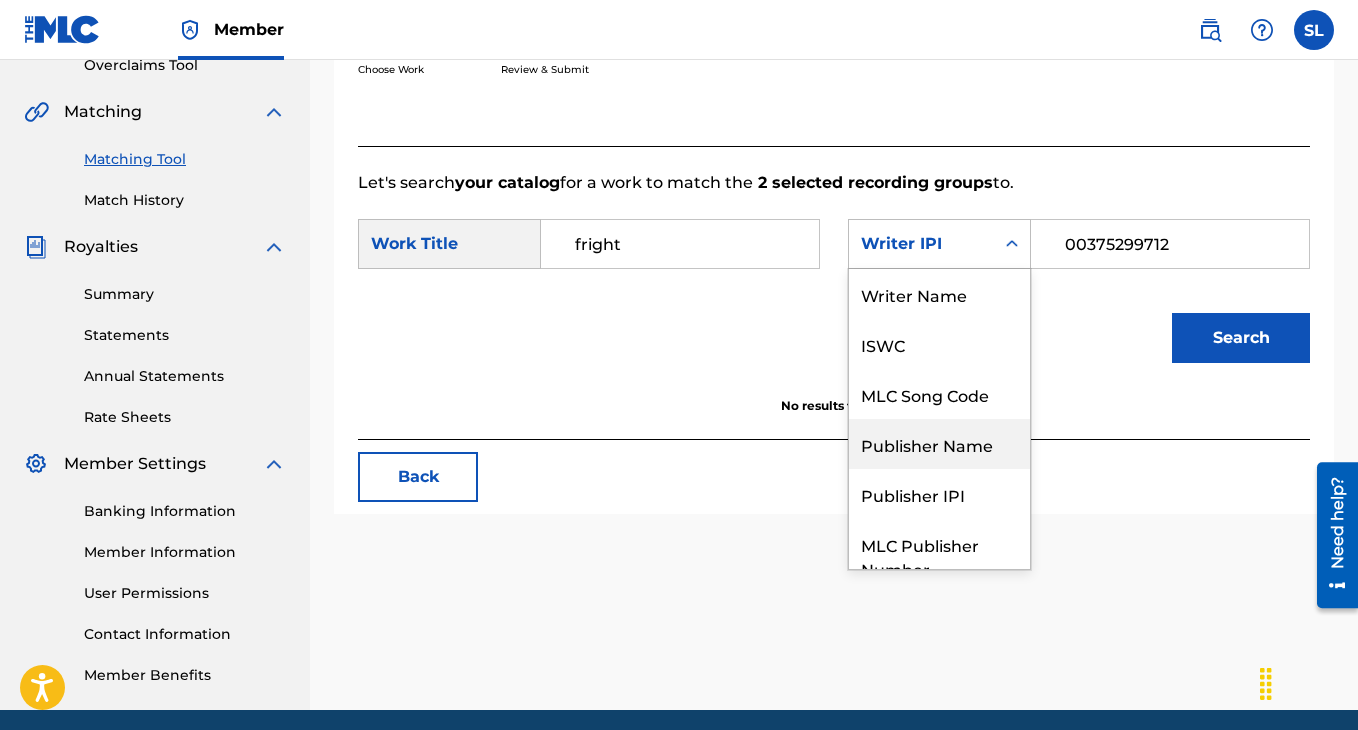 click on "Publisher Name" at bounding box center [939, 444] 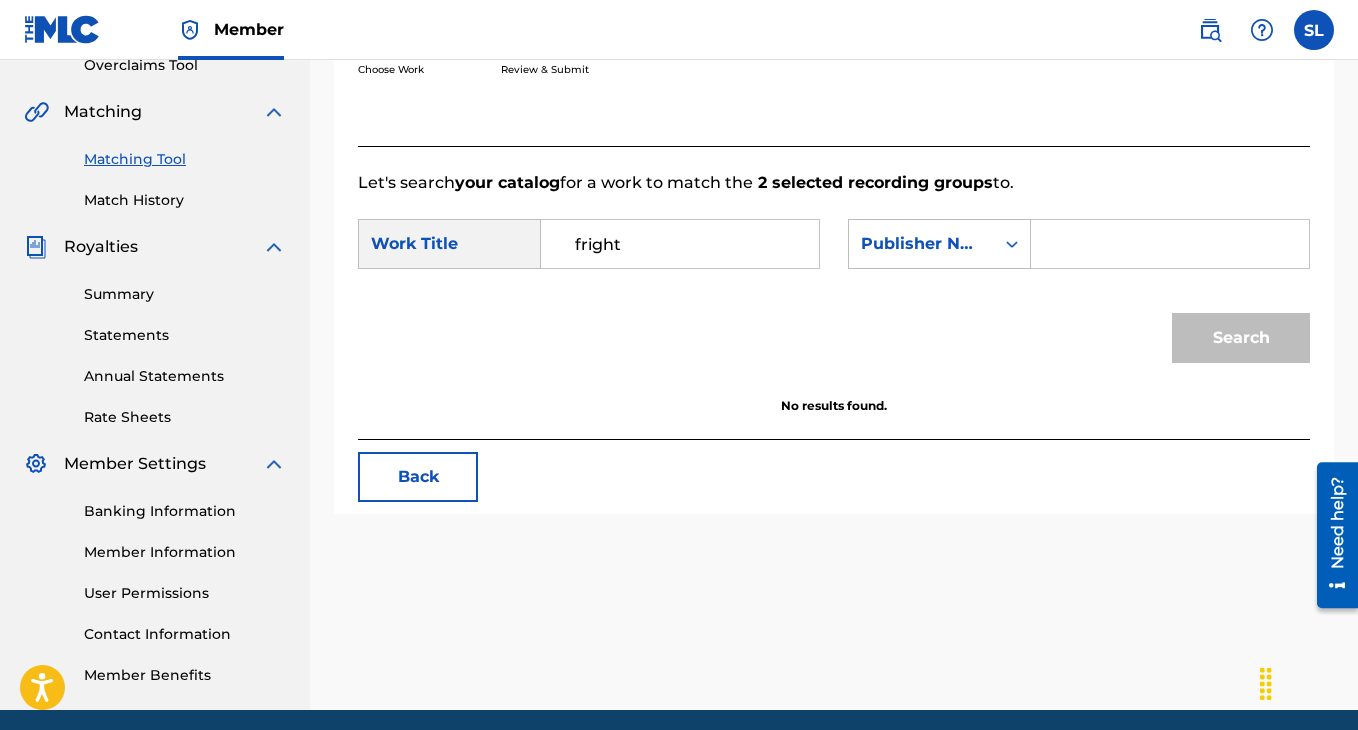 click at bounding box center (1170, 244) 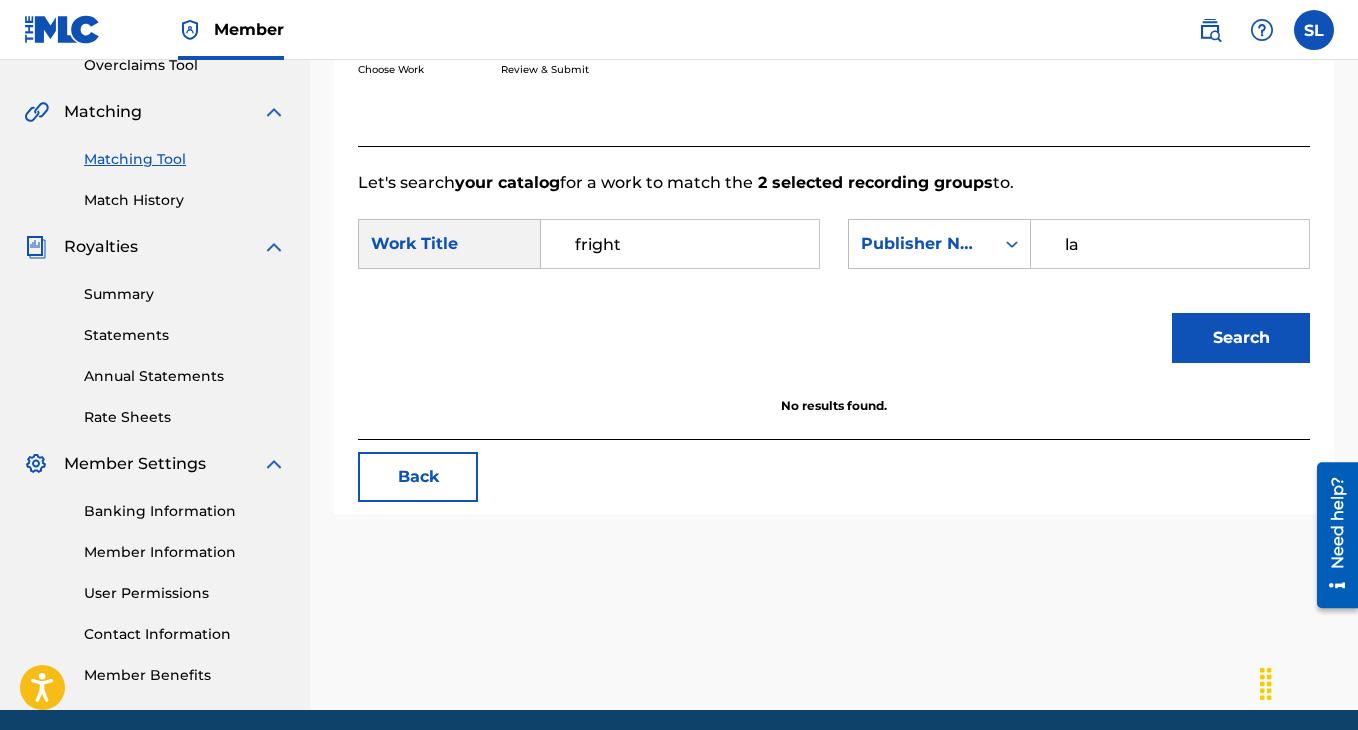 type on "l" 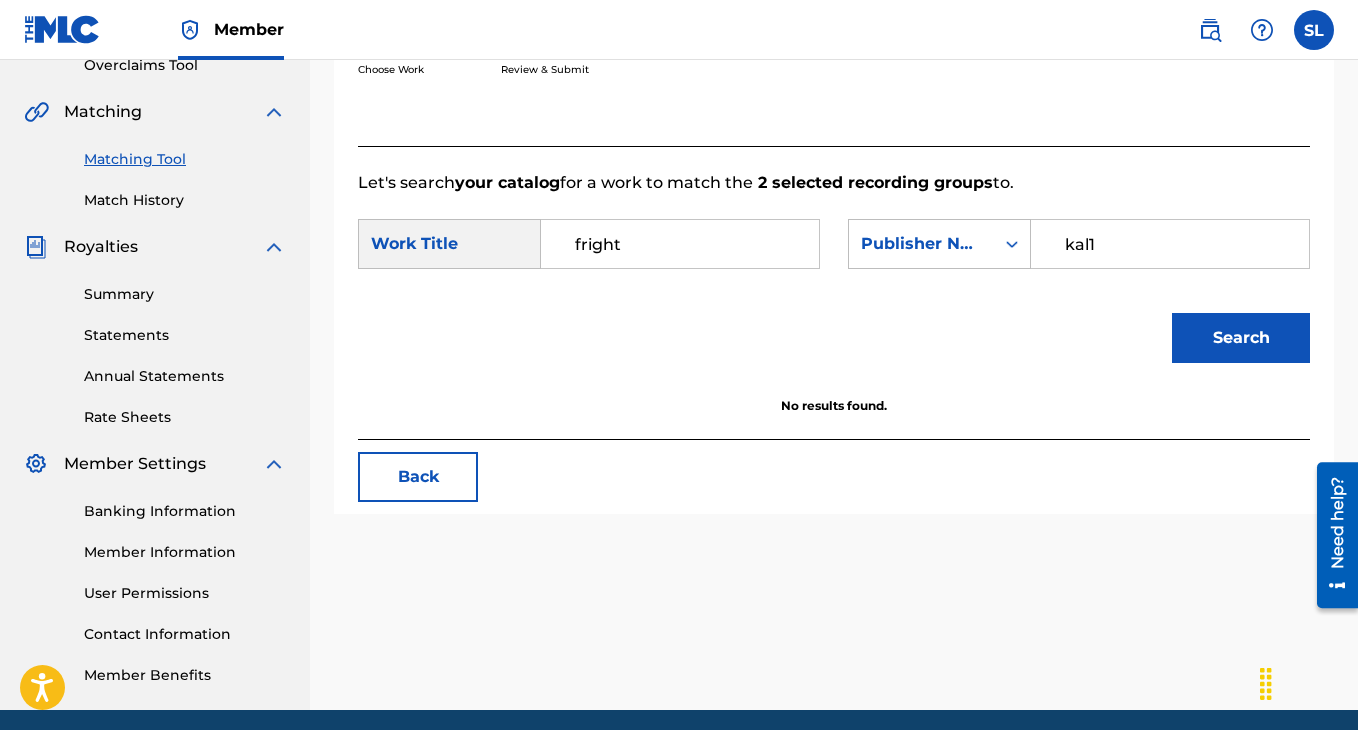 type on "kal1" 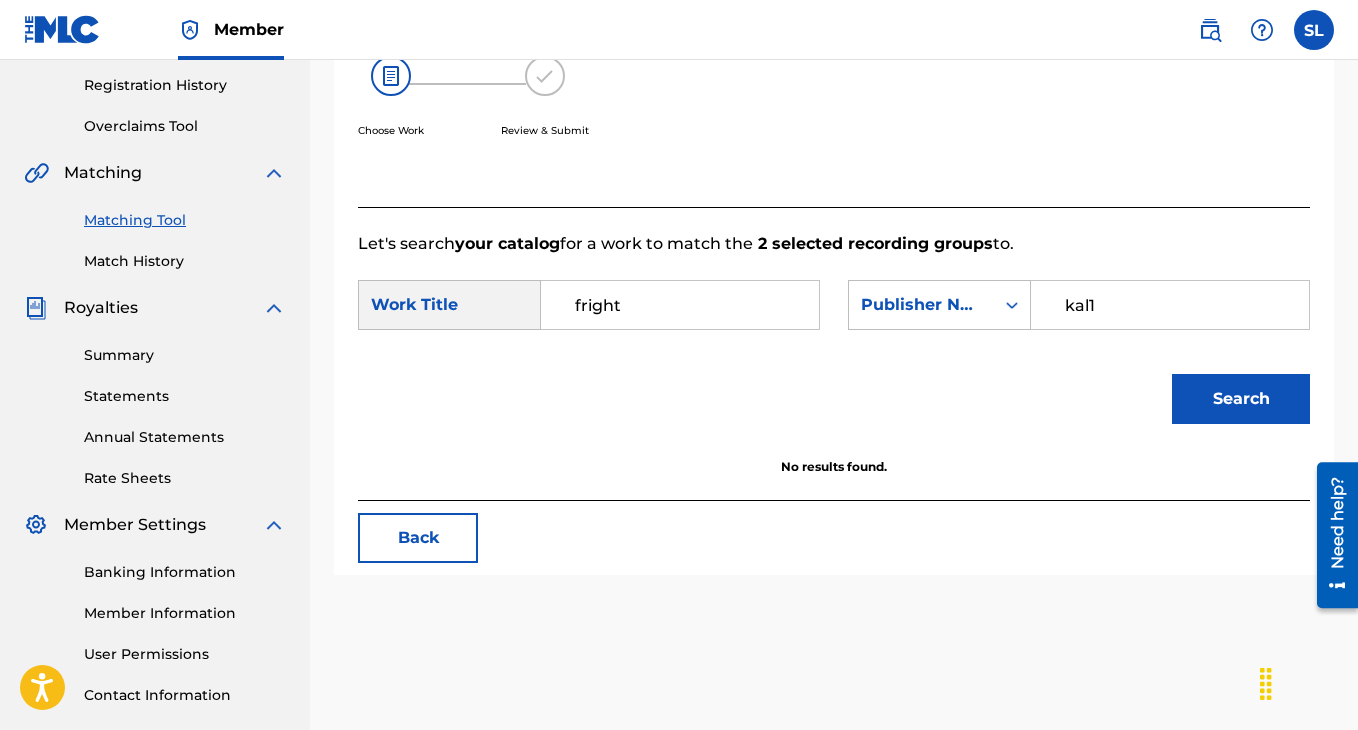 scroll, scrollTop: 247, scrollLeft: 0, axis: vertical 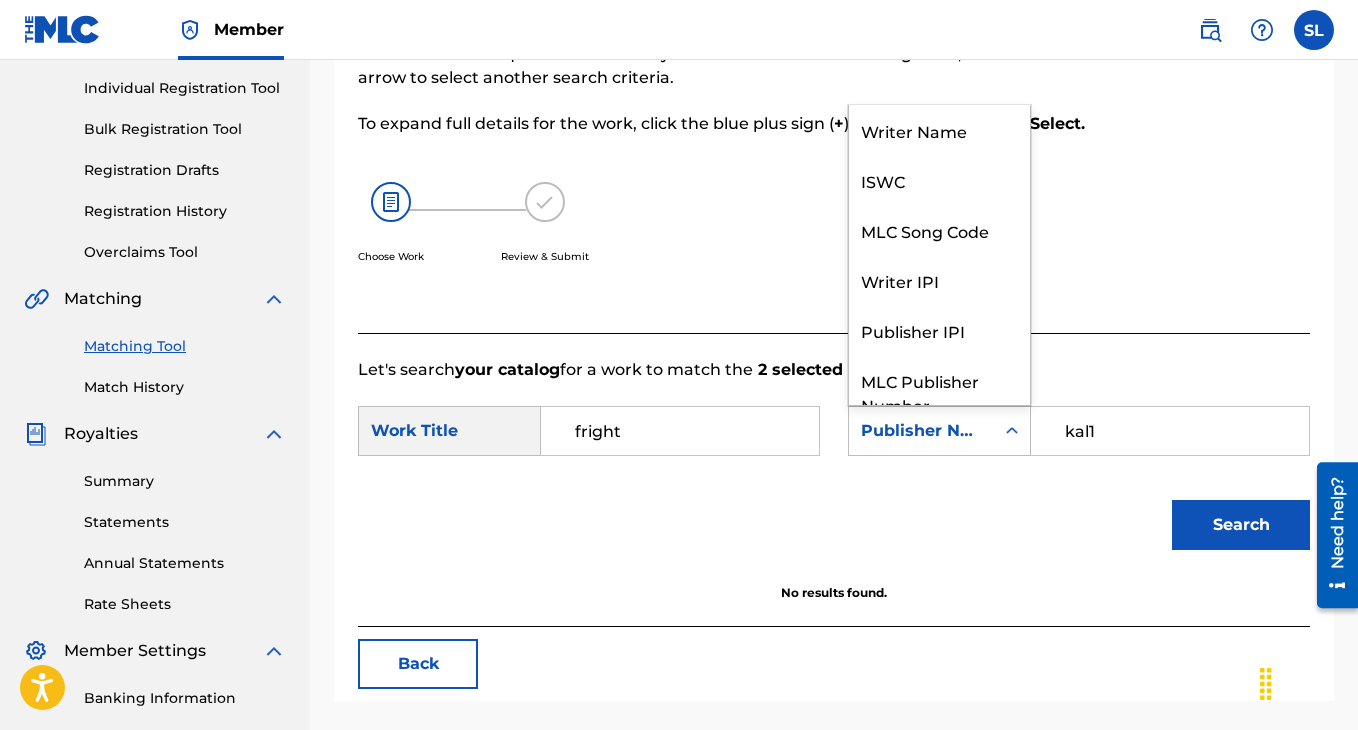 click on "Publisher Name" at bounding box center (921, 431) 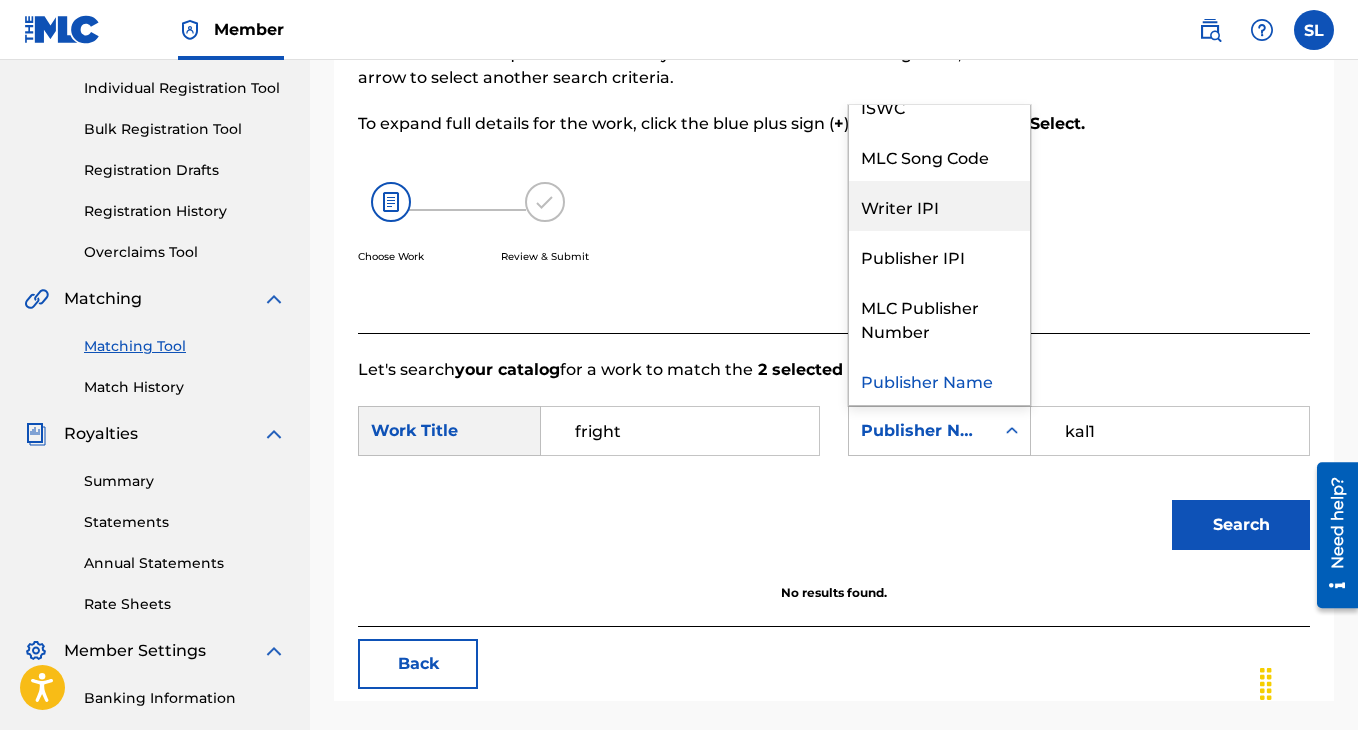 scroll, scrollTop: 0, scrollLeft: 0, axis: both 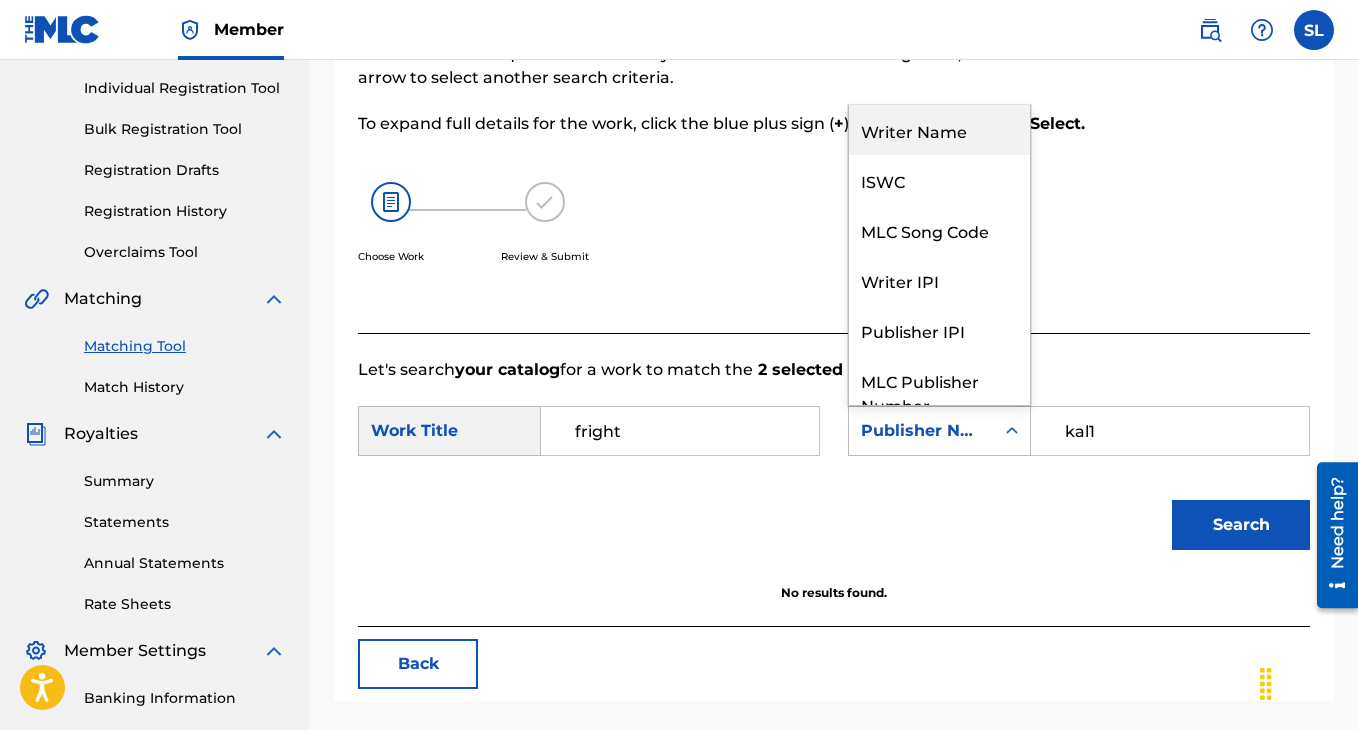 click on "Writer Name" at bounding box center (939, 130) 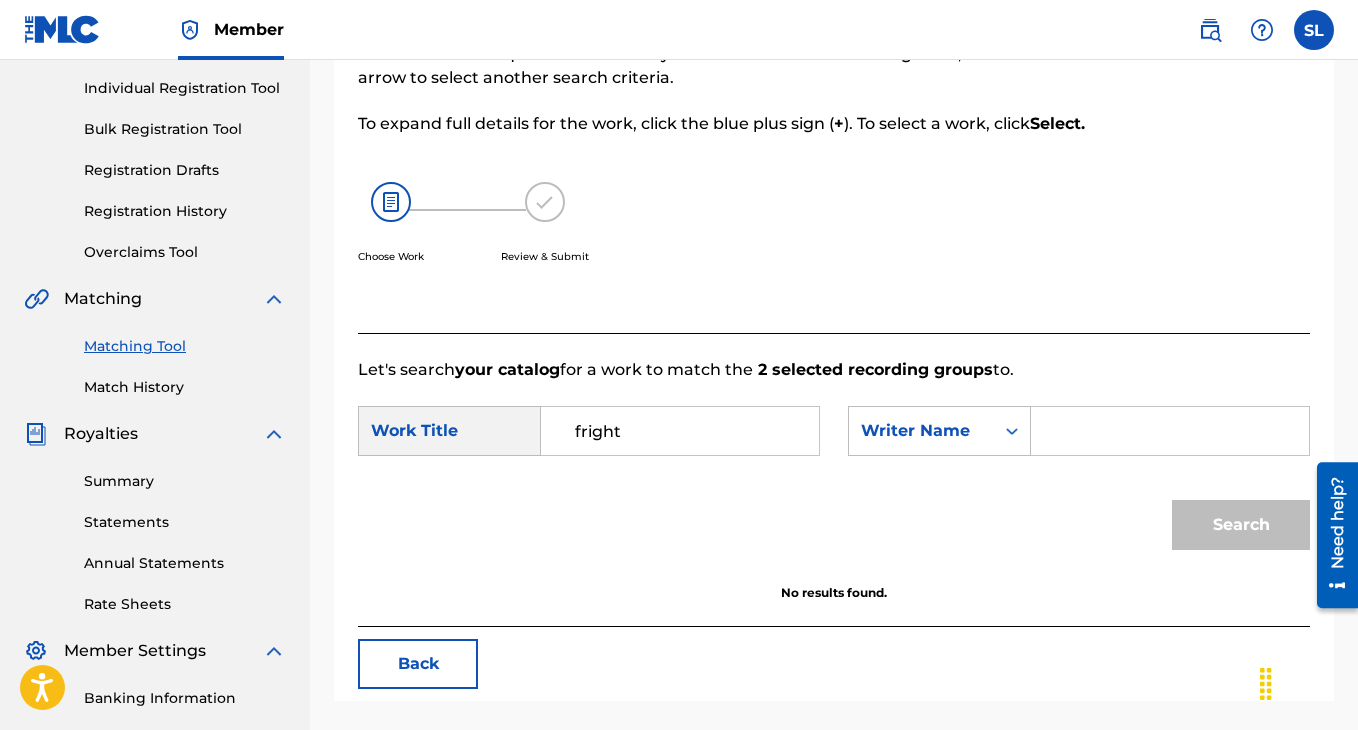 click at bounding box center [1170, 431] 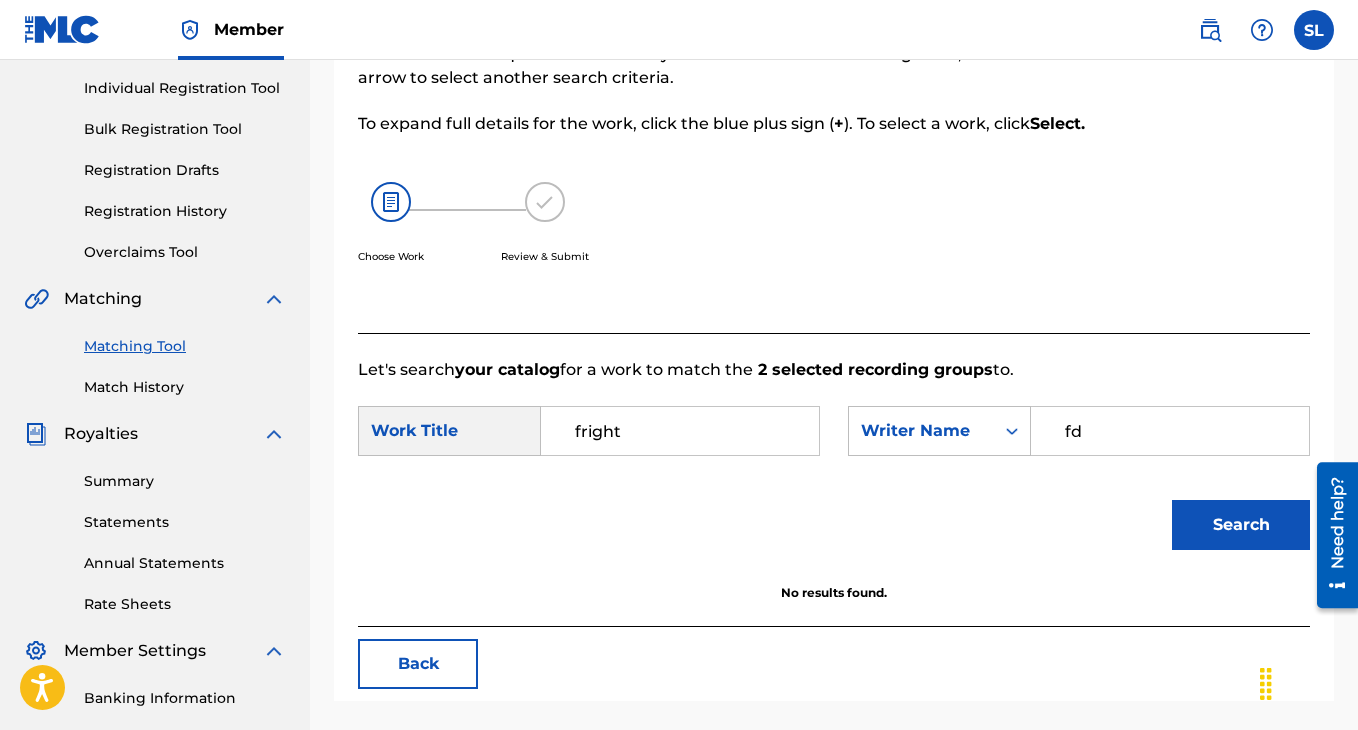 type on "f" 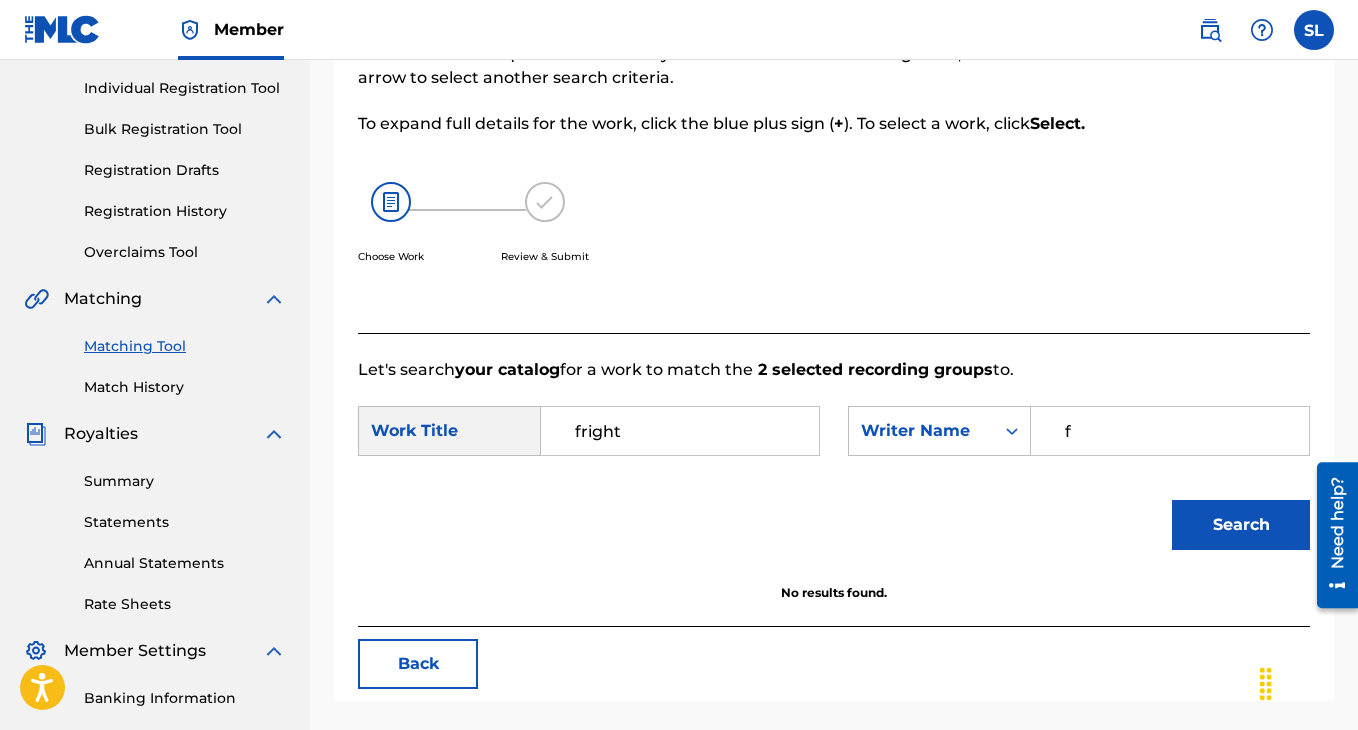 type 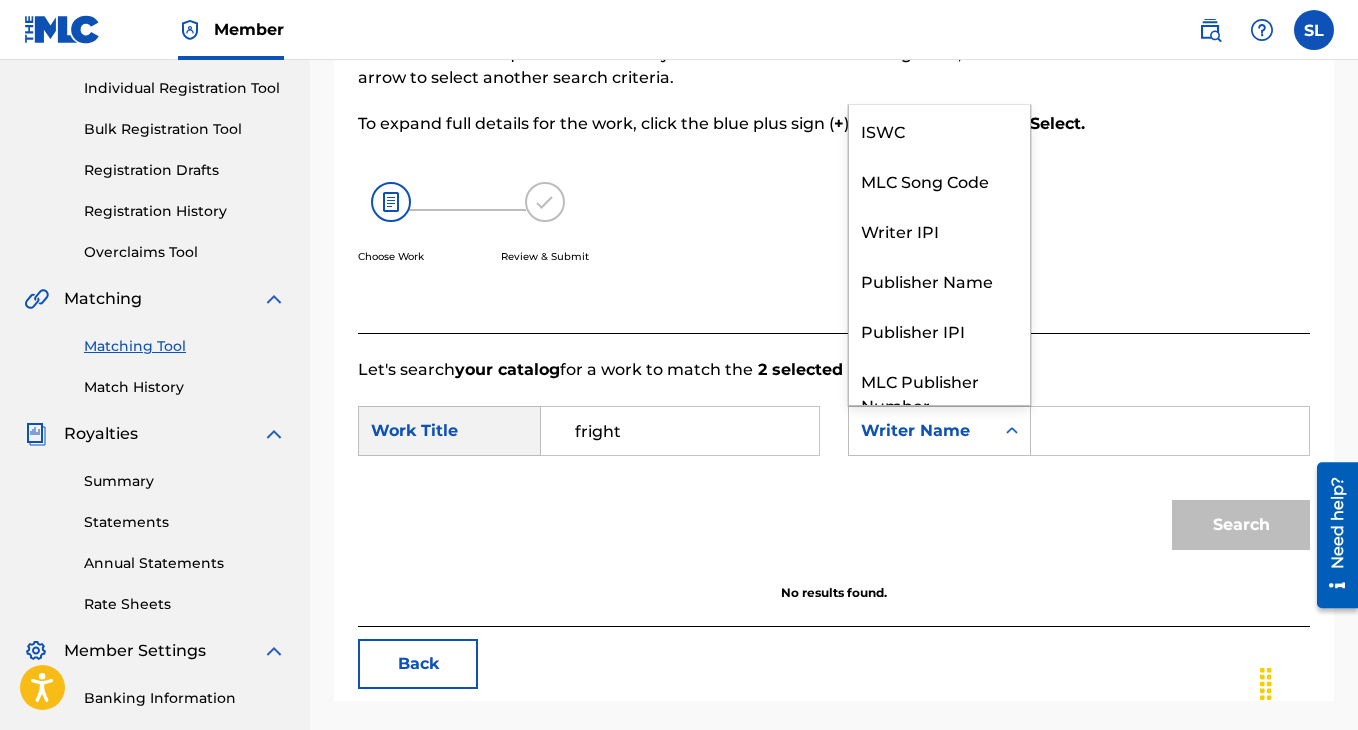 click on "Writer Name" at bounding box center [921, 431] 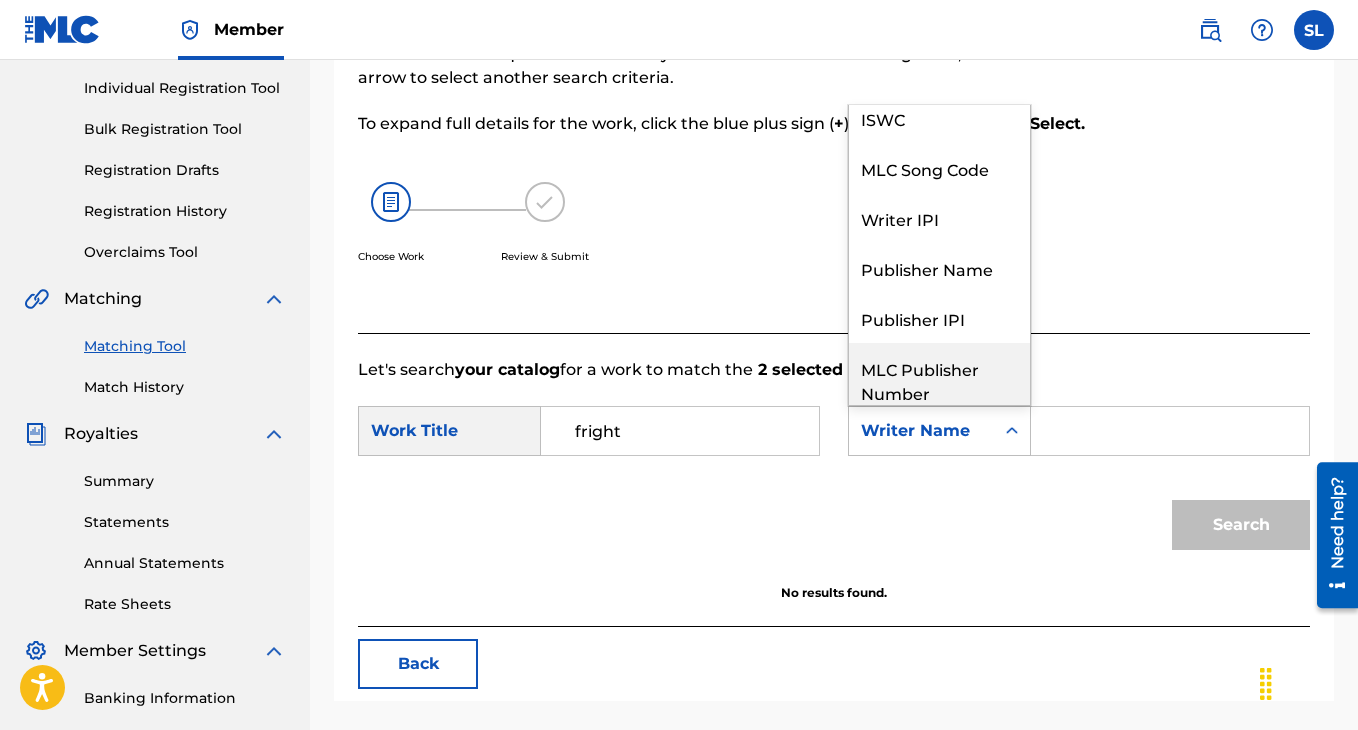 scroll, scrollTop: 0, scrollLeft: 0, axis: both 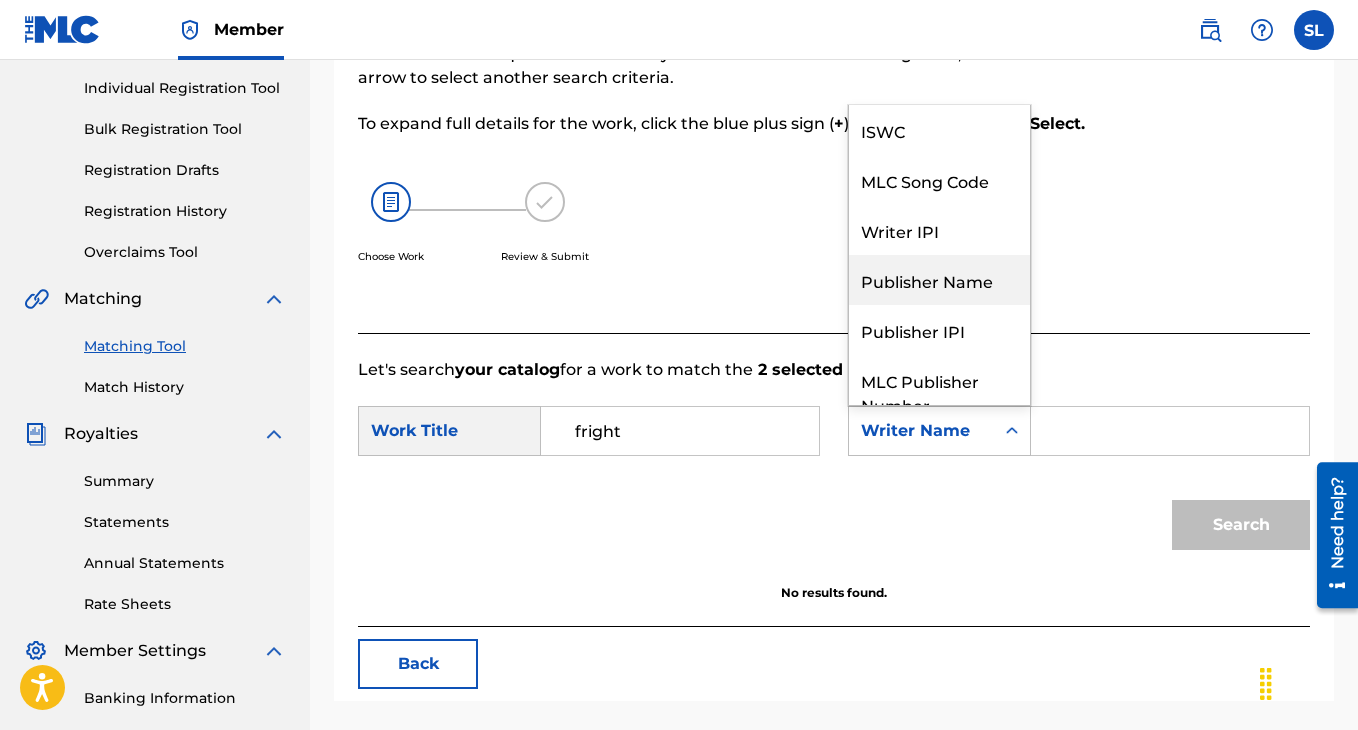 click on "Publisher Name" at bounding box center (939, 280) 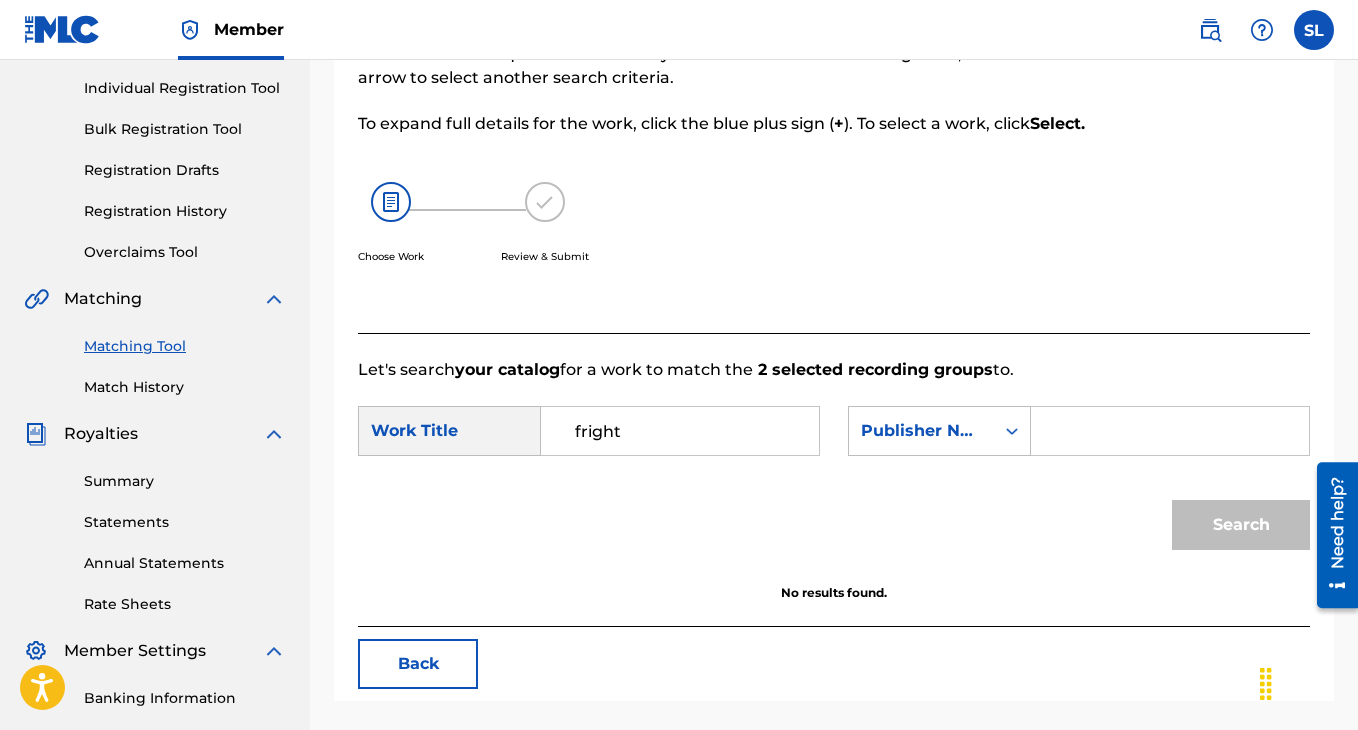 click at bounding box center [1170, 431] 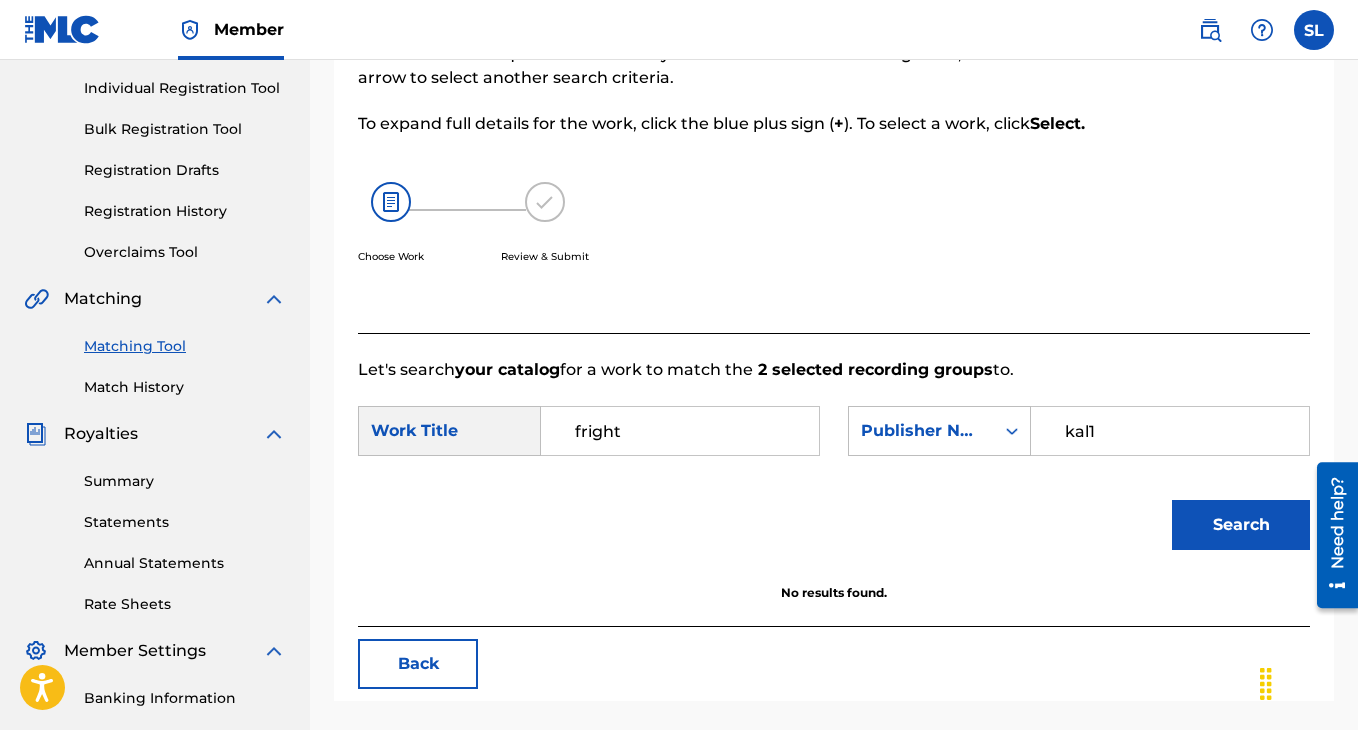 type on "kal1" 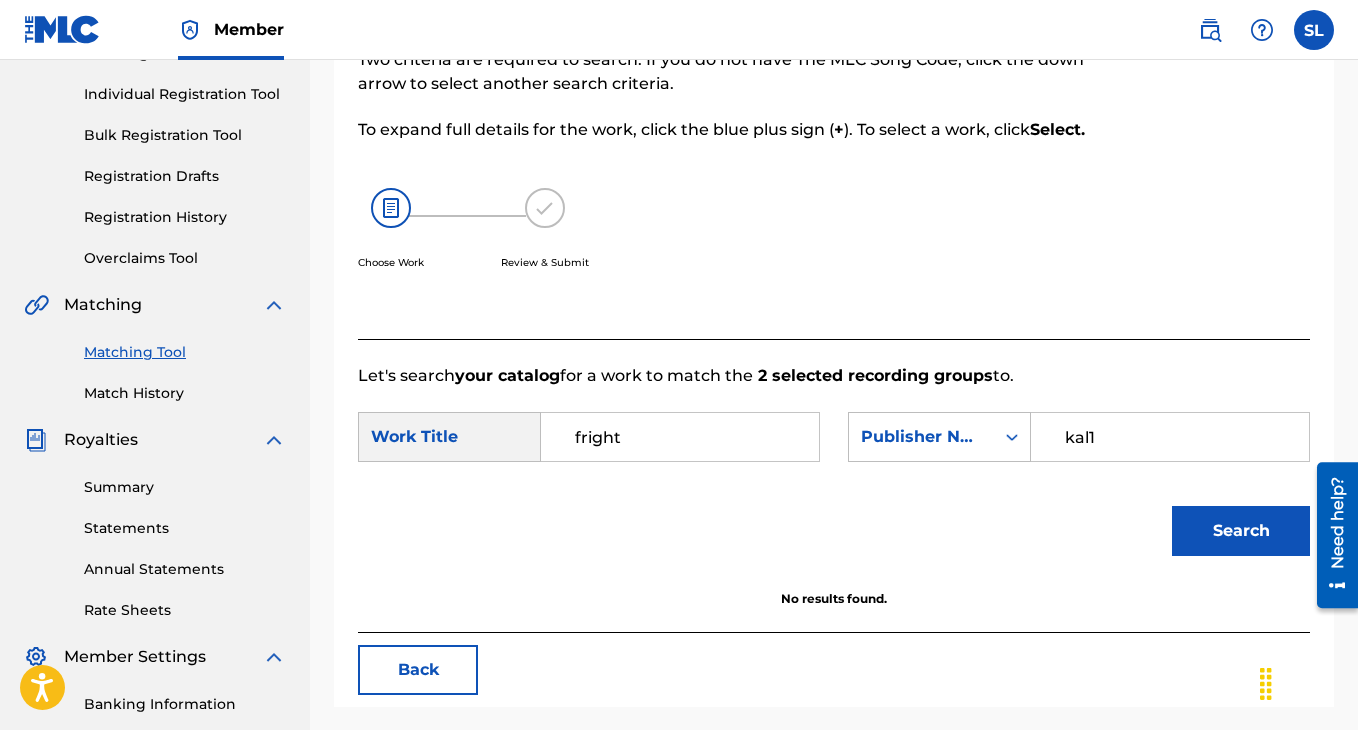 scroll, scrollTop: 187, scrollLeft: 0, axis: vertical 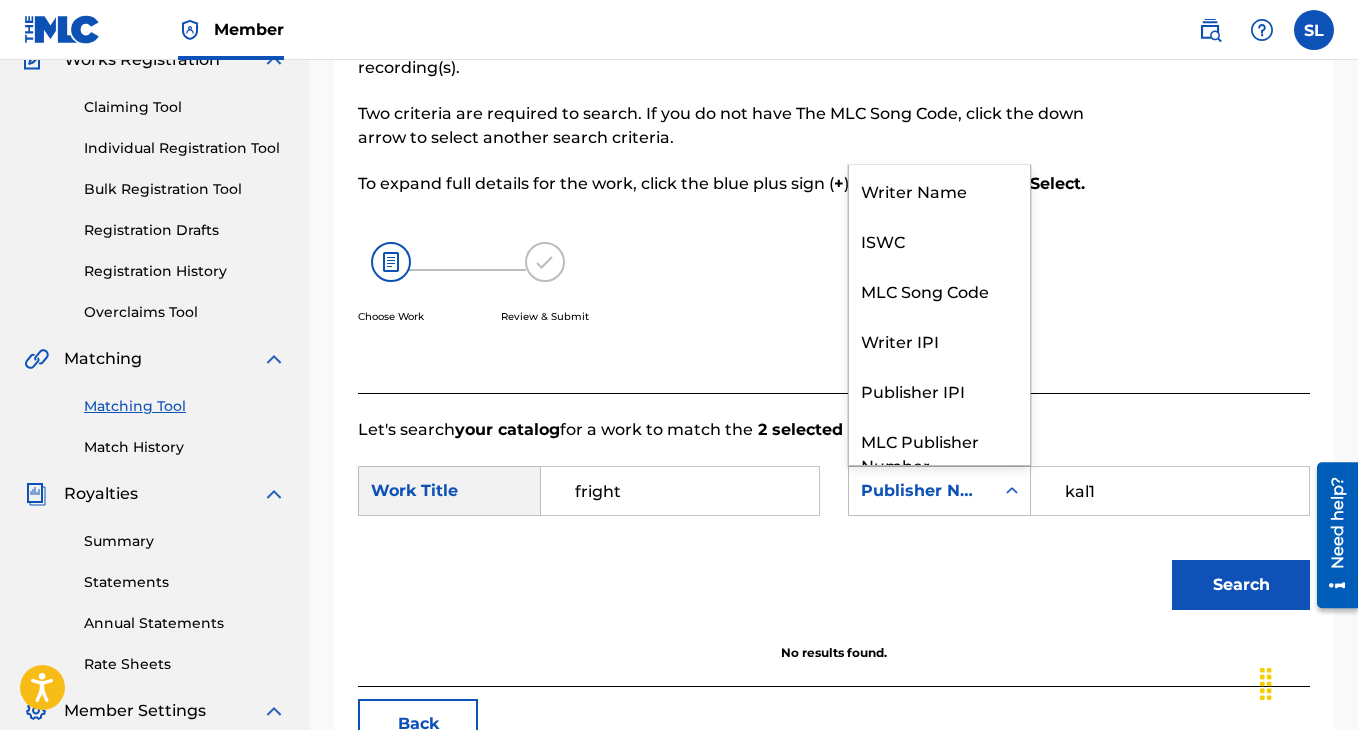click on "Publisher Name" at bounding box center [921, 491] 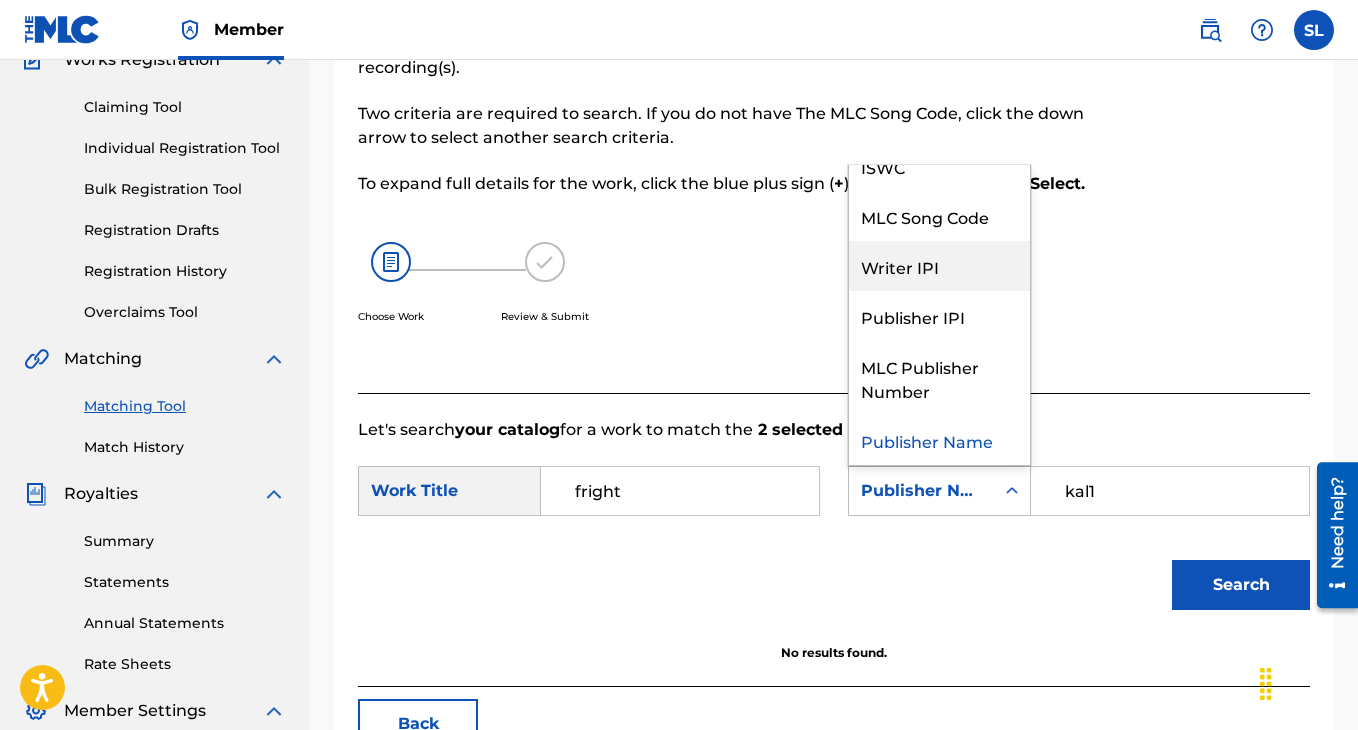 scroll, scrollTop: 0, scrollLeft: 0, axis: both 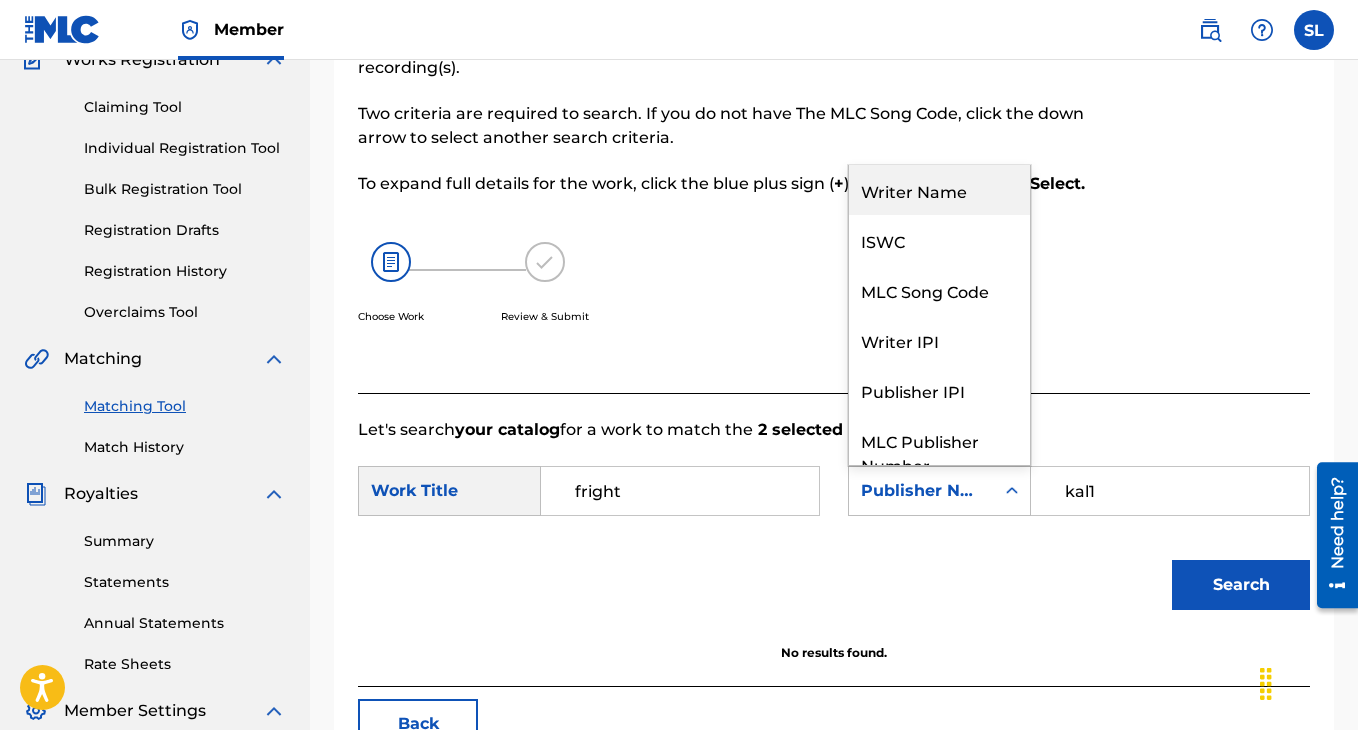 click on "Writer Name" at bounding box center [939, 190] 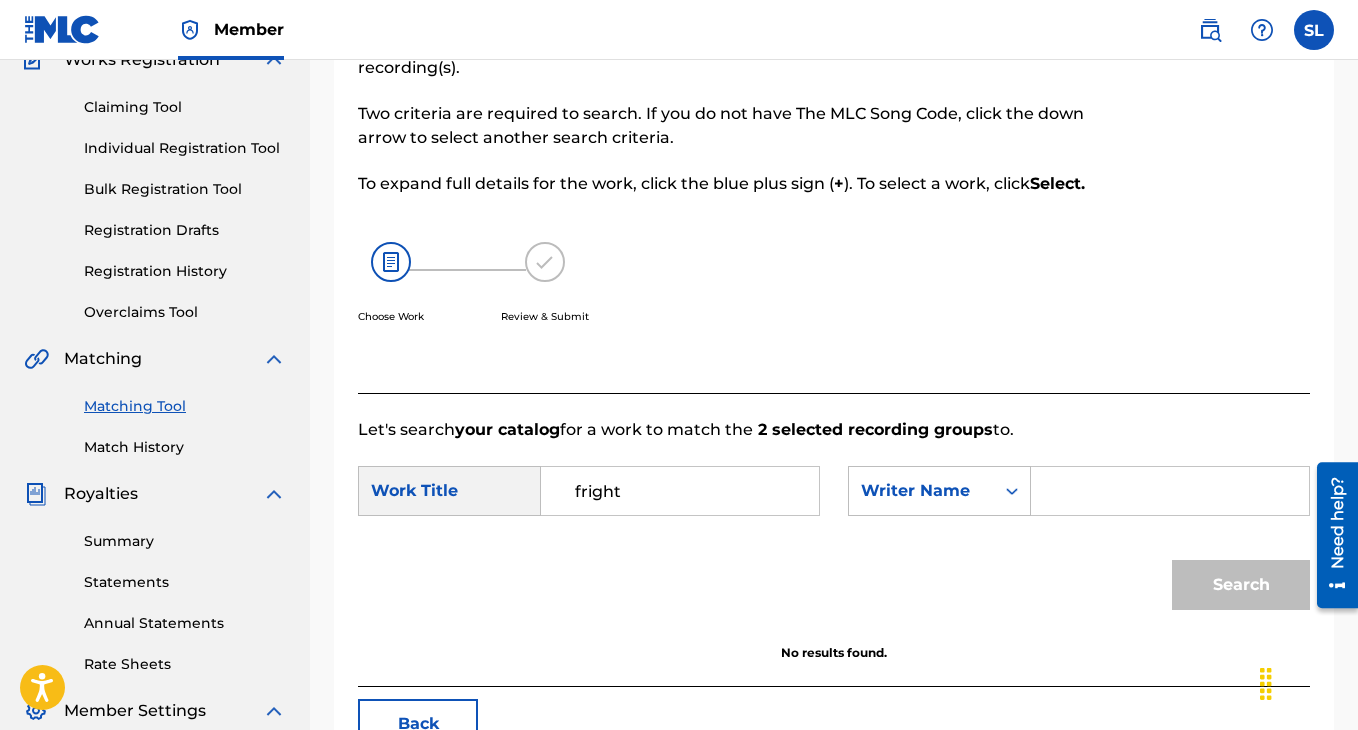 click at bounding box center (1170, 491) 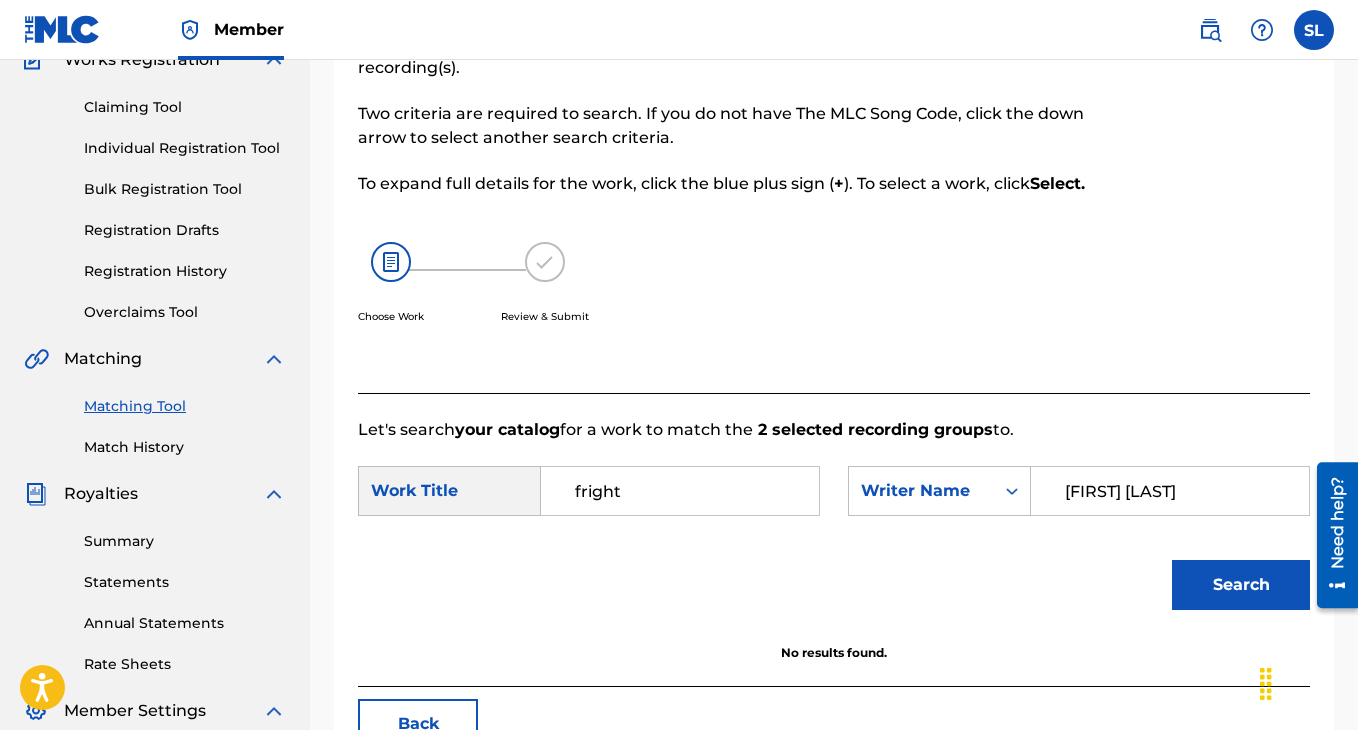 click on "Search" at bounding box center (1241, 585) 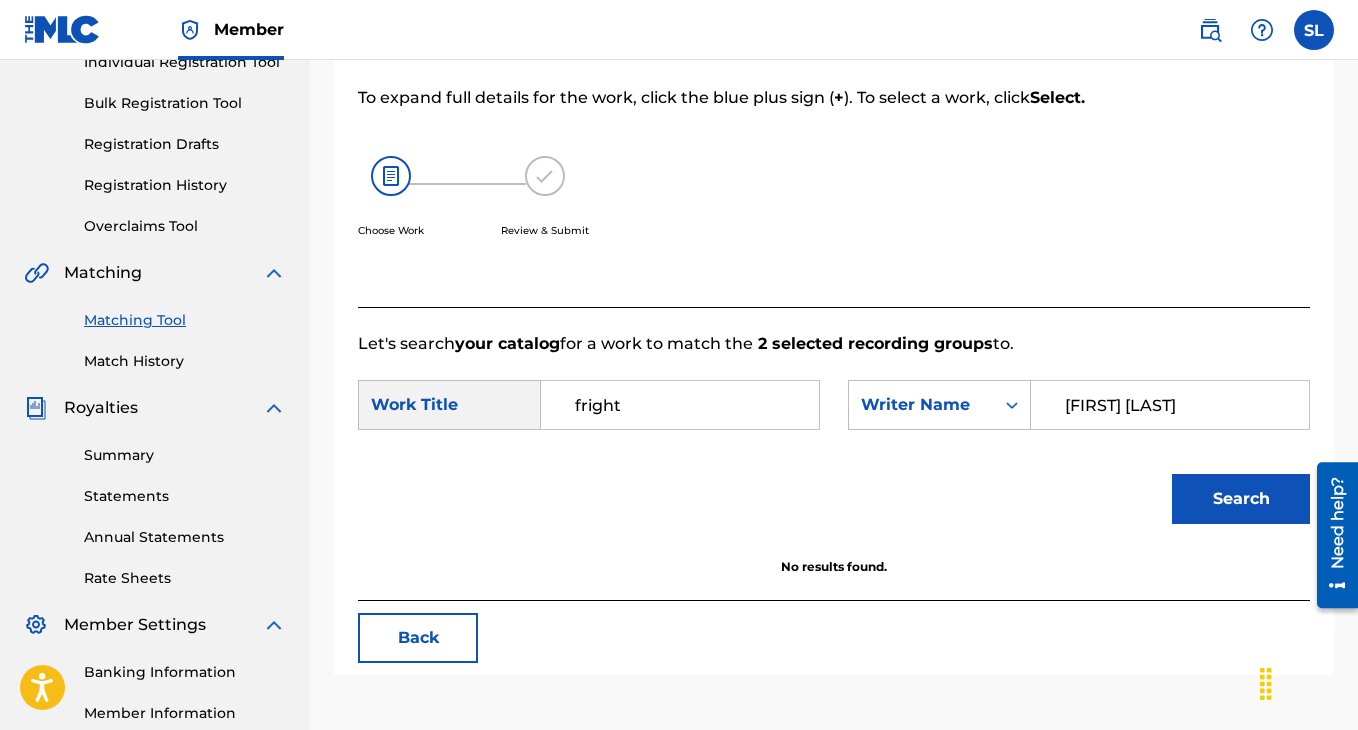 scroll, scrollTop: 299, scrollLeft: 0, axis: vertical 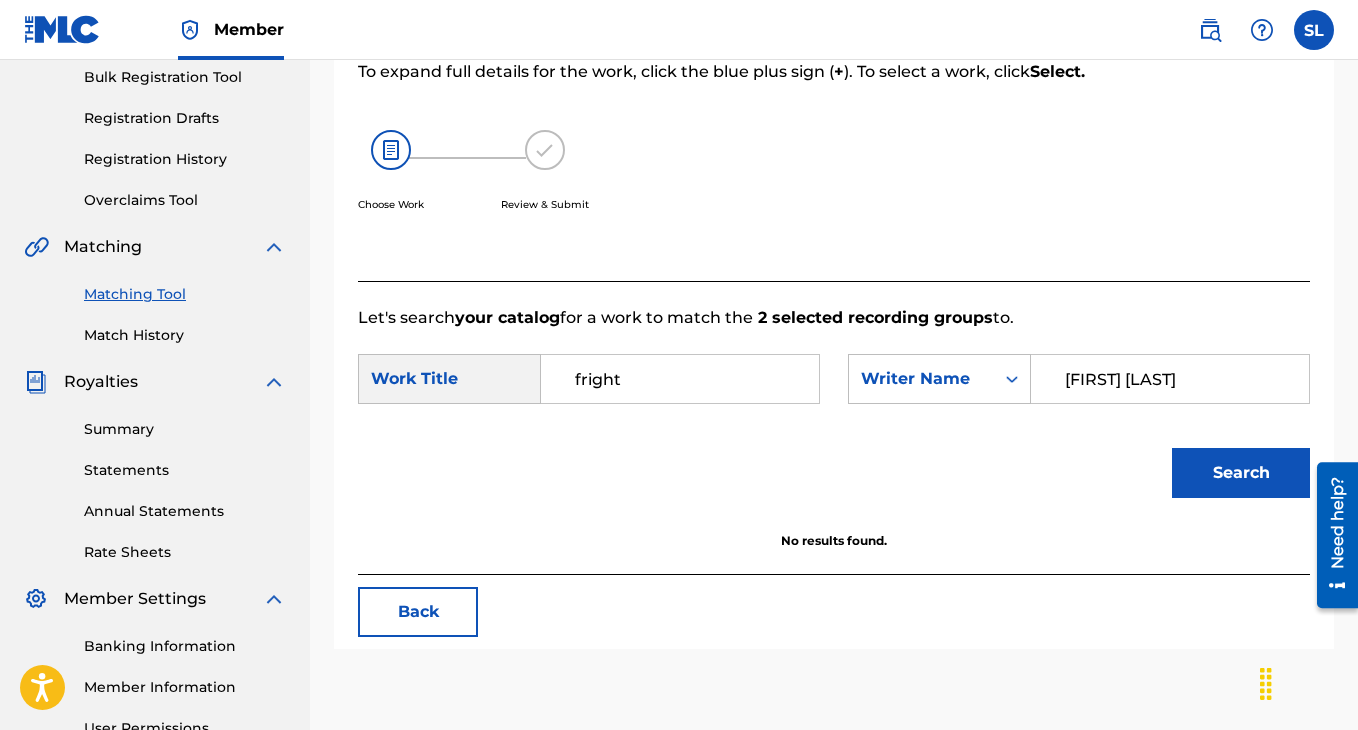 click on "[FIRST] [LAST]" at bounding box center [1170, 379] 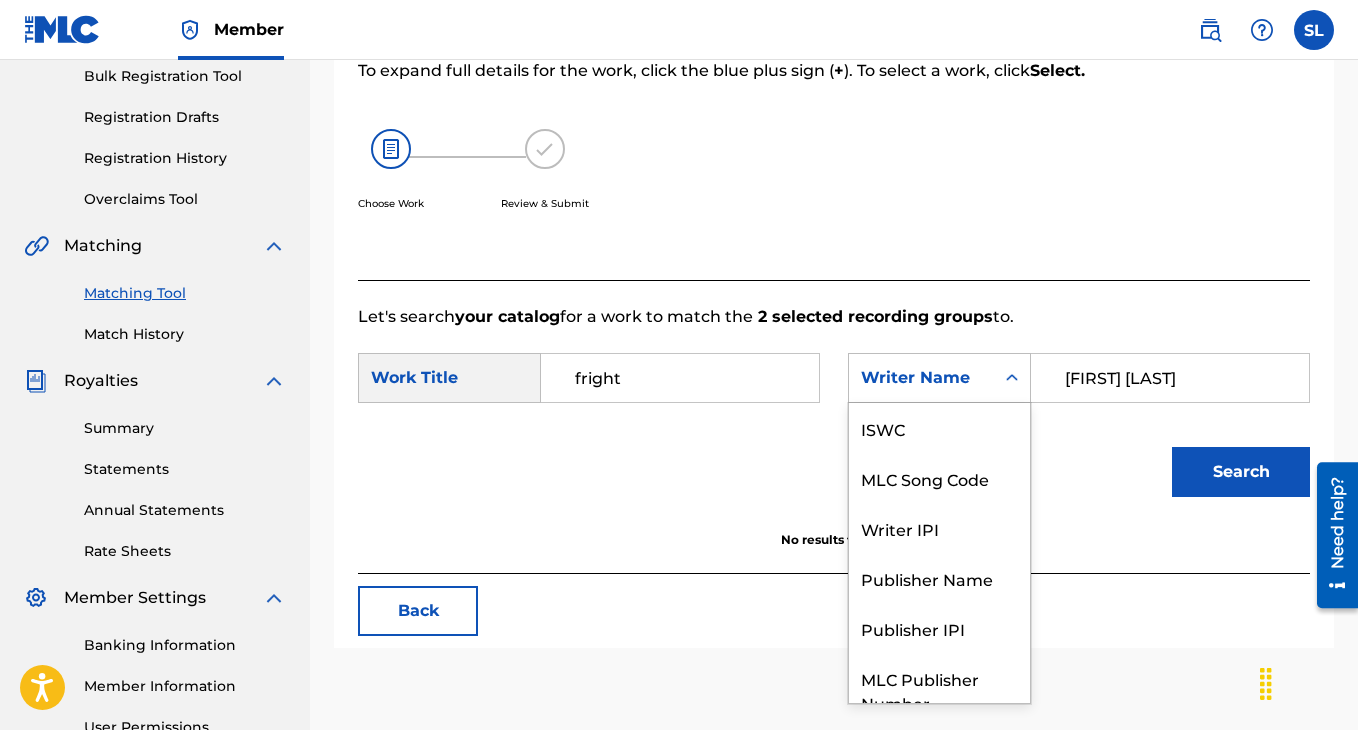 click at bounding box center [1012, 378] 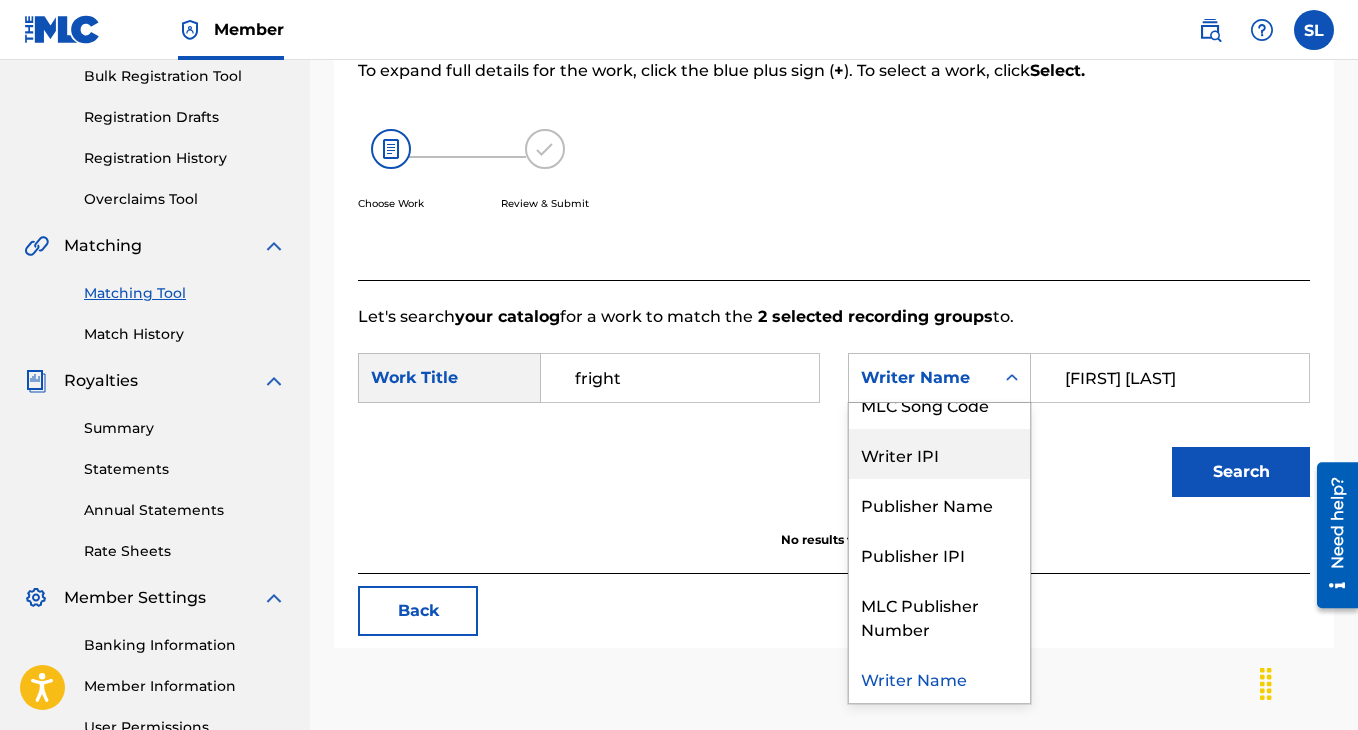 scroll, scrollTop: 0, scrollLeft: 0, axis: both 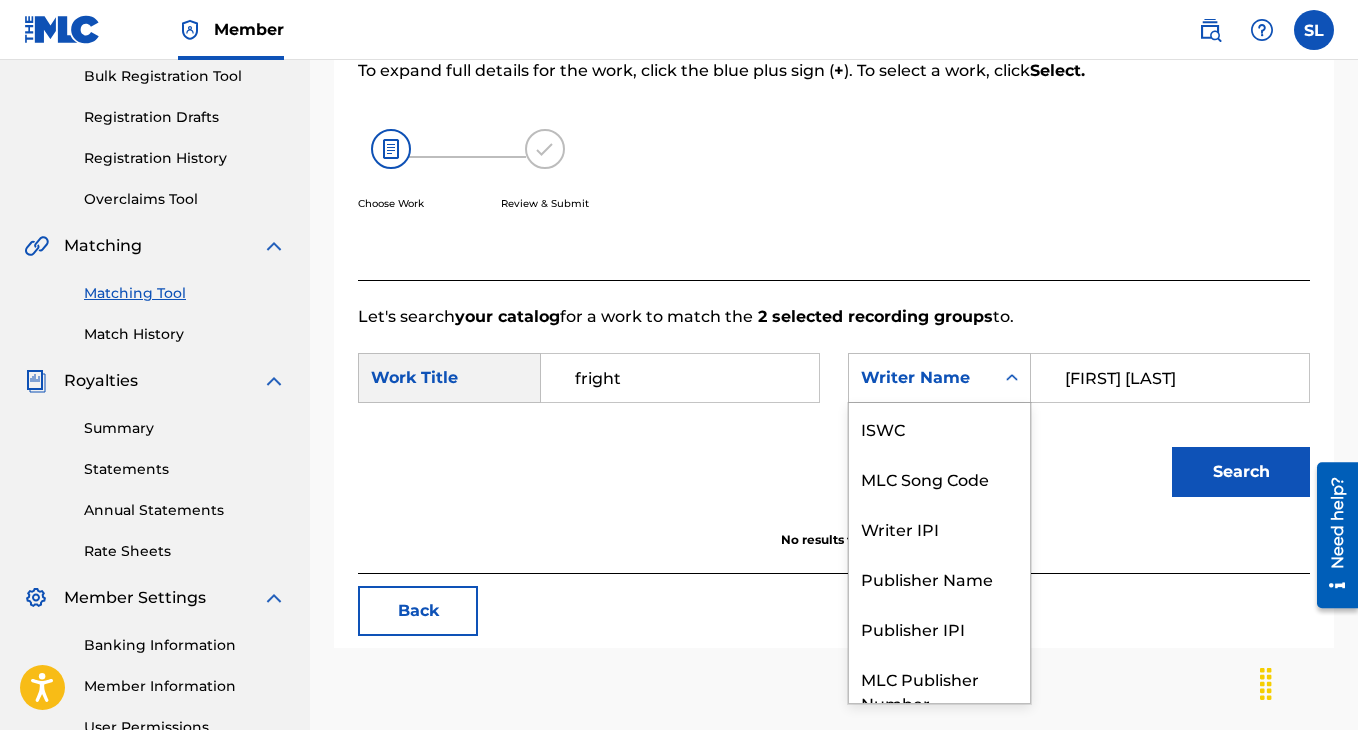 click on "Writer Name" at bounding box center [921, 378] 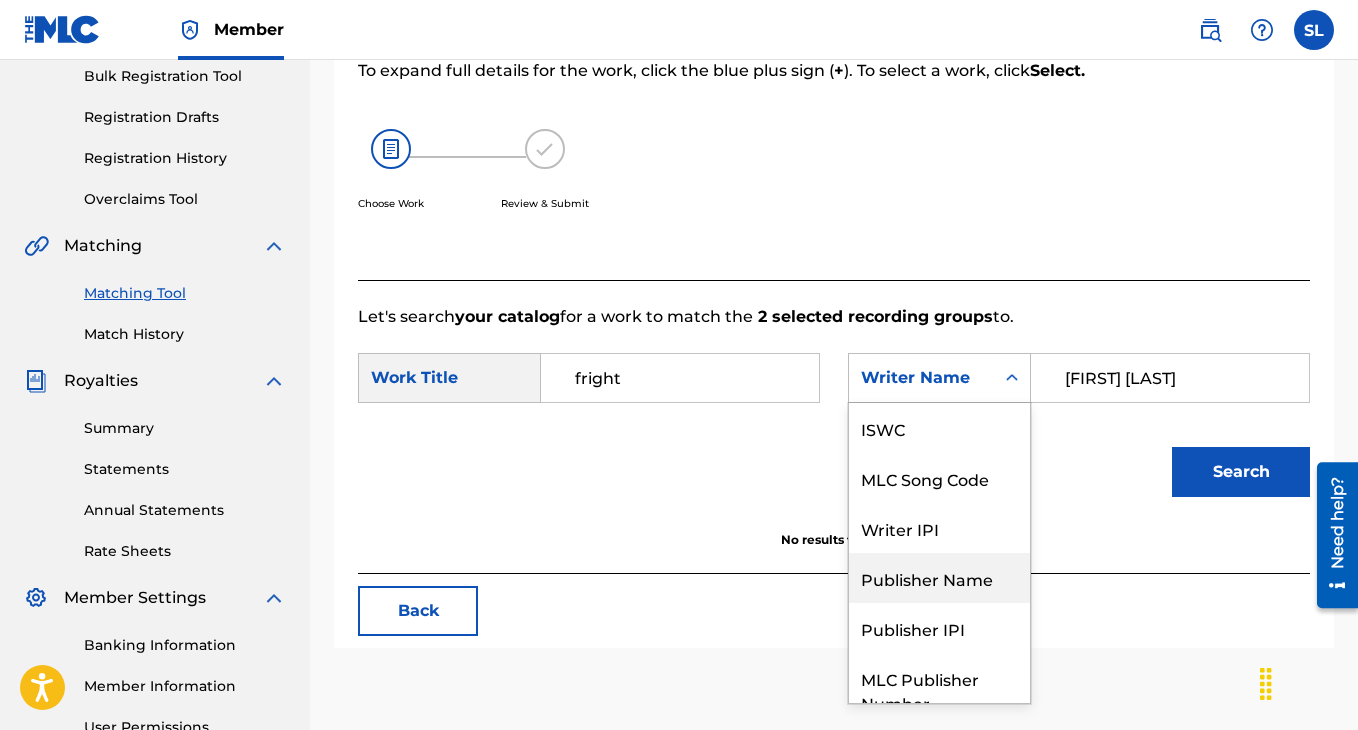 scroll, scrollTop: 74, scrollLeft: 0, axis: vertical 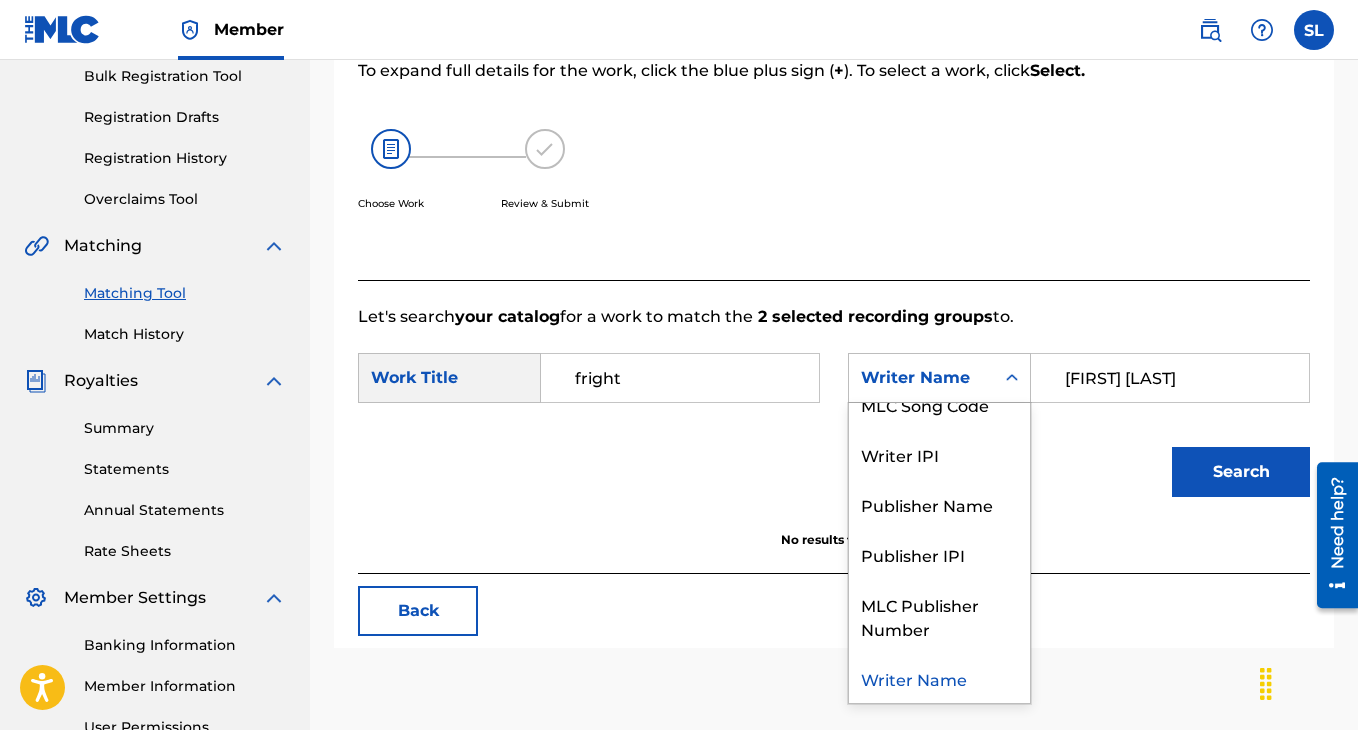 click on "Writer Name" at bounding box center (939, 678) 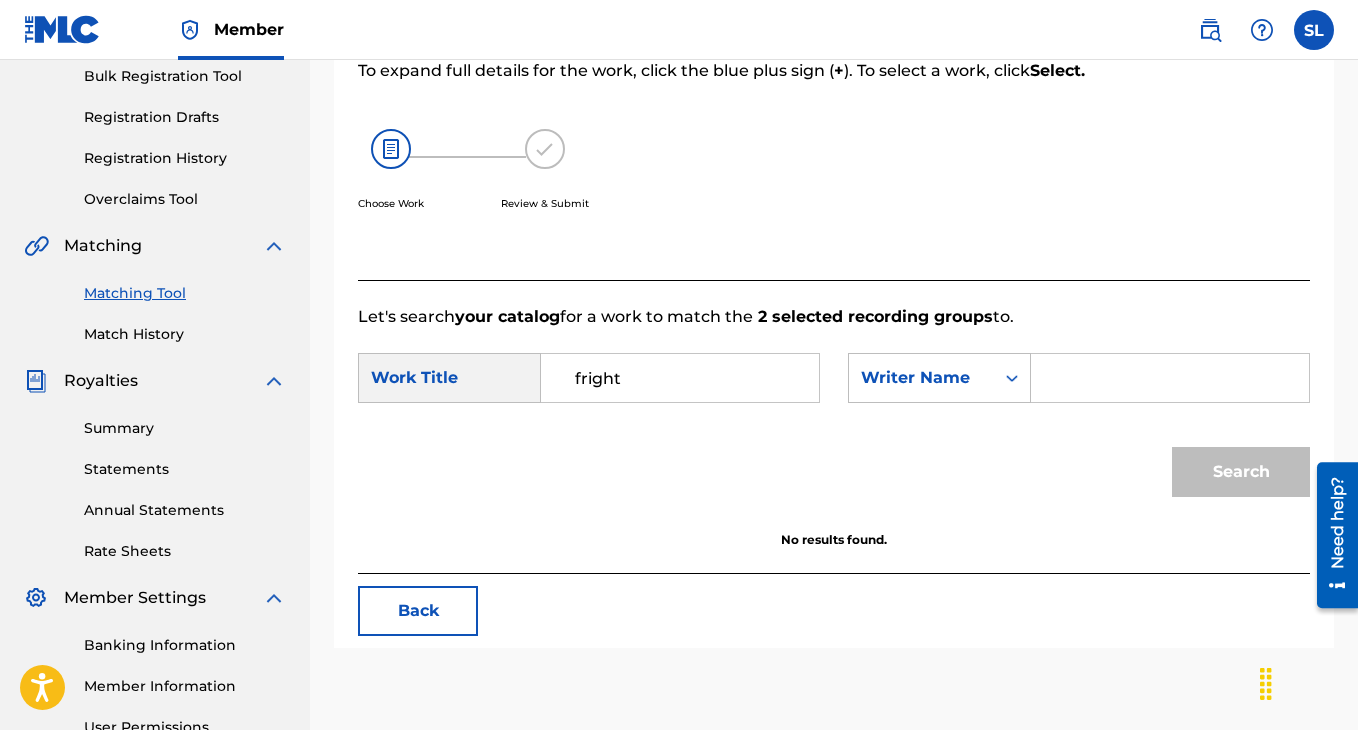 click at bounding box center [1170, 378] 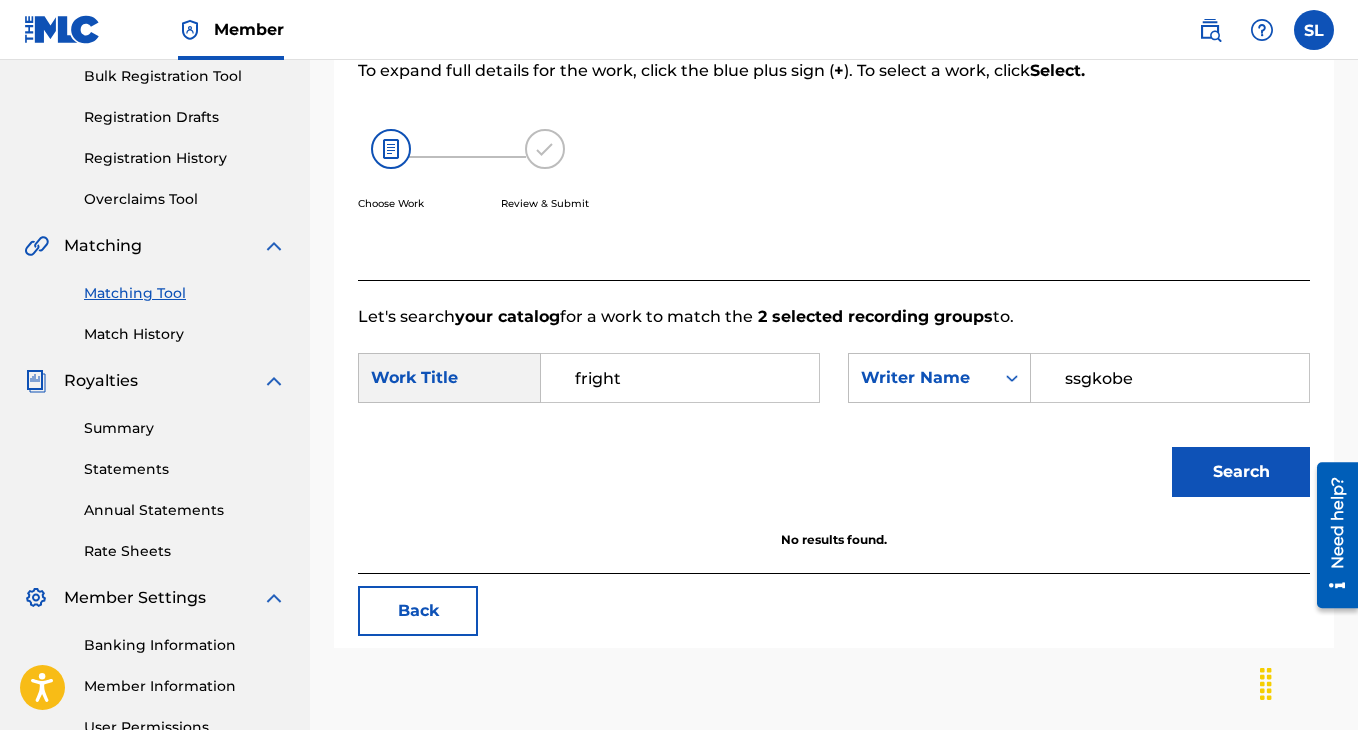 type on "ssgkobe" 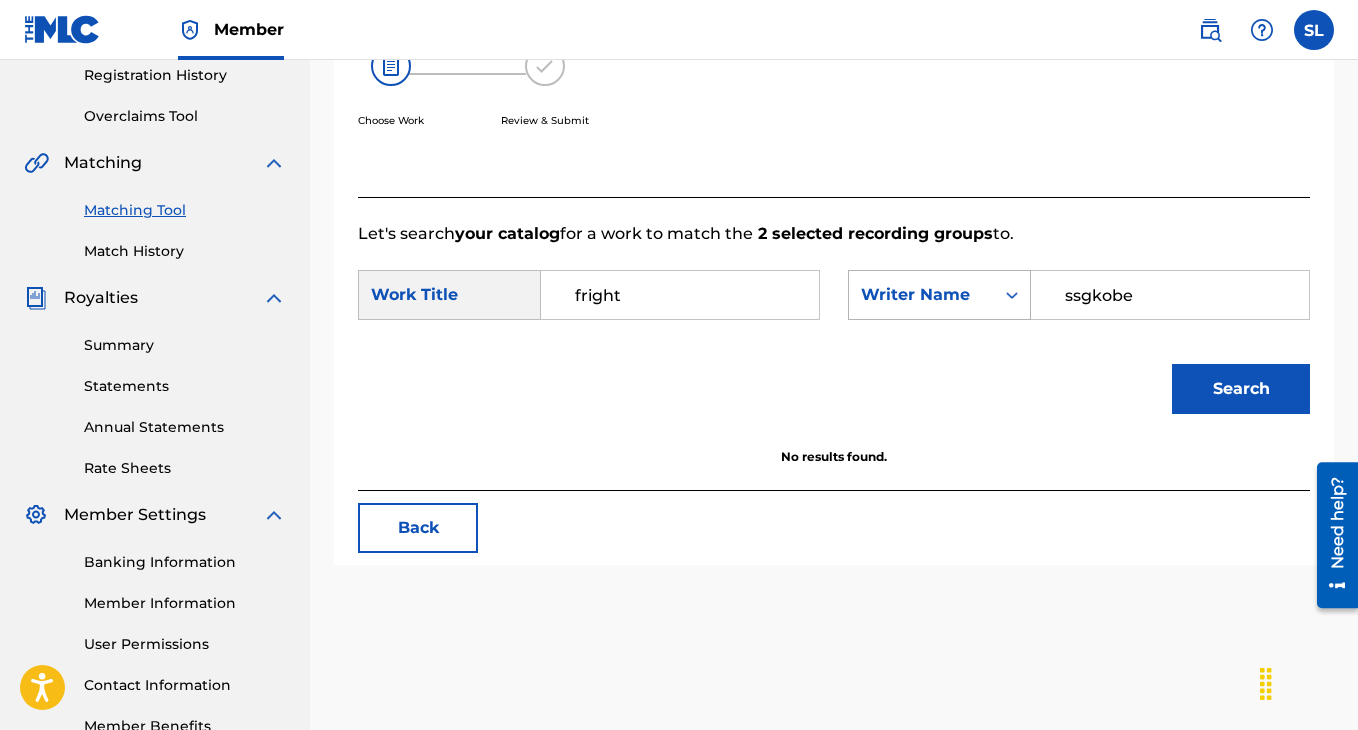 click on "Writer Name" at bounding box center (921, 295) 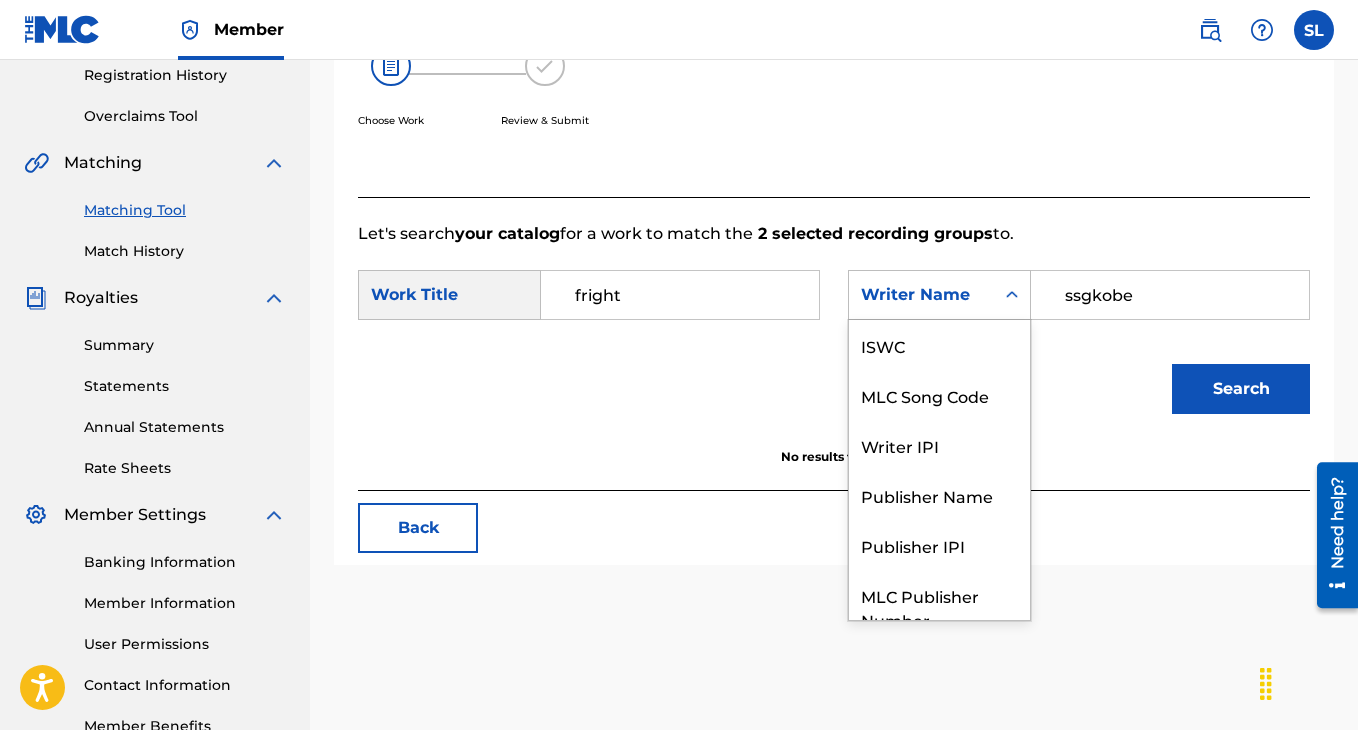 scroll, scrollTop: 74, scrollLeft: 0, axis: vertical 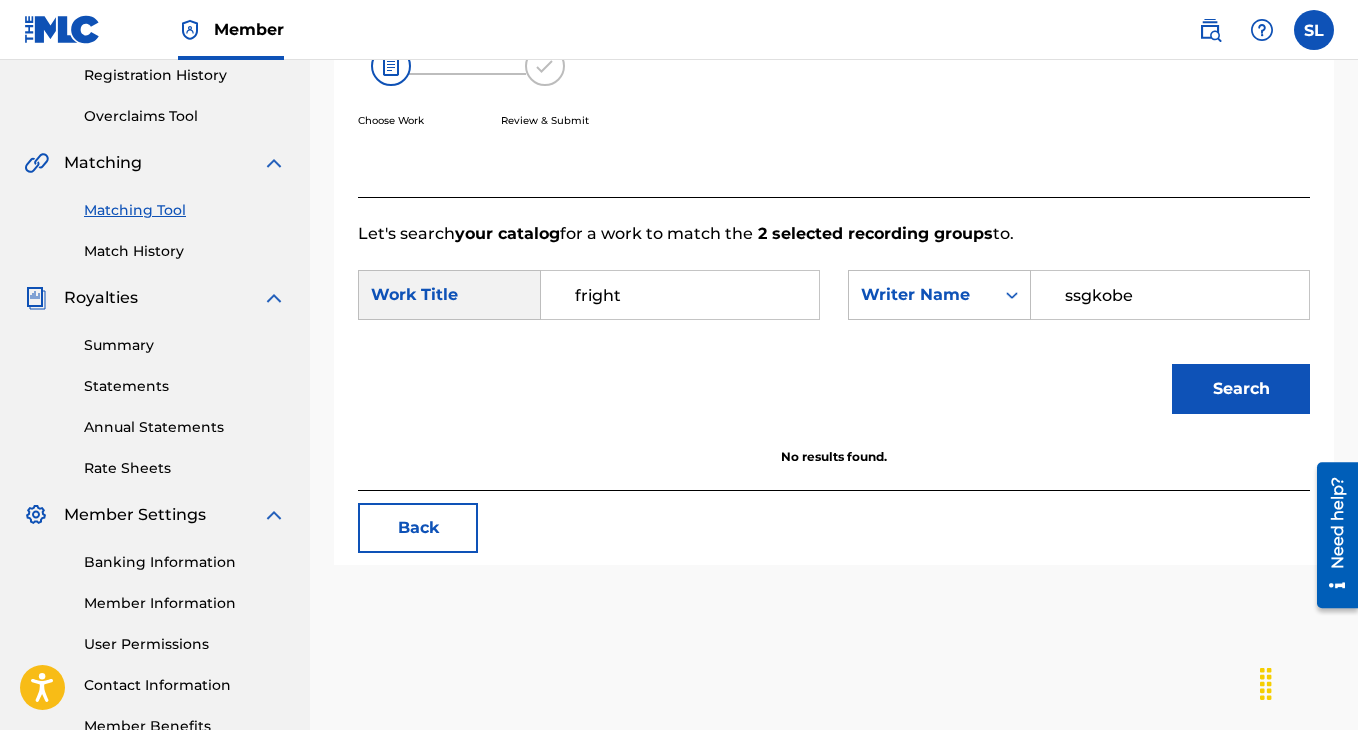 click on "Writer Name" at bounding box center (921, 295) 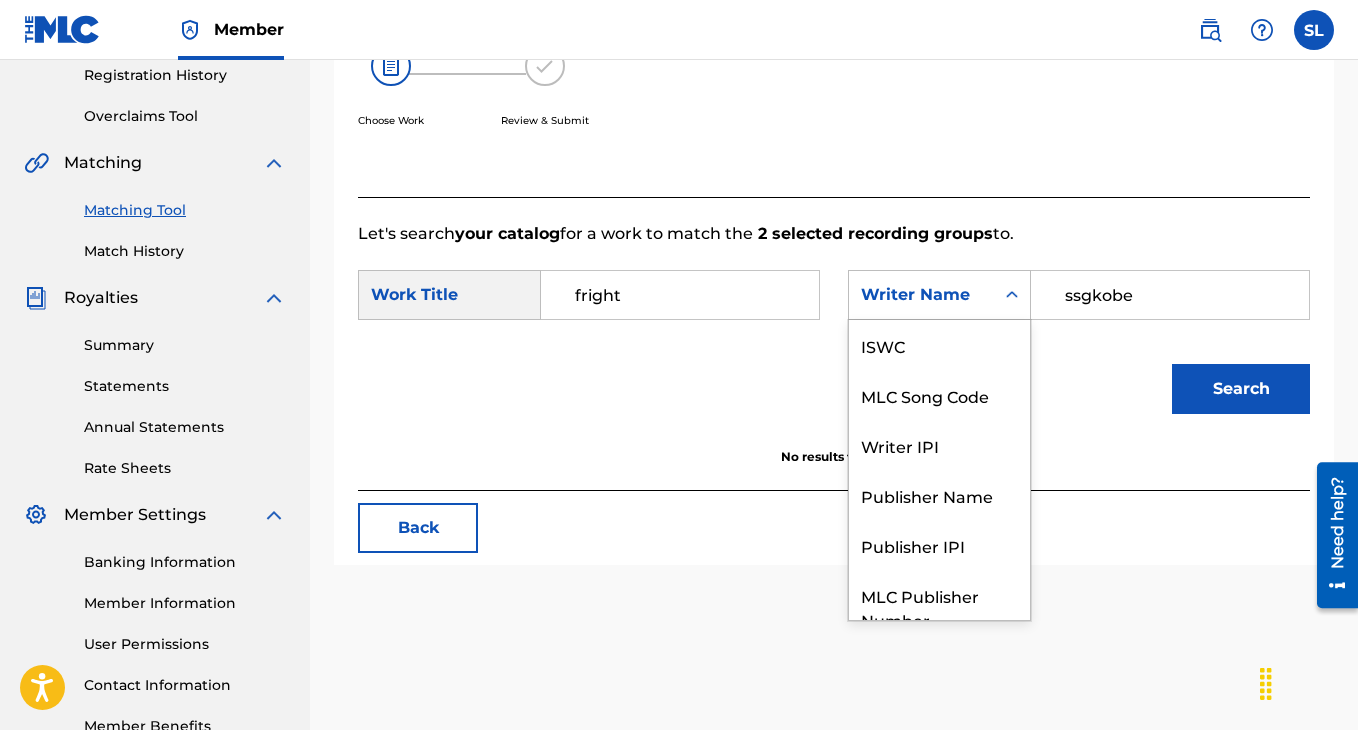 scroll, scrollTop: 74, scrollLeft: 0, axis: vertical 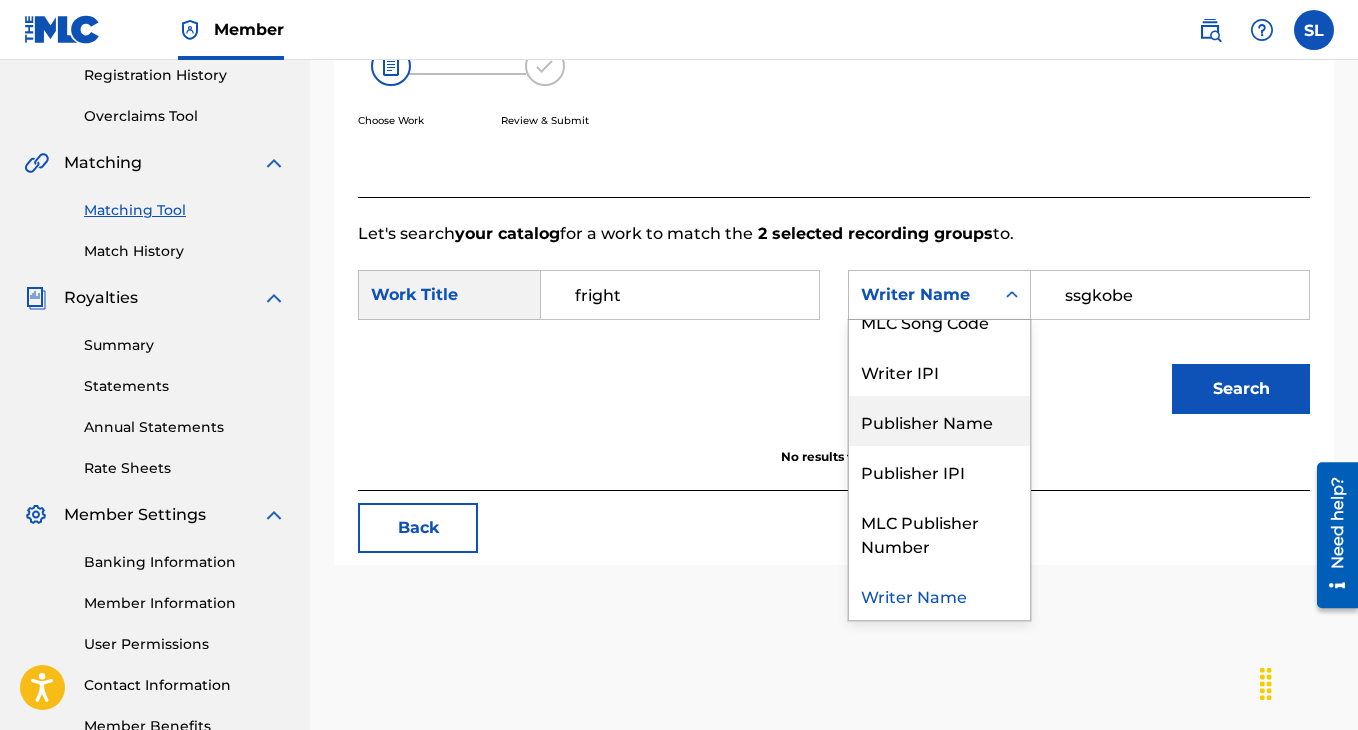 click on "Publisher Name" at bounding box center [939, 421] 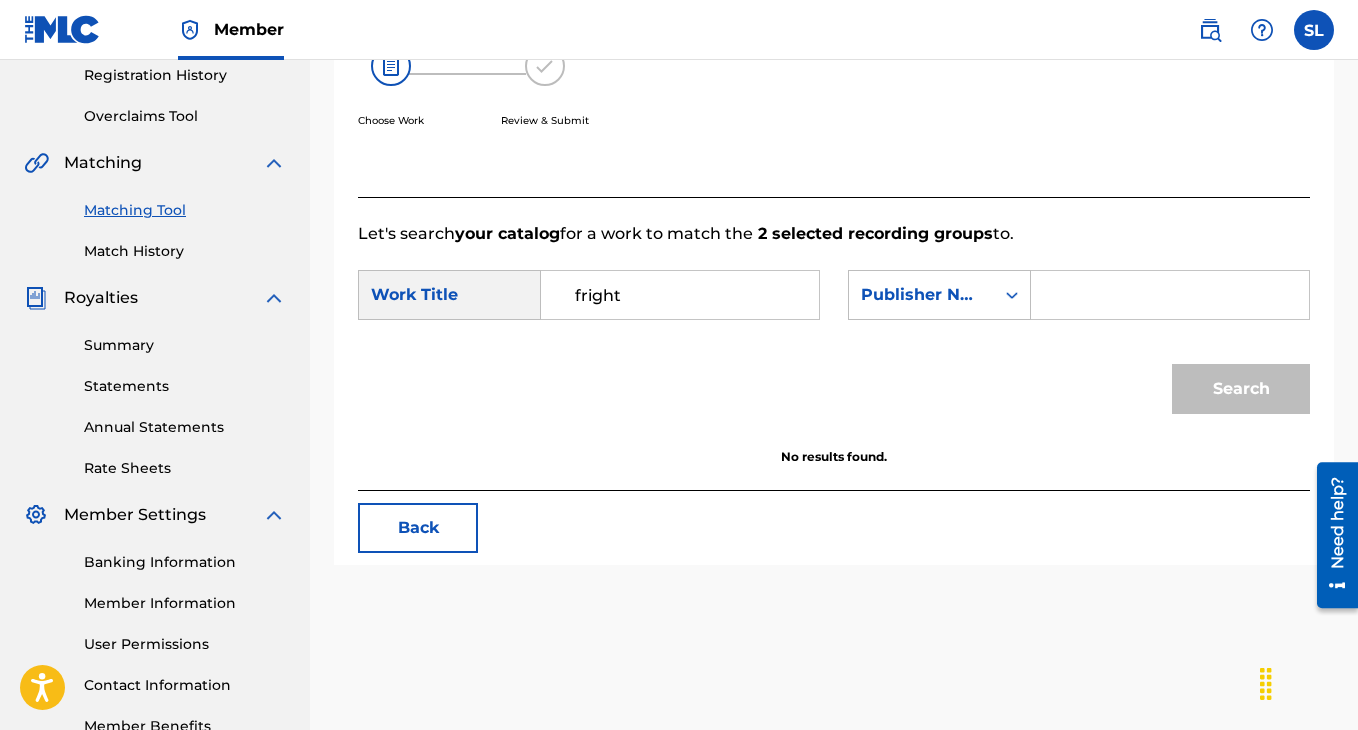 click at bounding box center (1170, 295) 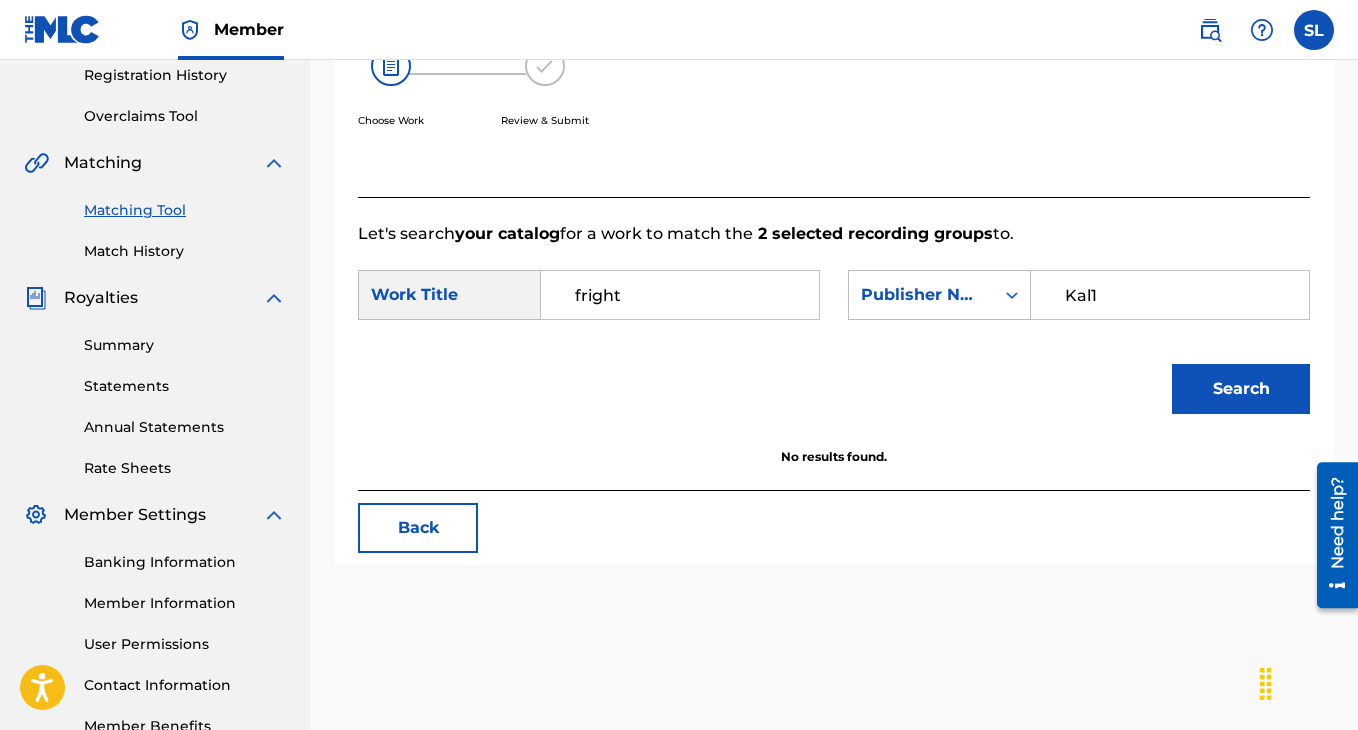 type on "Kal1" 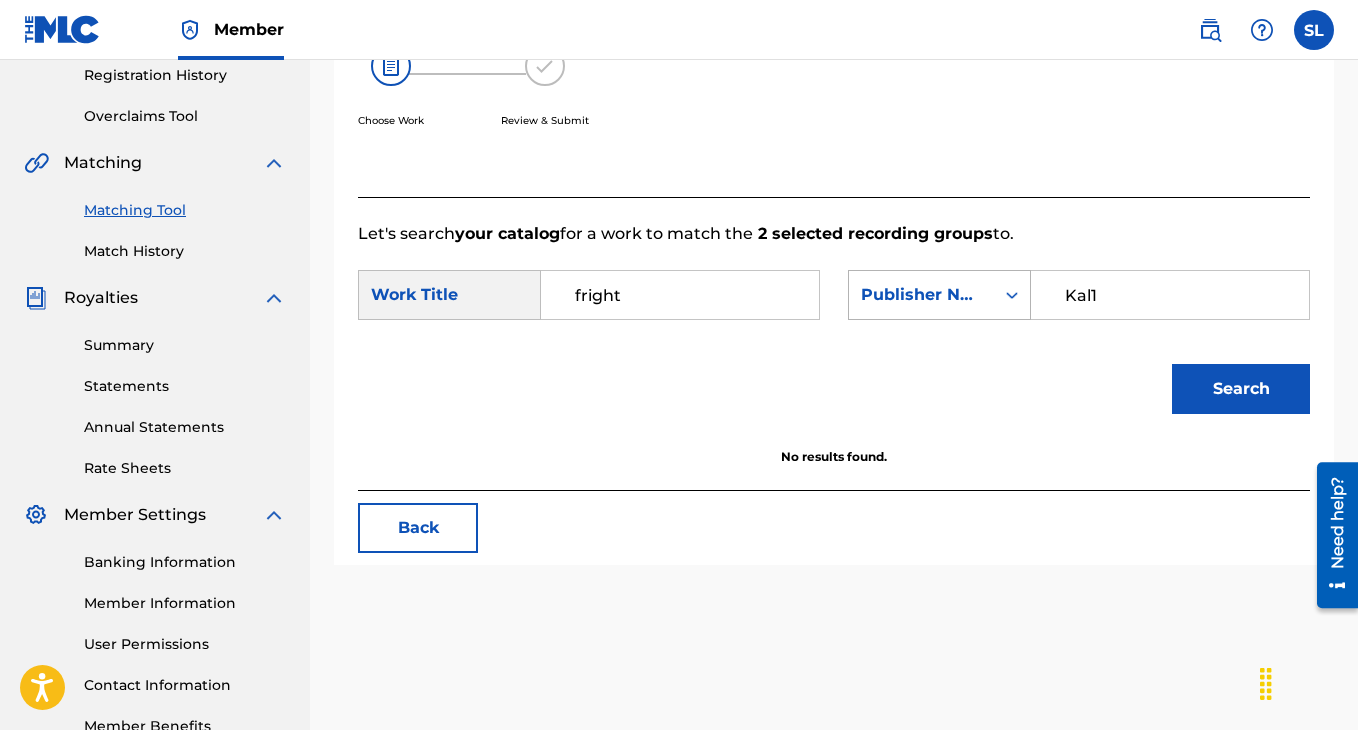 click on "Publisher Name" at bounding box center (921, 295) 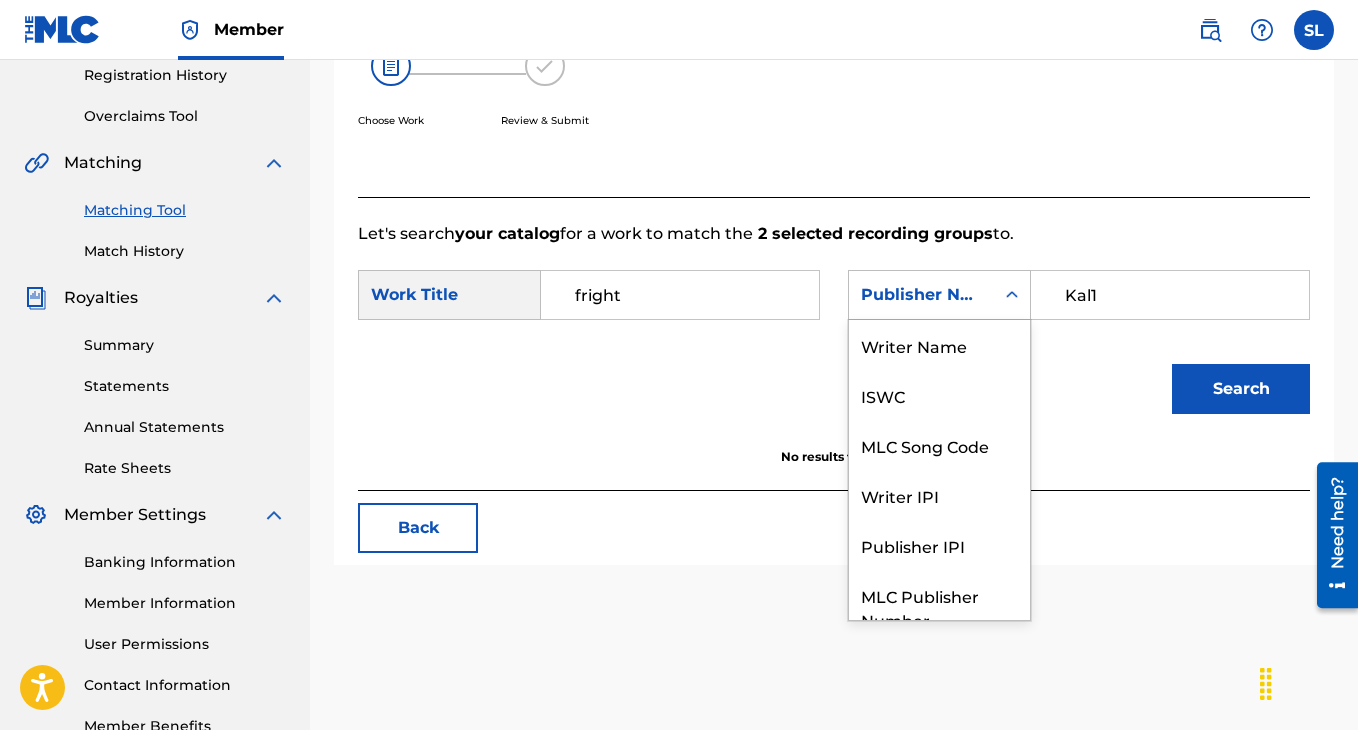 scroll, scrollTop: 74, scrollLeft: 0, axis: vertical 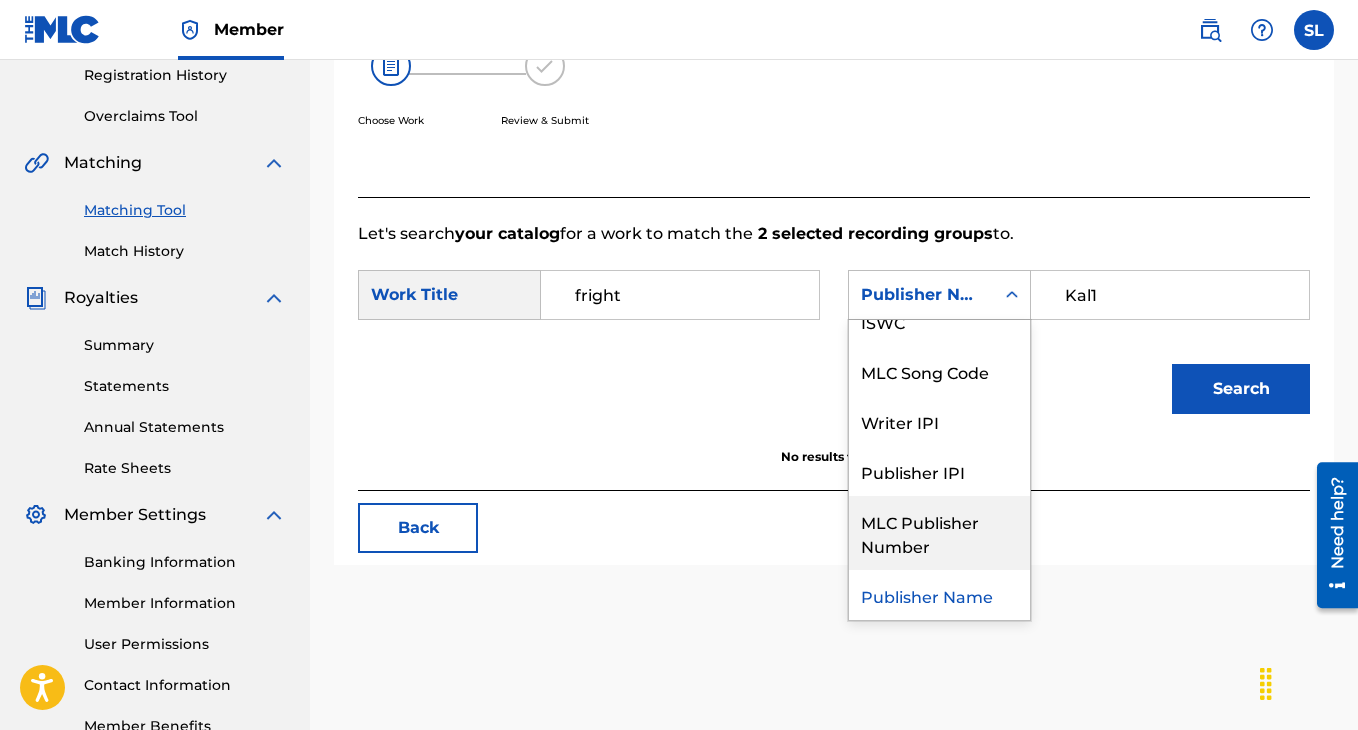 click on "MLC Publisher Number" at bounding box center [939, 533] 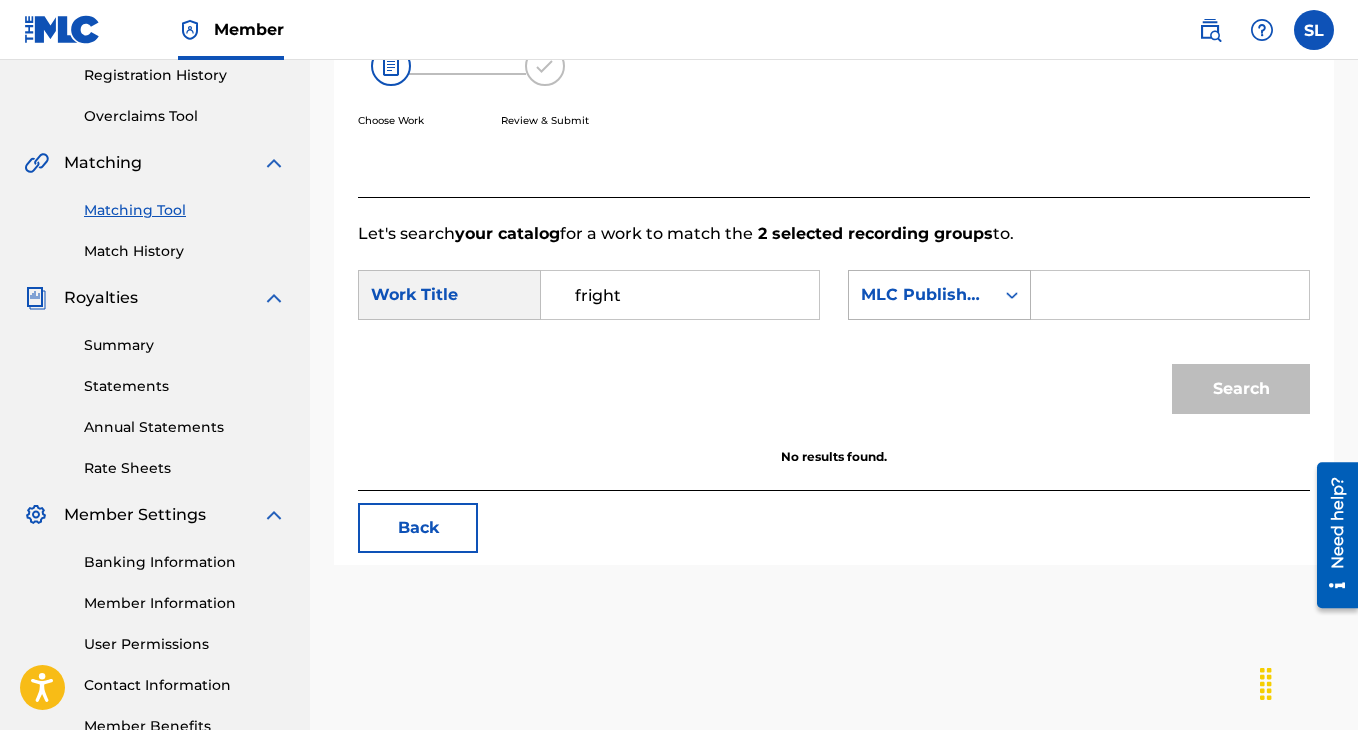 click on "MLC Publisher Number" at bounding box center [921, 295] 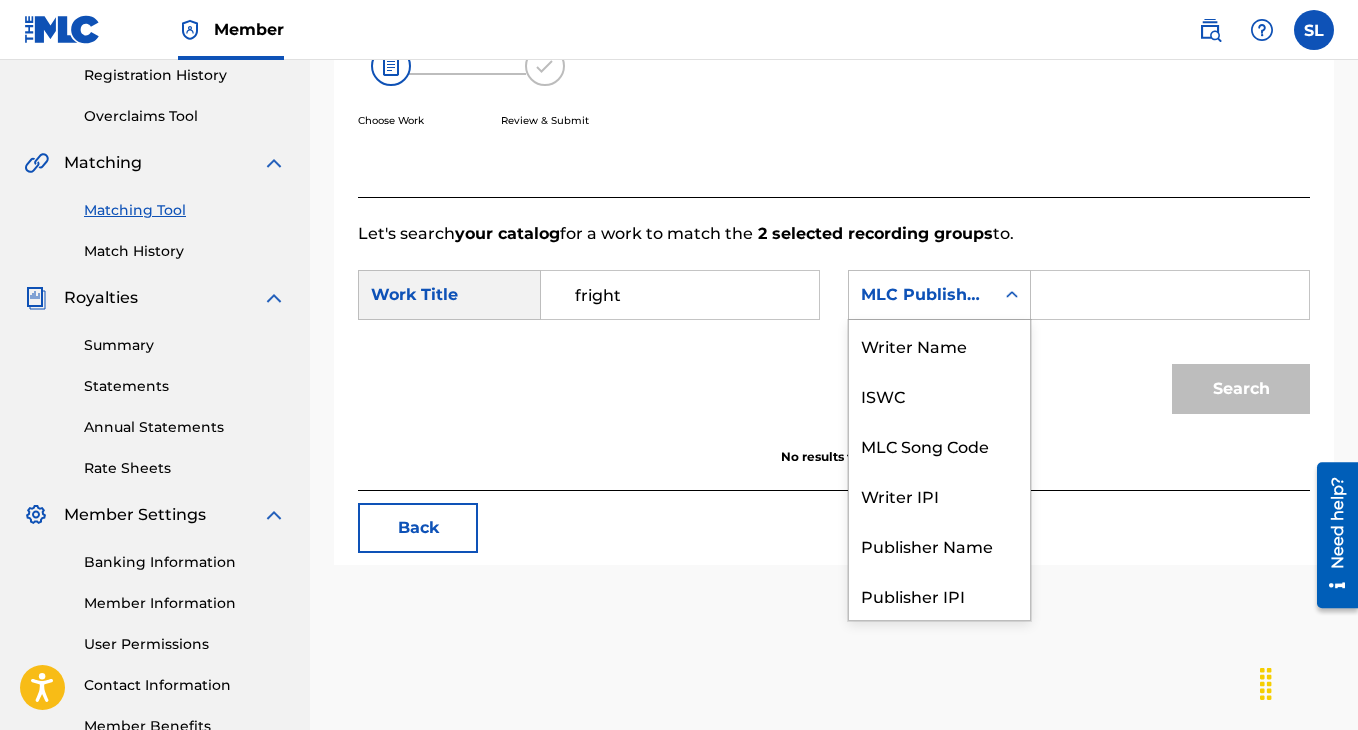 scroll, scrollTop: 74, scrollLeft: 0, axis: vertical 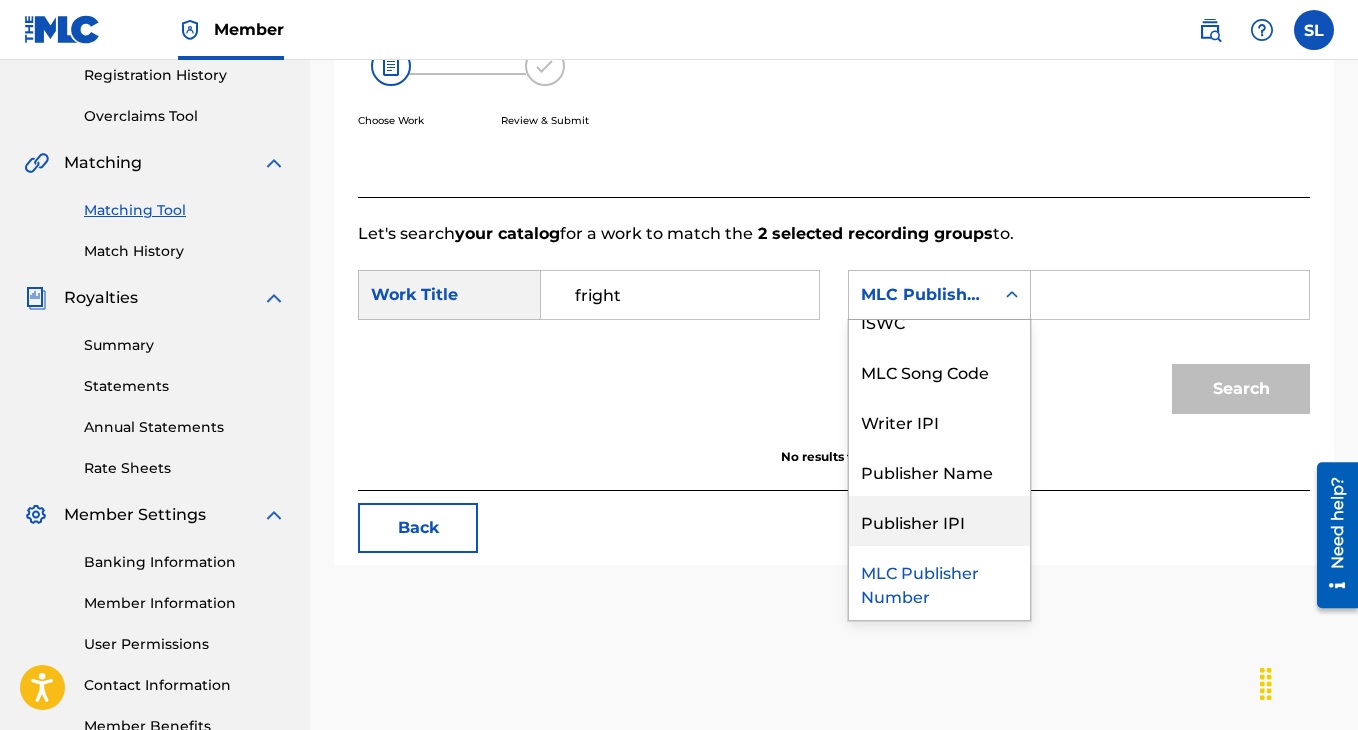 click on "Publisher IPI" at bounding box center (939, 521) 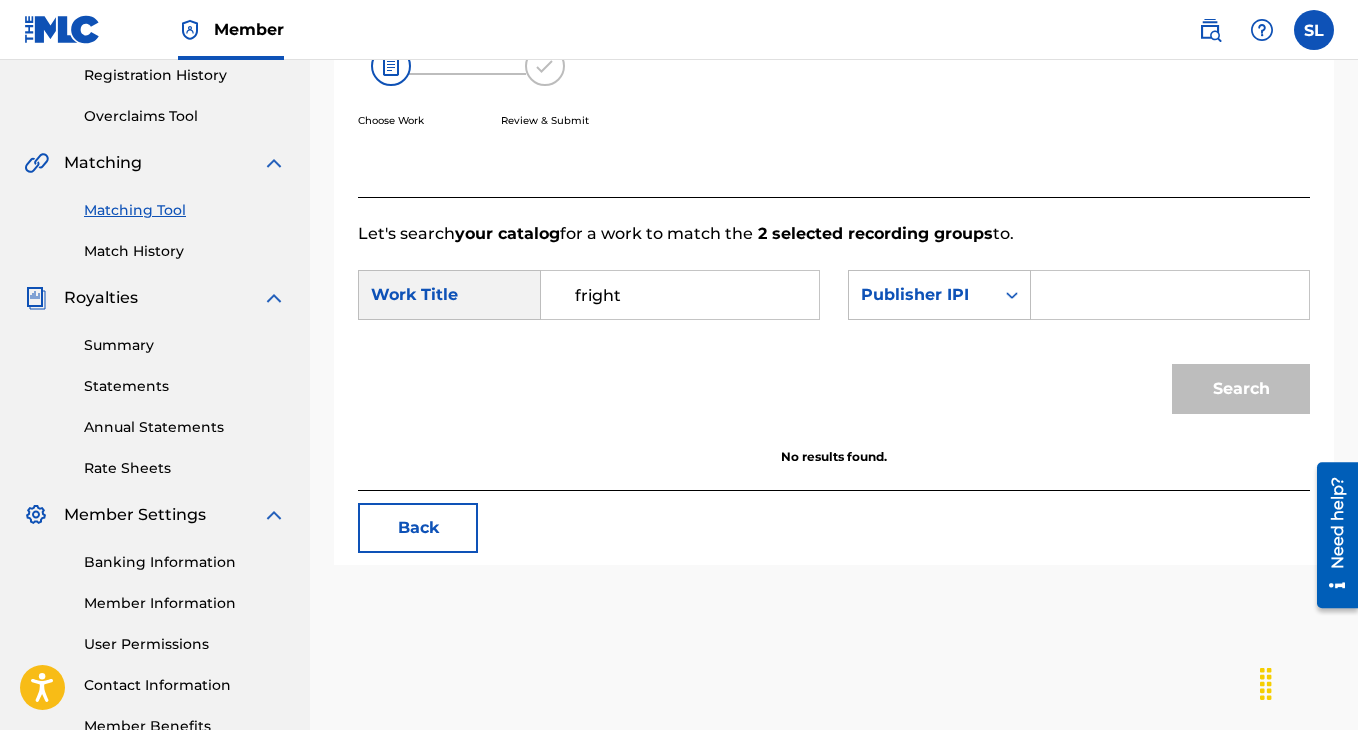 click at bounding box center (1170, 295) 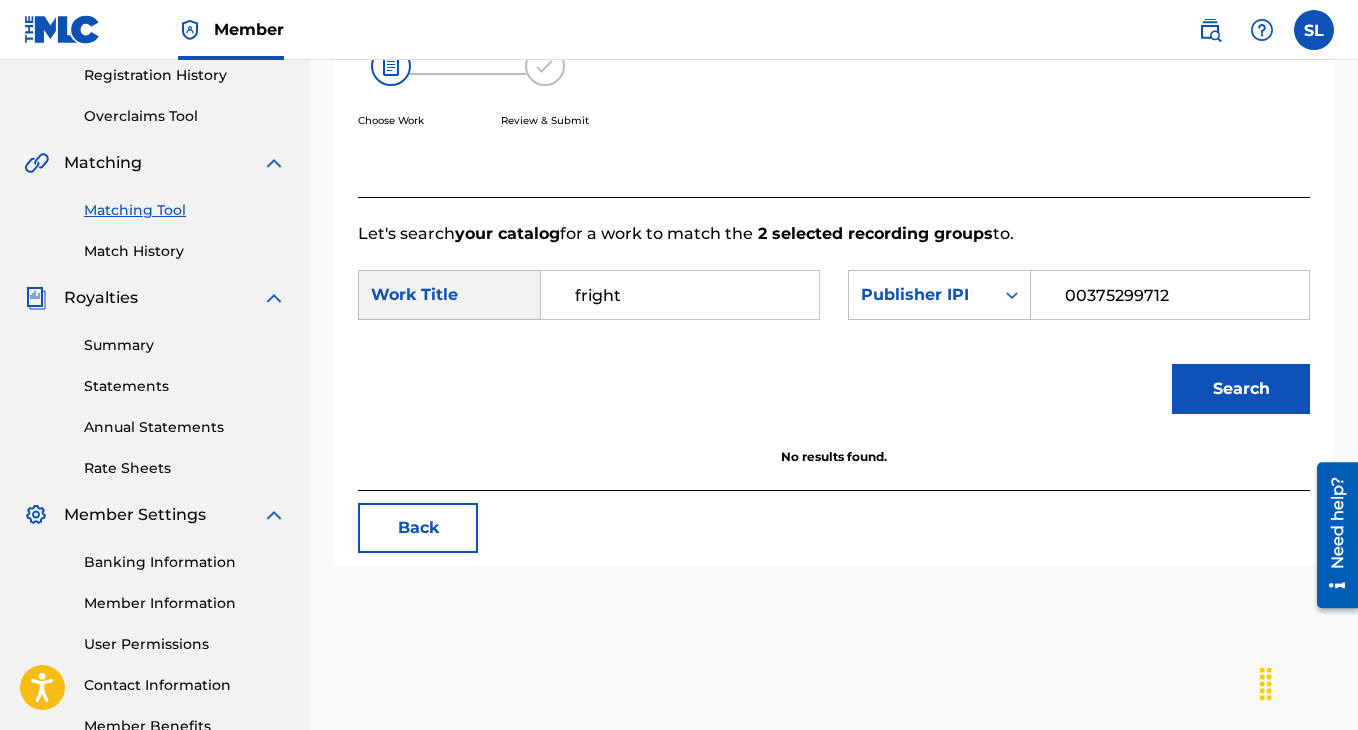 type on "00375299712" 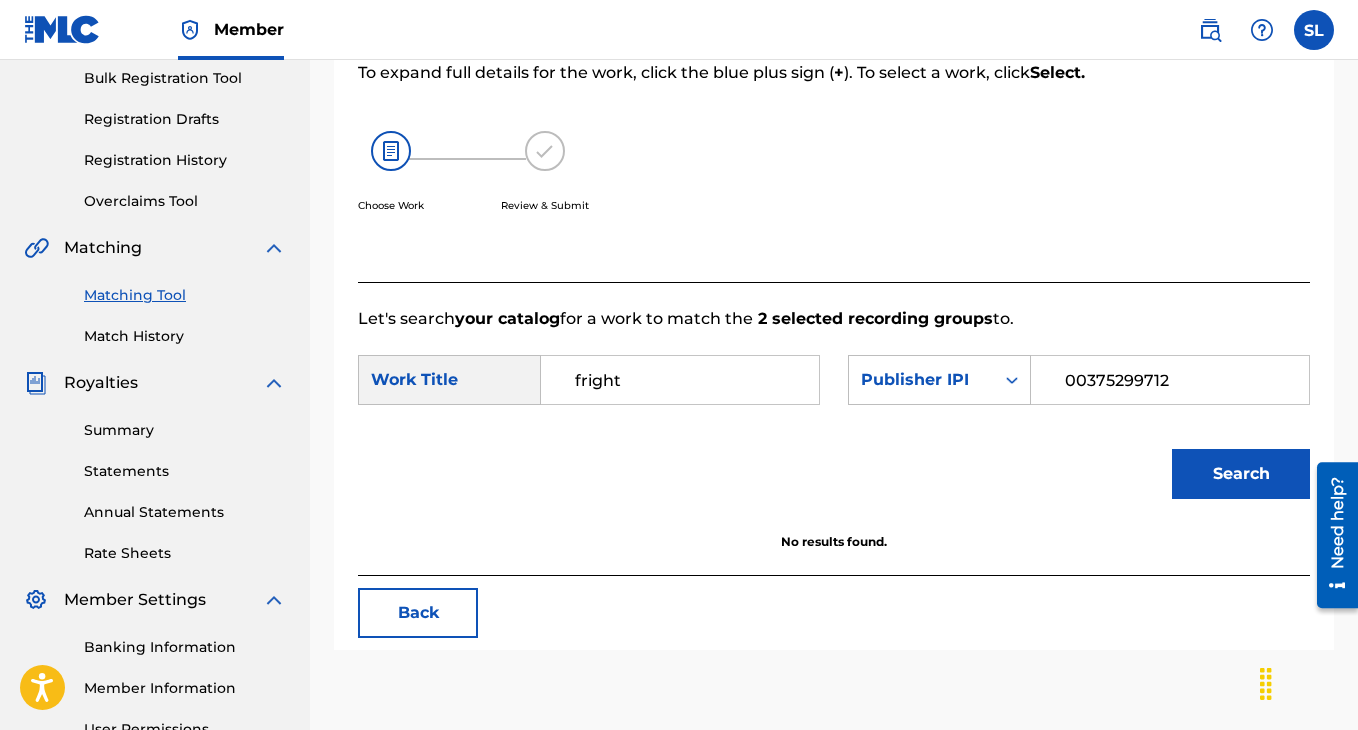 scroll, scrollTop: 296, scrollLeft: 0, axis: vertical 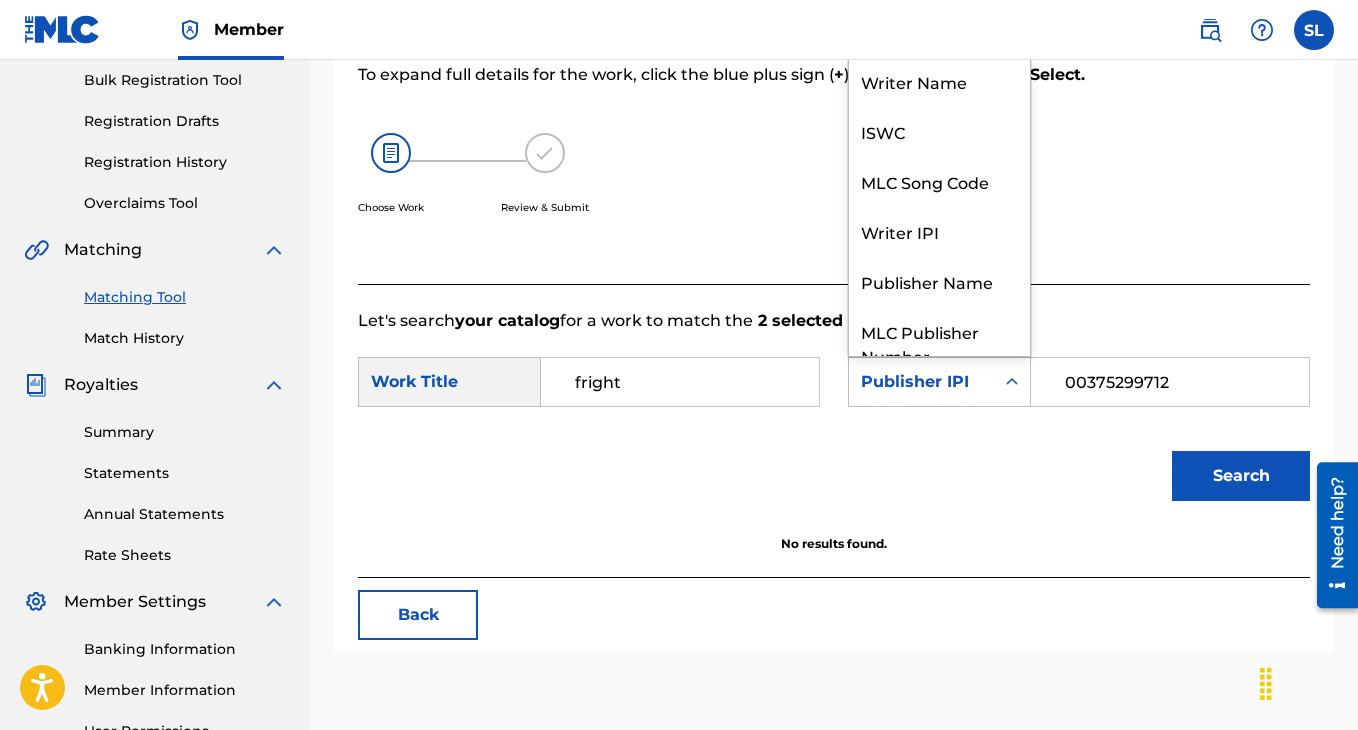 click on "Publisher IPI" at bounding box center [921, 382] 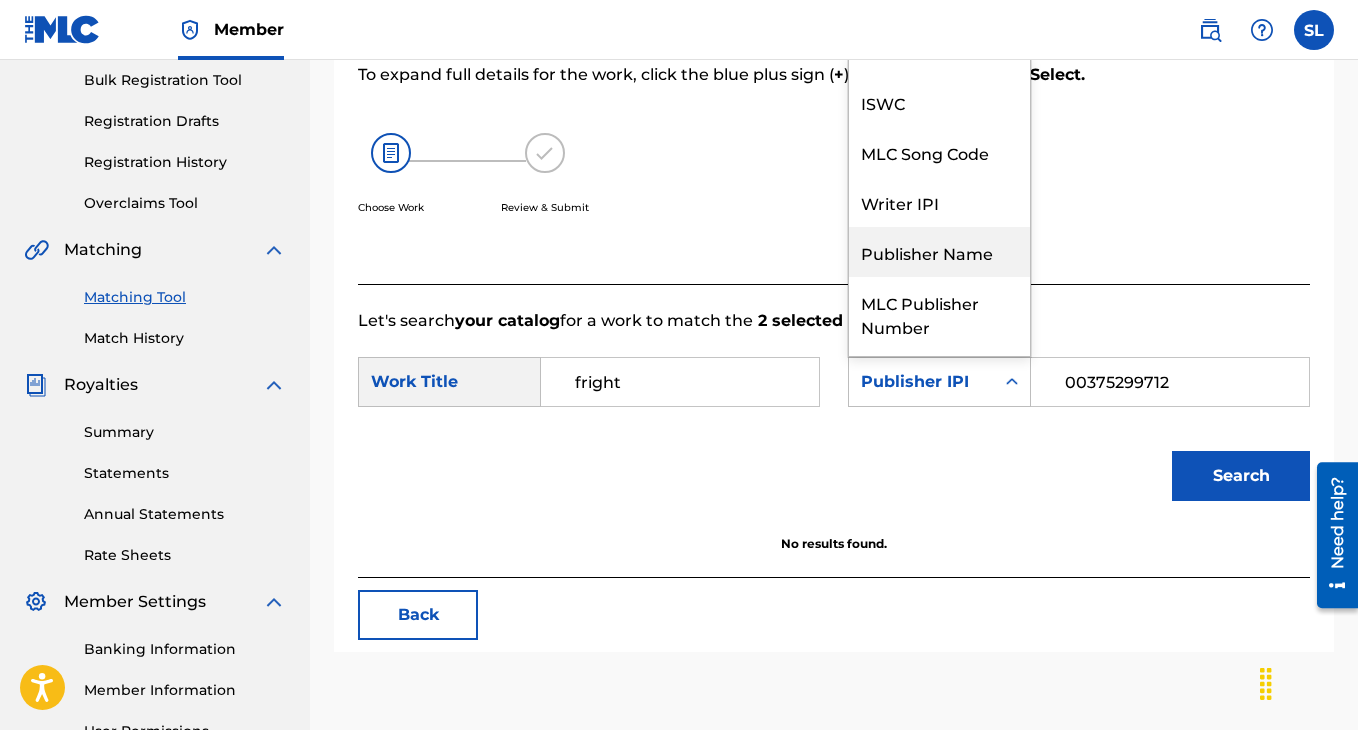 scroll, scrollTop: 0, scrollLeft: 0, axis: both 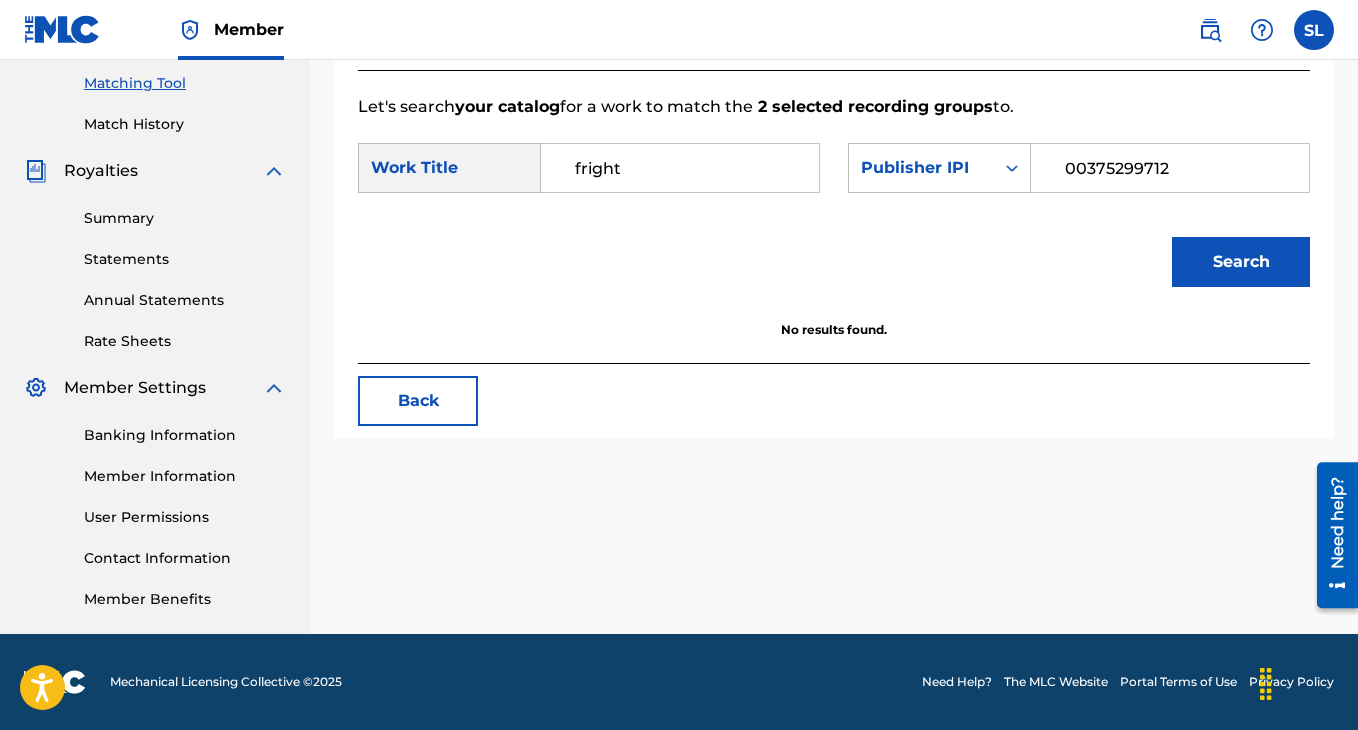 click on "Back" at bounding box center [418, 401] 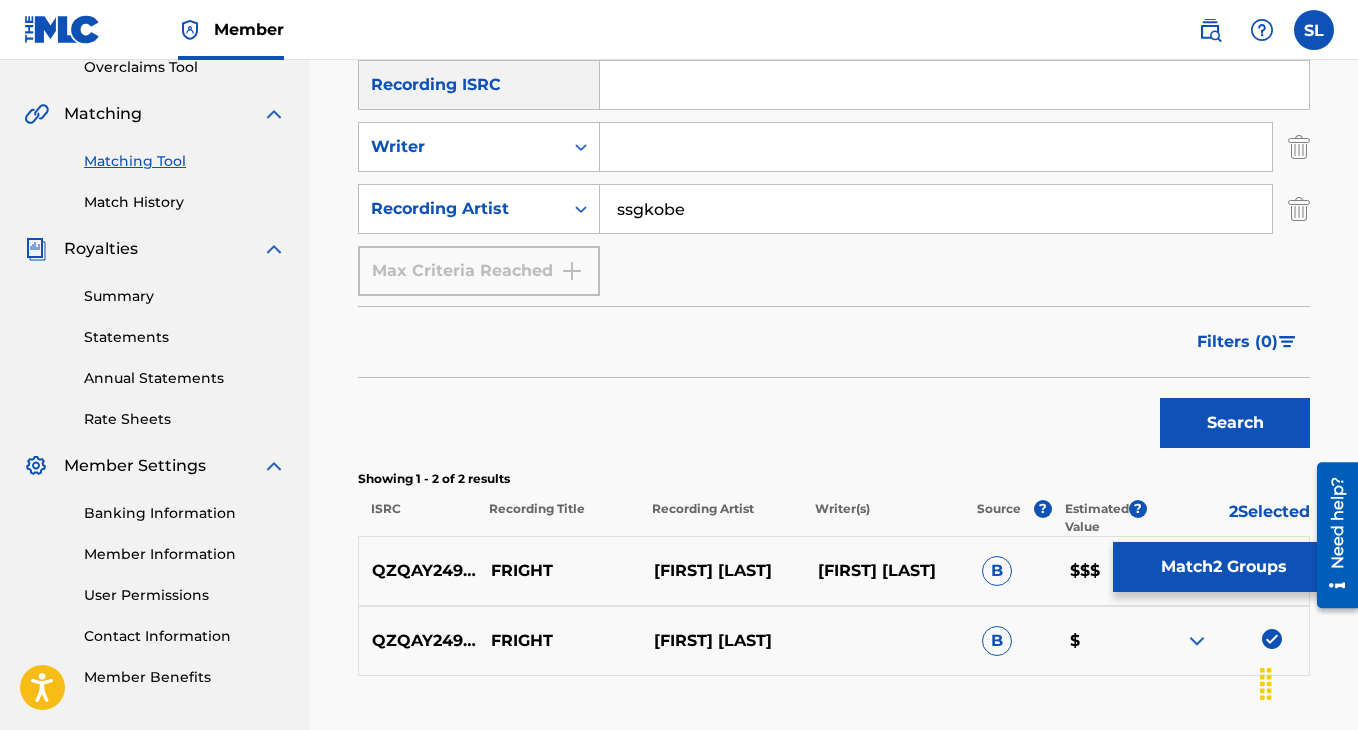 scroll, scrollTop: 394, scrollLeft: 0, axis: vertical 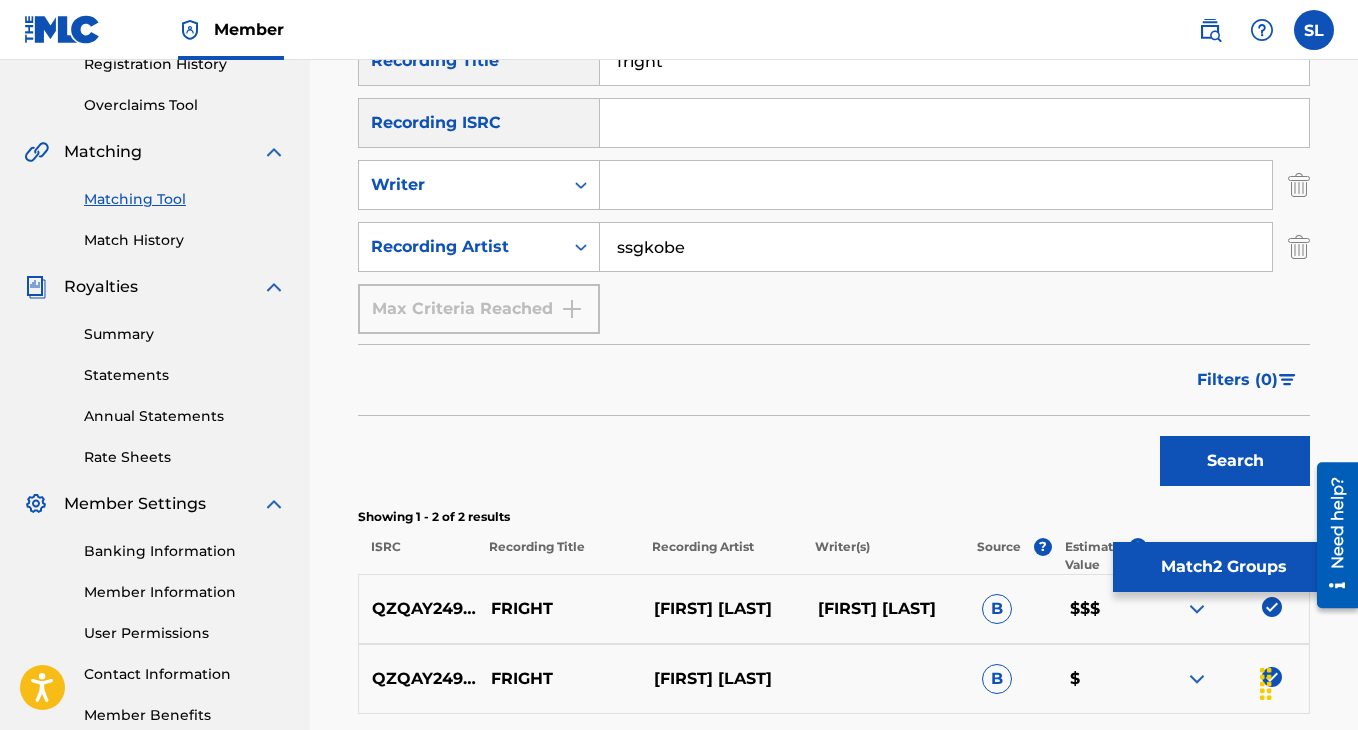 click on "ssgkobe" at bounding box center (936, 247) 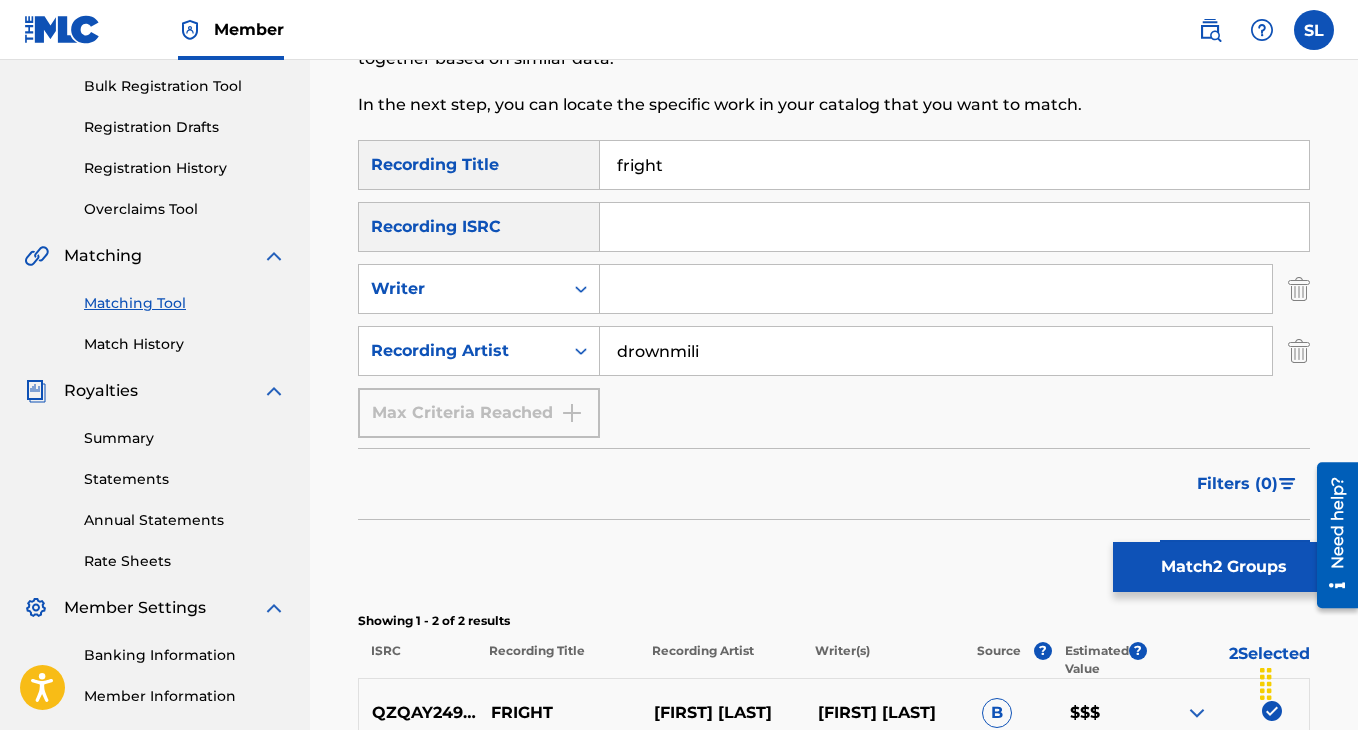 scroll, scrollTop: 262, scrollLeft: 0, axis: vertical 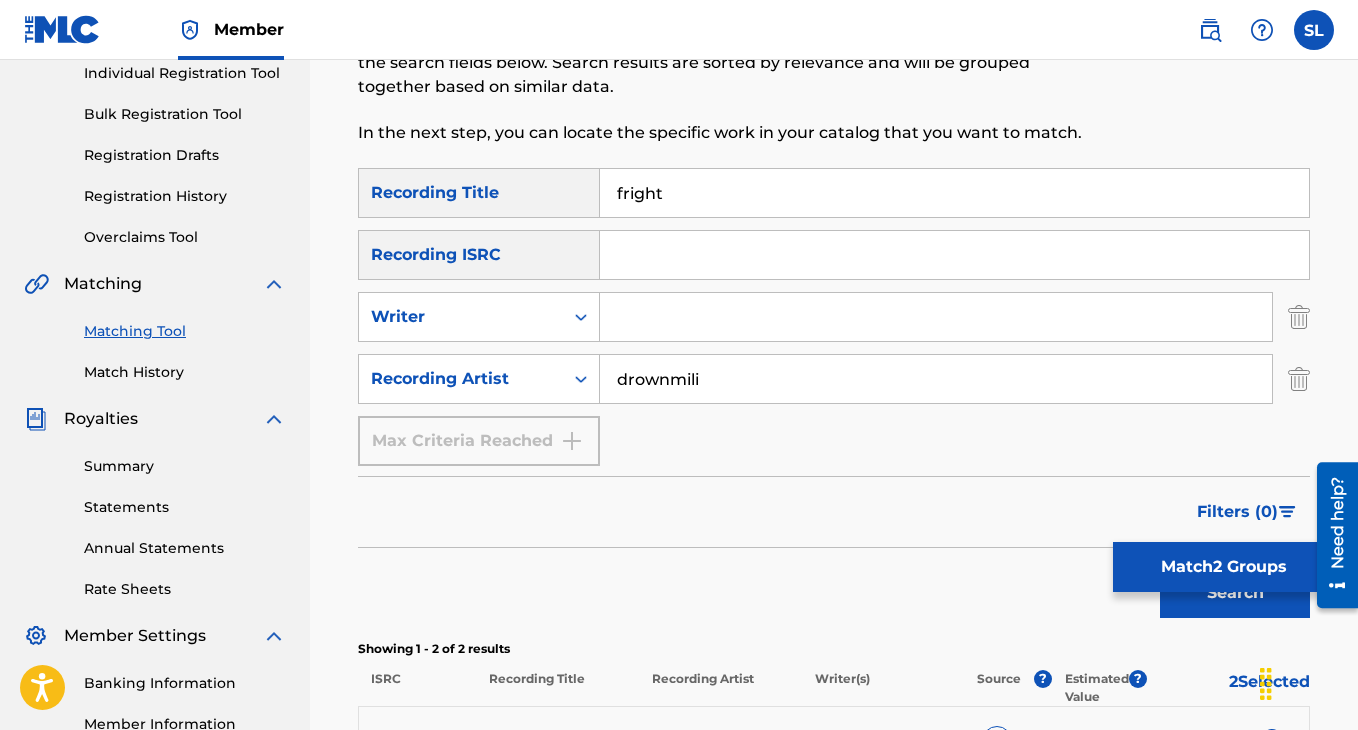 type on "drownmili" 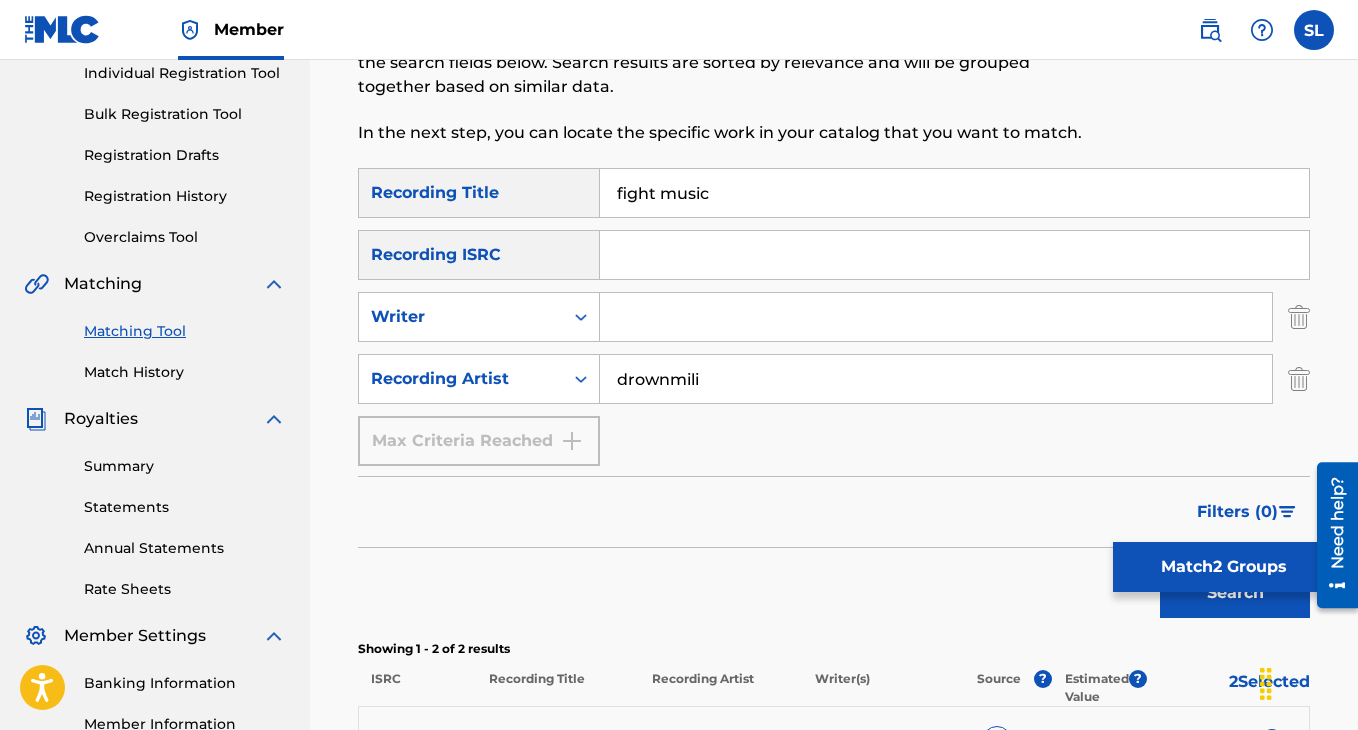 type on "fight music" 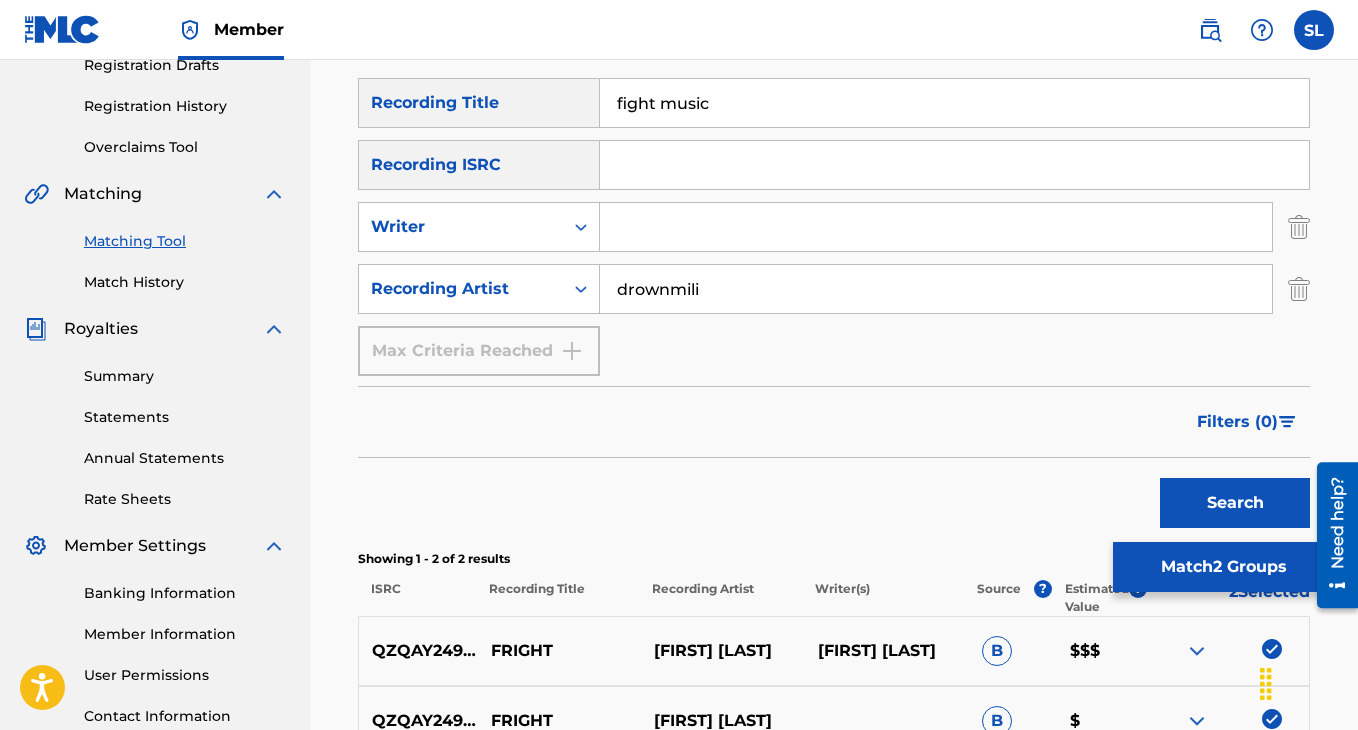 scroll, scrollTop: 360, scrollLeft: 0, axis: vertical 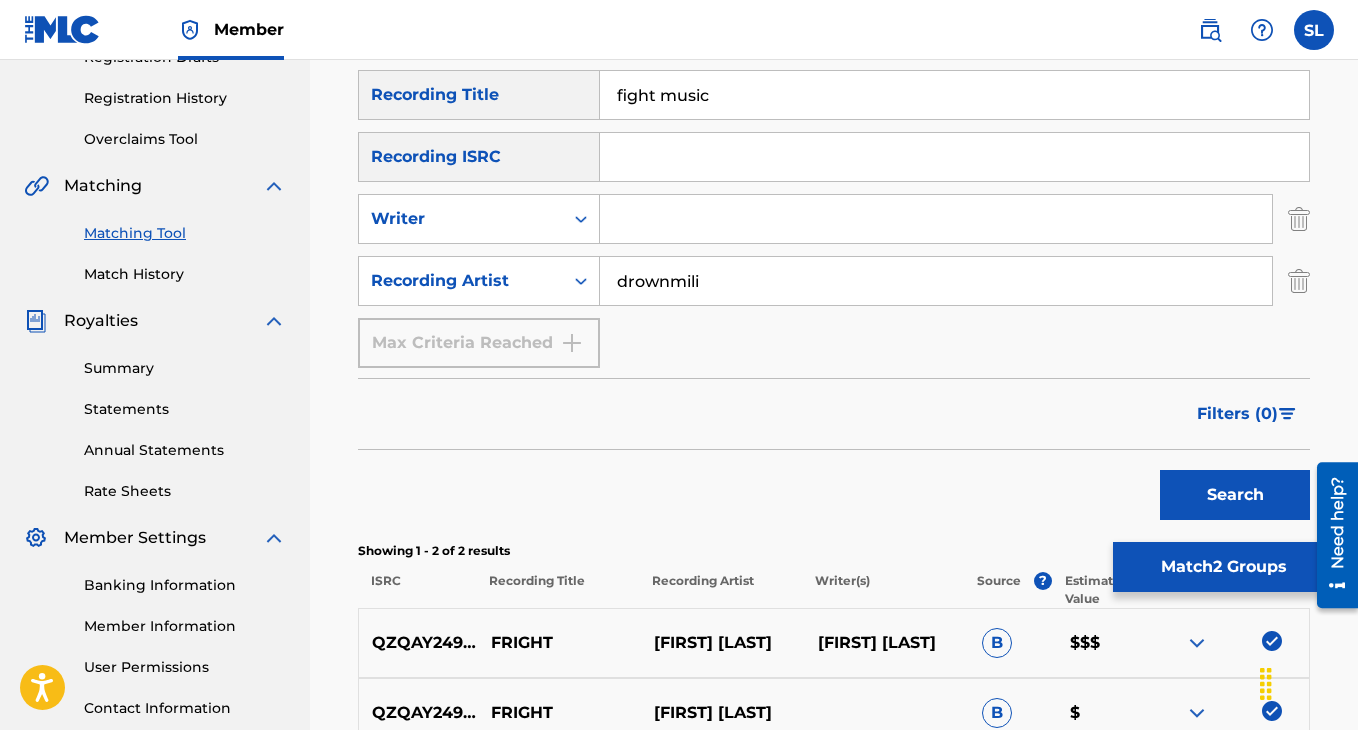 click on "Search" at bounding box center (1235, 495) 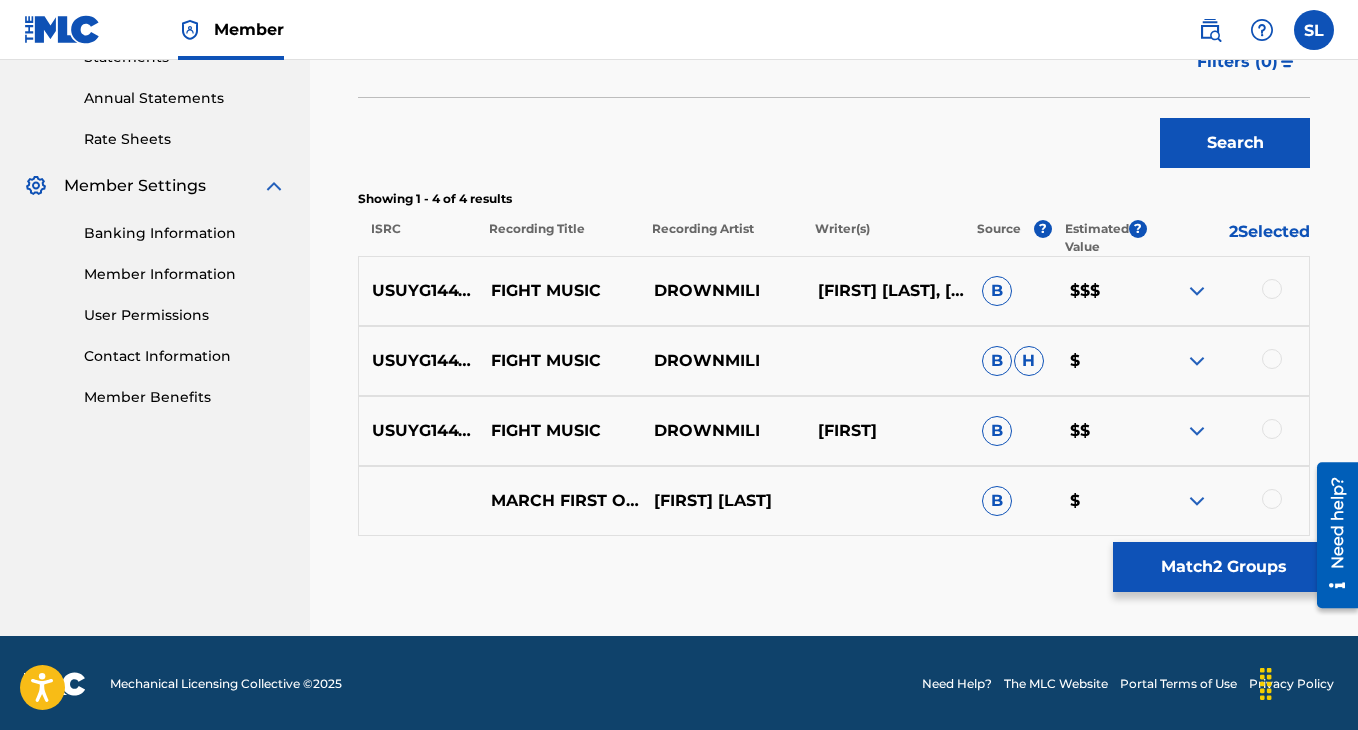 scroll, scrollTop: 714, scrollLeft: 0, axis: vertical 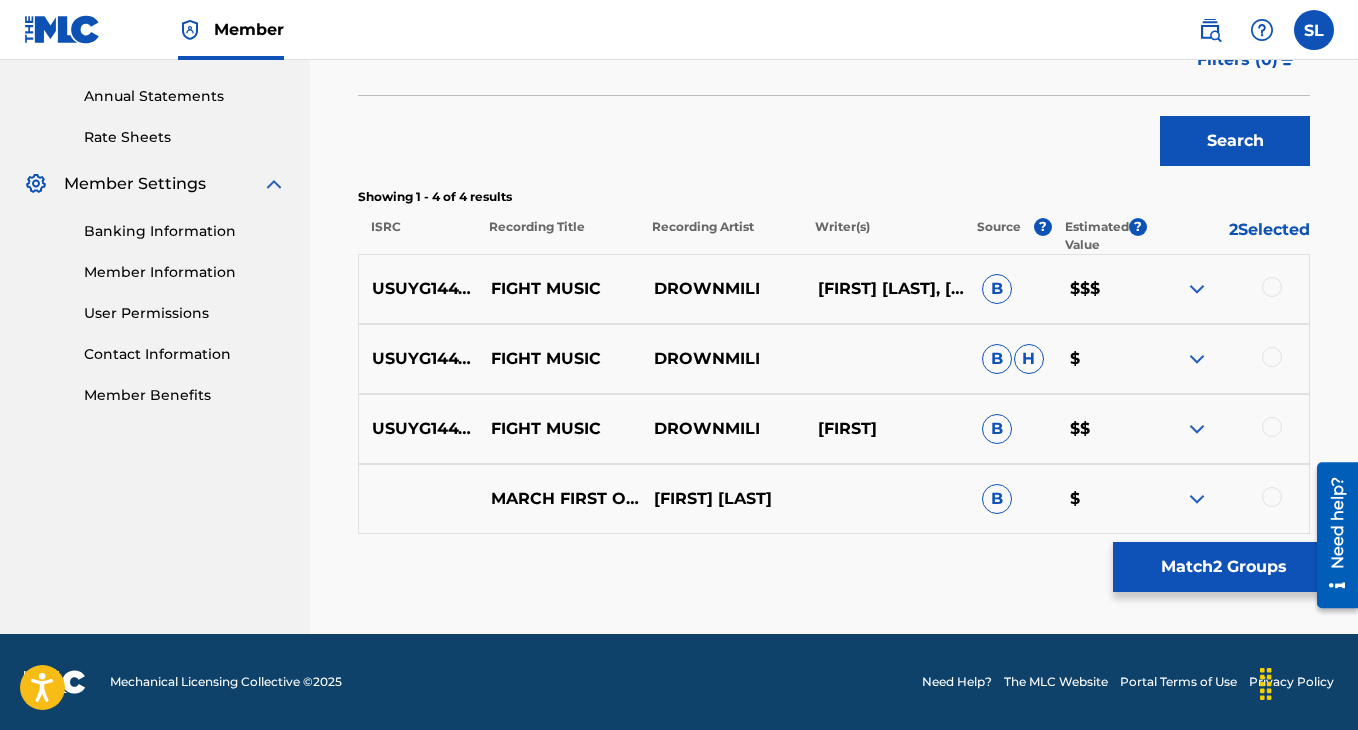 click at bounding box center [1272, 497] 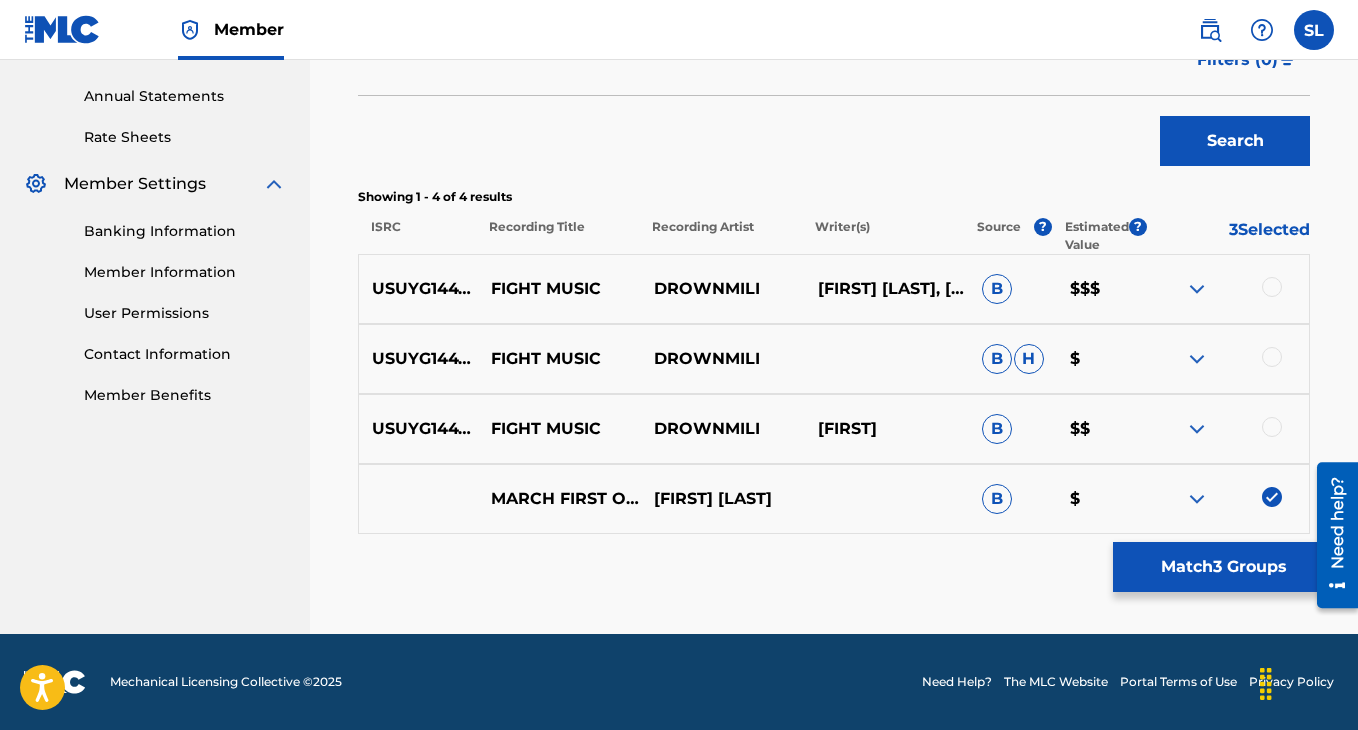 click at bounding box center [1272, 427] 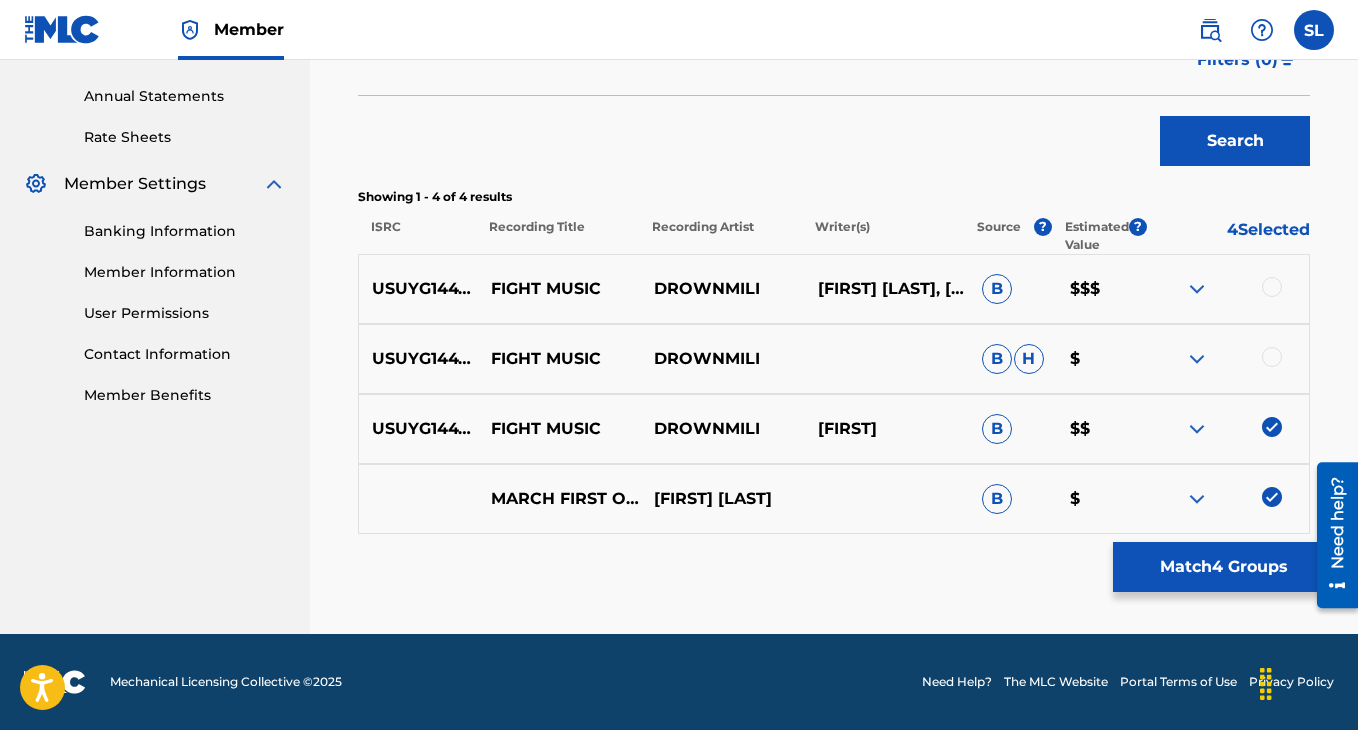 click at bounding box center [1272, 357] 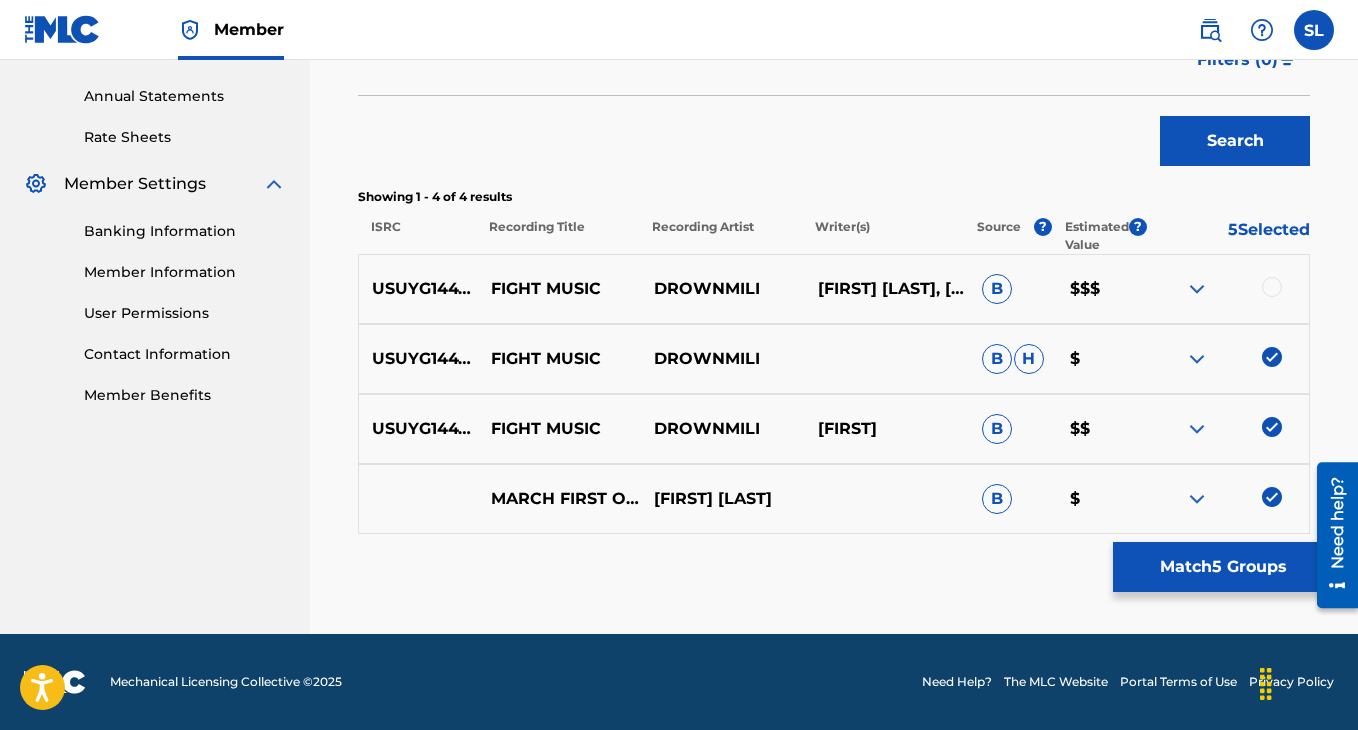 click on "USA2P1859702 FIGHT MUSIC DROWNMILI [FIRST] [LAST], [FIRST] [LAST] $$$" at bounding box center (834, 289) 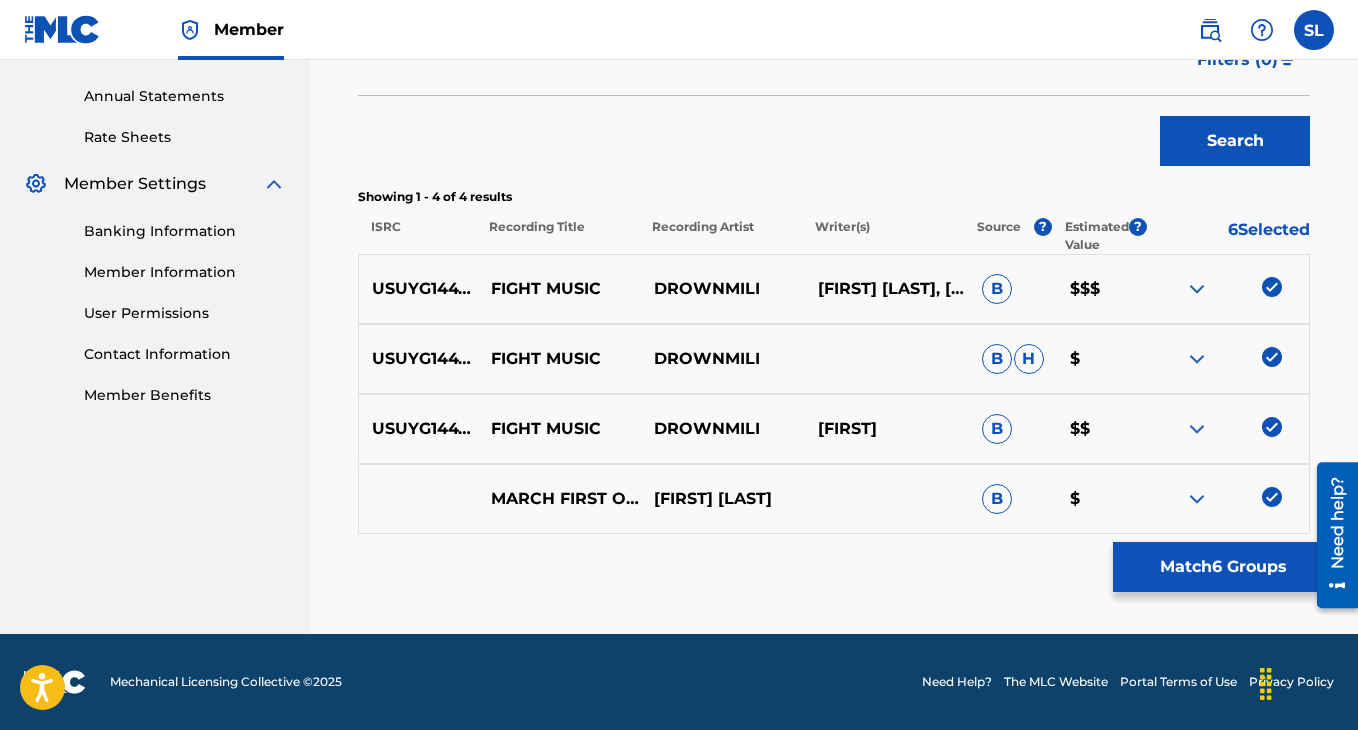 click on "Match  6 Groups" at bounding box center (1223, 567) 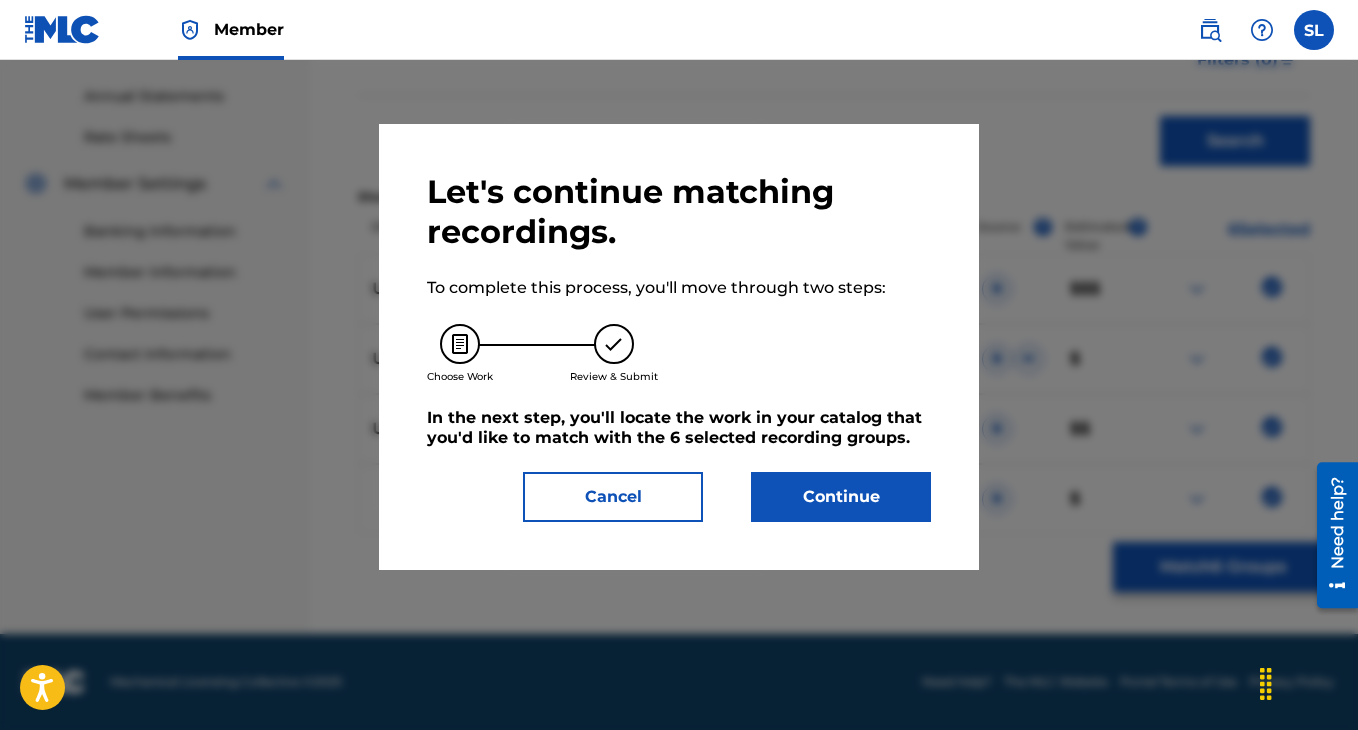click on "Continue" at bounding box center (841, 497) 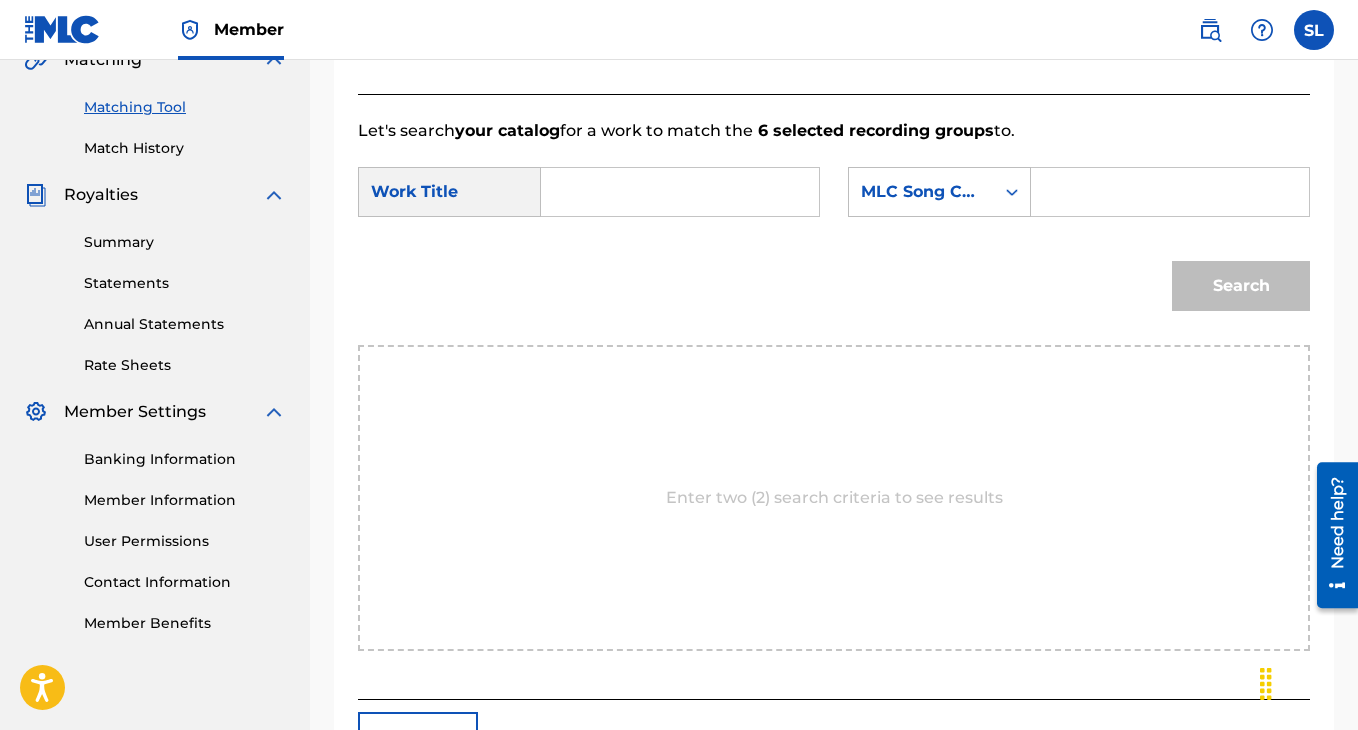 scroll, scrollTop: 447, scrollLeft: 0, axis: vertical 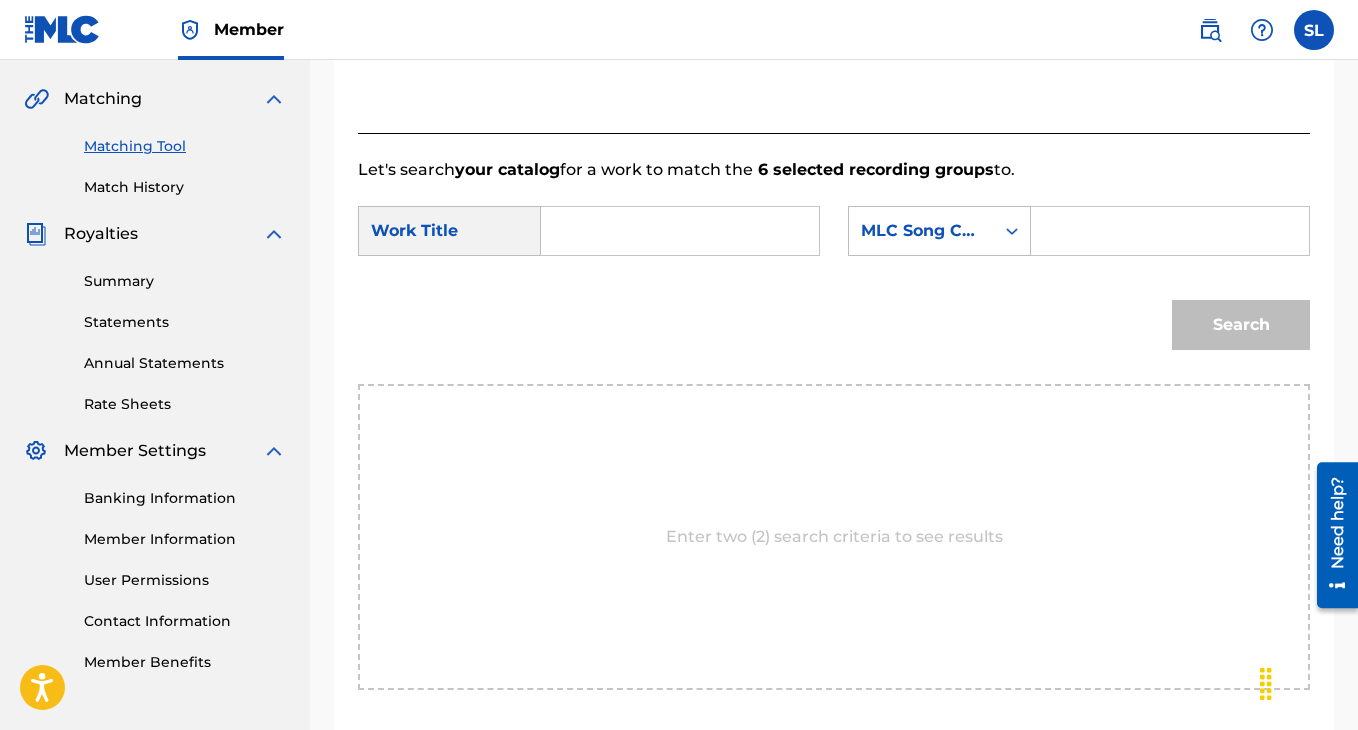 click at bounding box center [680, 231] 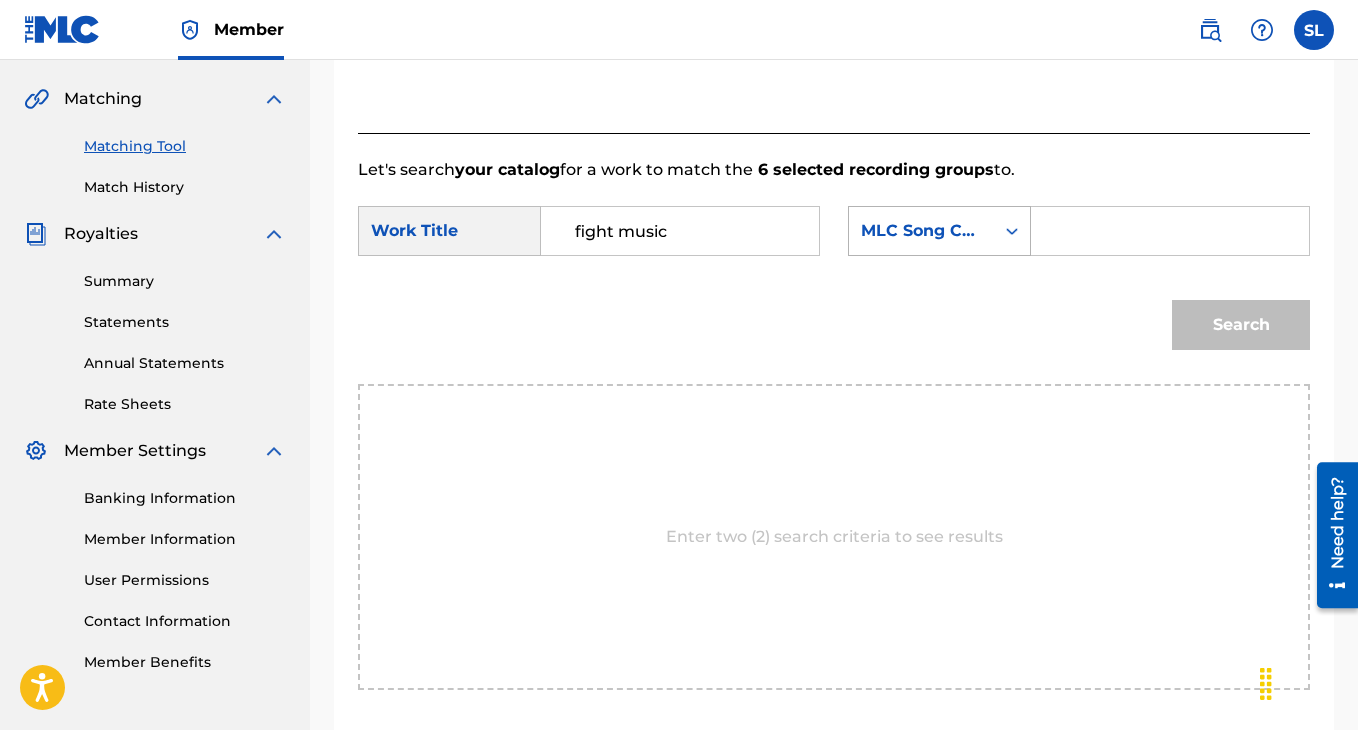 type on "fight music" 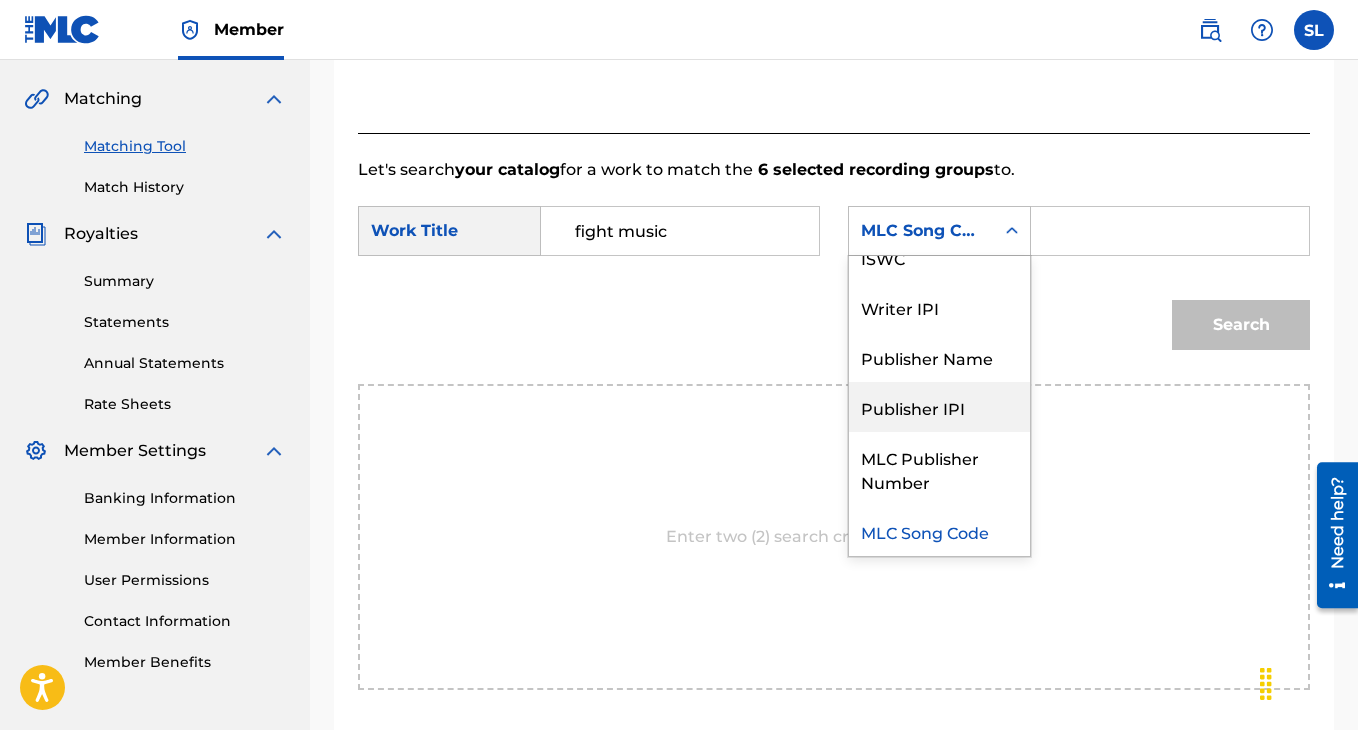 scroll, scrollTop: 52, scrollLeft: 0, axis: vertical 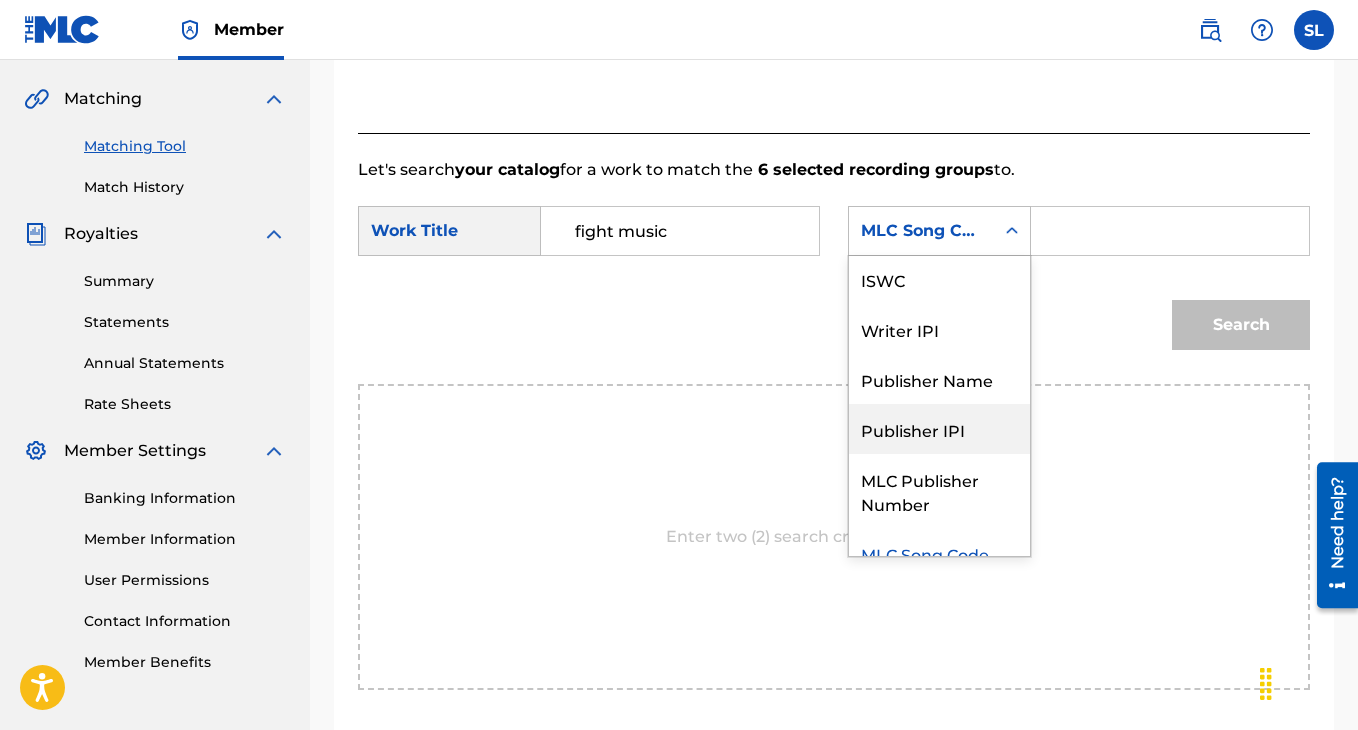 click on "Publisher IPI" at bounding box center [939, 429] 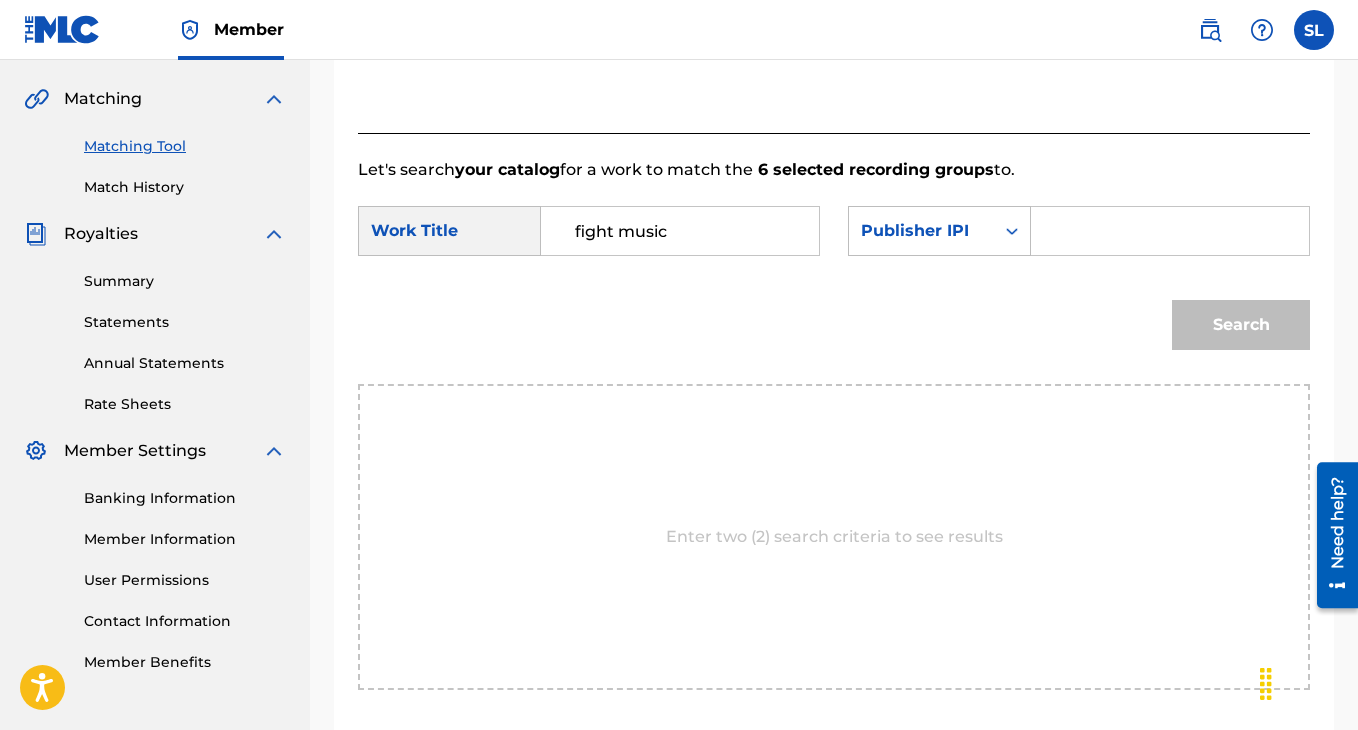 click at bounding box center (1170, 231) 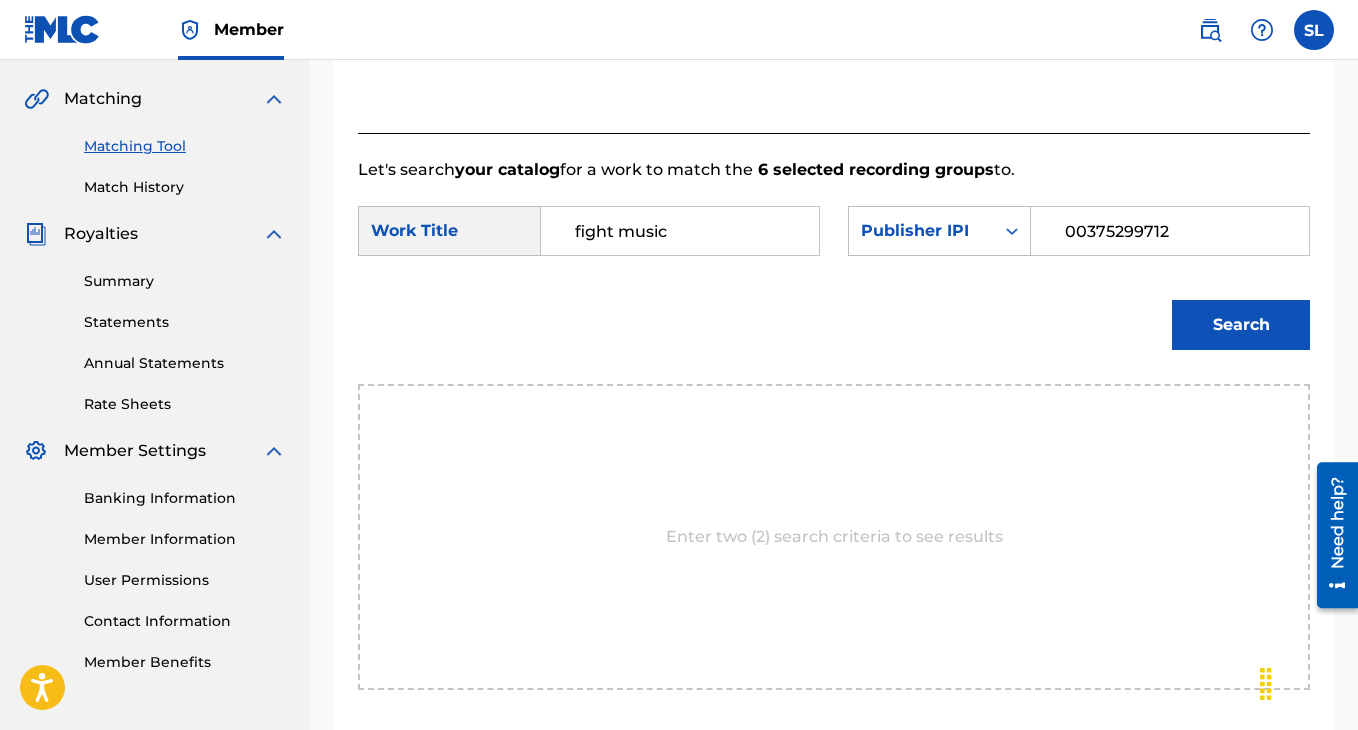 type on "00375299712" 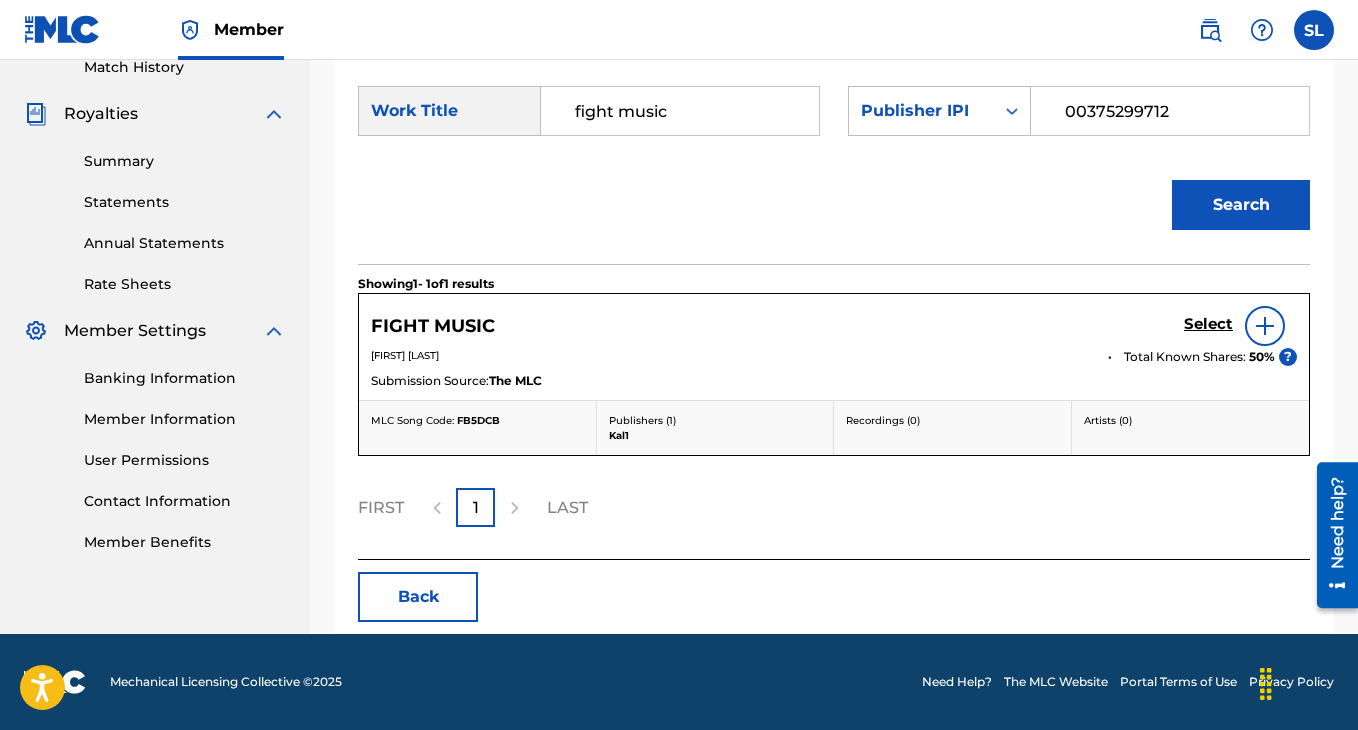 scroll, scrollTop: 591, scrollLeft: 0, axis: vertical 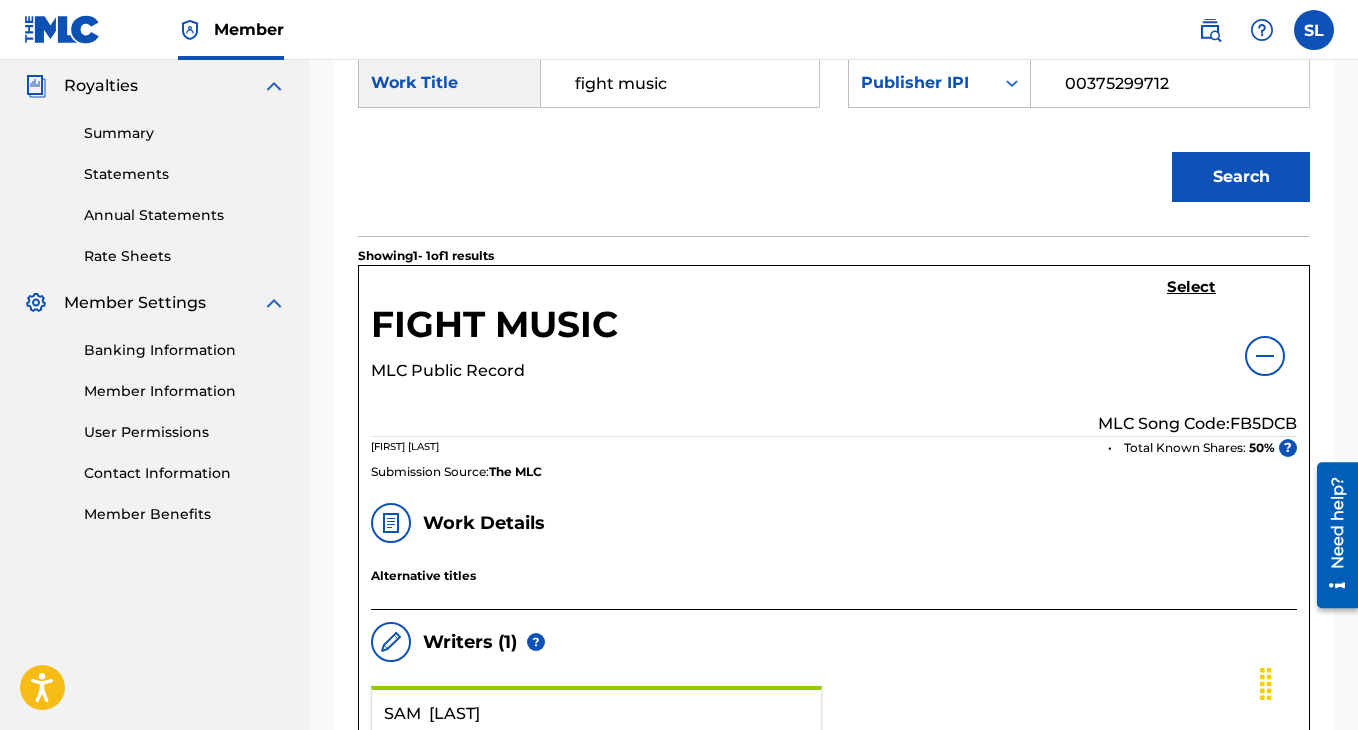 click on "Select" at bounding box center (1191, 287) 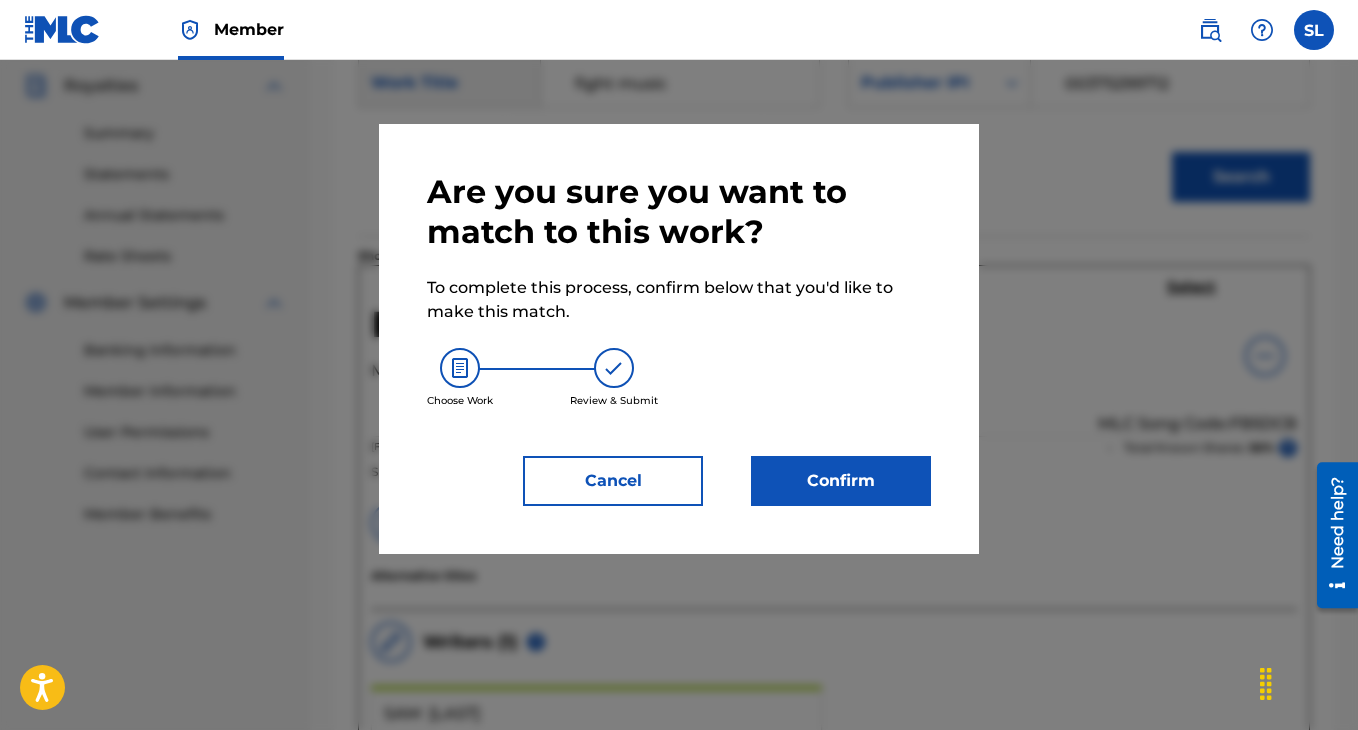 click on "Confirm" at bounding box center [841, 481] 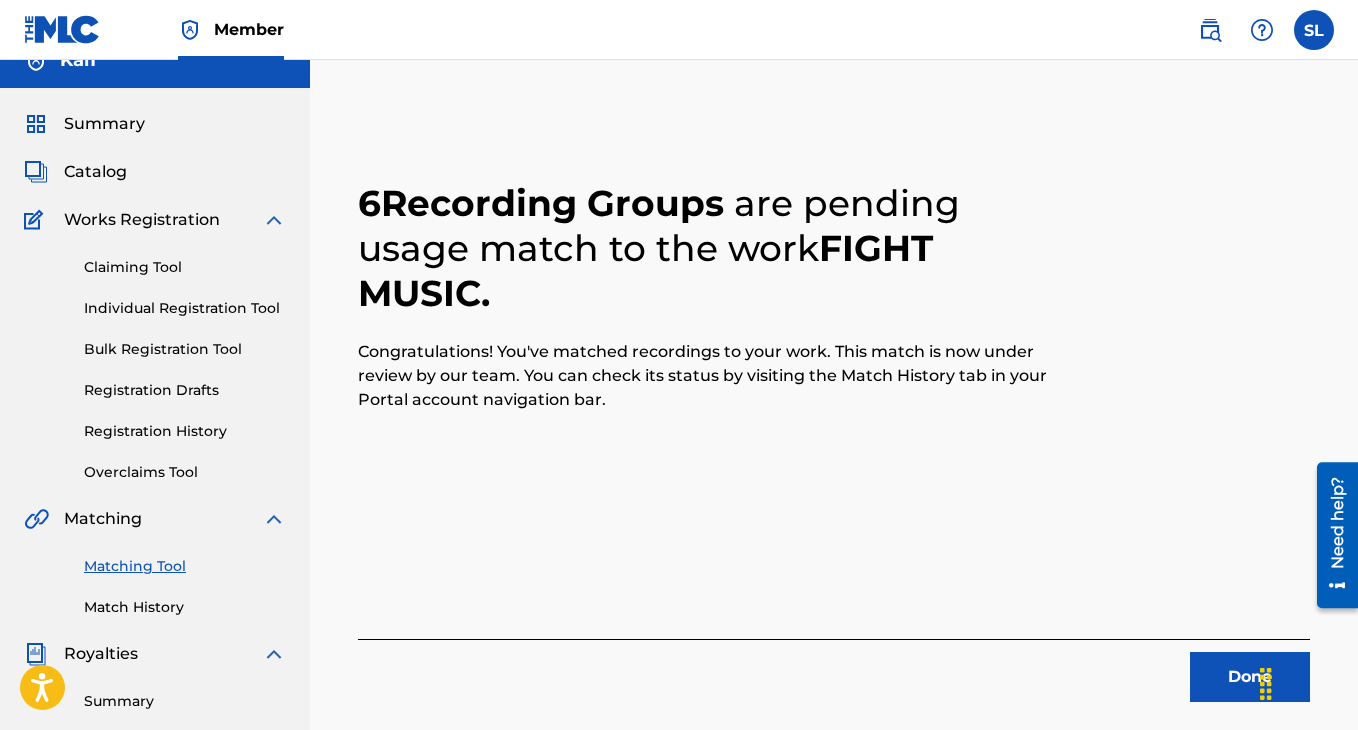 scroll, scrollTop: 9, scrollLeft: 0, axis: vertical 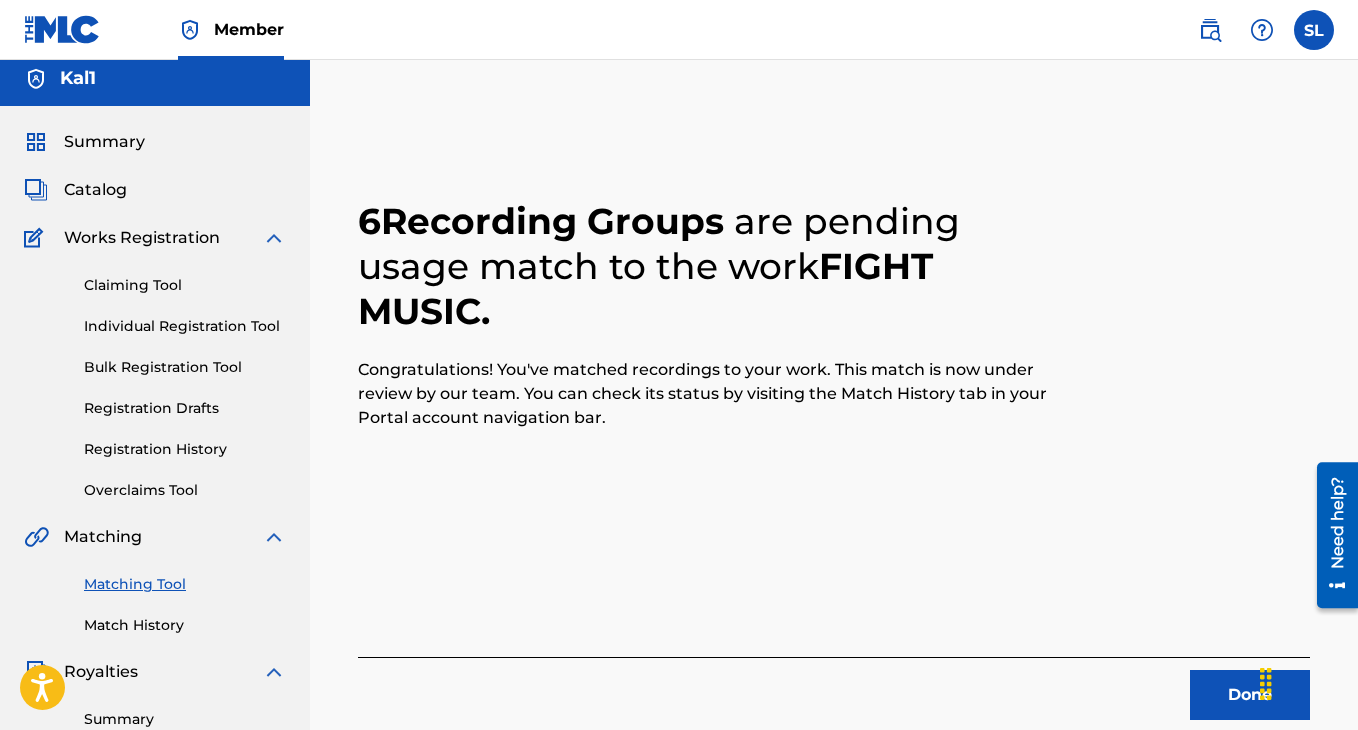 click on "Registration History" at bounding box center [185, 449] 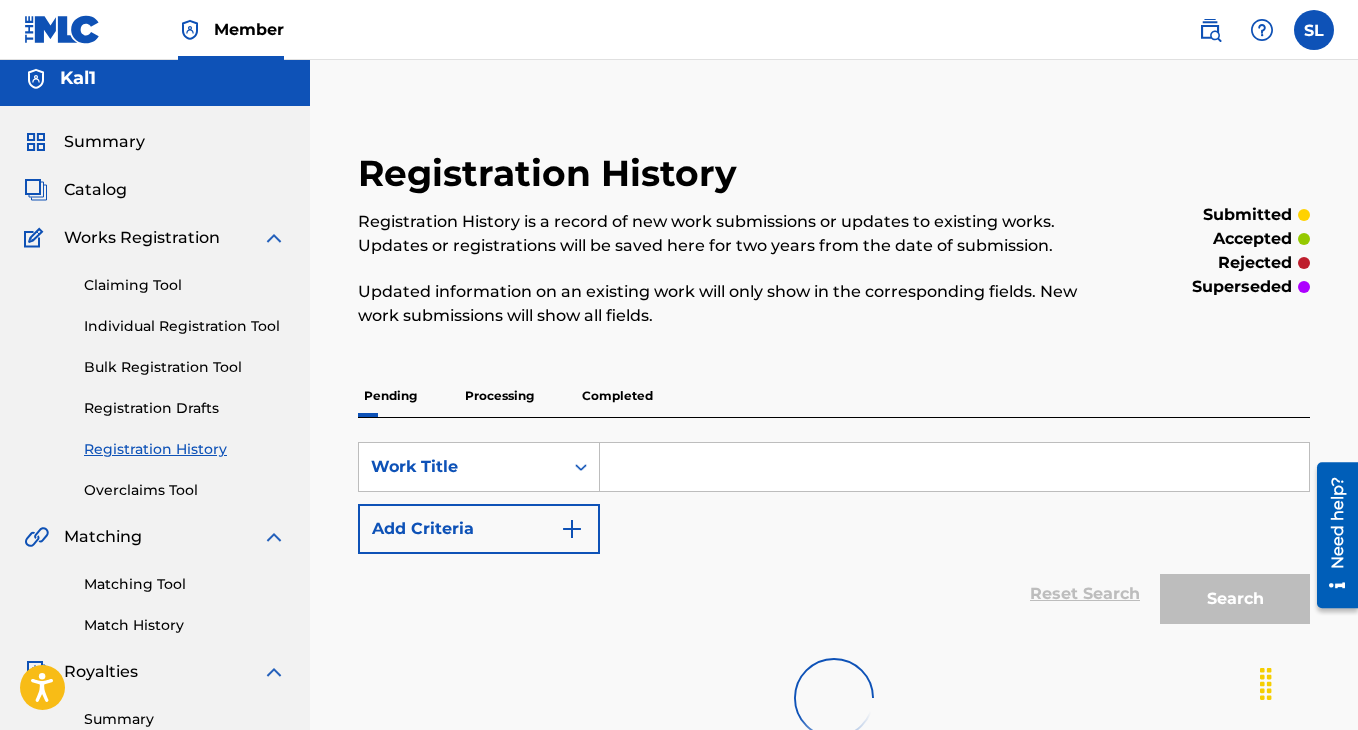 scroll, scrollTop: 0, scrollLeft: 0, axis: both 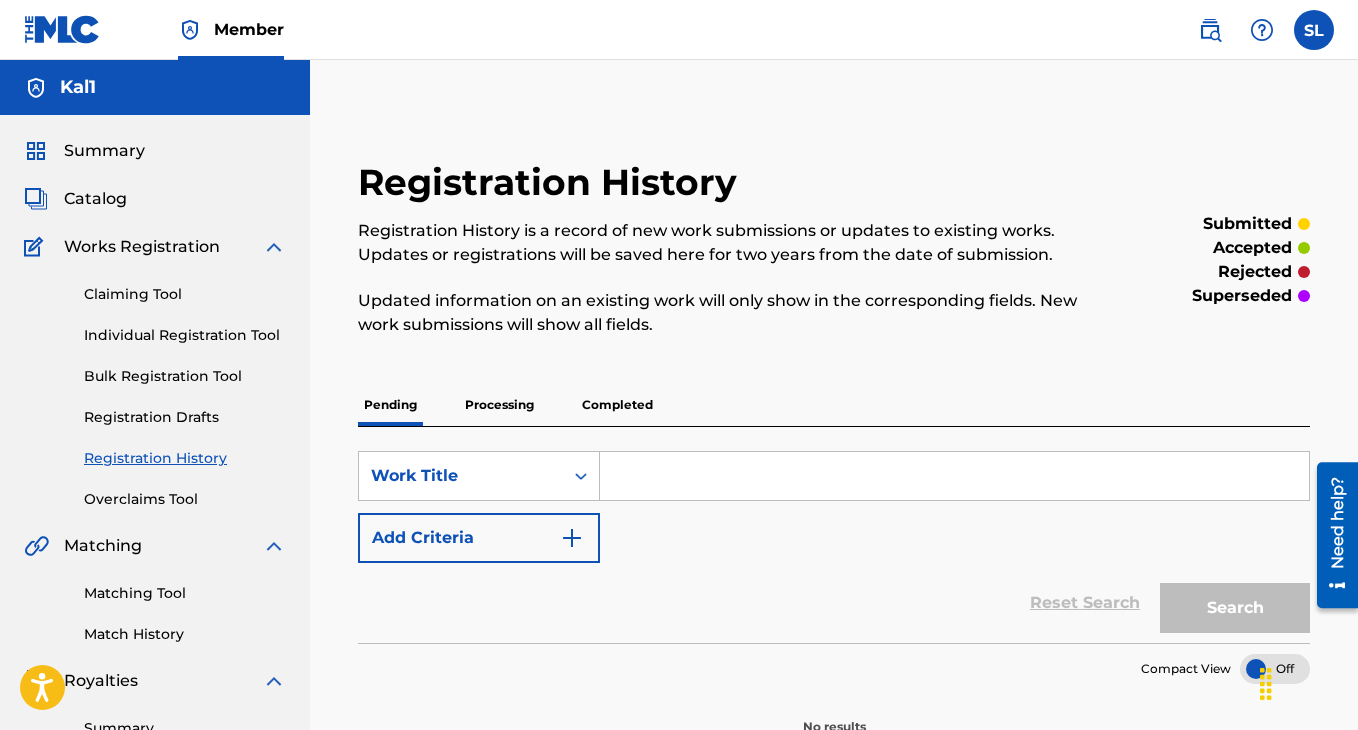 click on "Completed" at bounding box center [617, 405] 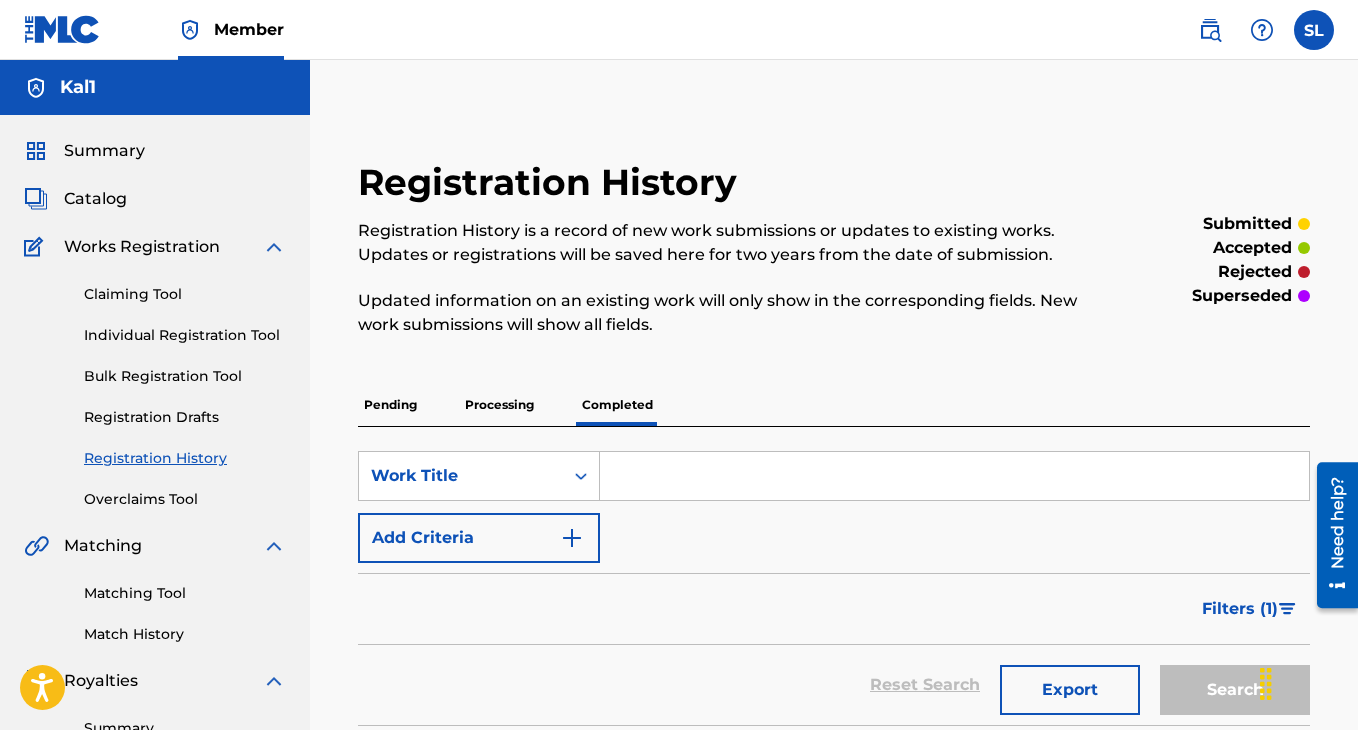 click on "Processing" at bounding box center [499, 405] 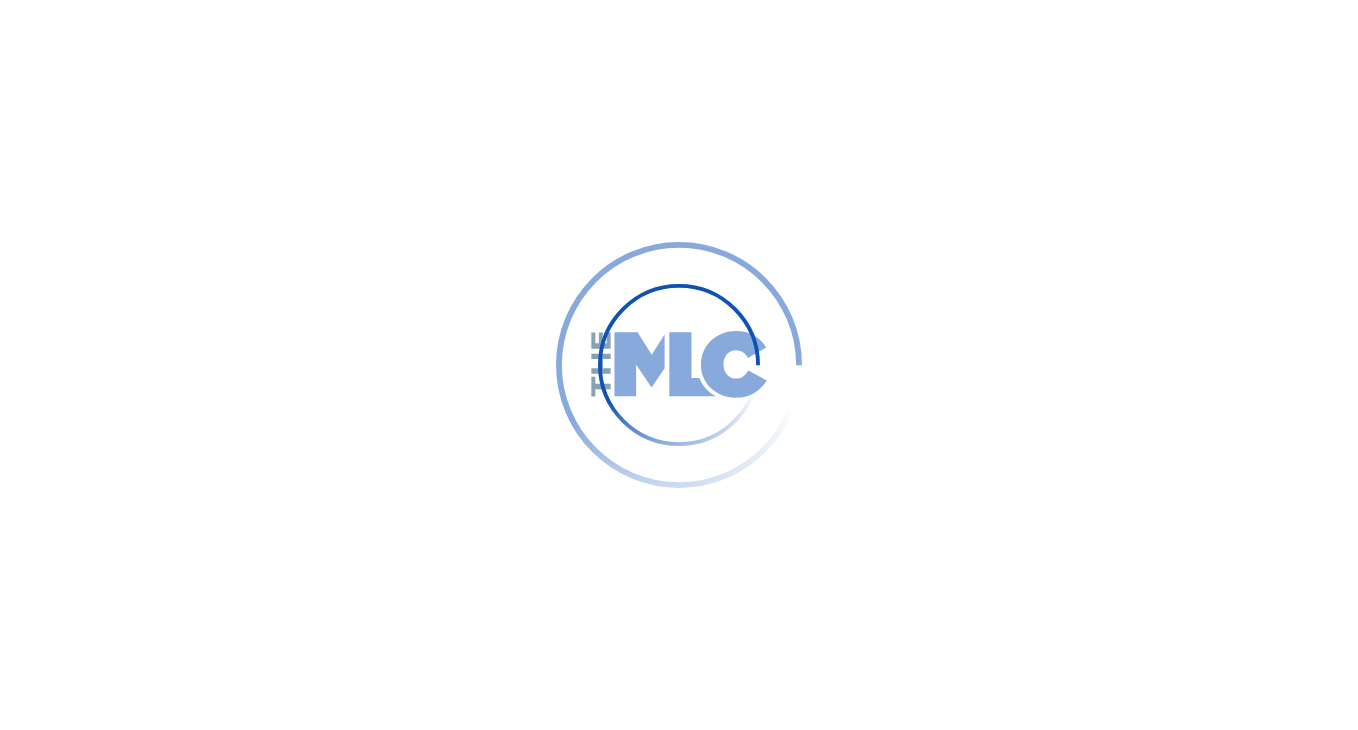 scroll, scrollTop: 0, scrollLeft: 0, axis: both 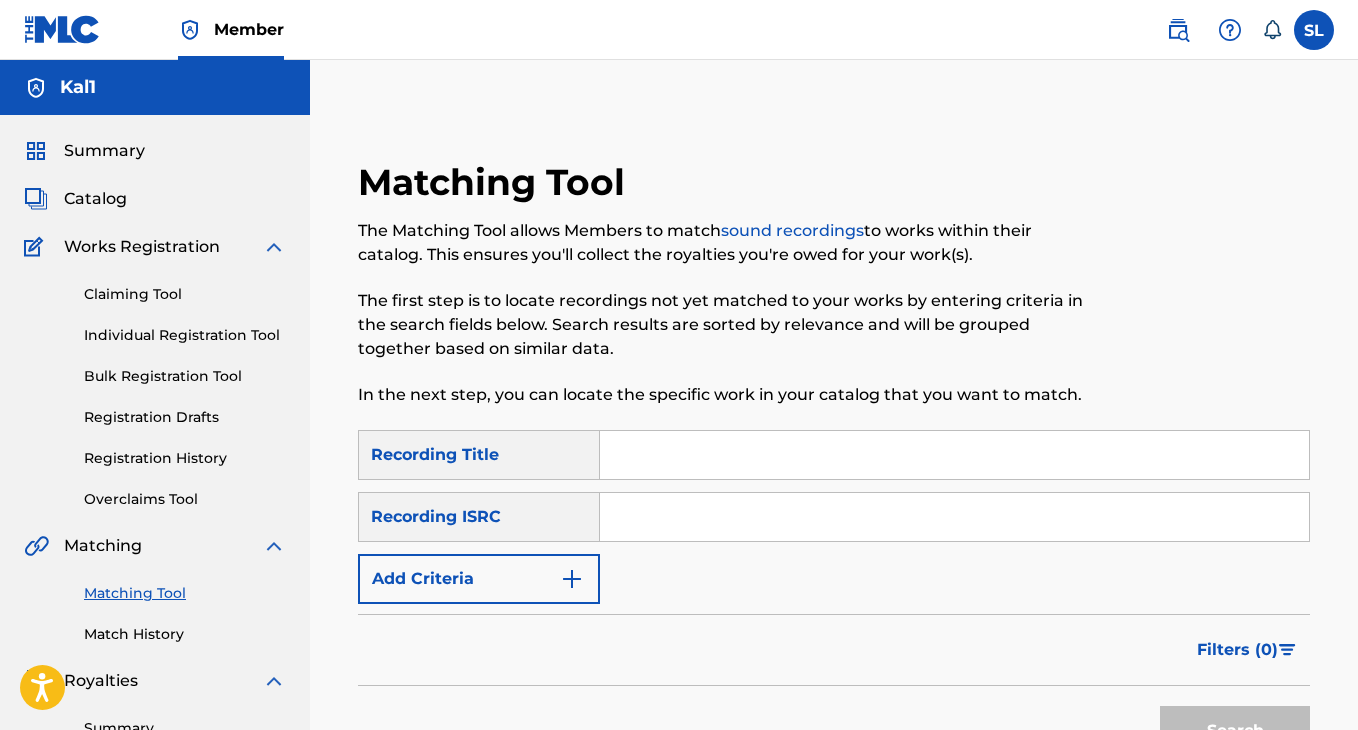 click on "Claiming Tool" at bounding box center [185, 294] 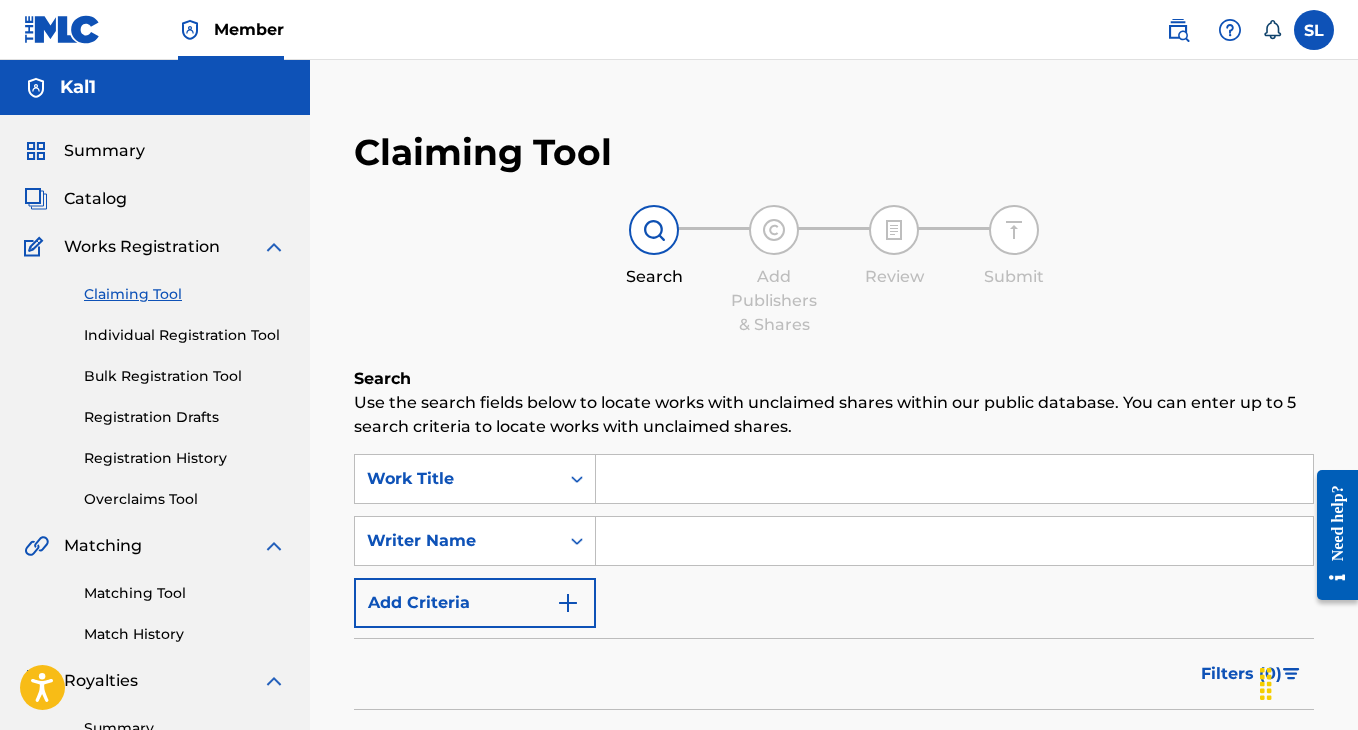 click on "Individual Registration Tool" at bounding box center (185, 335) 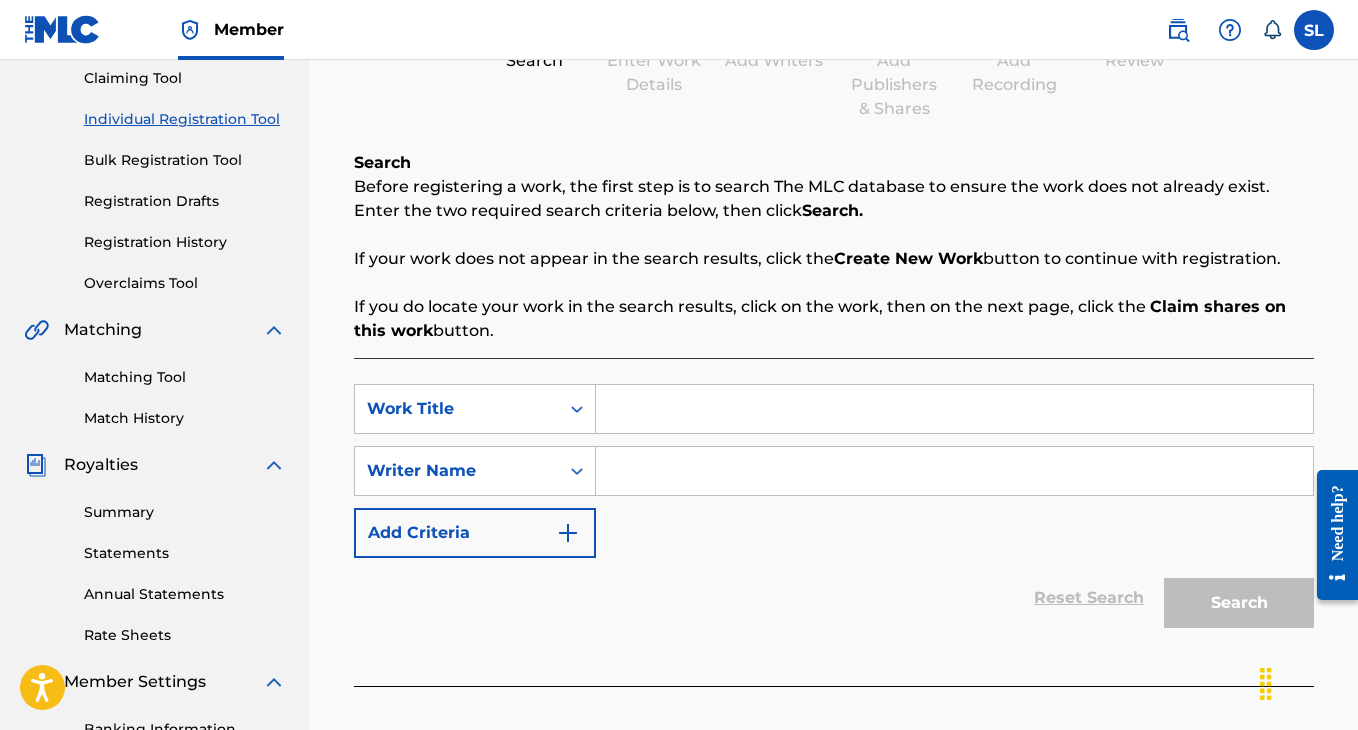 scroll, scrollTop: 207, scrollLeft: 0, axis: vertical 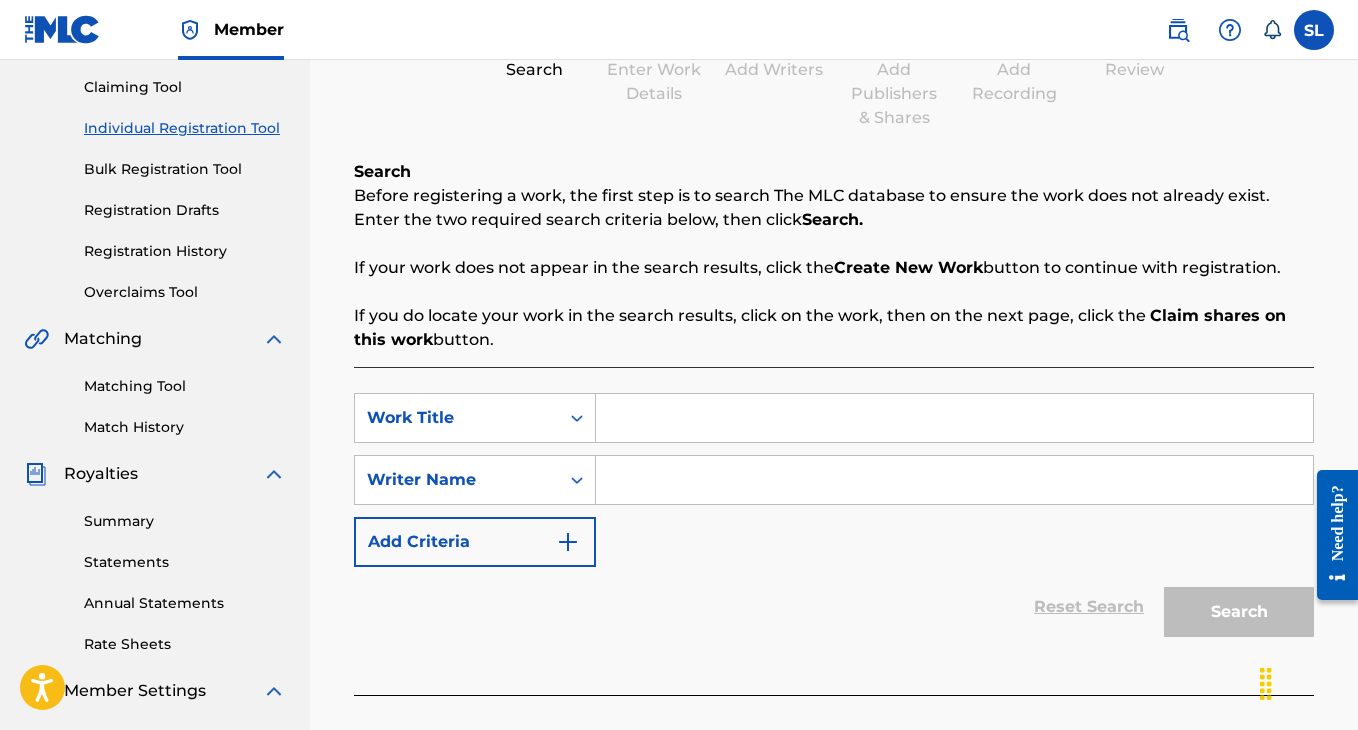 click on "Registration Drafts" at bounding box center (185, 210) 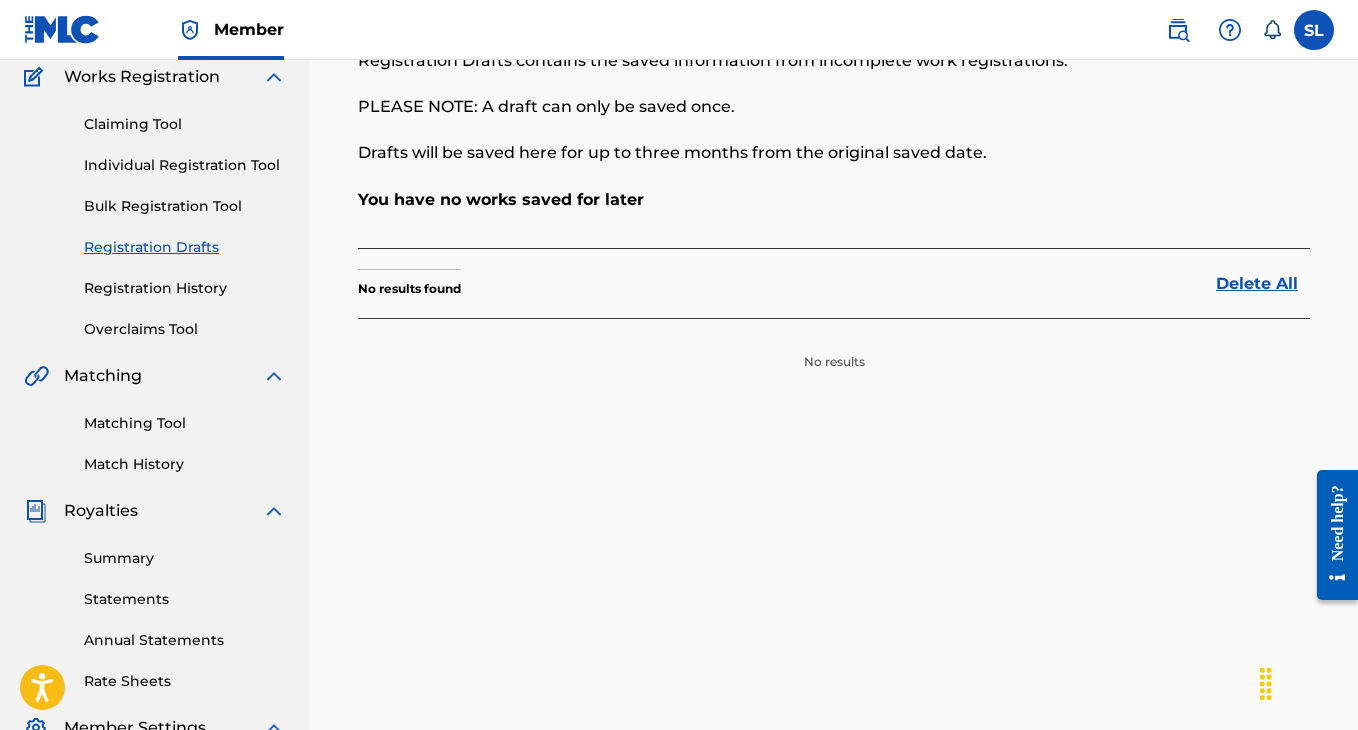 scroll, scrollTop: 175, scrollLeft: 0, axis: vertical 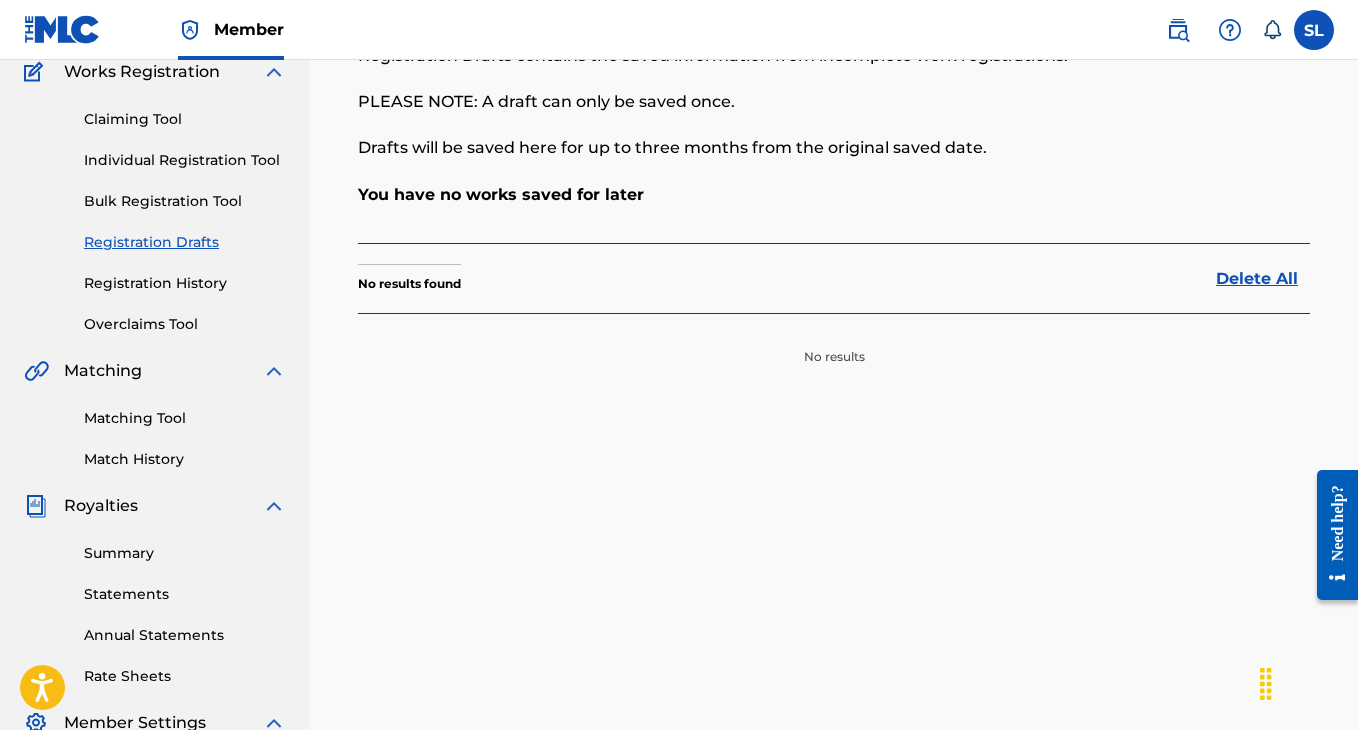 click on "Registration History" at bounding box center (185, 283) 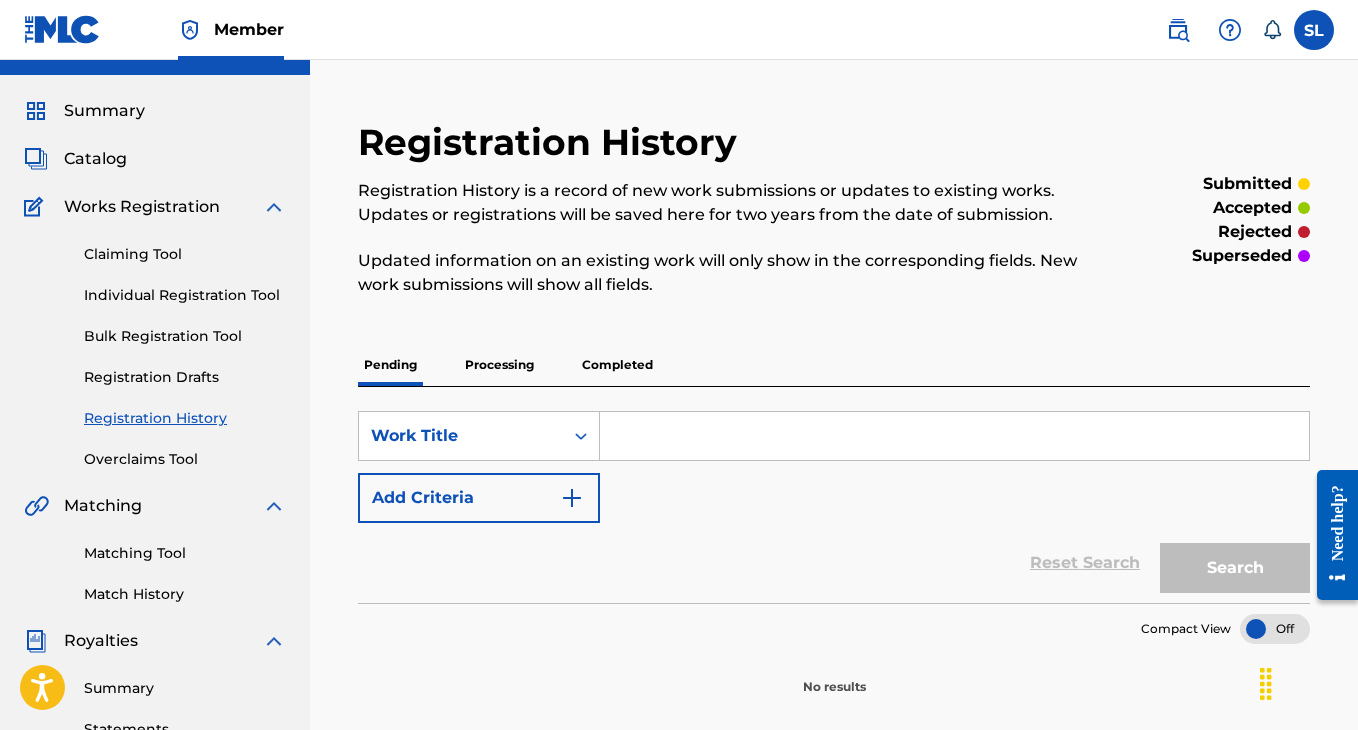 scroll, scrollTop: 24, scrollLeft: 0, axis: vertical 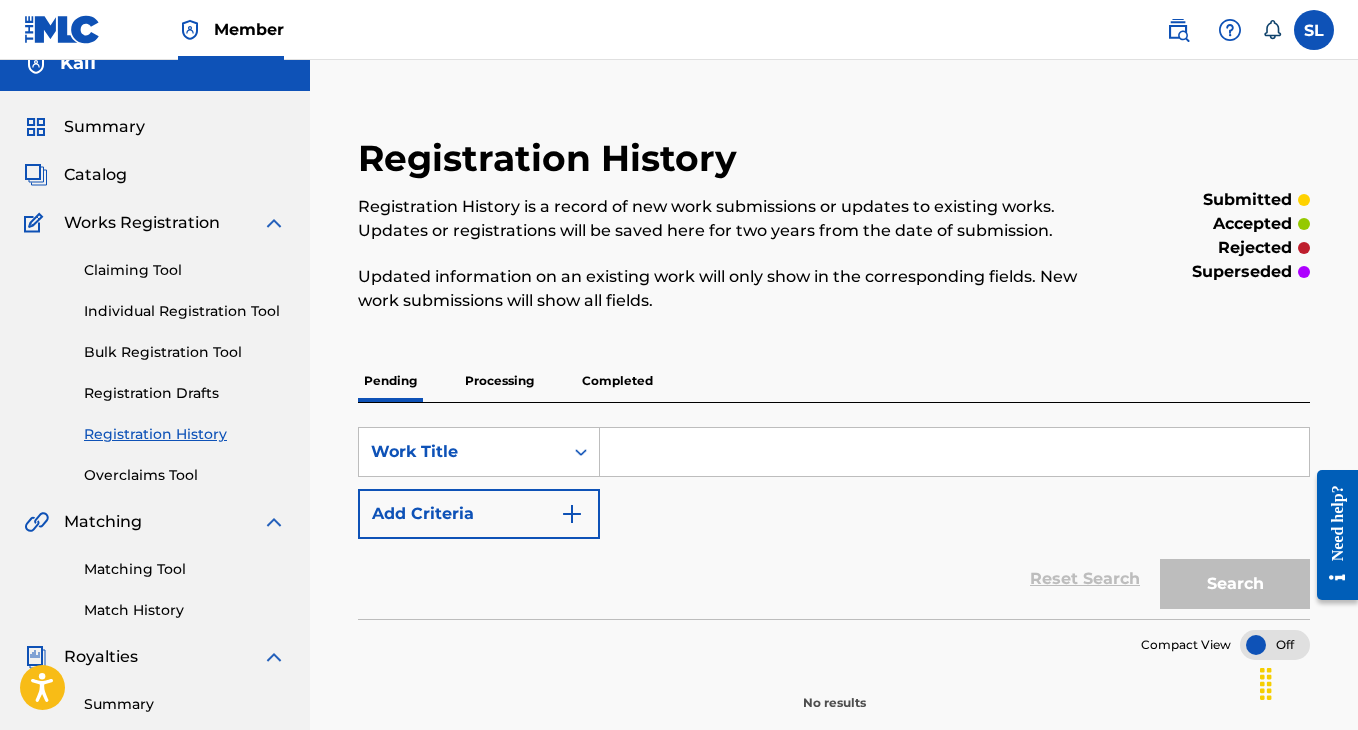 click on "Processing" at bounding box center [499, 381] 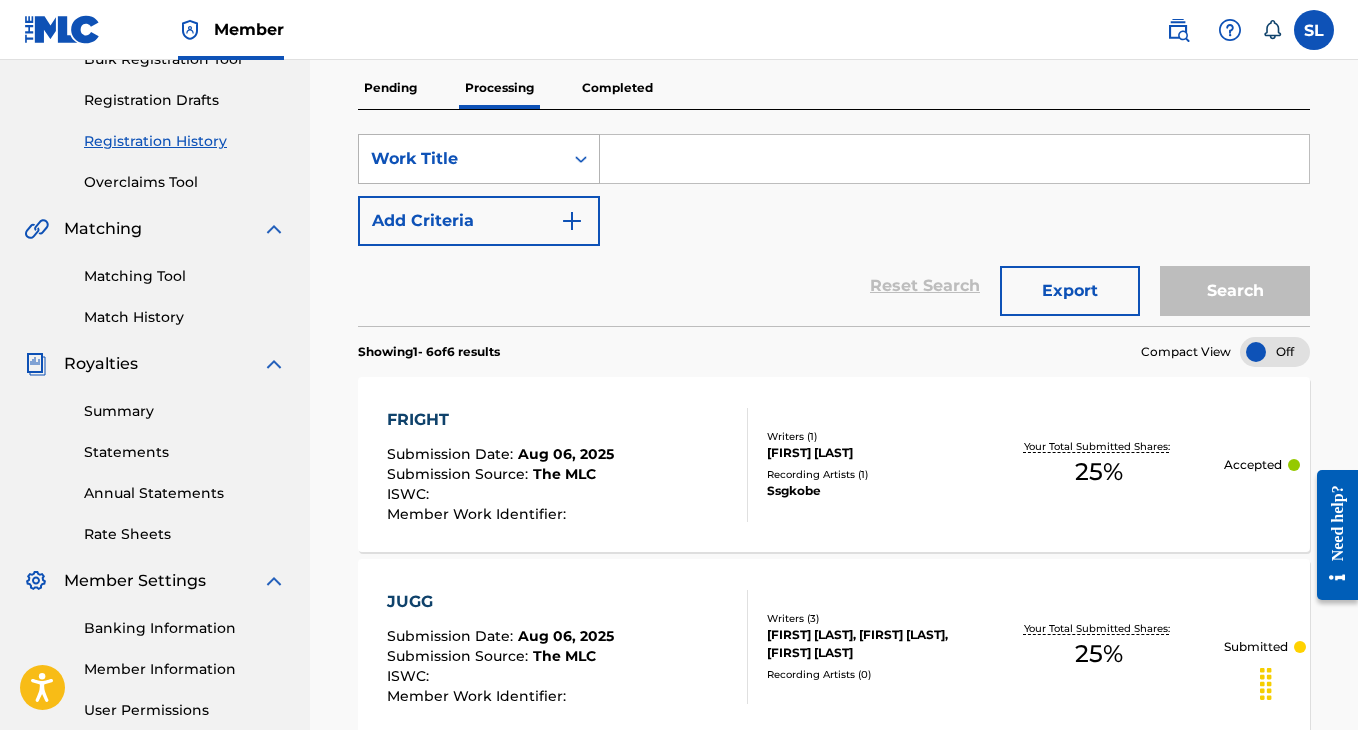 scroll, scrollTop: 337, scrollLeft: 0, axis: vertical 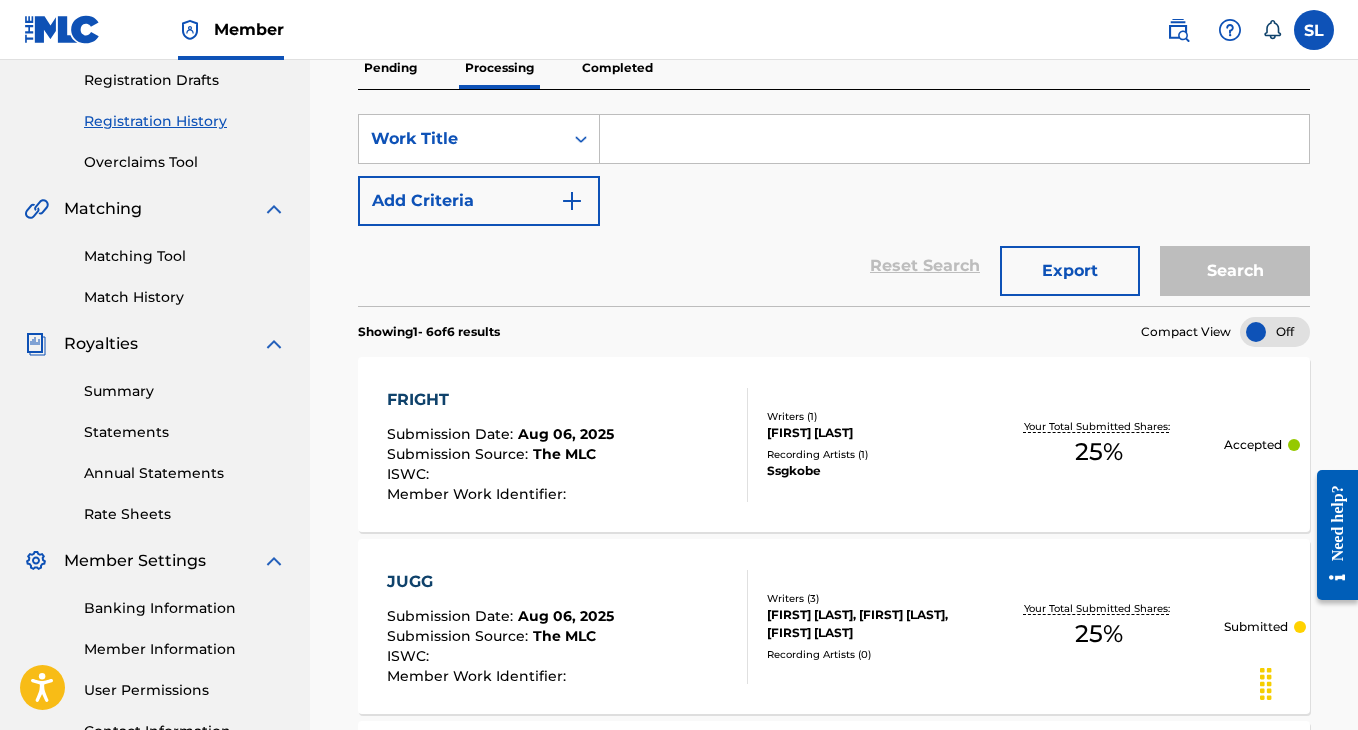 click on "The MLC" at bounding box center [564, 454] 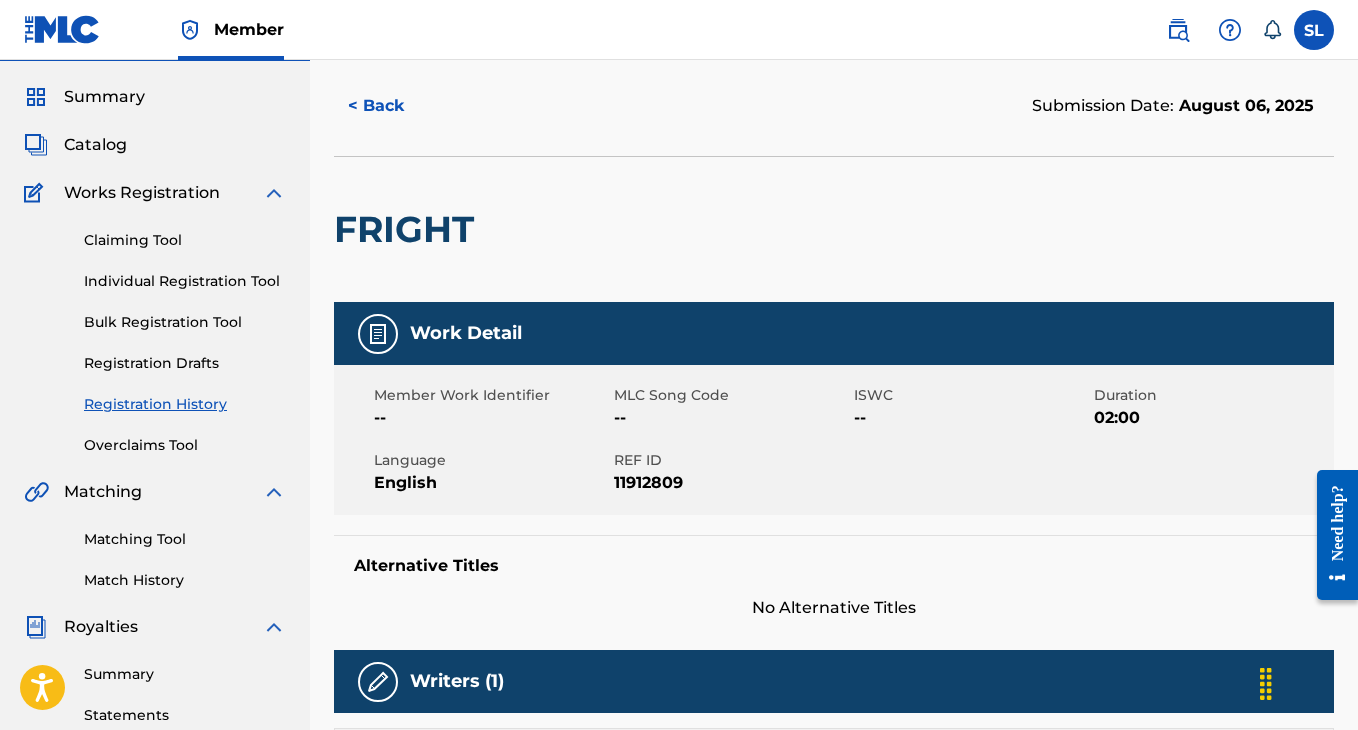 scroll, scrollTop: 50, scrollLeft: 0, axis: vertical 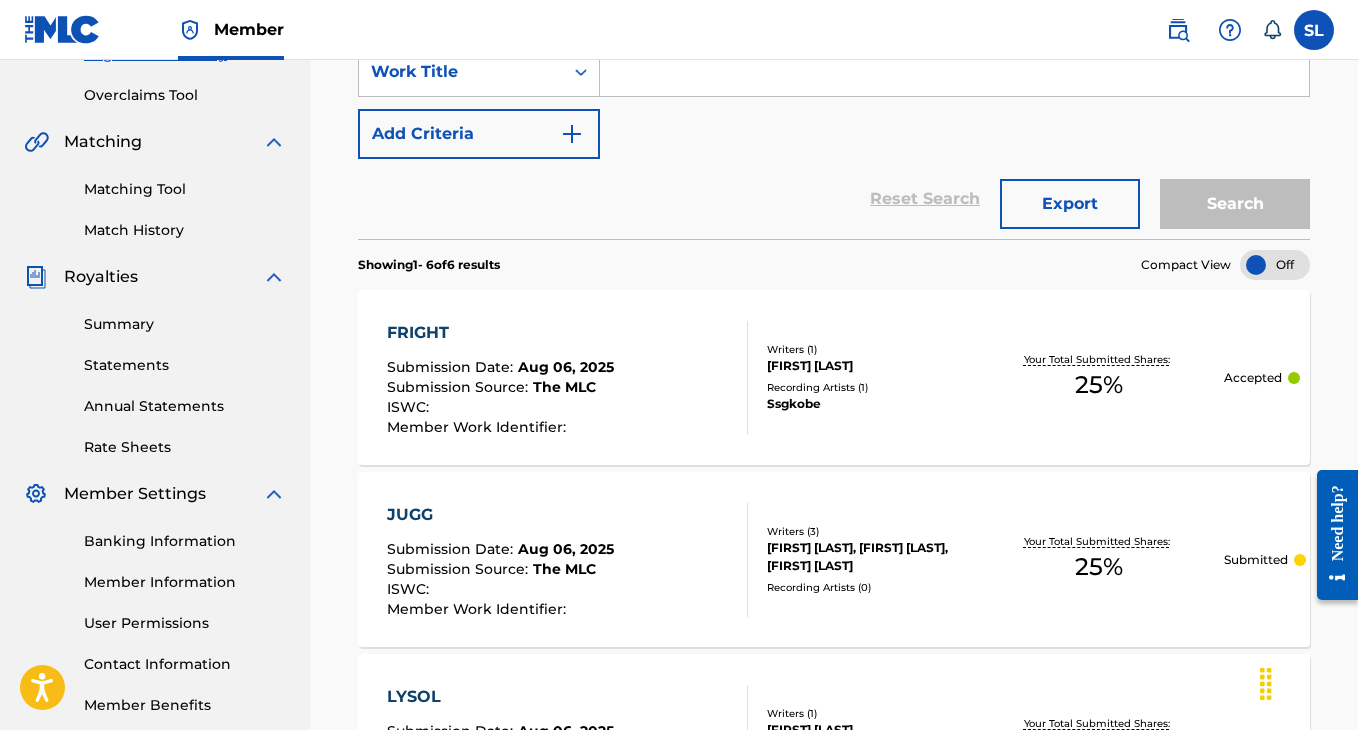 click on "FRIGHT Submission Date : [DATE] Submission Source : The MLC ISWC : Member Work Identifier : Writers ( 1 ) [FIRST] [LAST] Recording Artists ( 1 ) Ssgkobe Your Total Submitted Shares: 25 % Accepted" at bounding box center [834, 377] 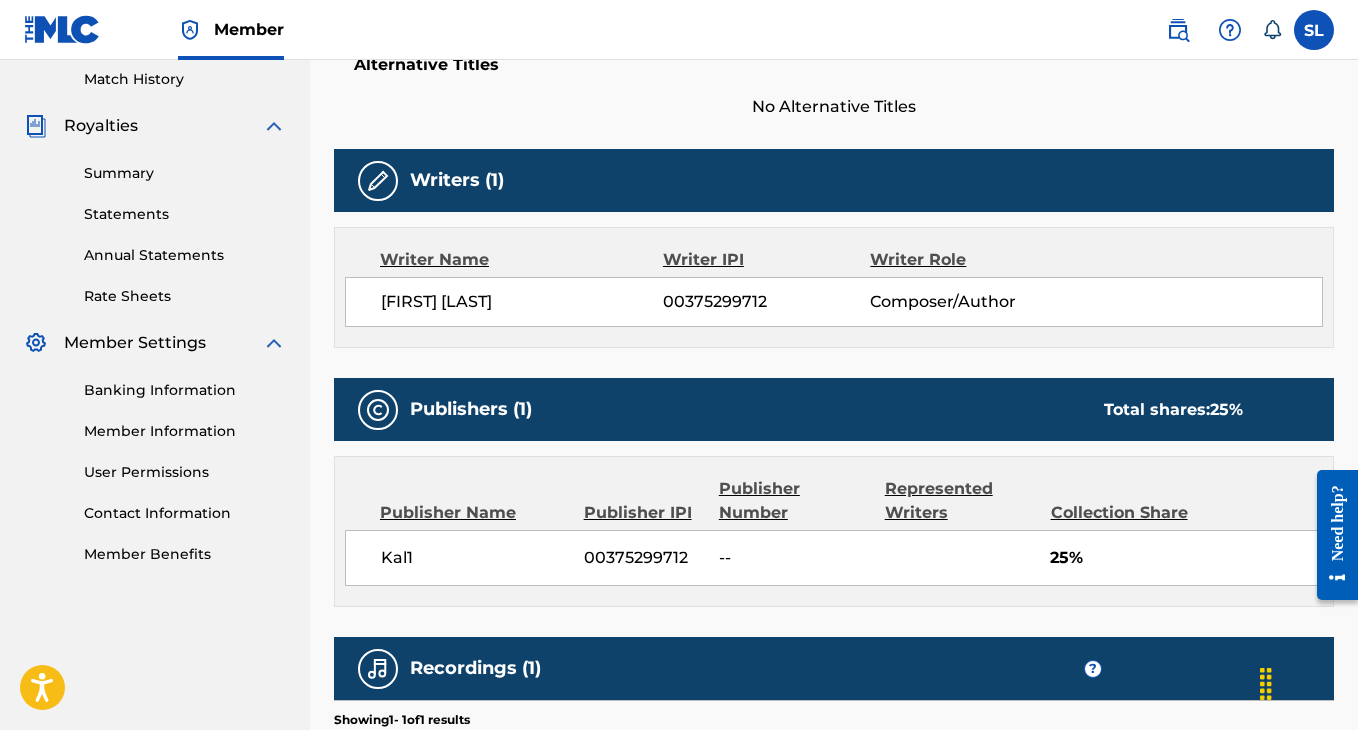 scroll, scrollTop: 557, scrollLeft: 0, axis: vertical 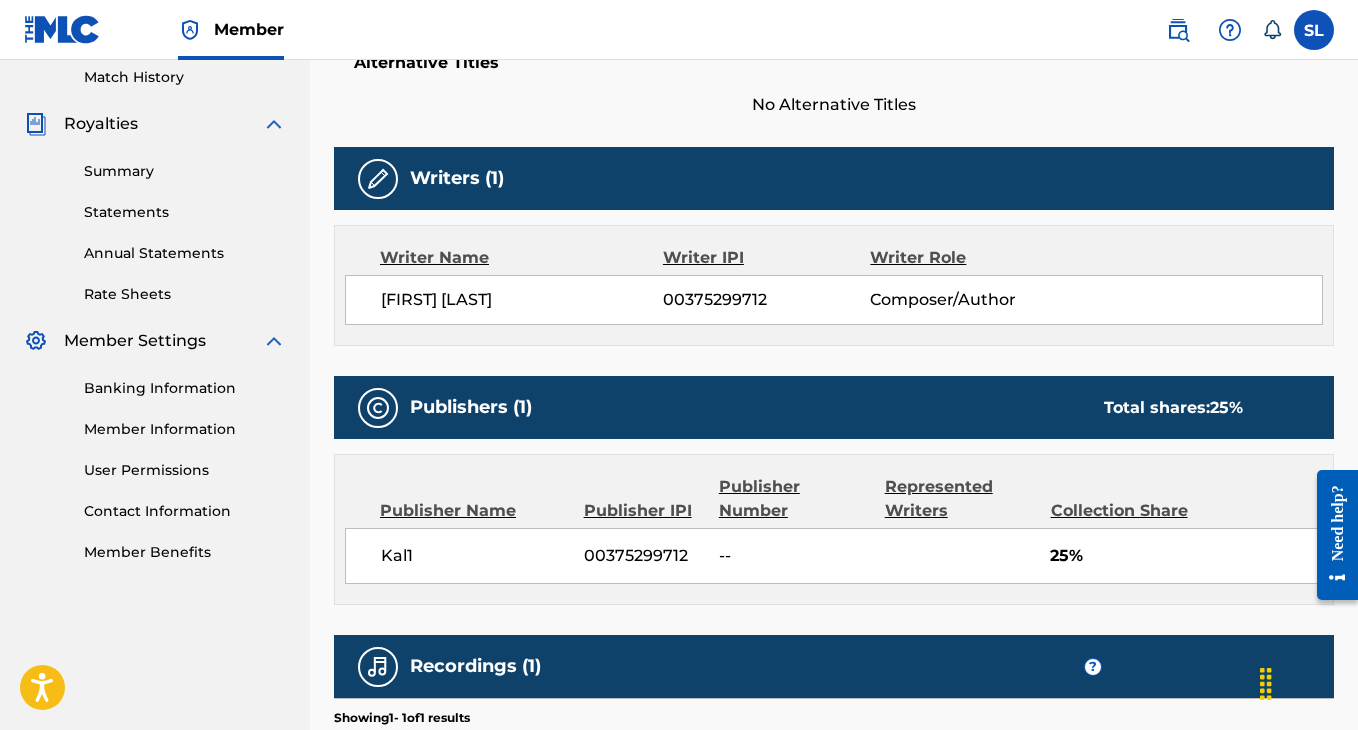 click on "00375299712" at bounding box center (644, 556) 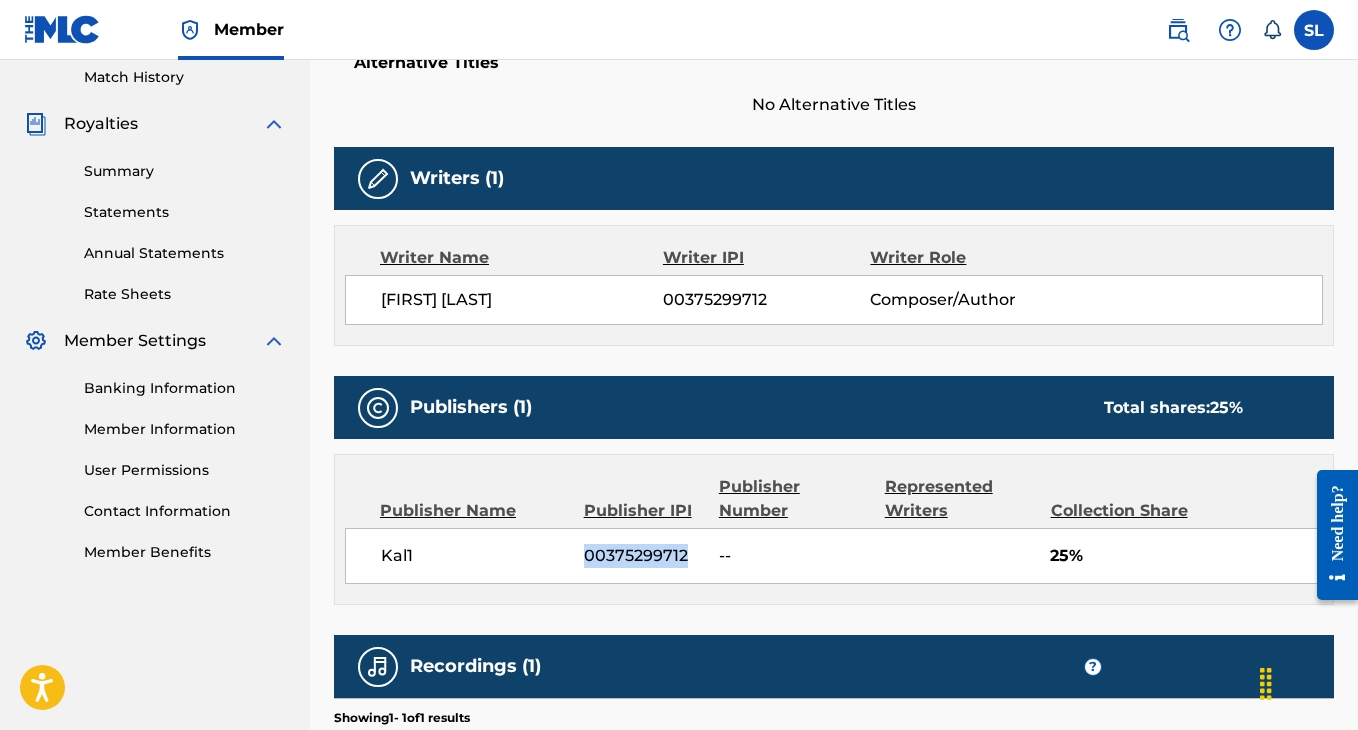 click on "00375299712" at bounding box center (644, 556) 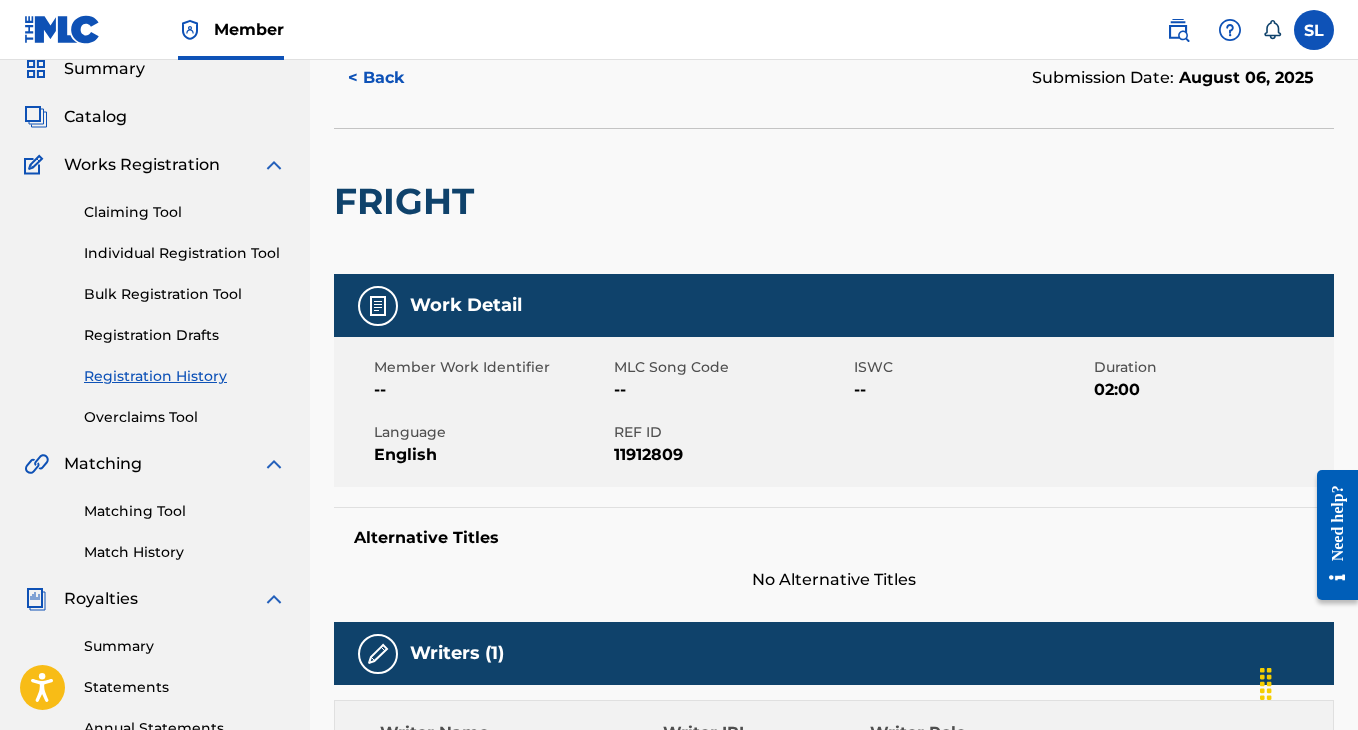 scroll, scrollTop: 71, scrollLeft: 0, axis: vertical 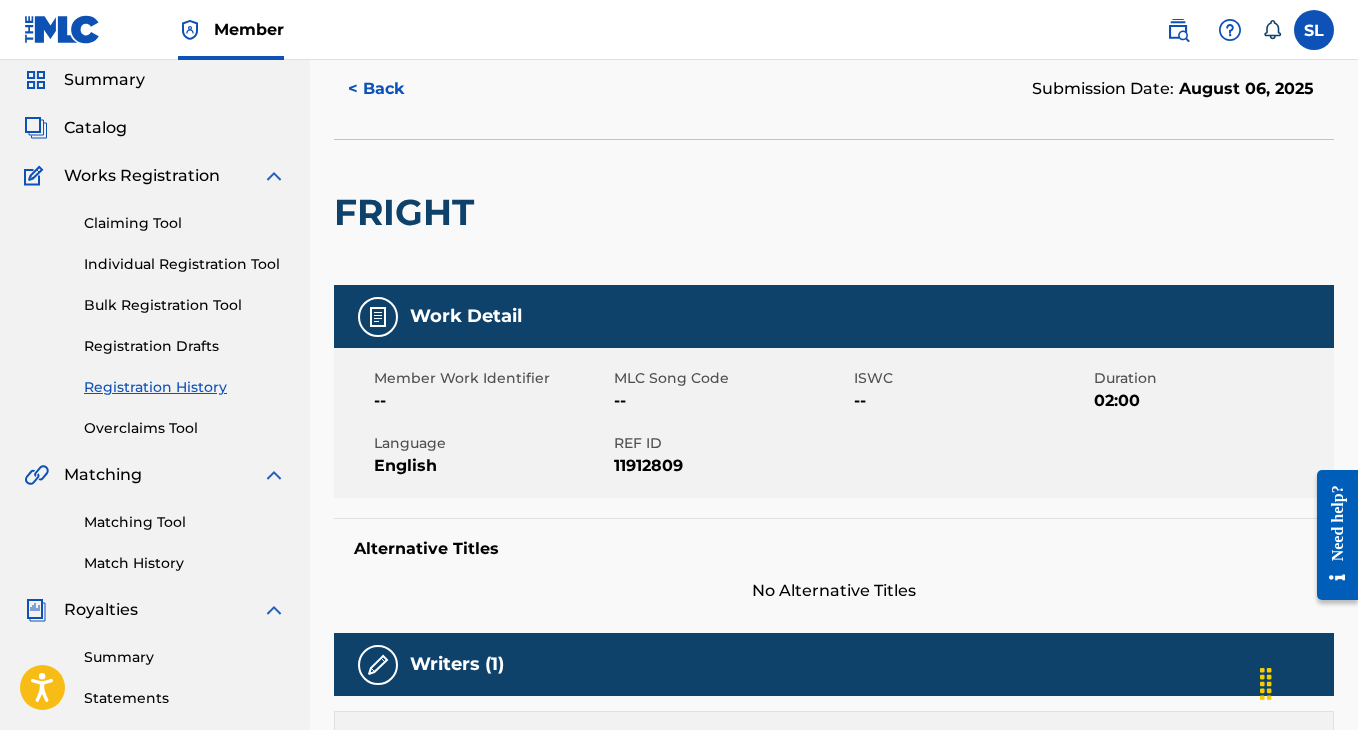 click on "Registration History" at bounding box center [185, 387] 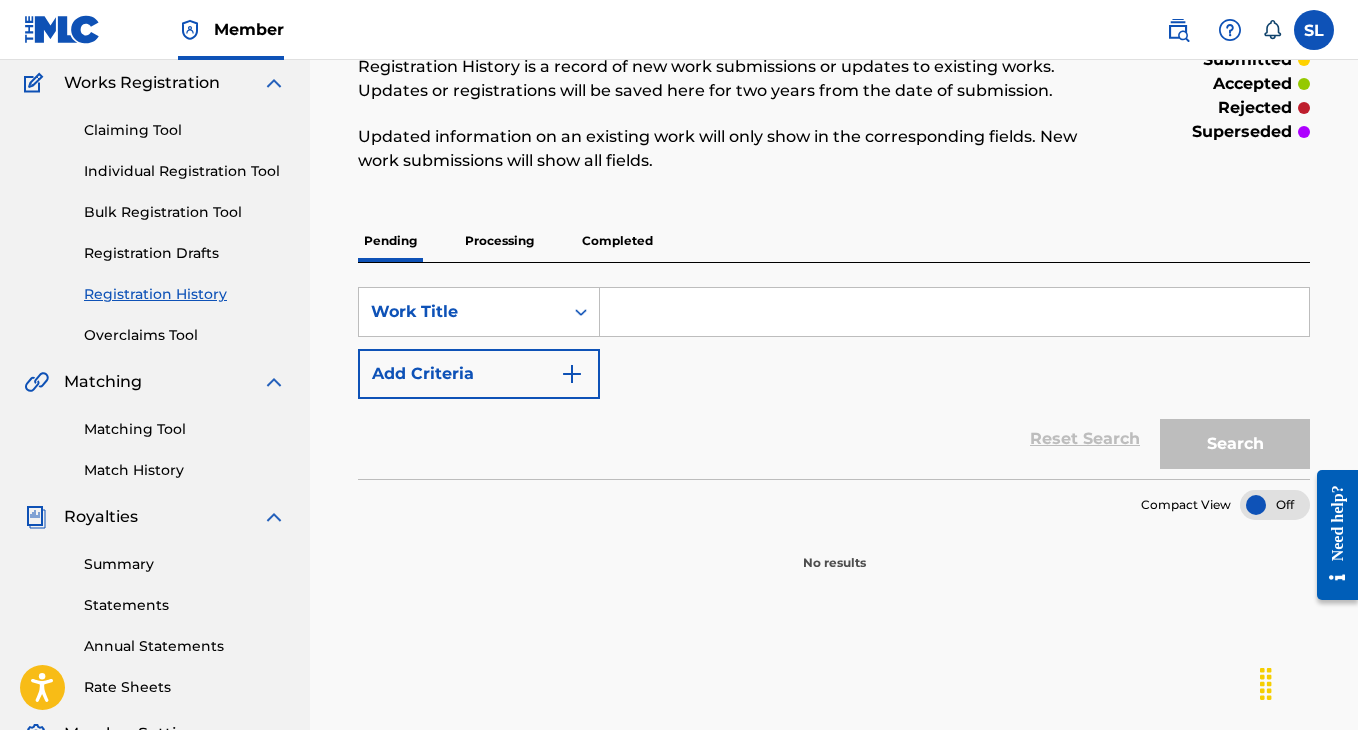 scroll, scrollTop: 158, scrollLeft: 0, axis: vertical 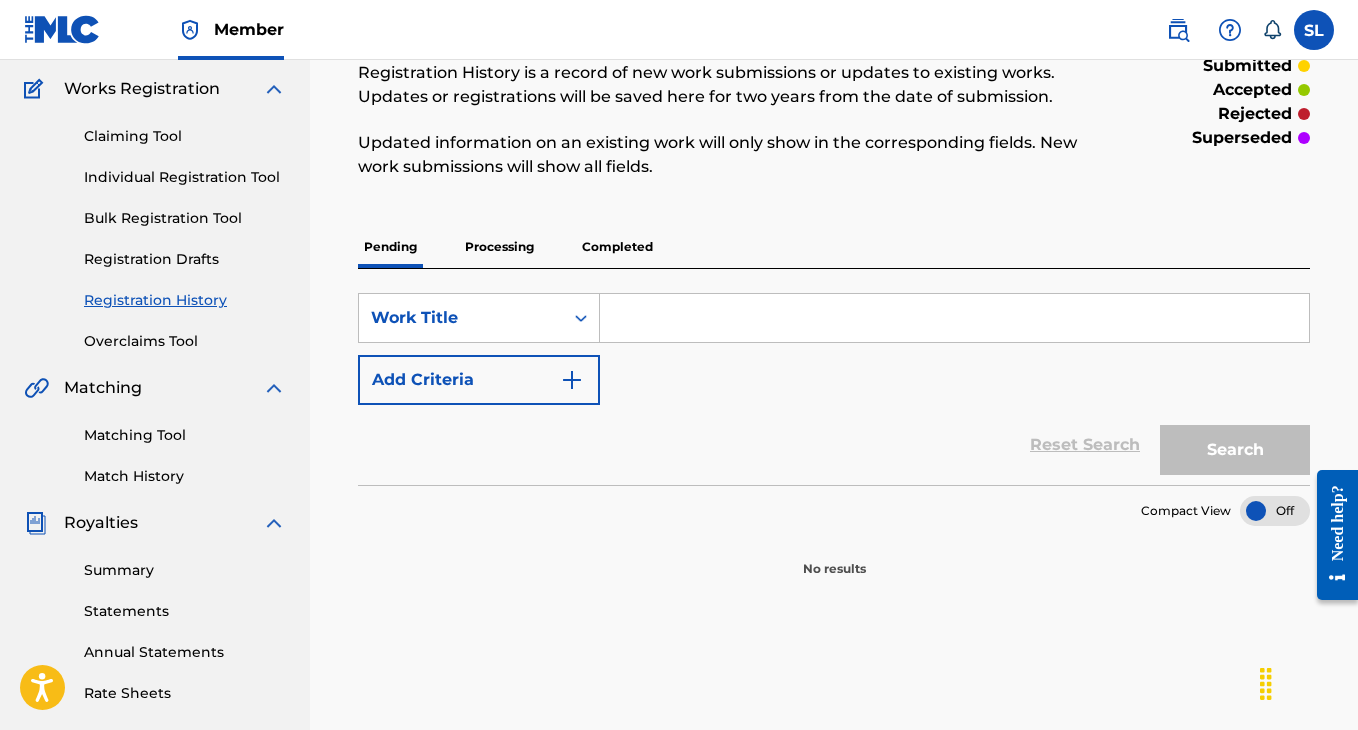click on "Processing" at bounding box center (499, 247) 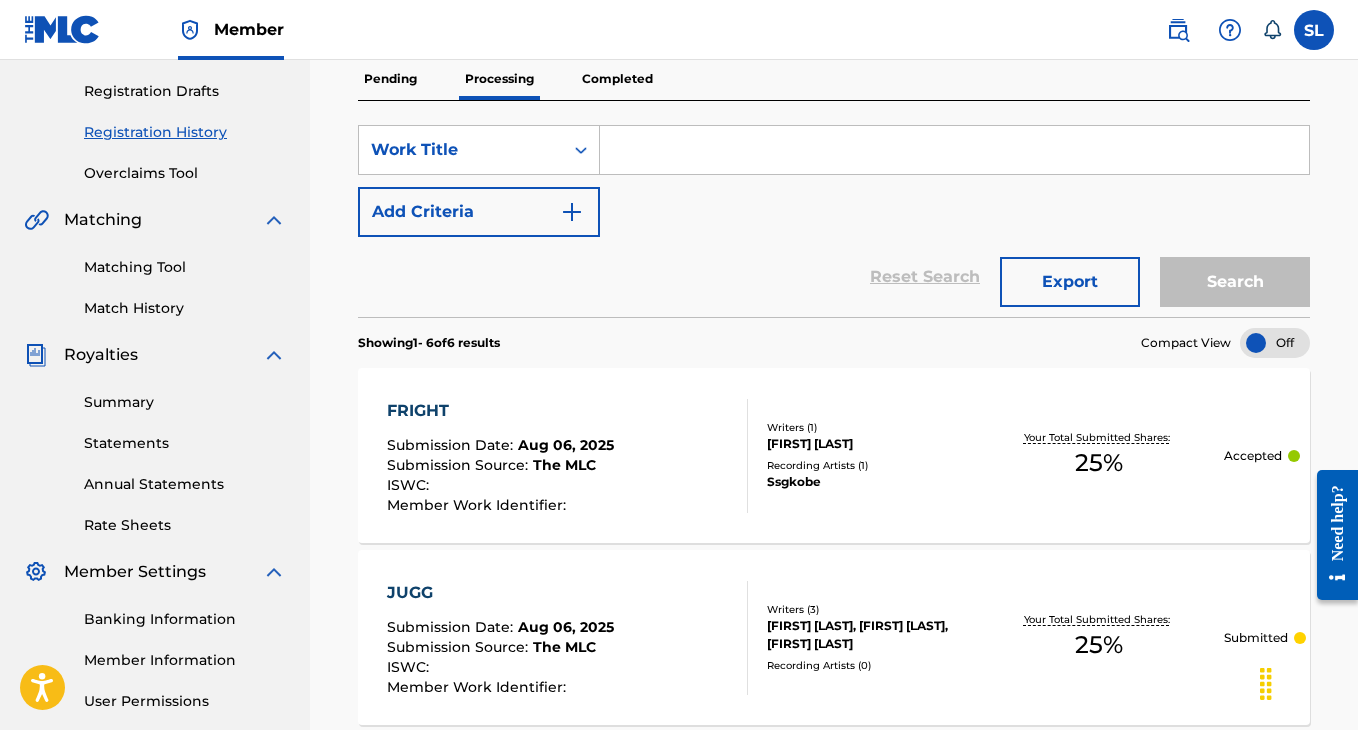 scroll, scrollTop: 239, scrollLeft: 0, axis: vertical 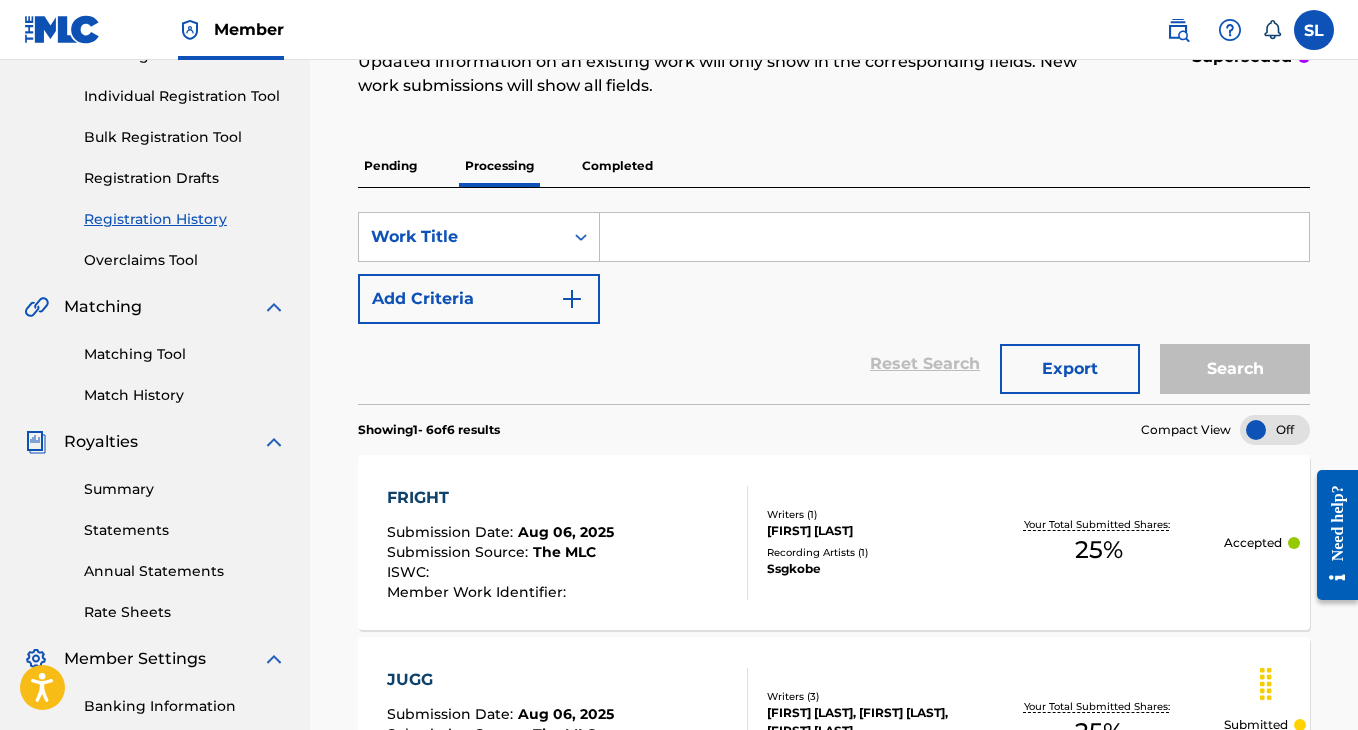 click on "Completed" at bounding box center (617, 166) 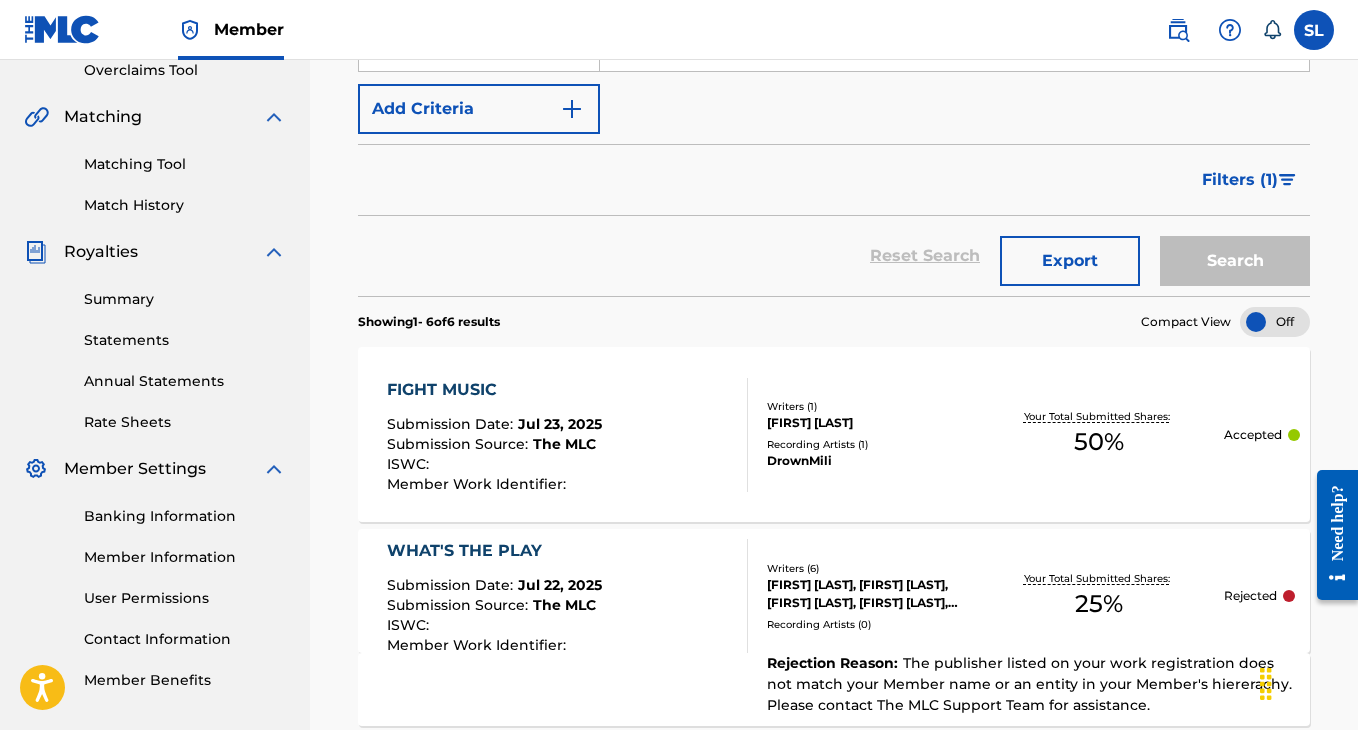scroll, scrollTop: 405, scrollLeft: 0, axis: vertical 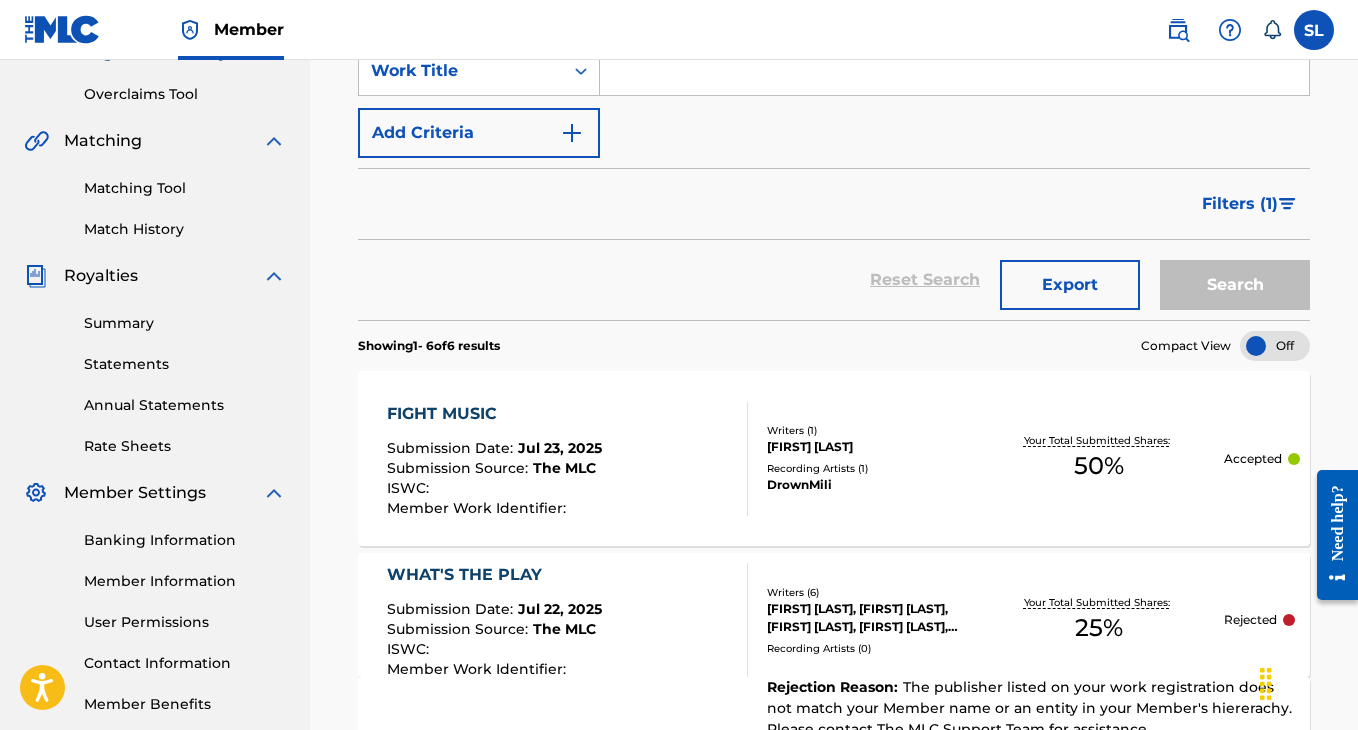 click on "FIGHT MUSIC" at bounding box center (494, 414) 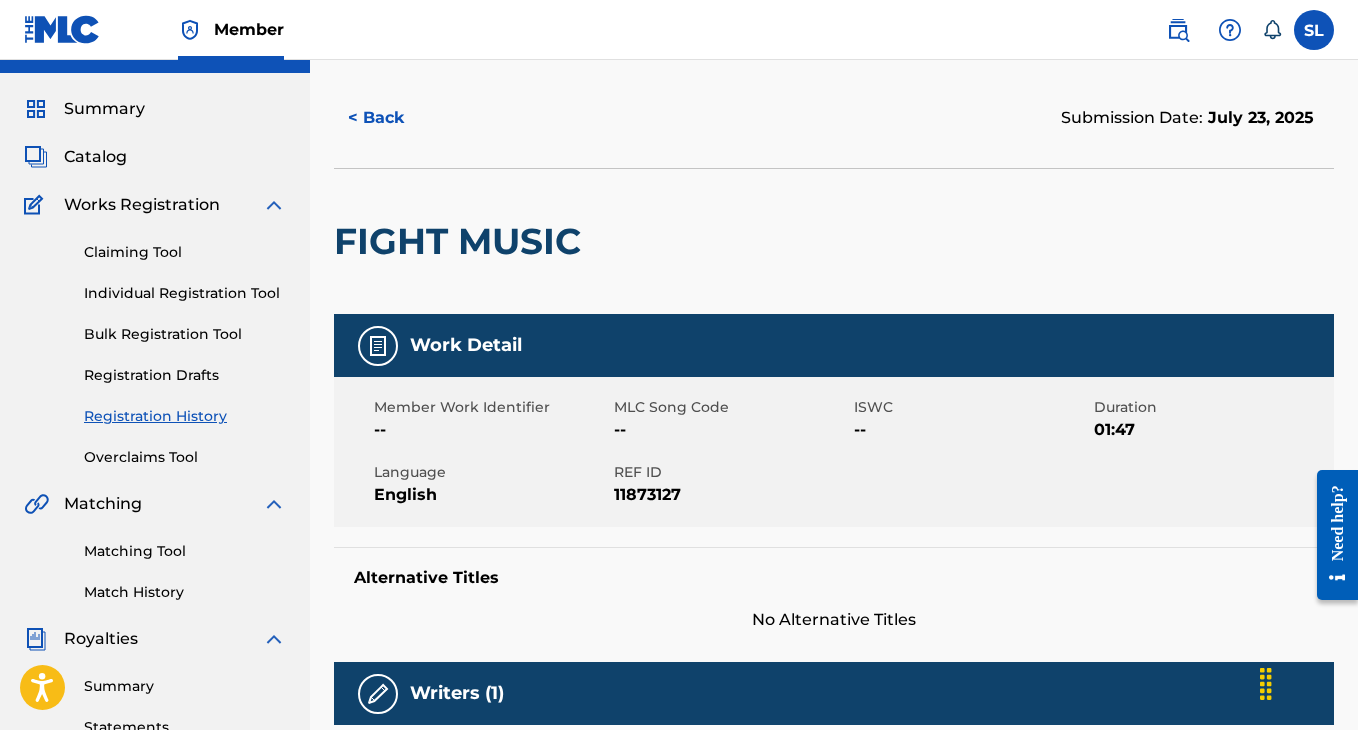 scroll, scrollTop: 44, scrollLeft: 0, axis: vertical 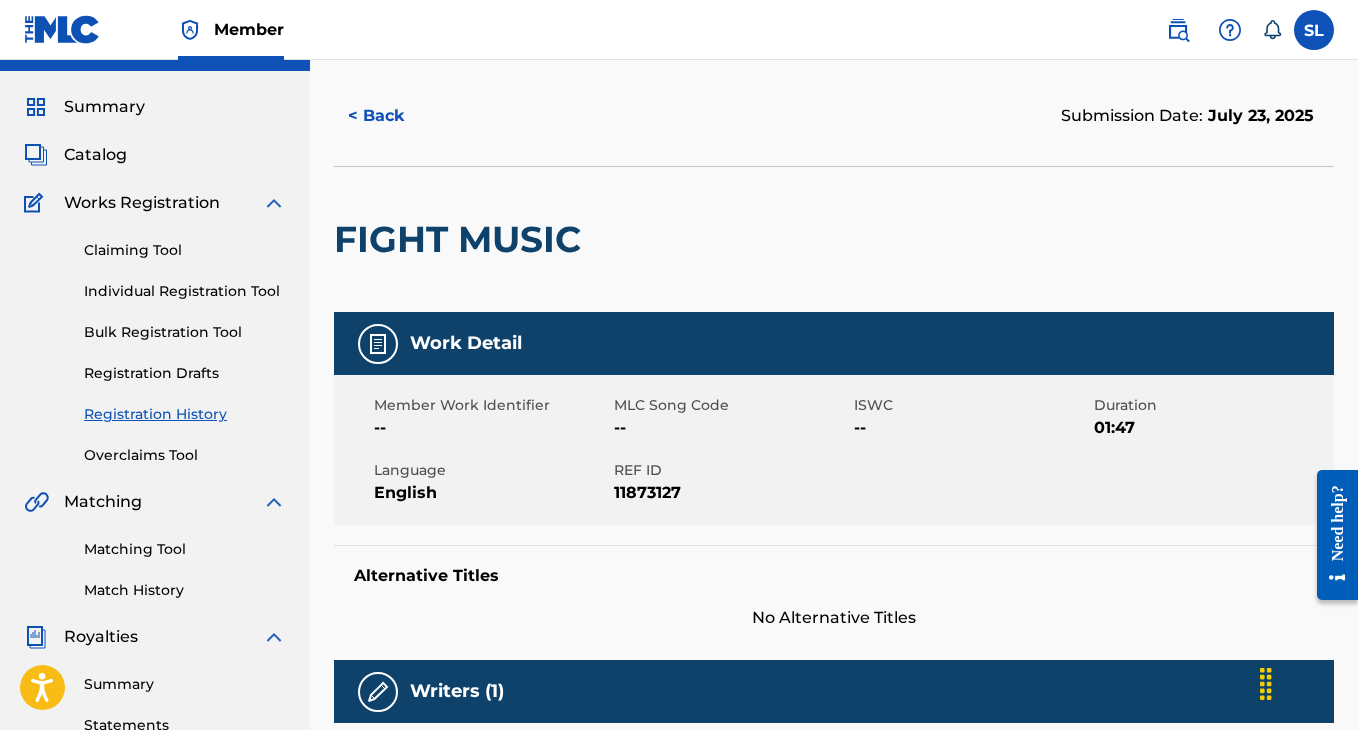 click on "Matching Tool" at bounding box center (185, 549) 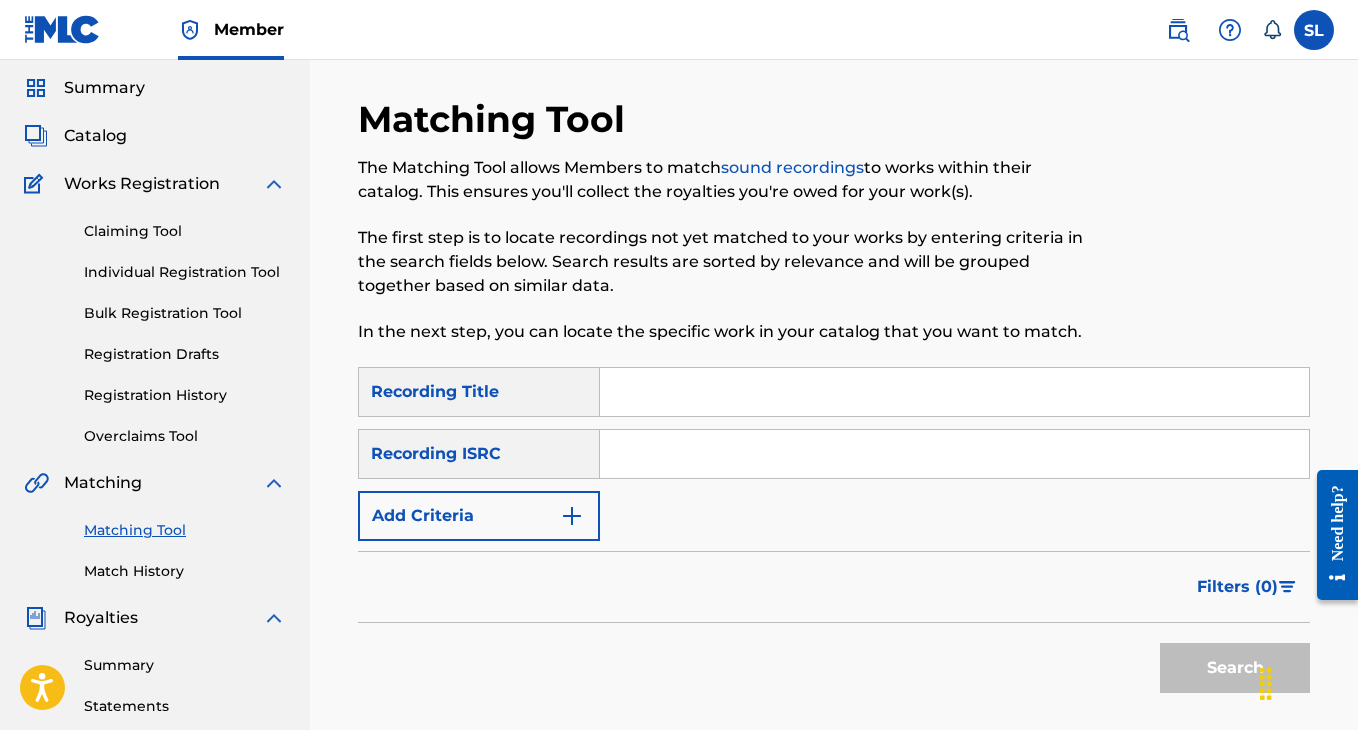scroll, scrollTop: 54, scrollLeft: 0, axis: vertical 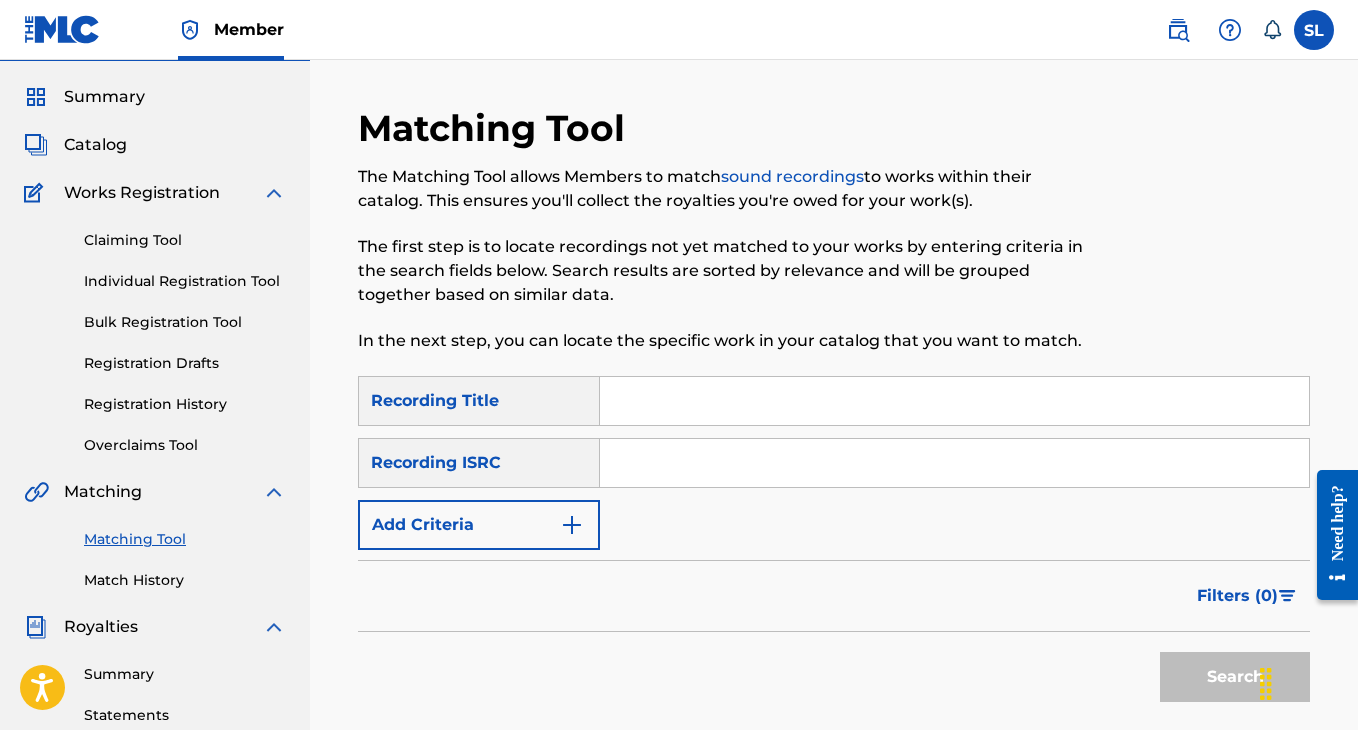 click on "Bulk Registration Tool" at bounding box center [185, 322] 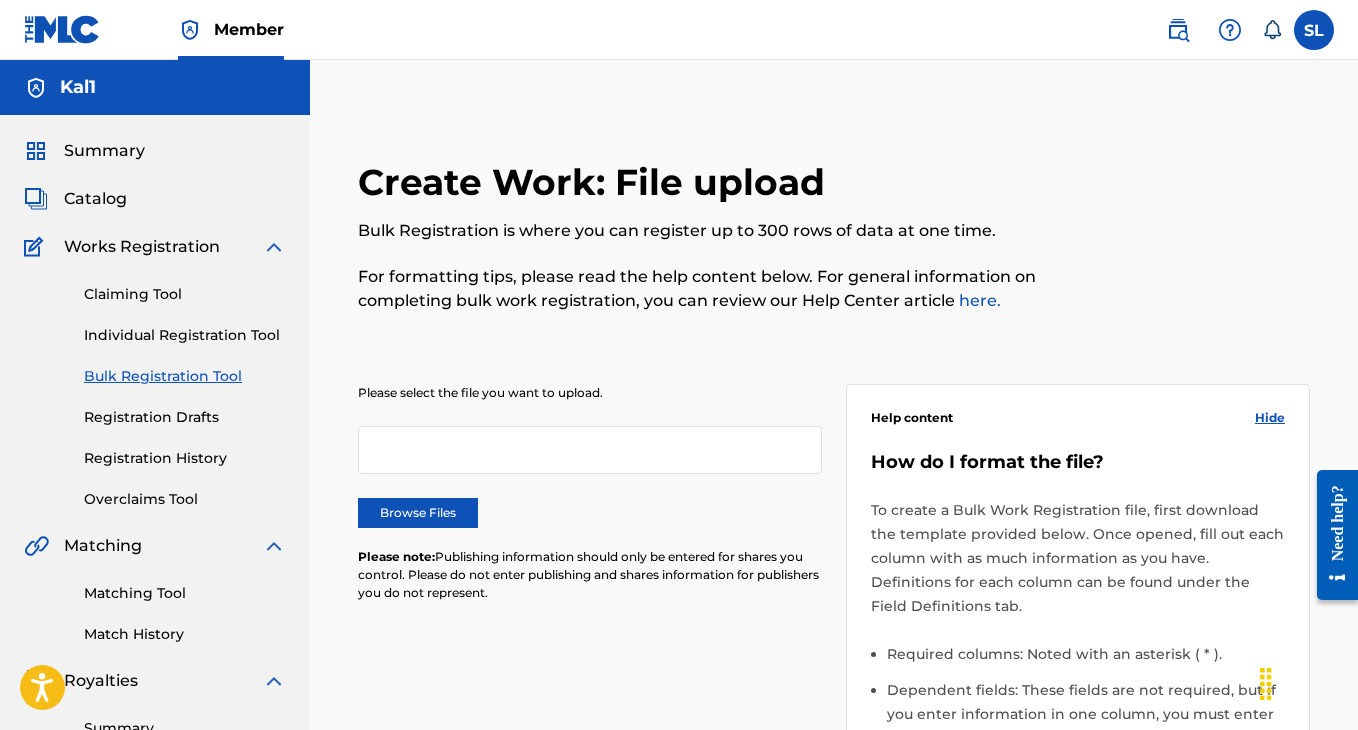 click on "Registration Drafts" at bounding box center [185, 417] 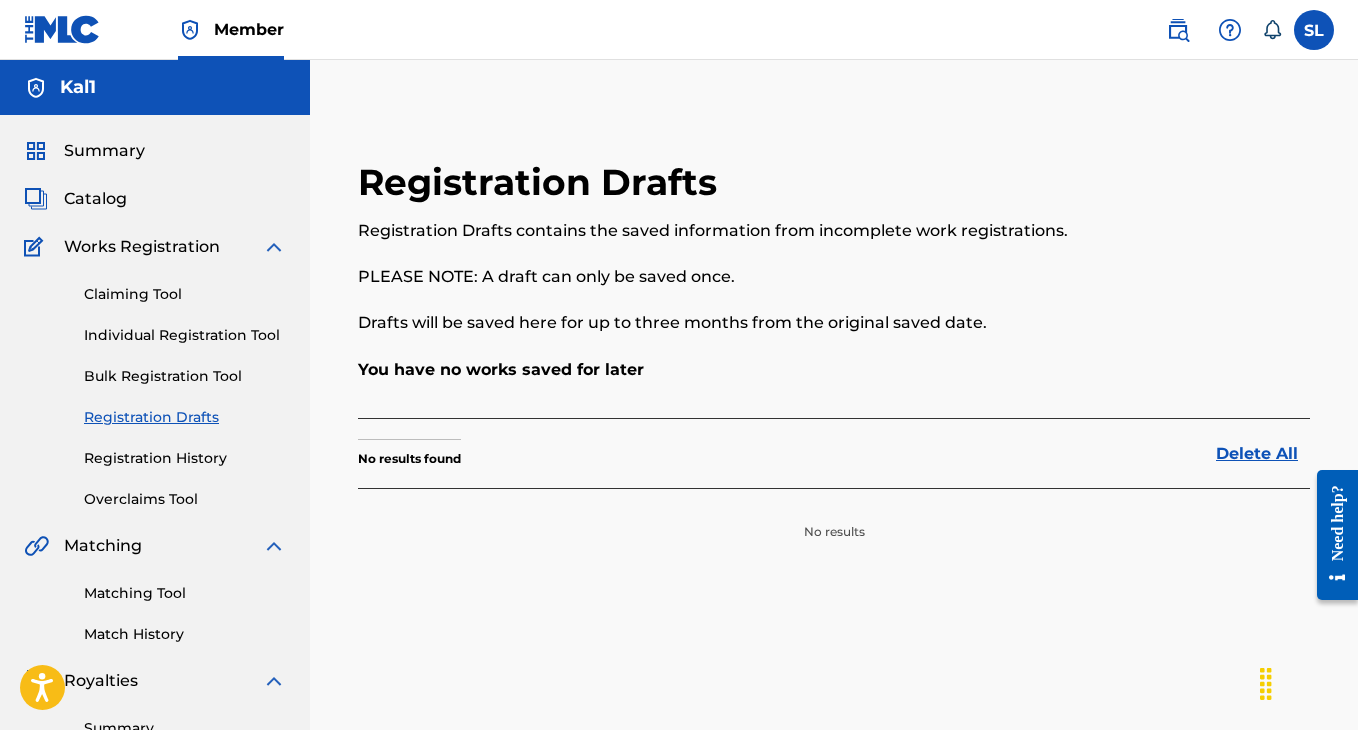click on "Individual Registration Tool" at bounding box center (185, 335) 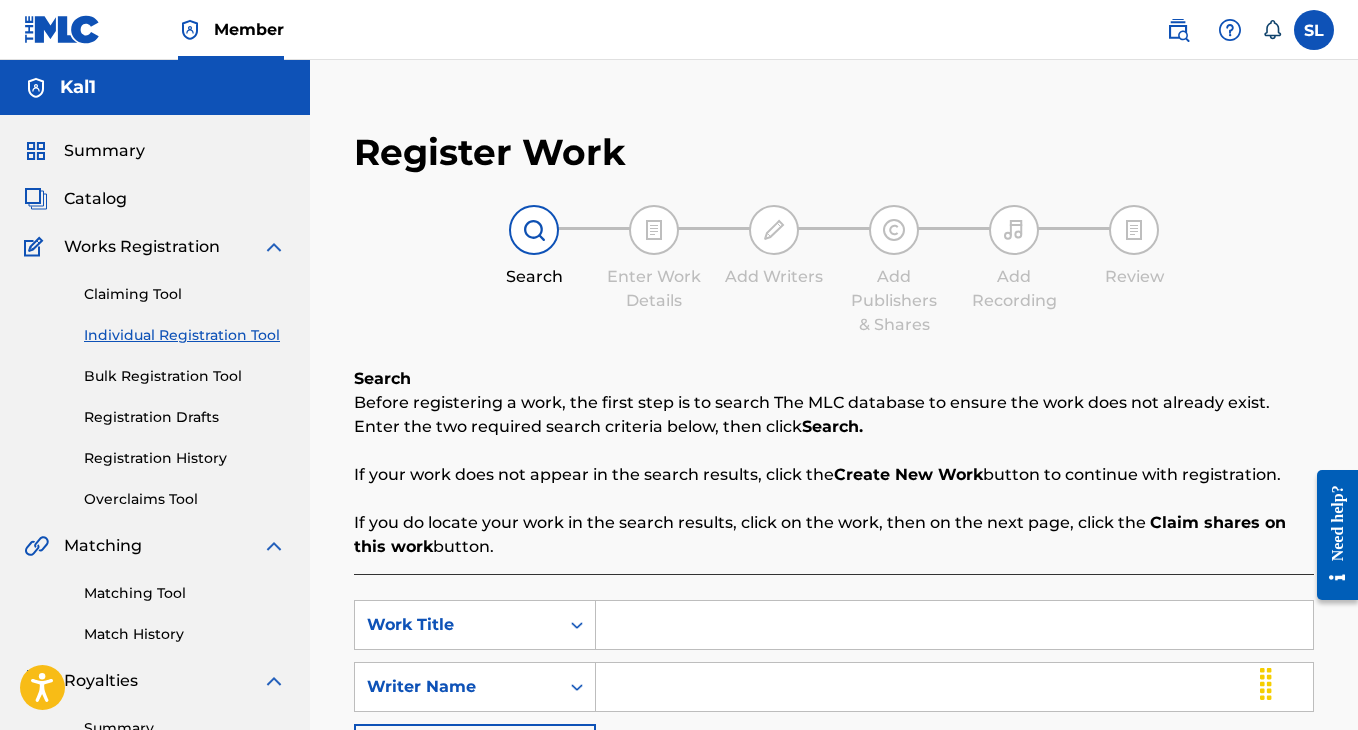 click on "Registration History" at bounding box center (185, 458) 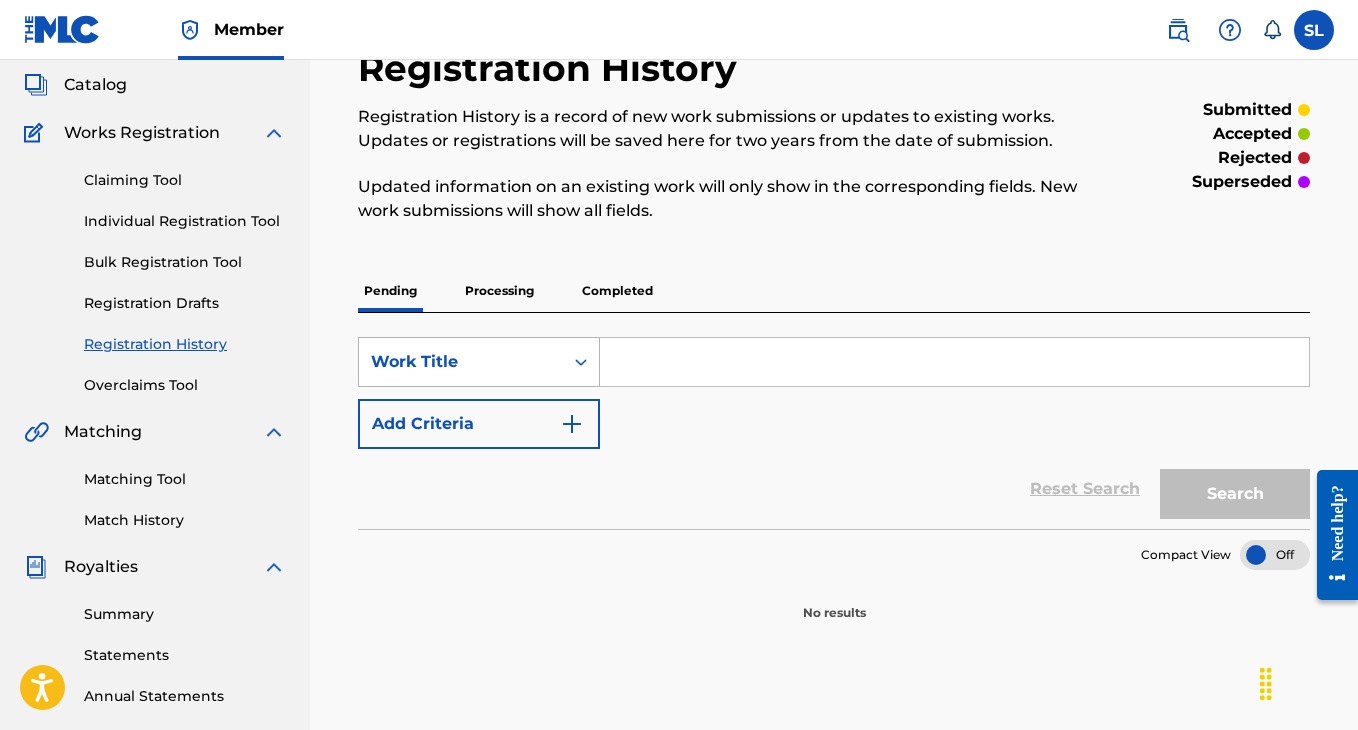 scroll, scrollTop: 127, scrollLeft: 0, axis: vertical 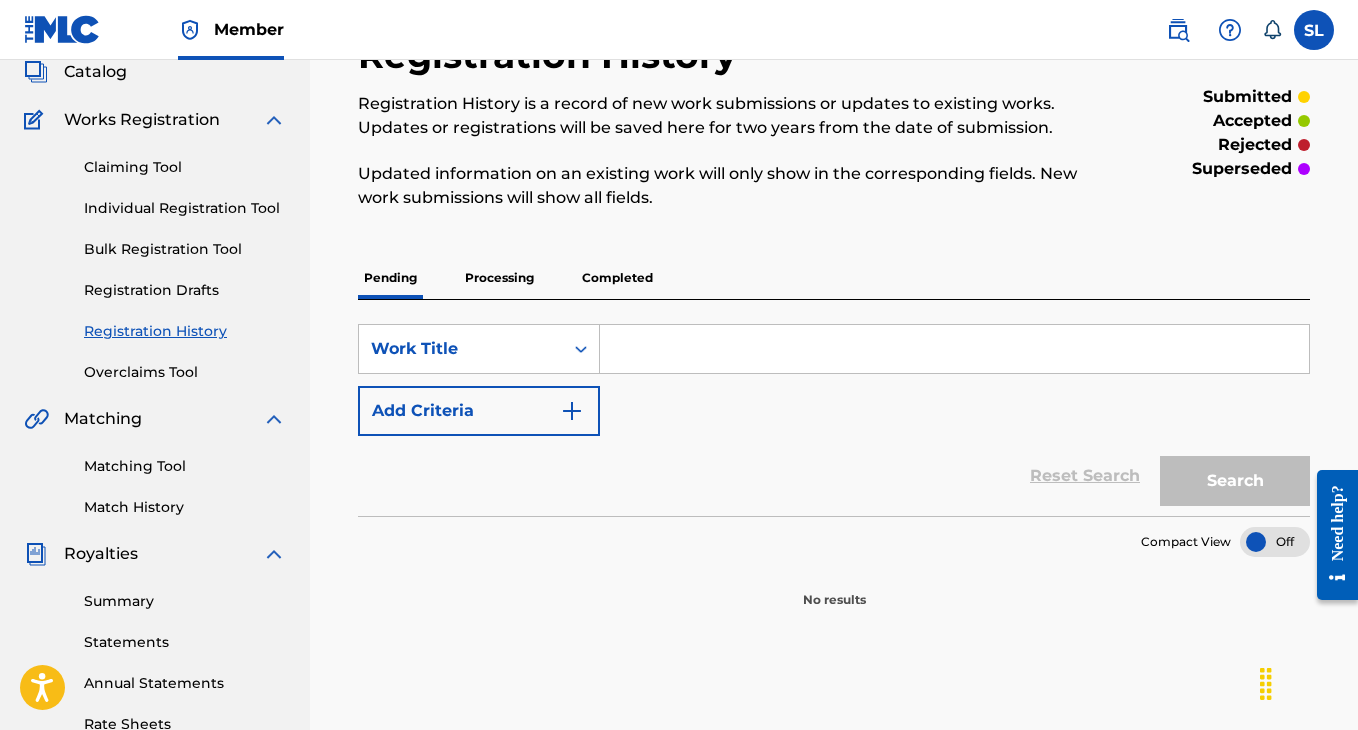 click on "Processing" at bounding box center (499, 278) 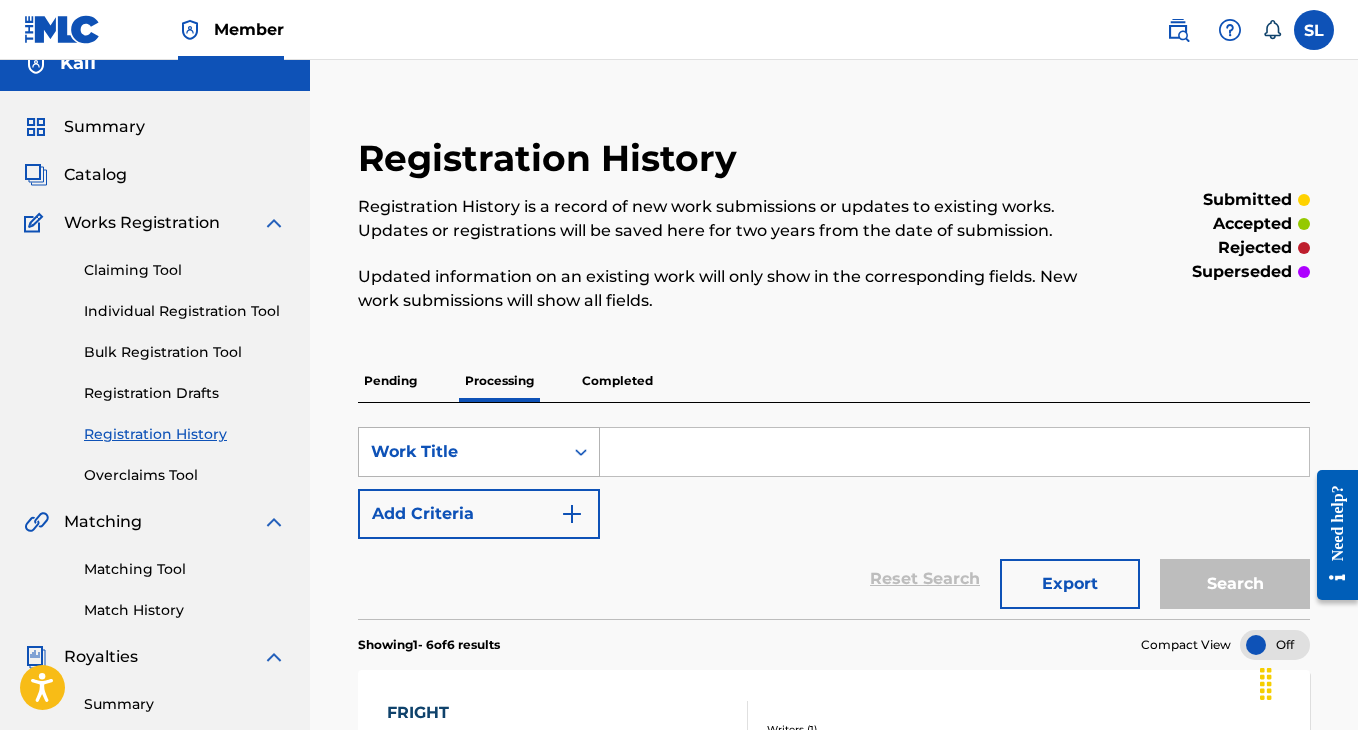 scroll, scrollTop: 20, scrollLeft: 0, axis: vertical 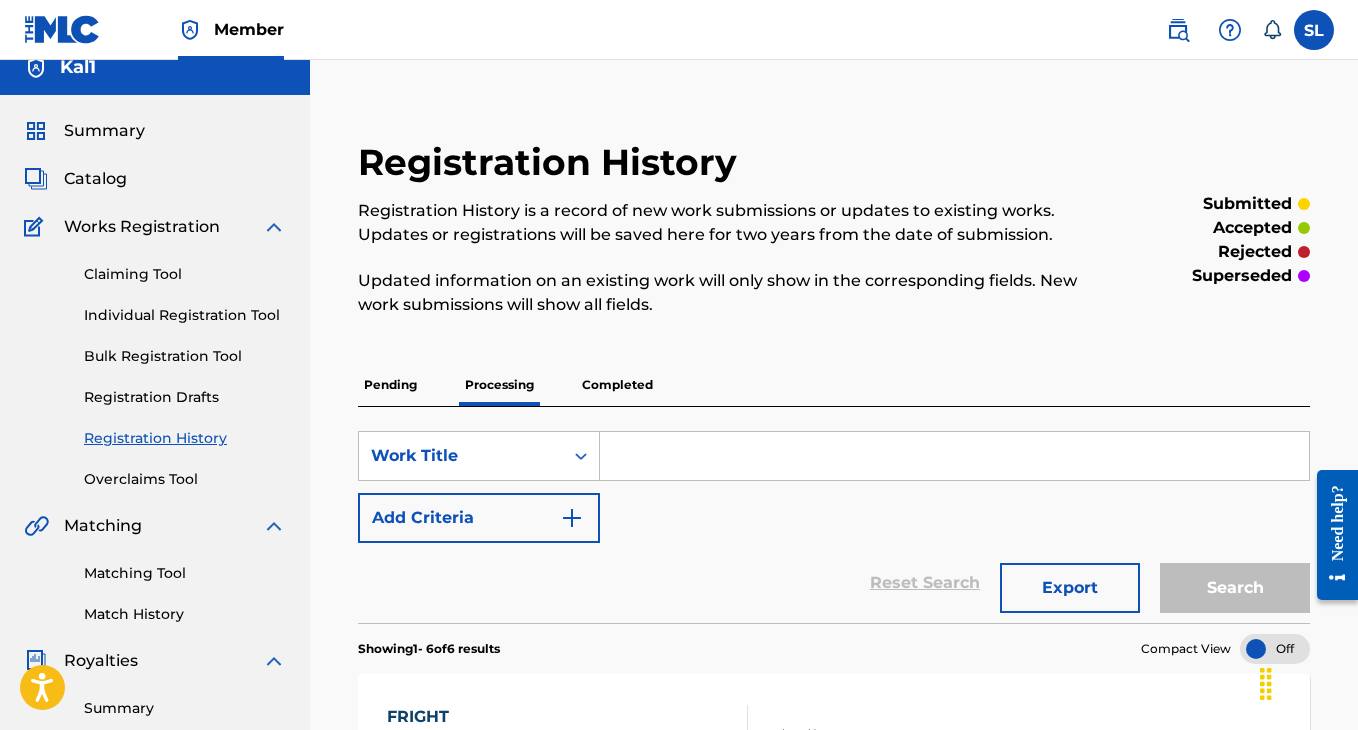 click on "Completed" at bounding box center (617, 385) 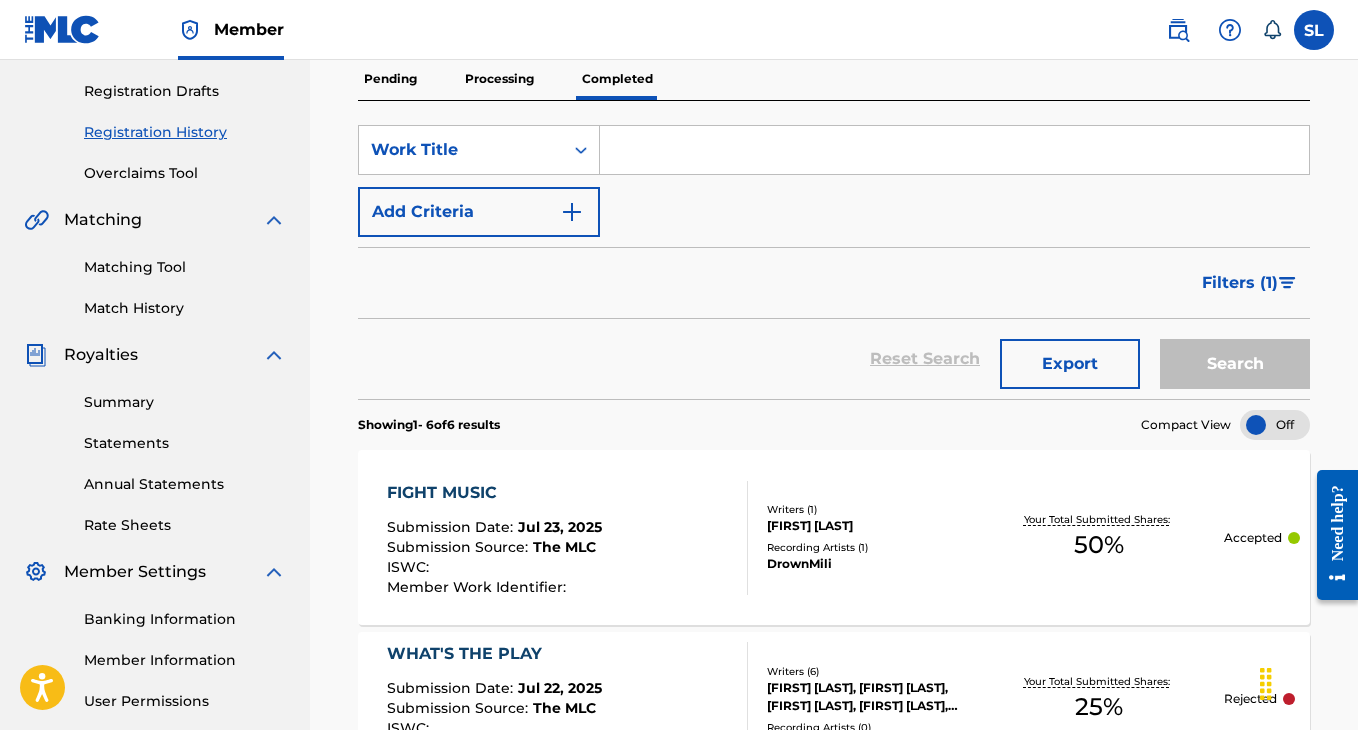 scroll, scrollTop: 0, scrollLeft: 0, axis: both 